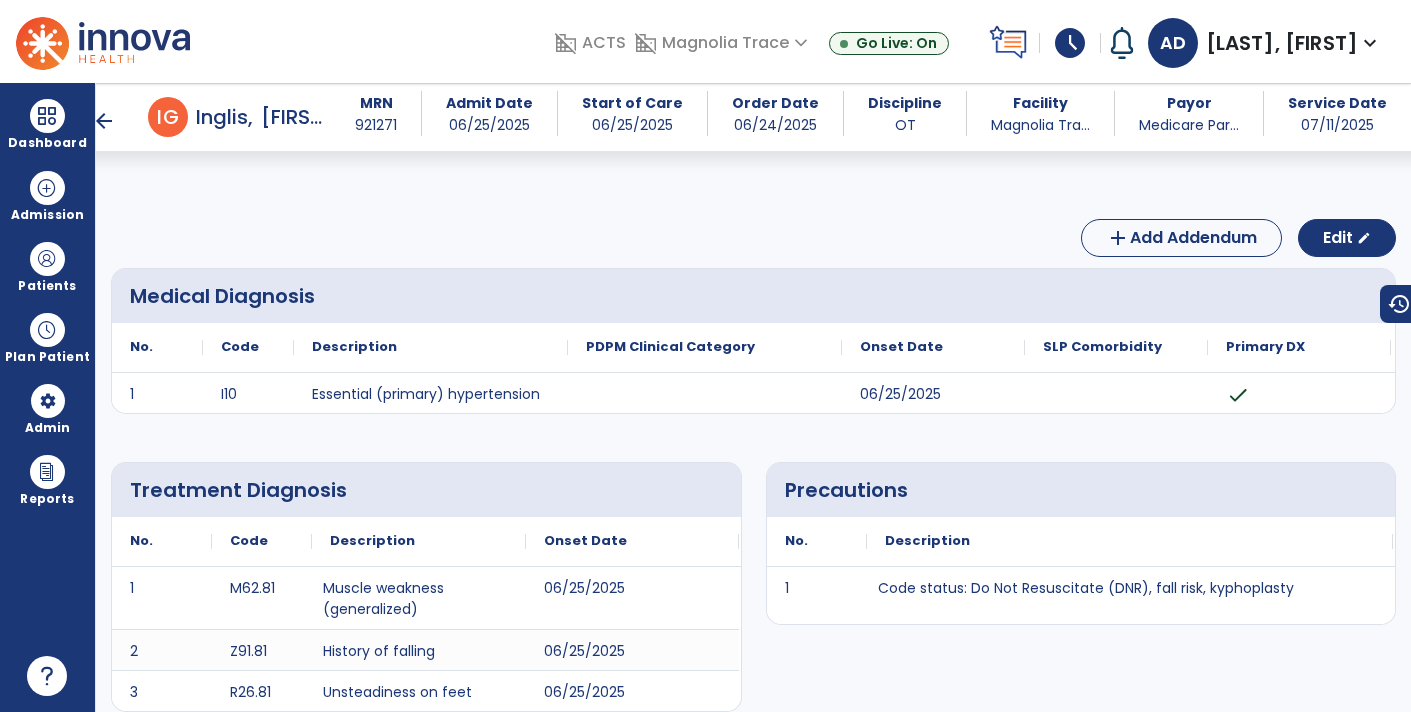 scroll, scrollTop: 0, scrollLeft: 0, axis: both 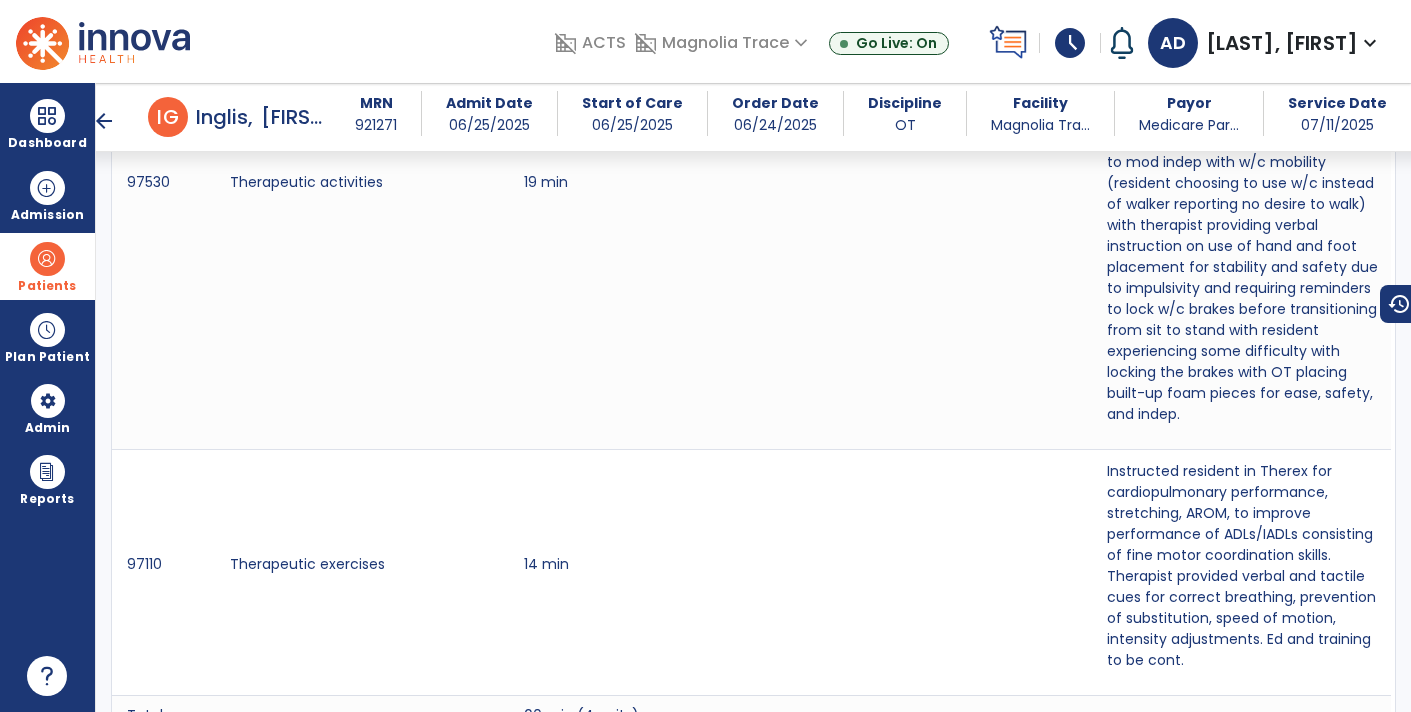 click on "Patients" at bounding box center [47, 286] 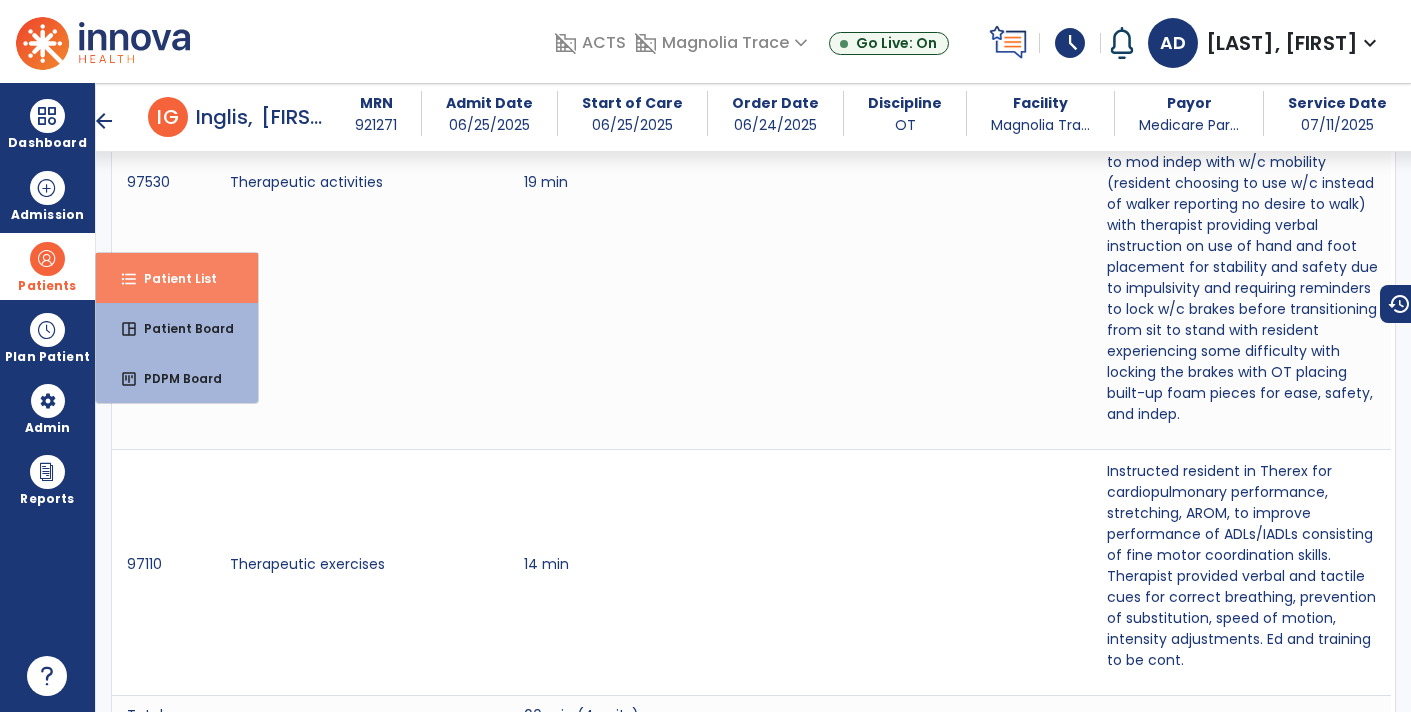 click on "format_list_bulleted  Patient List" at bounding box center [177, 278] 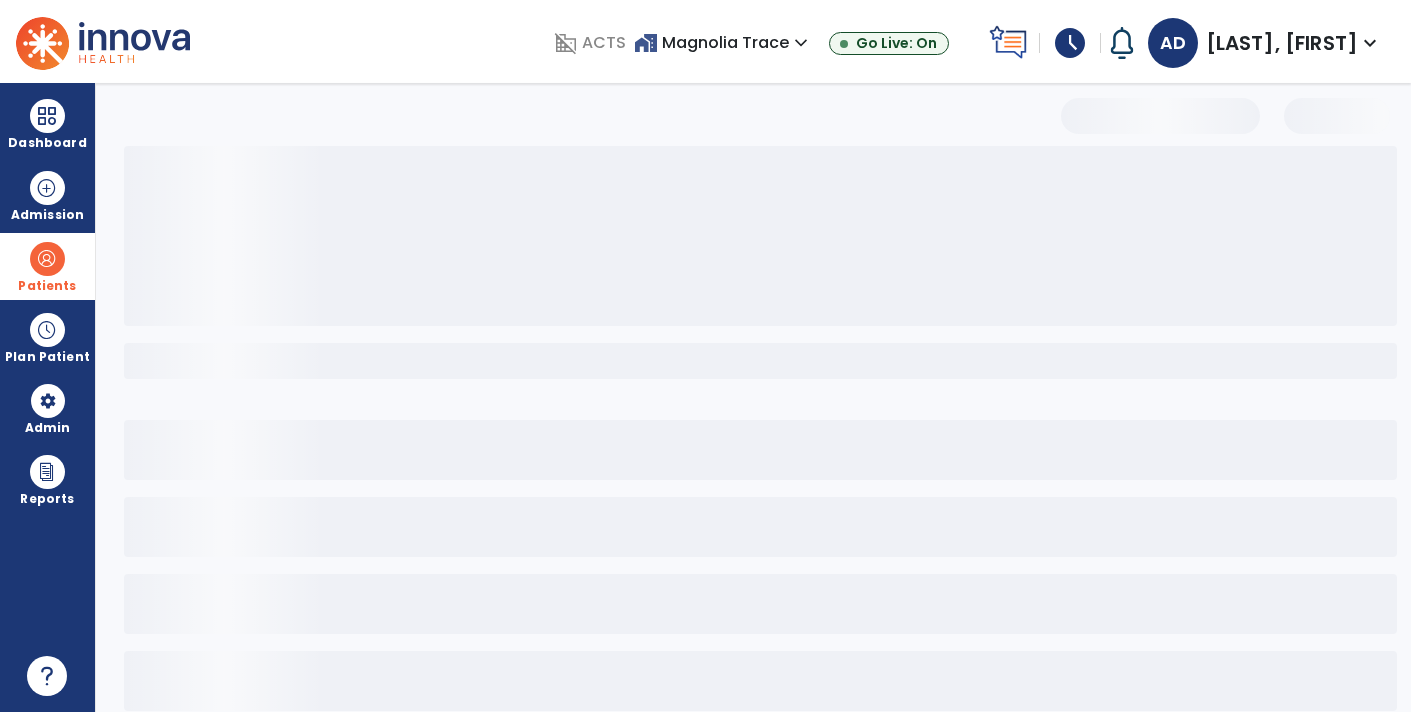 scroll, scrollTop: 30, scrollLeft: 0, axis: vertical 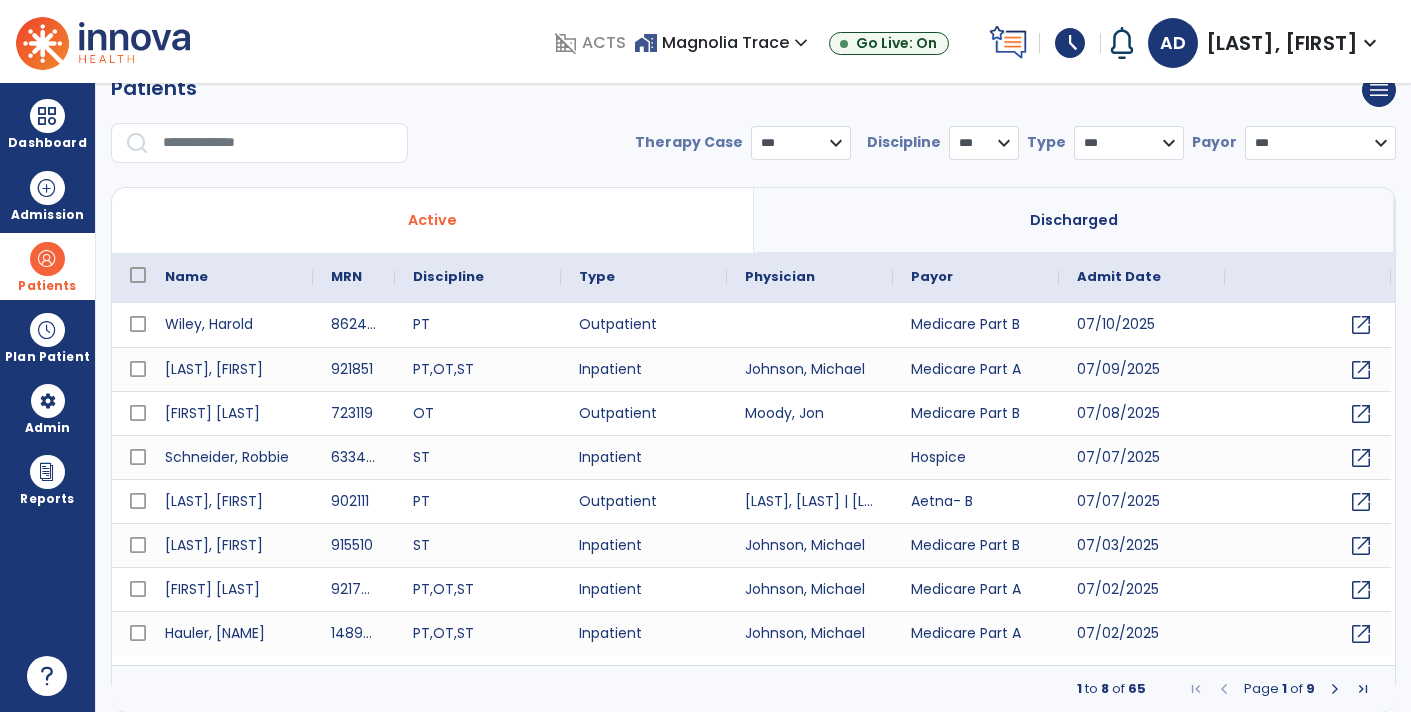 click at bounding box center (278, 143) 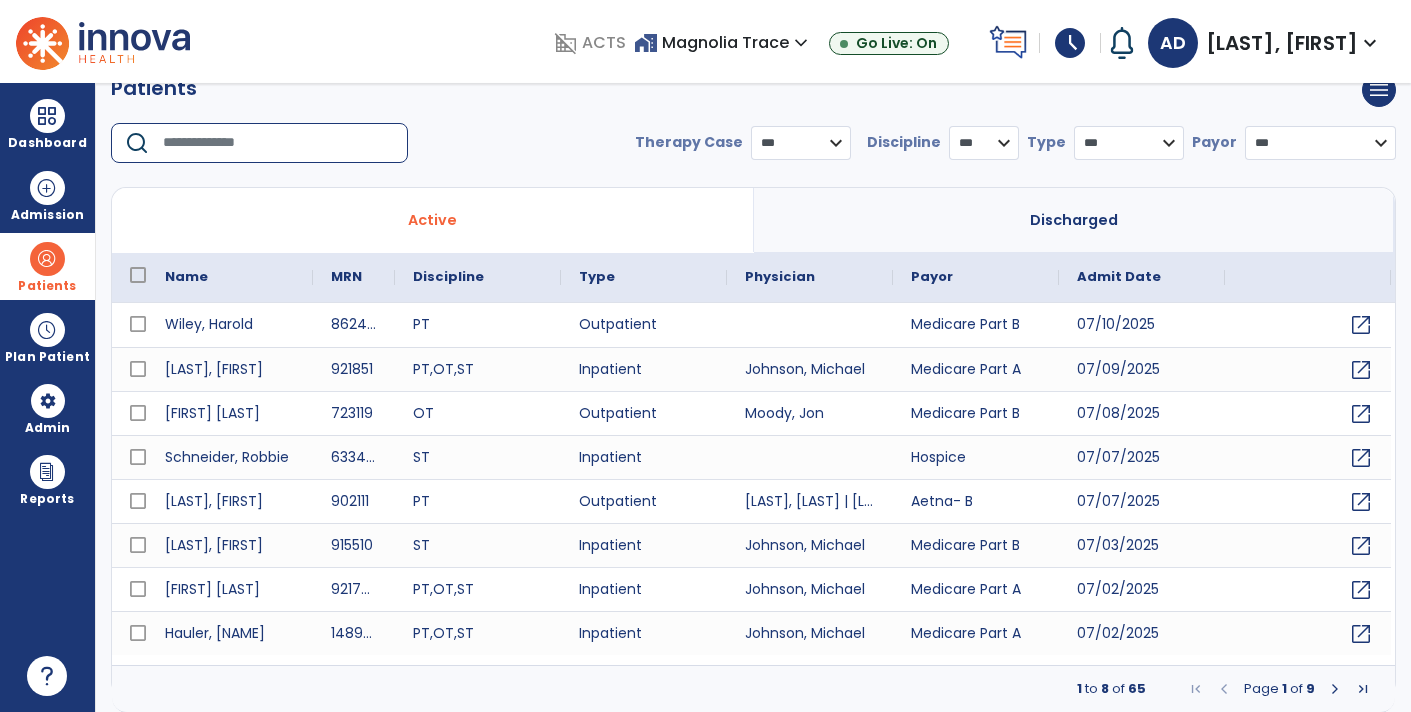 click on "Patients" at bounding box center (47, 266) 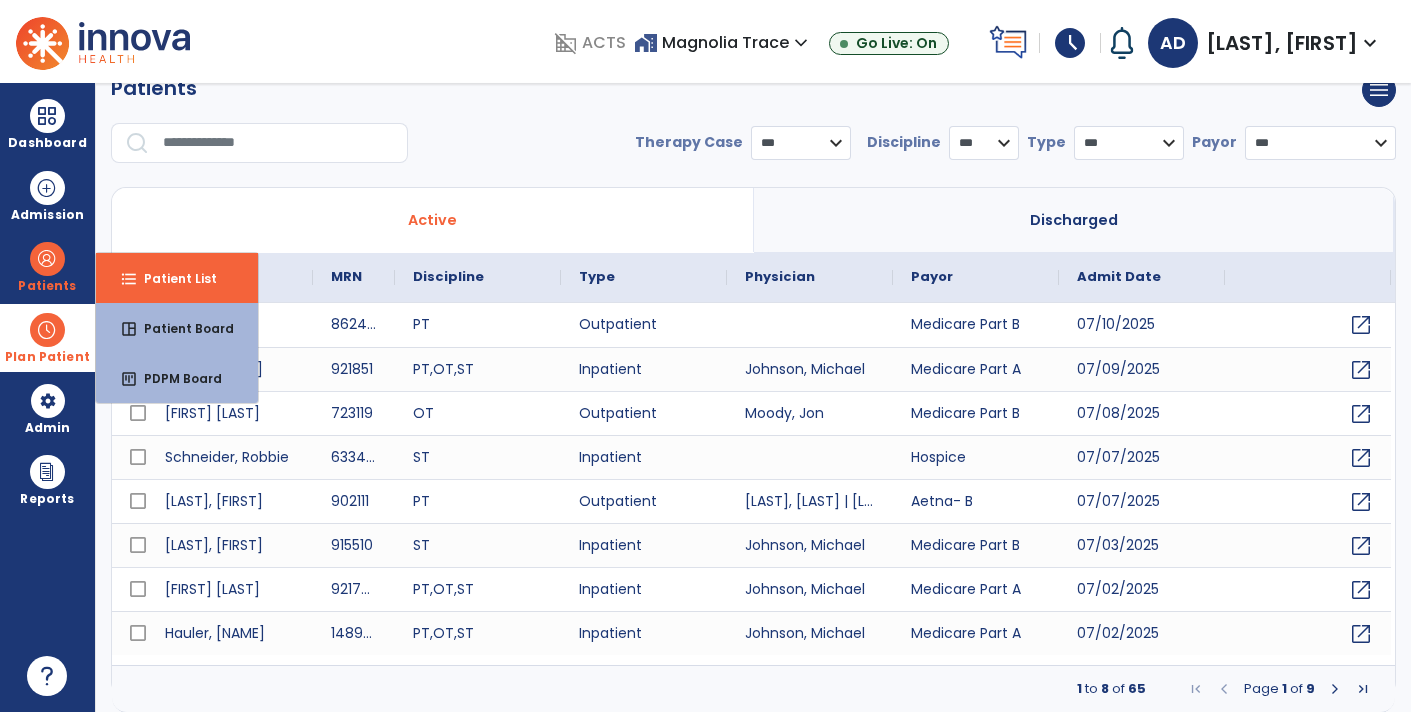 click on "Plan Patient" at bounding box center [47, 266] 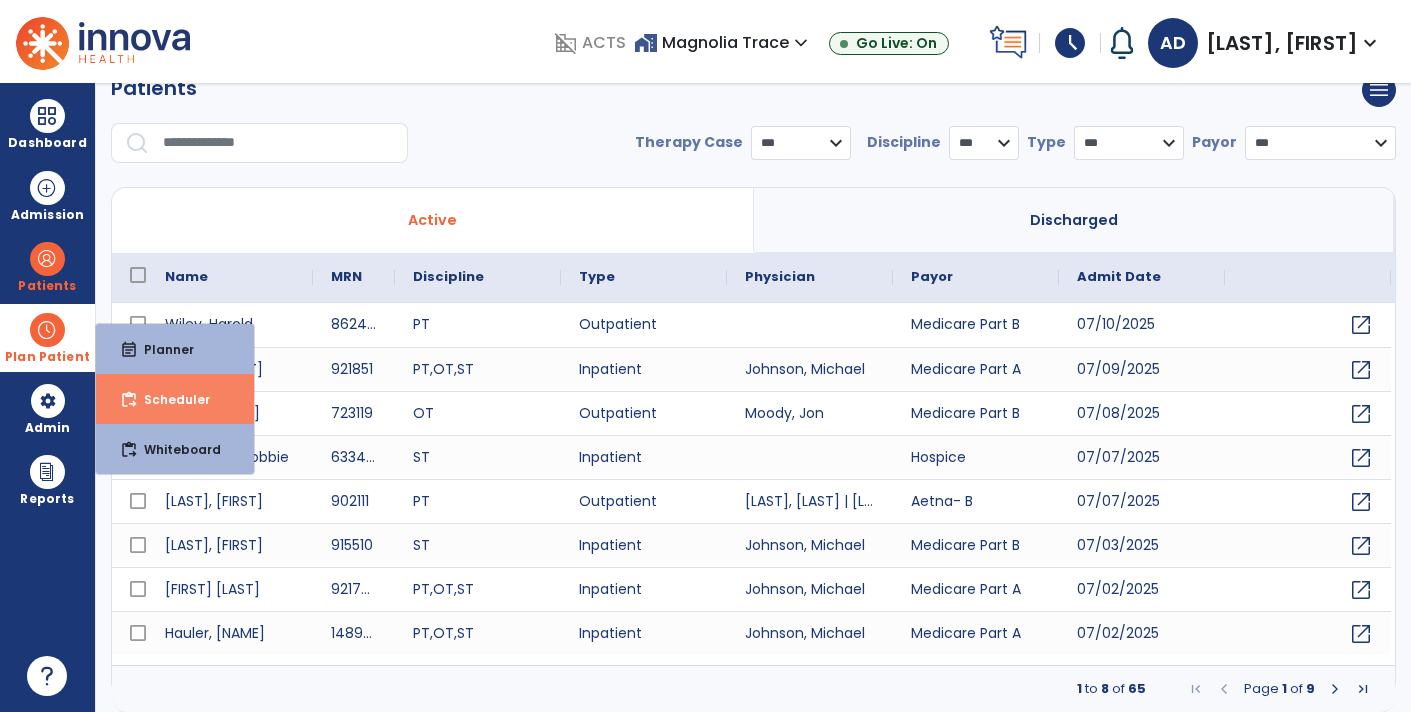 click on "Scheduler" at bounding box center (169, 399) 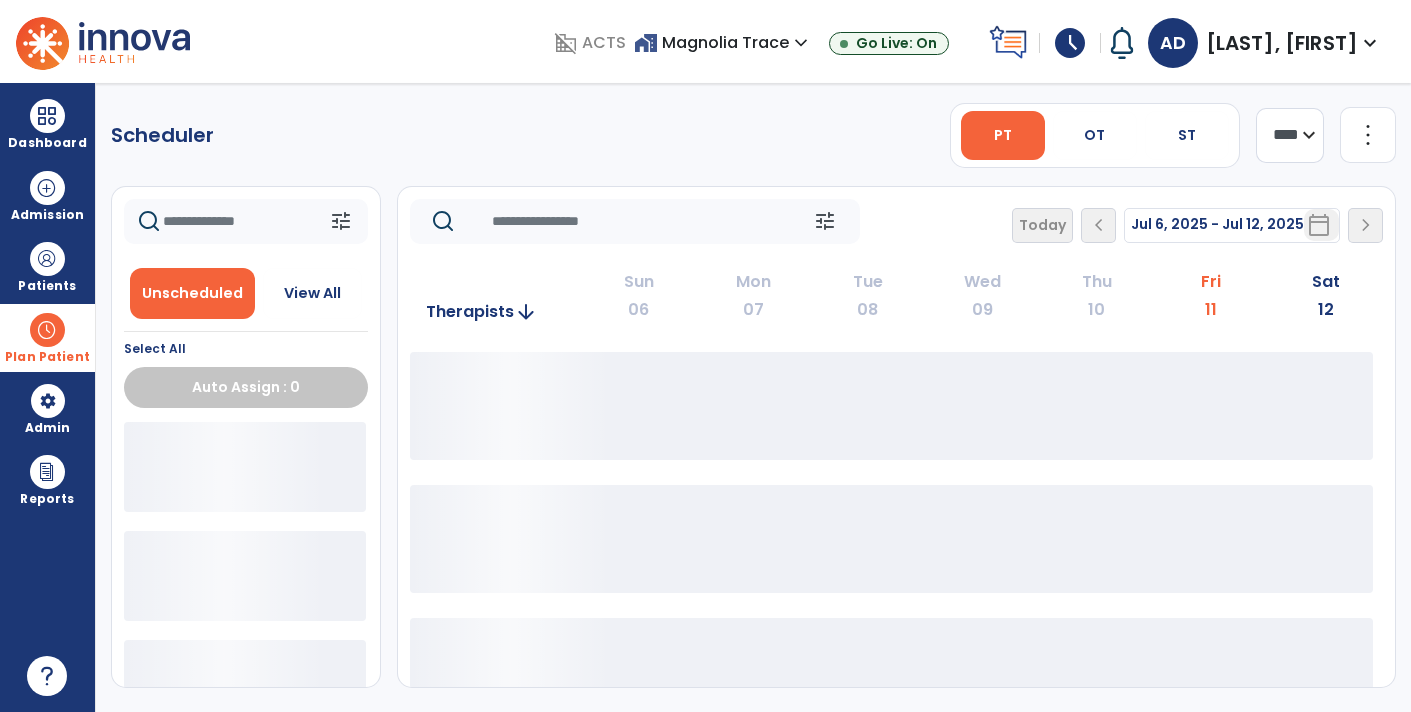 scroll, scrollTop: 0, scrollLeft: 0, axis: both 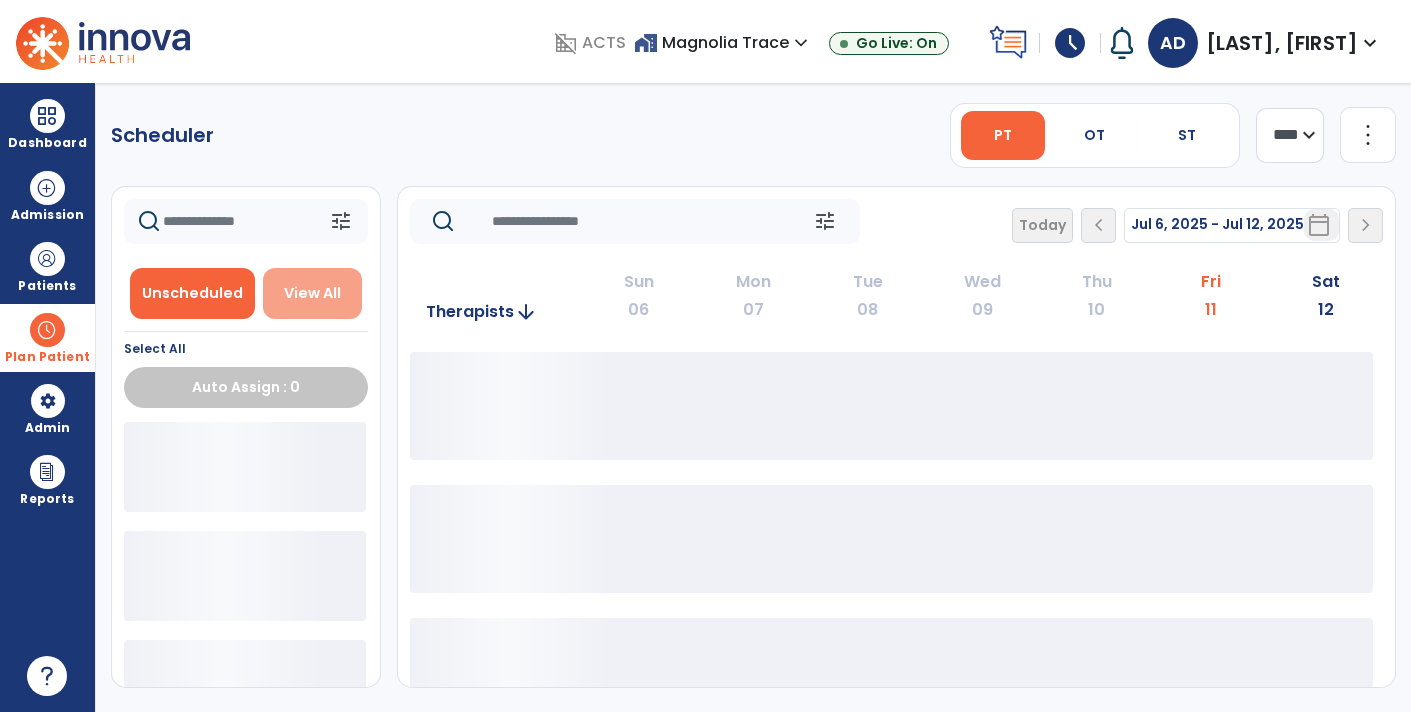 click on "View All" at bounding box center [313, 293] 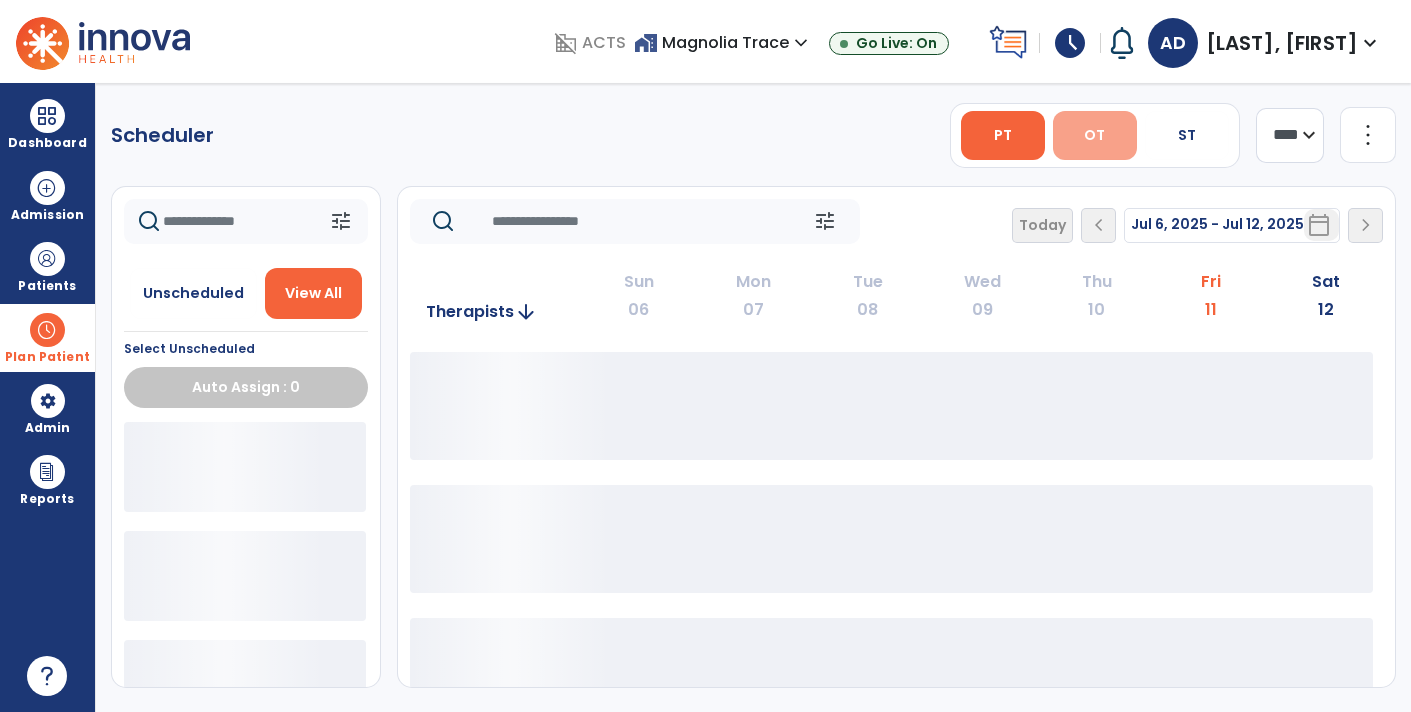 click on "OT" at bounding box center [1094, 135] 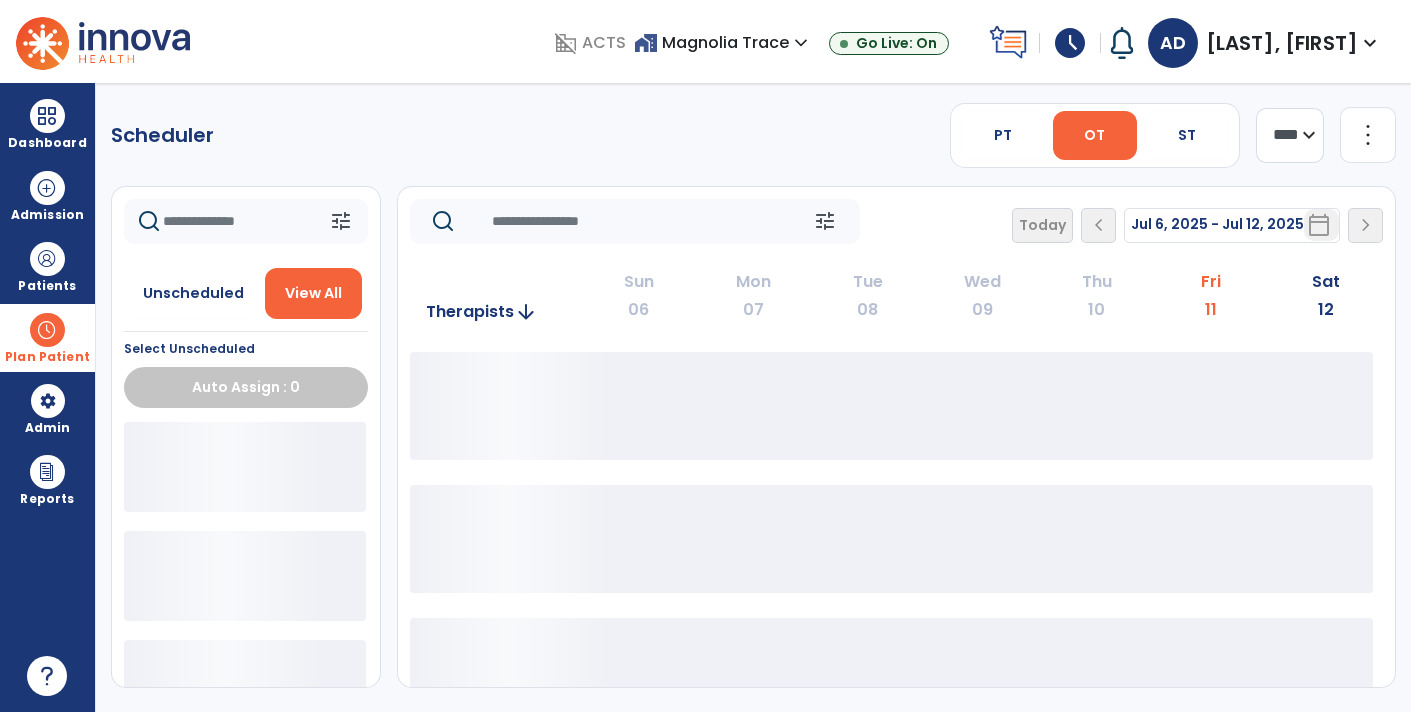 click 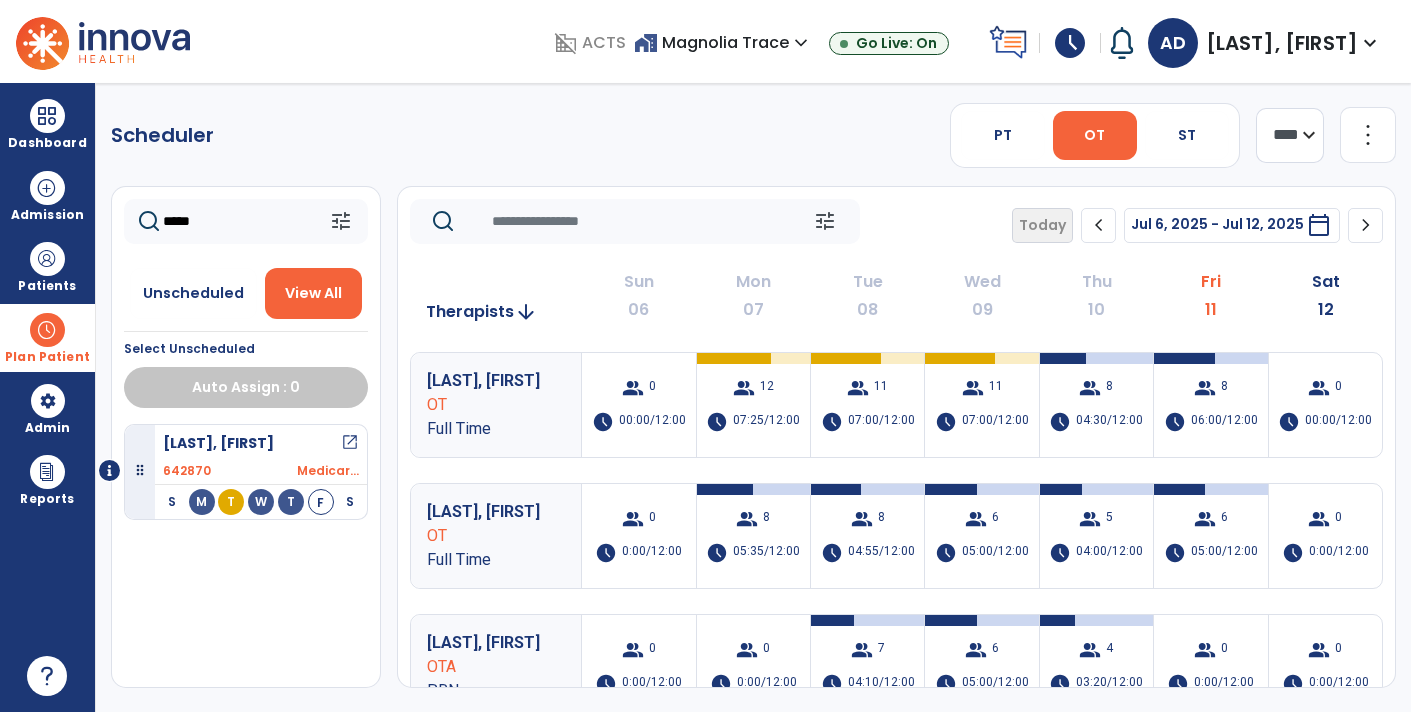type on "*****" 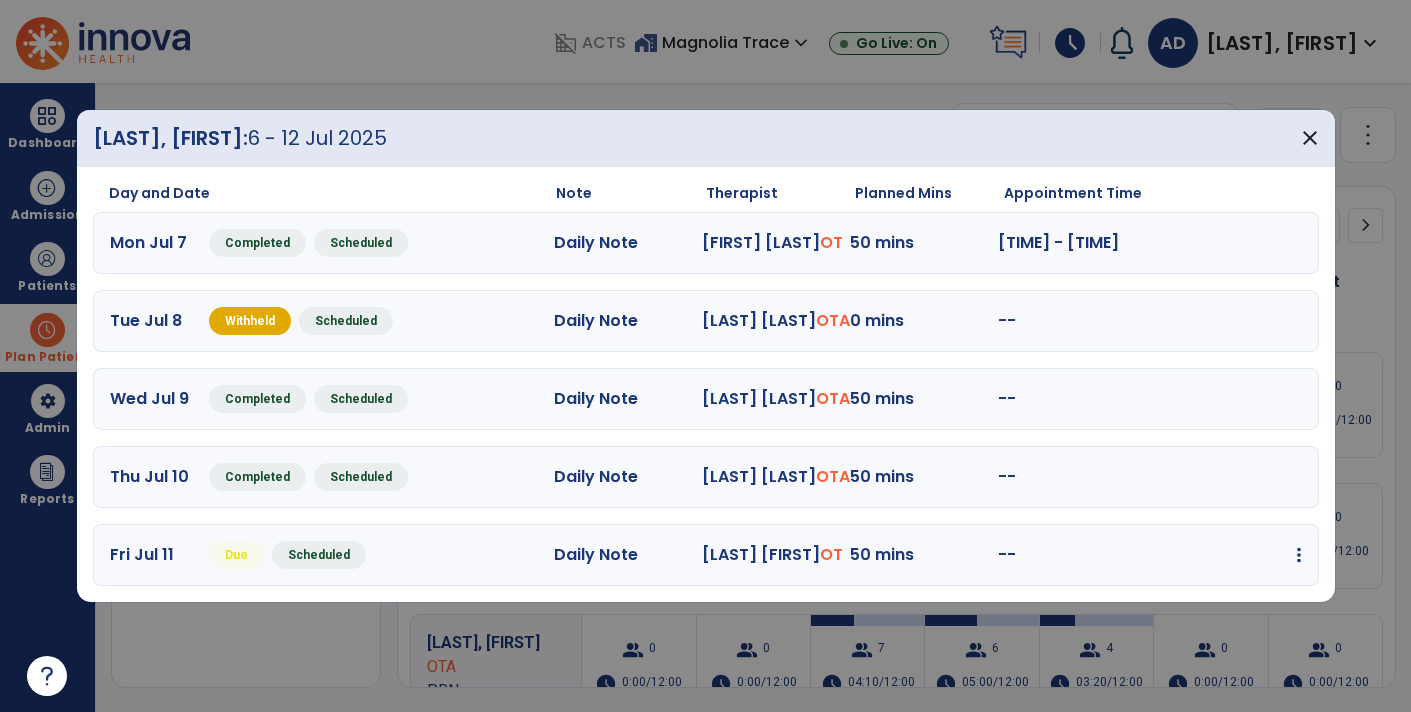 click at bounding box center (1299, 555) 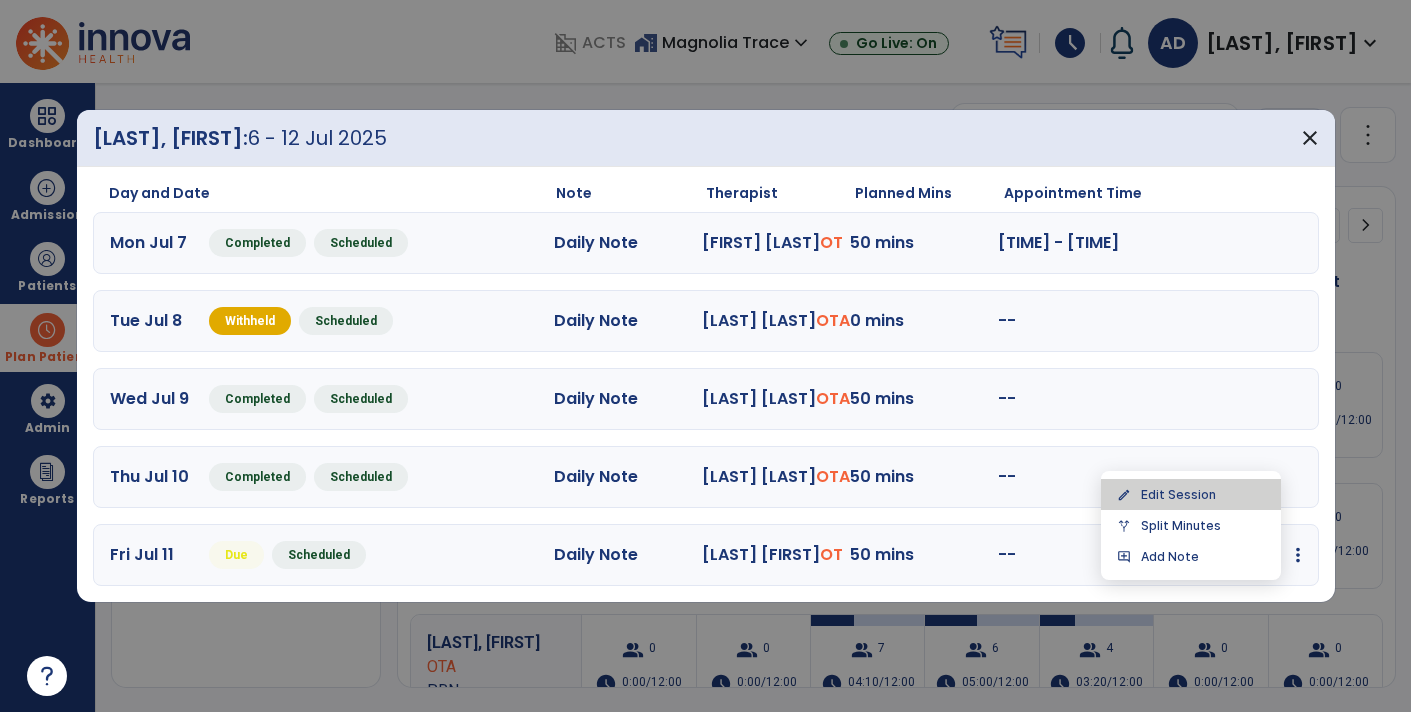 click on "edit   Edit Session" at bounding box center (1191, 494) 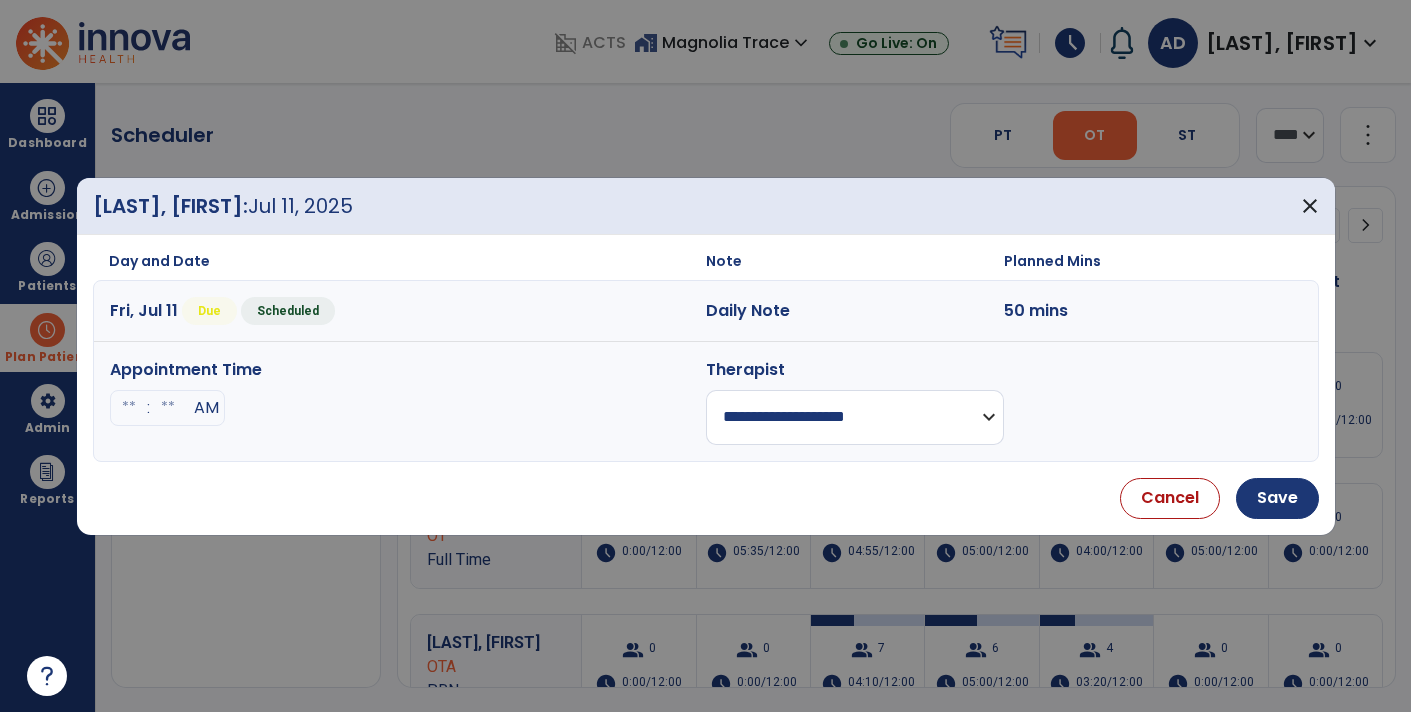 click on "**********" at bounding box center (855, 417) 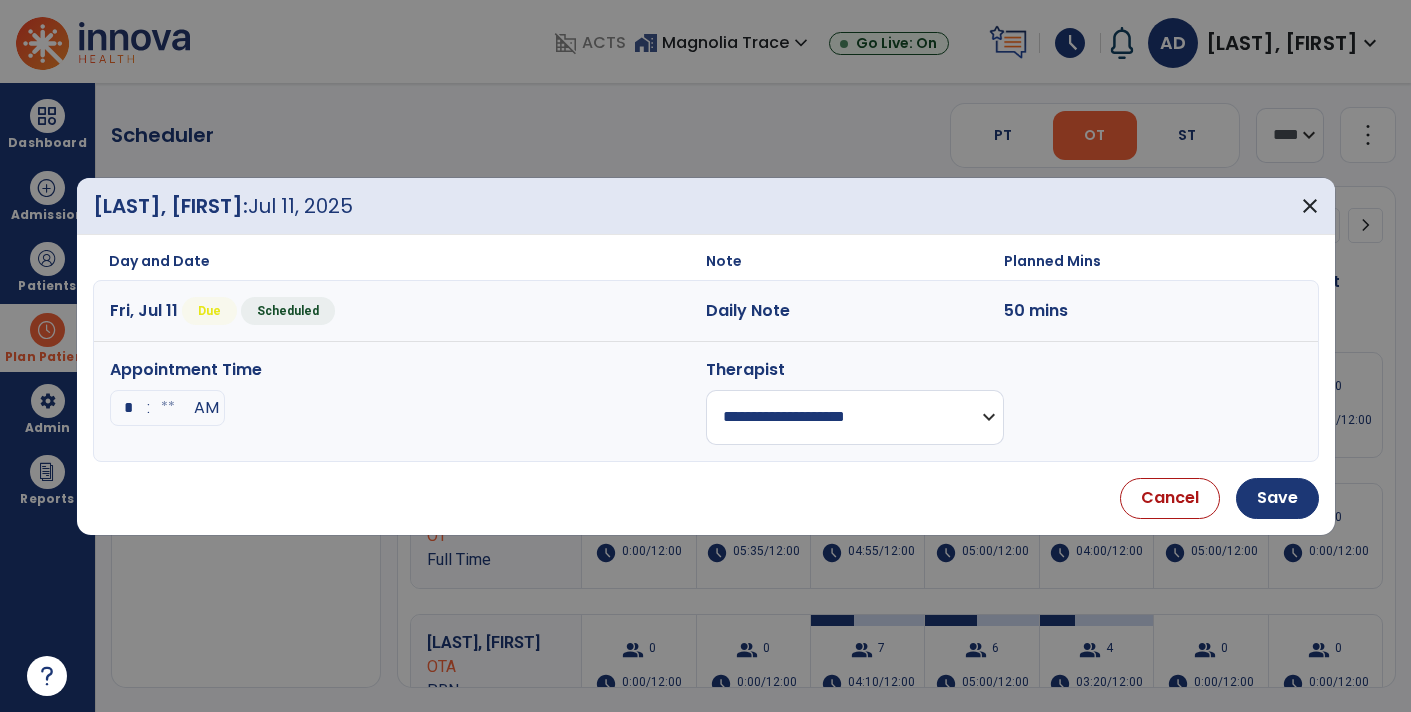 click at bounding box center [168, 408] 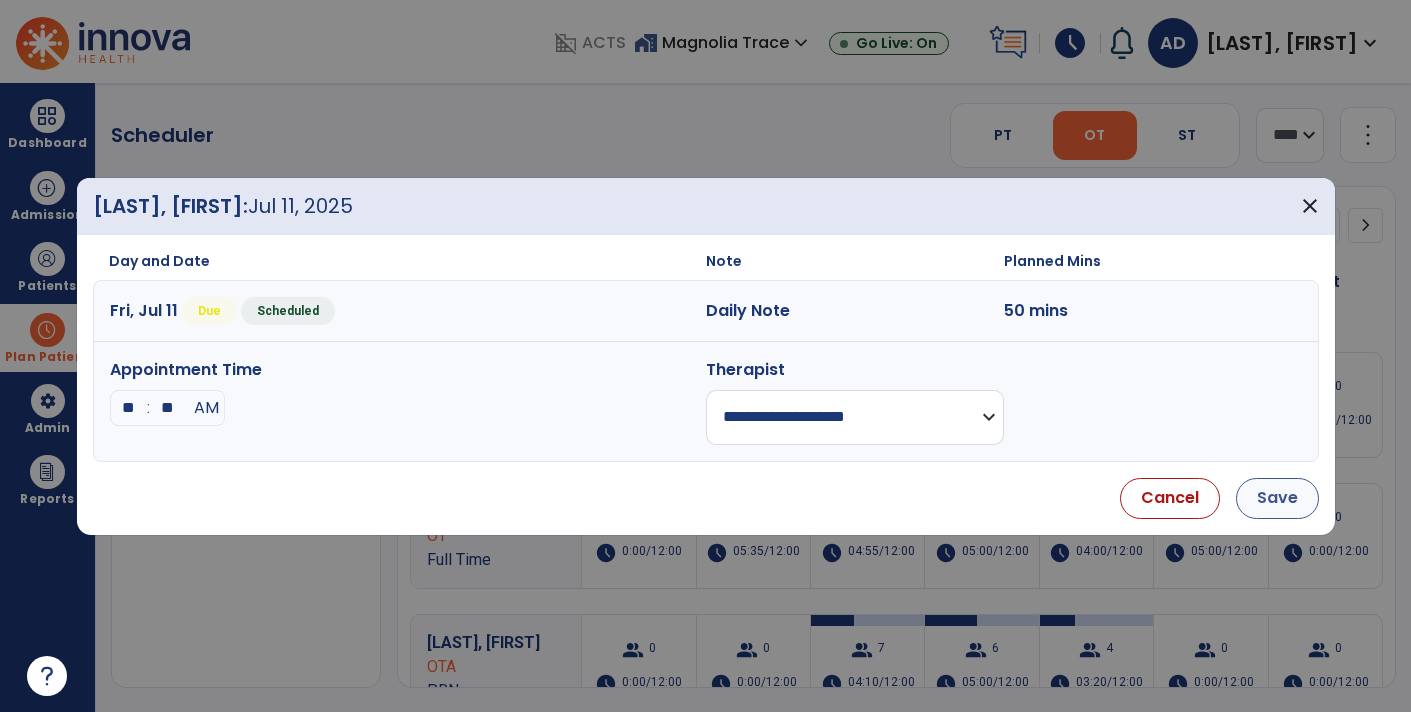 type on "**" 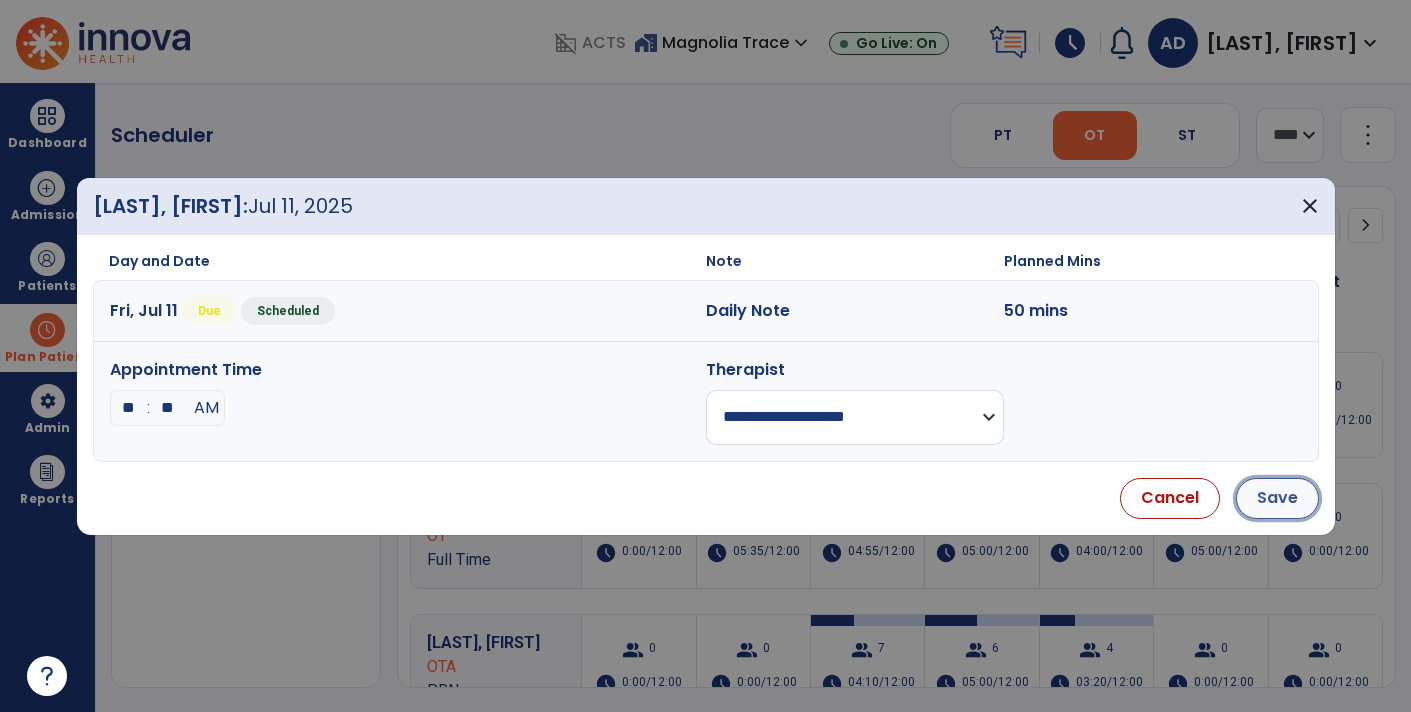 click on "Save" at bounding box center [1277, 498] 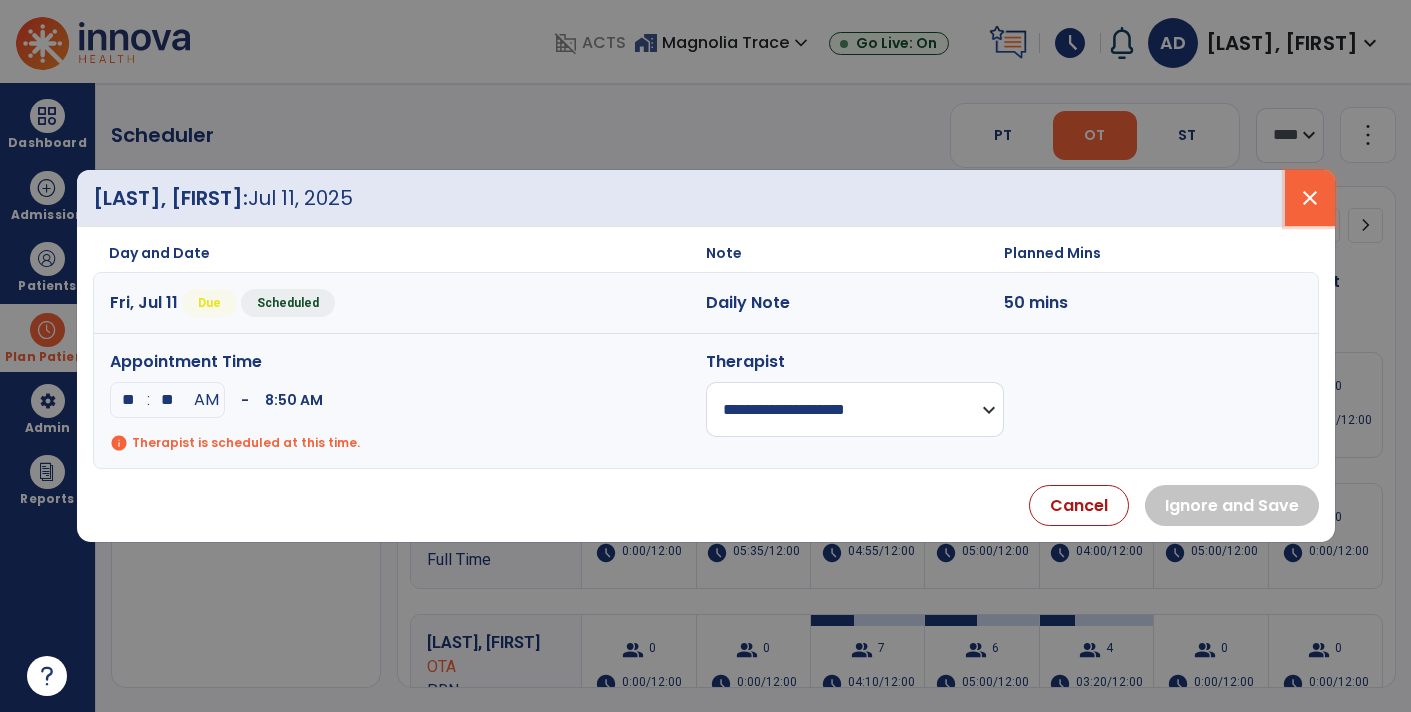 click on "close" at bounding box center (1310, 198) 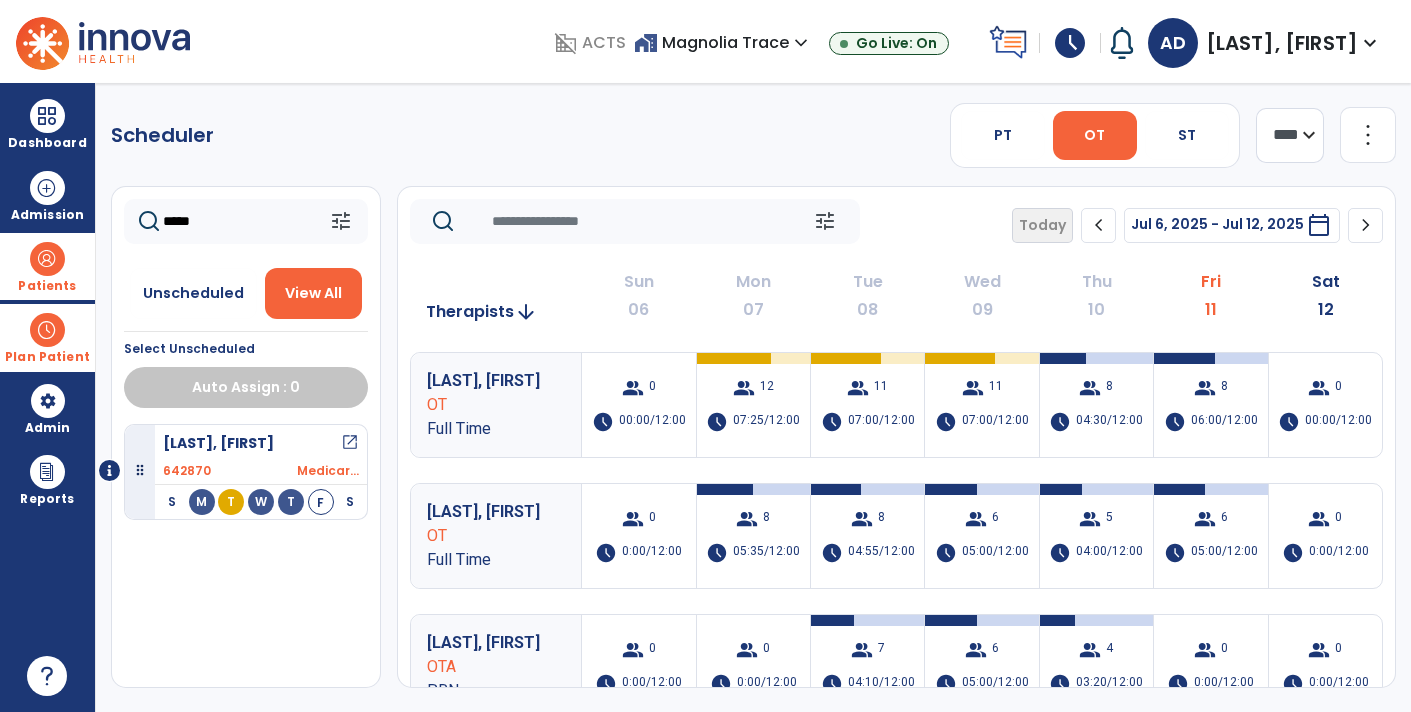 click on "Patients" at bounding box center (47, 286) 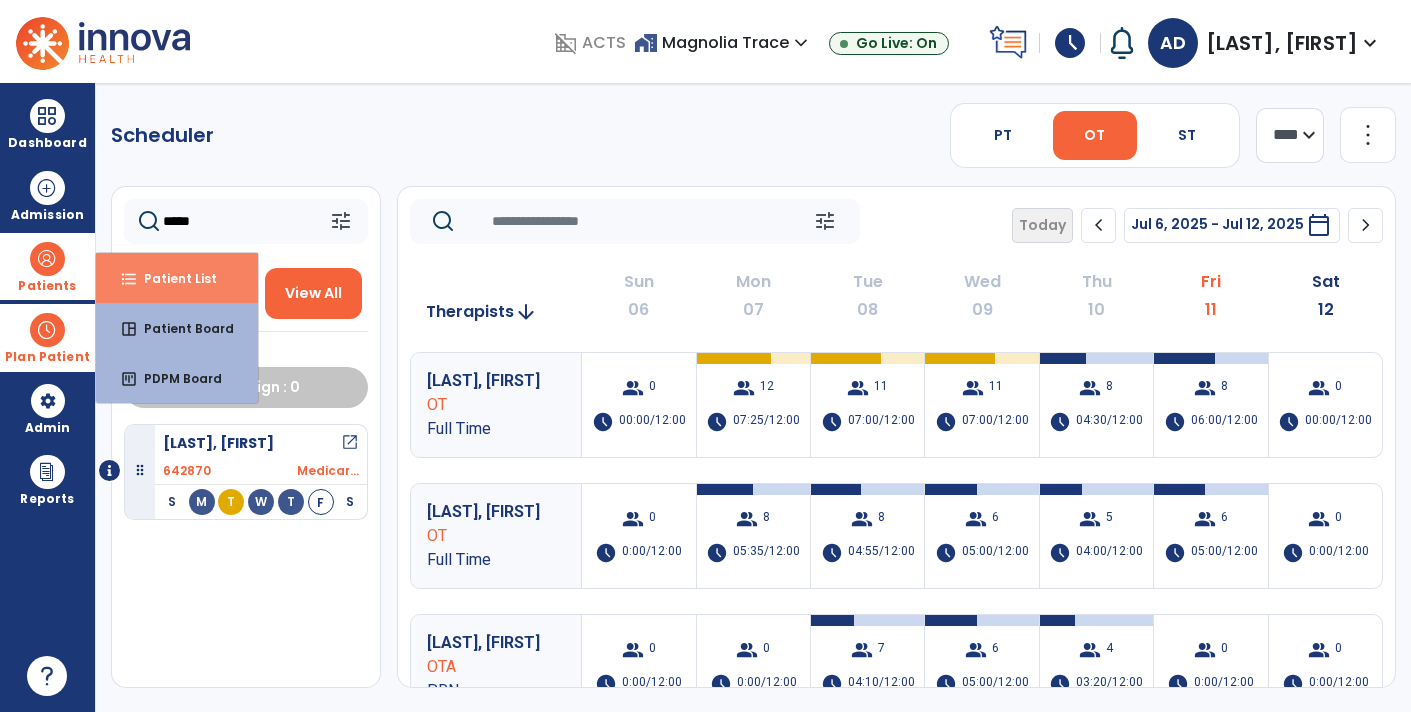 click on "Patient List" at bounding box center [172, 278] 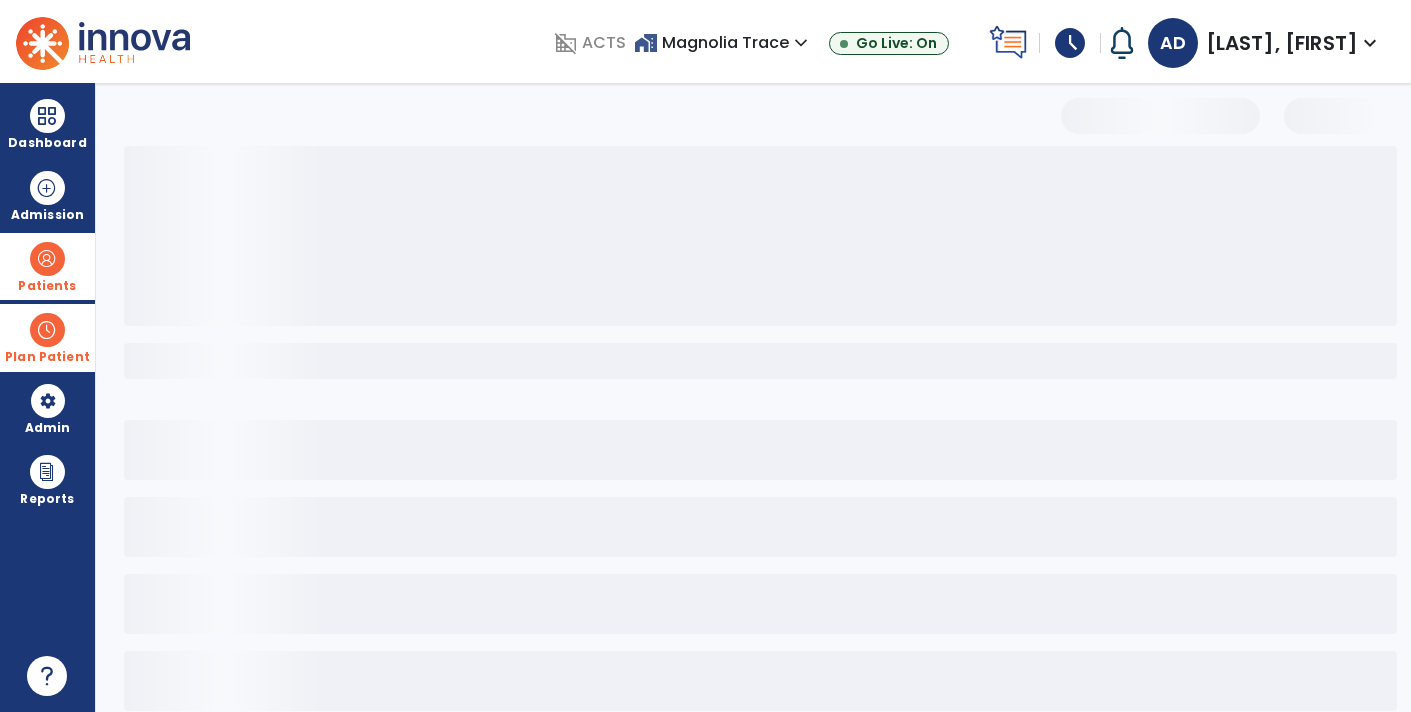select on "***" 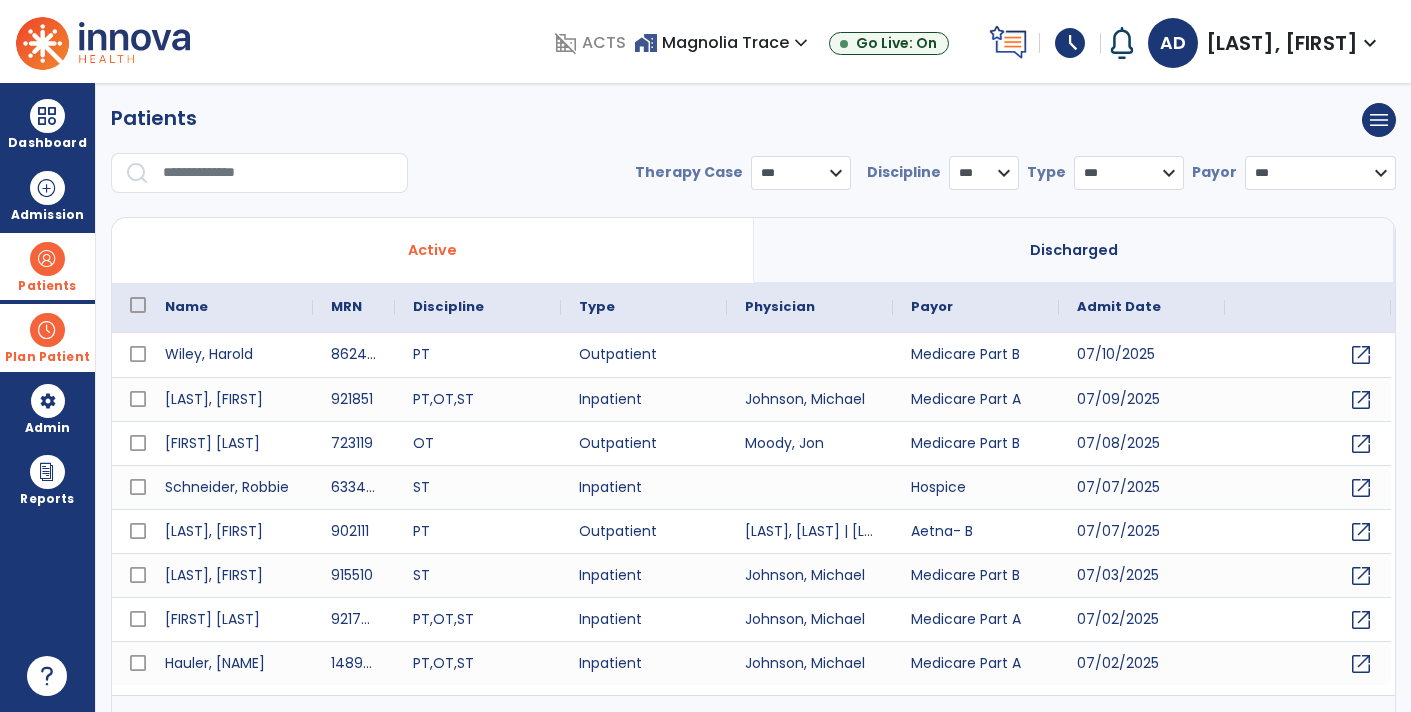 click at bounding box center (278, 173) 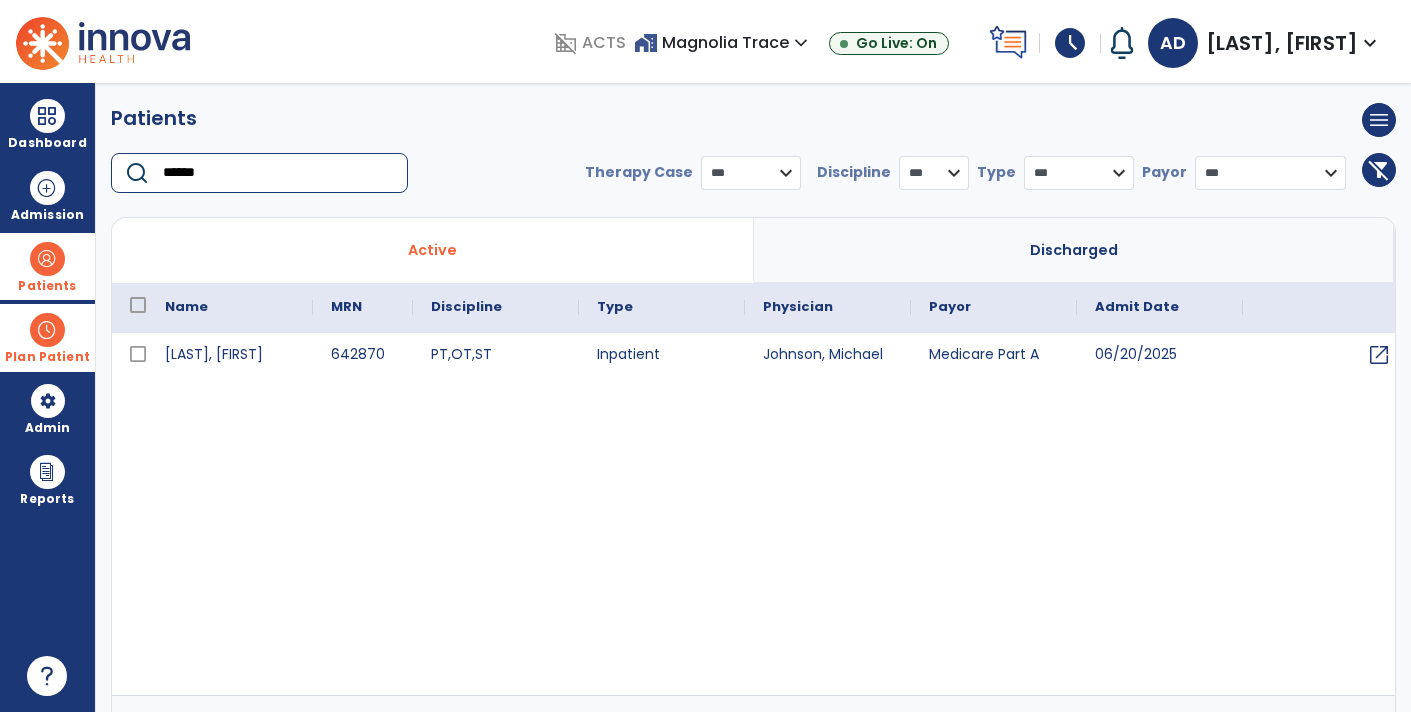 type on "******" 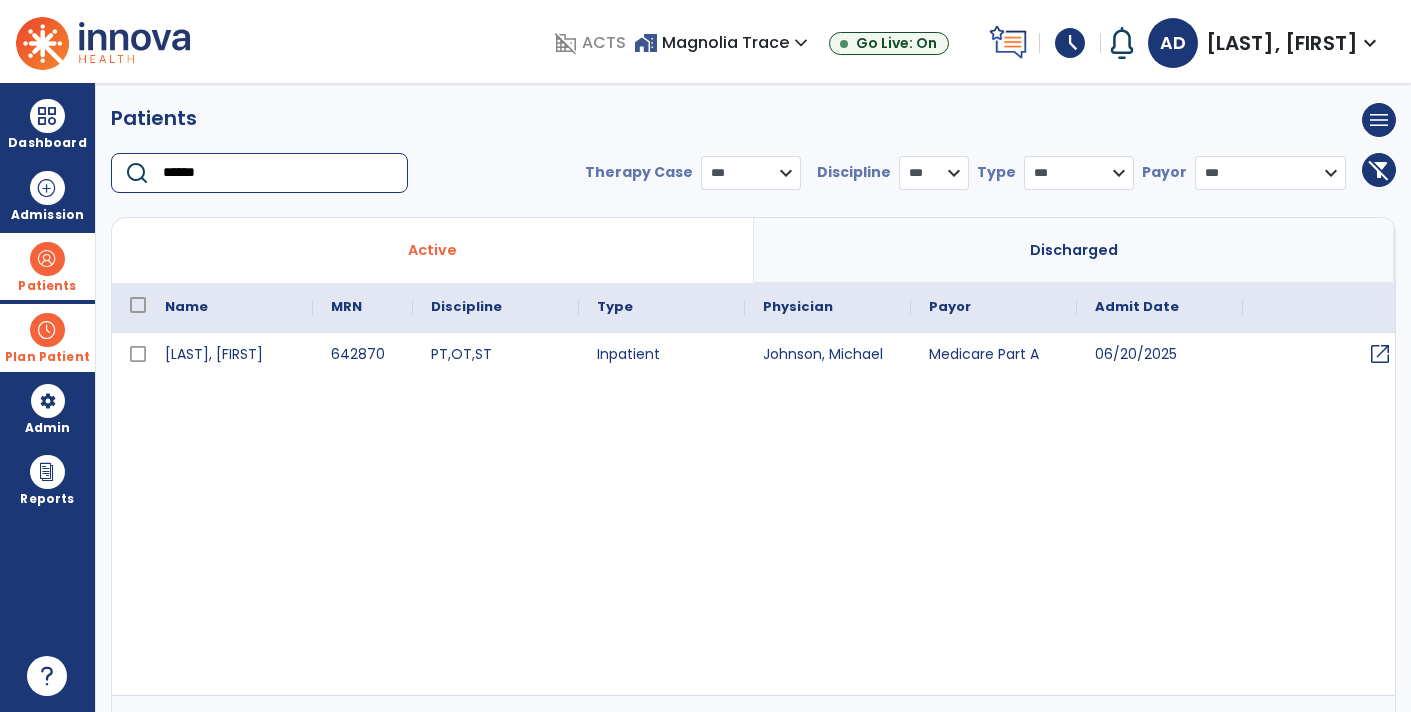 click on "open_in_new" at bounding box center (1380, 354) 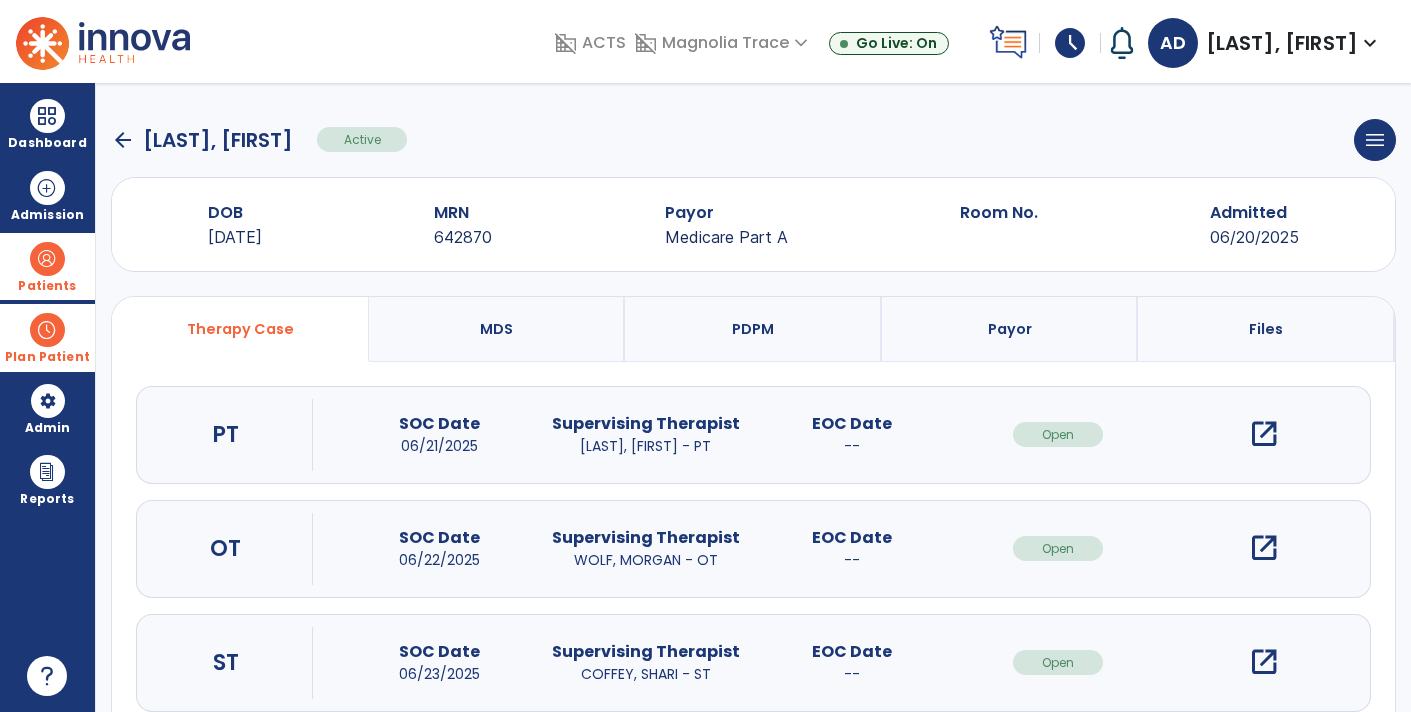 click on "open_in_new" at bounding box center (1264, 548) 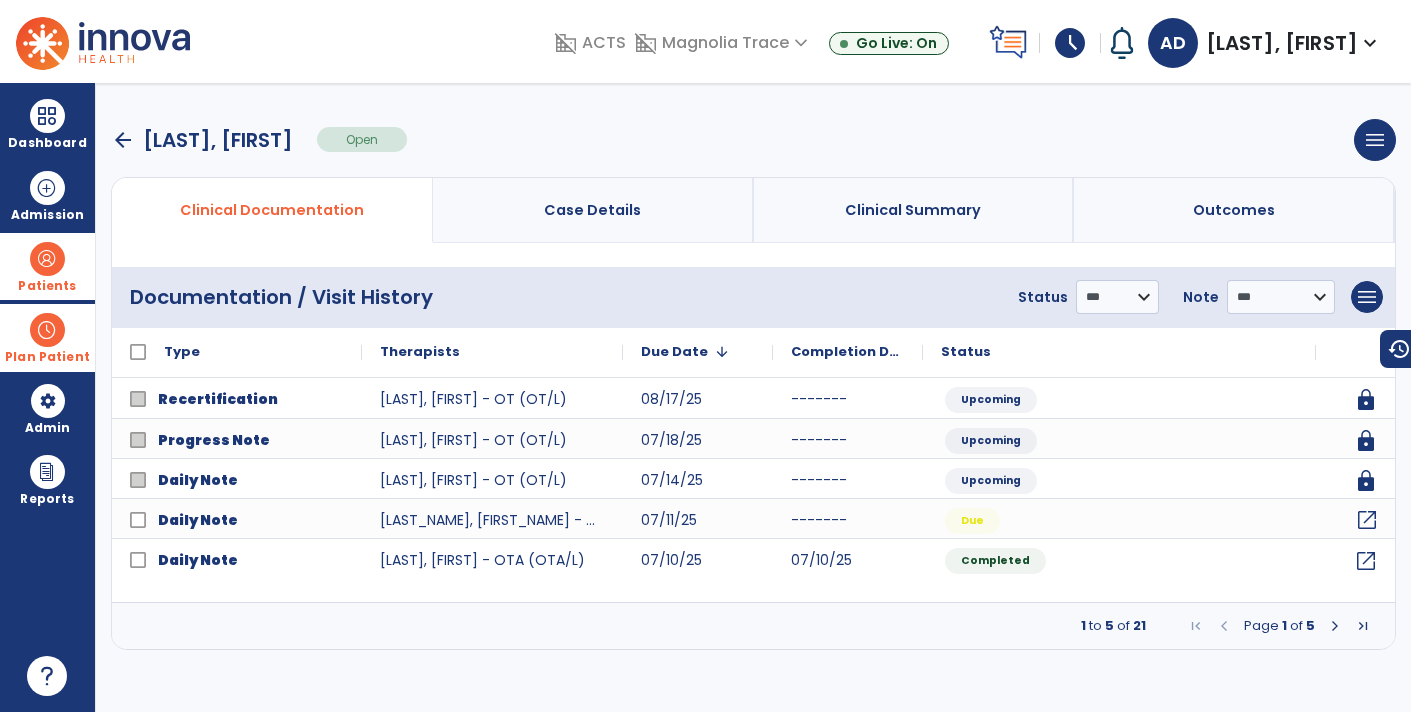 click on "open_in_new" 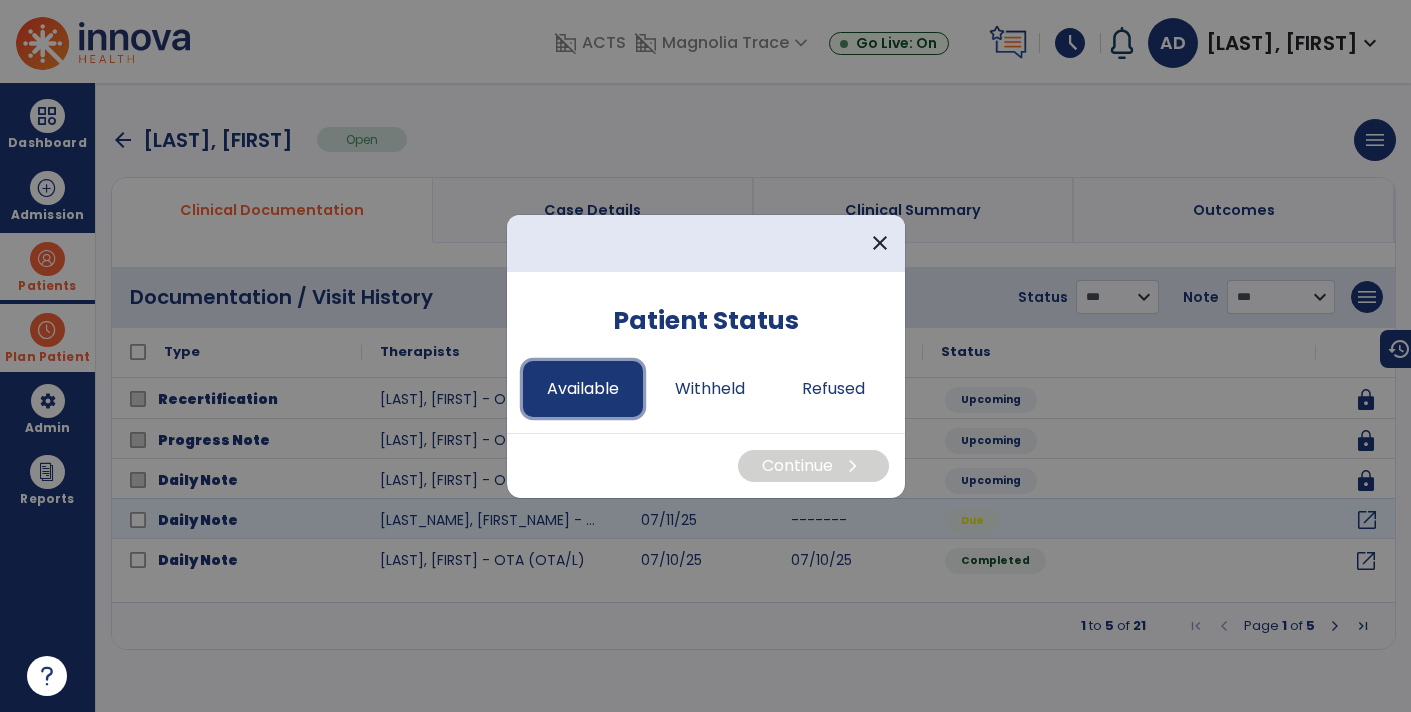 click on "Available" at bounding box center (583, 389) 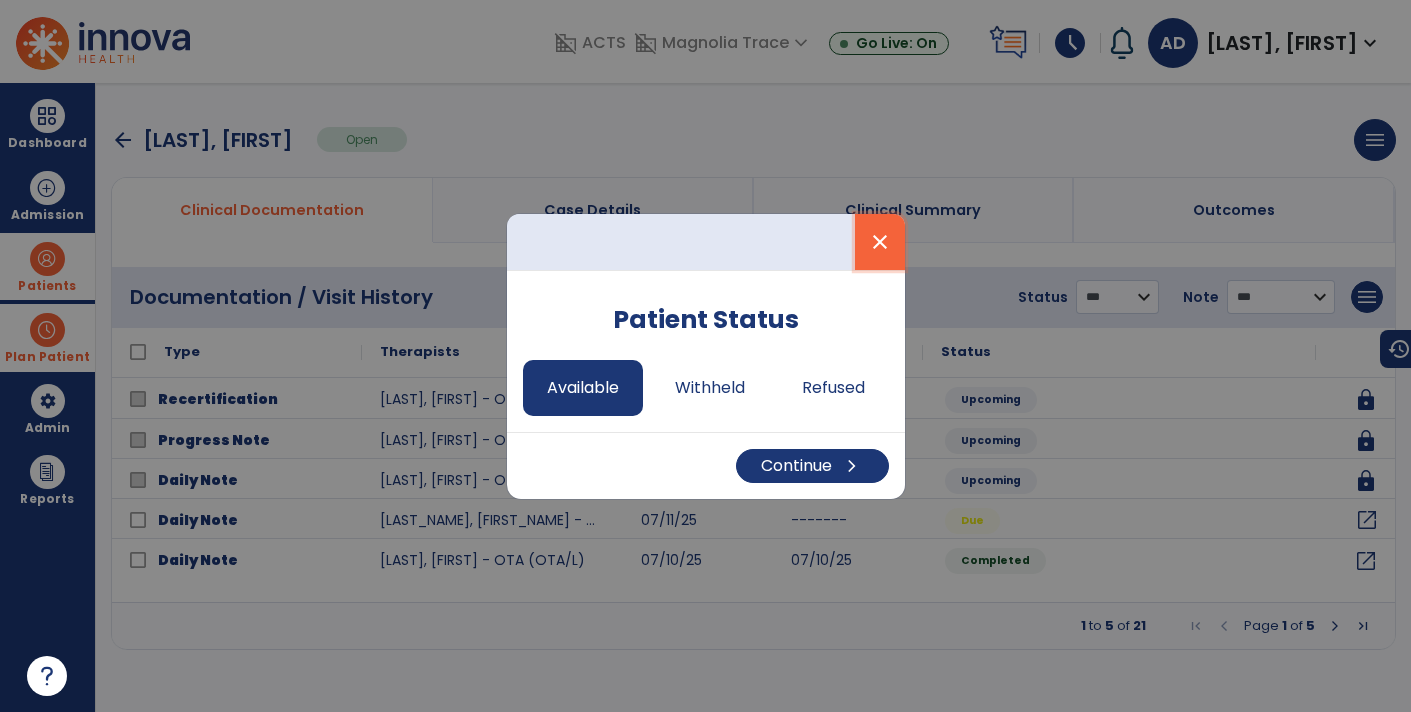 click on "close" at bounding box center [880, 242] 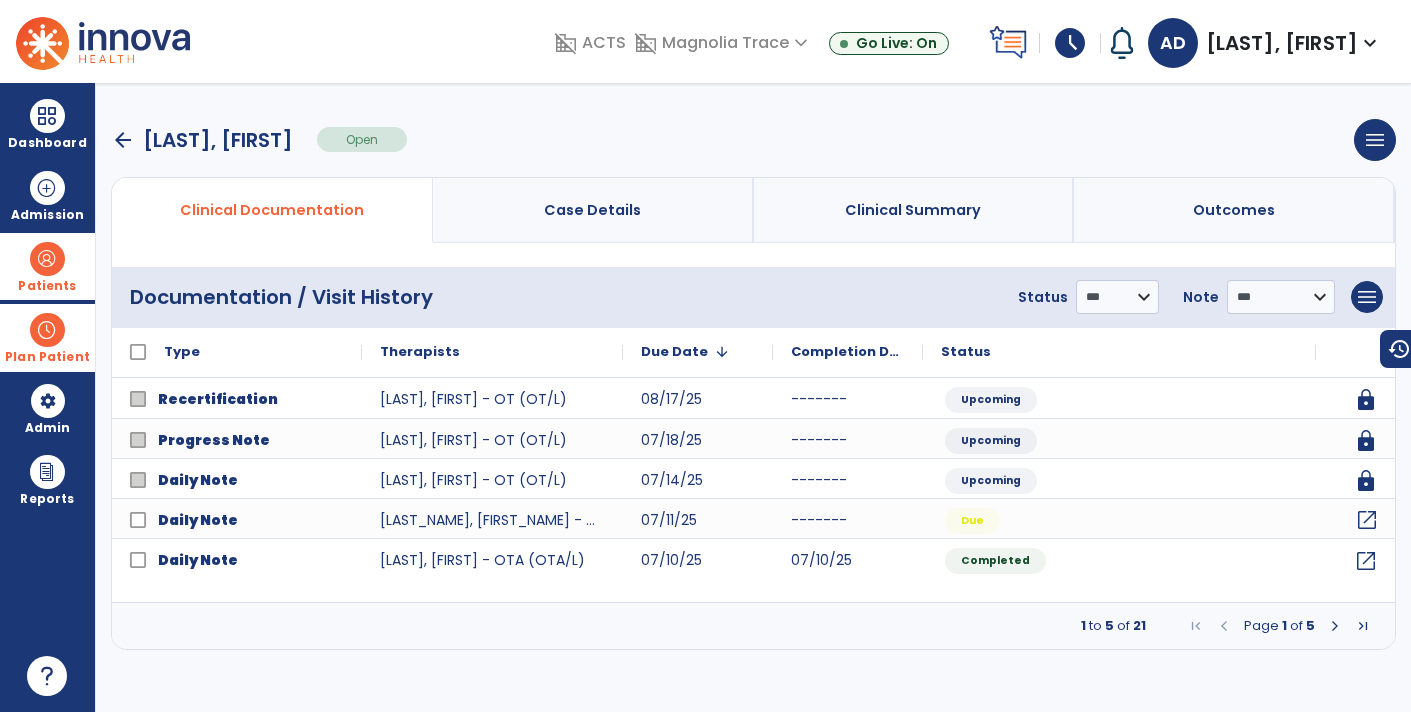 click at bounding box center [1335, 626] 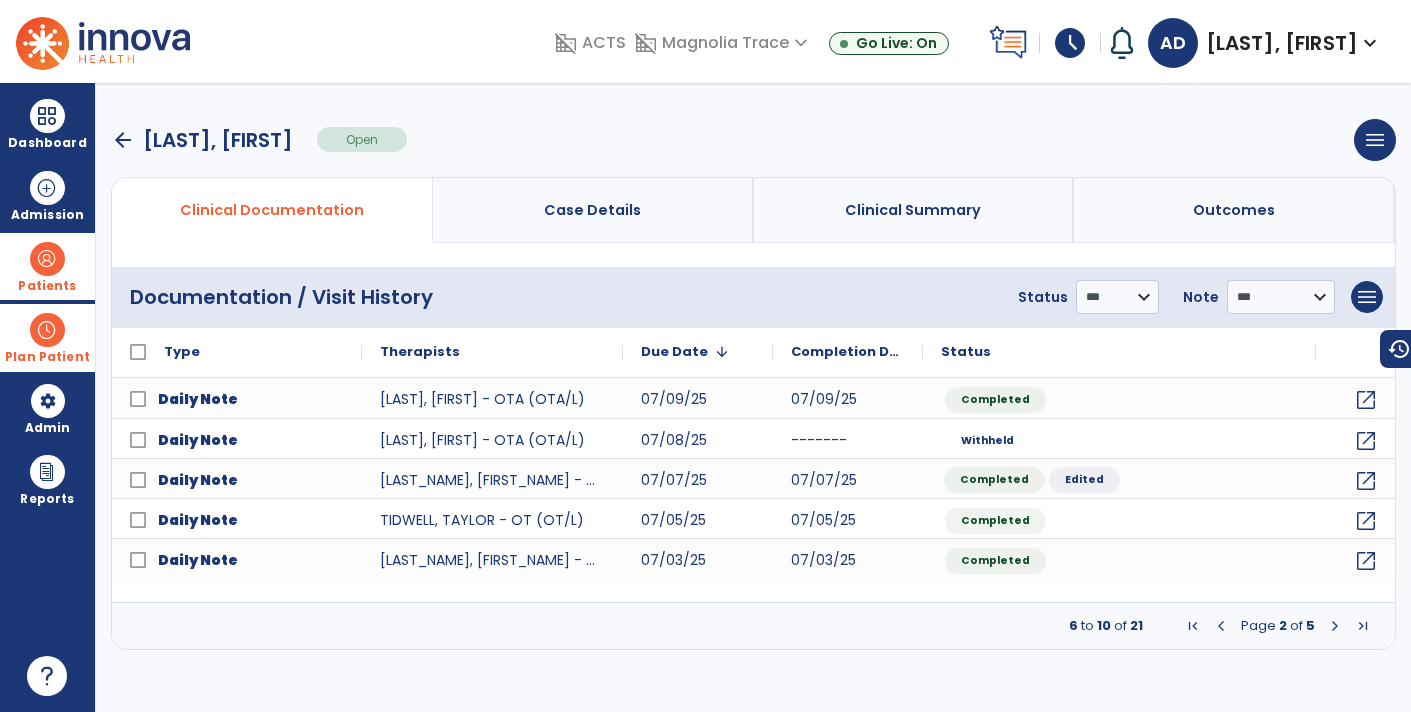 click on "Completed" 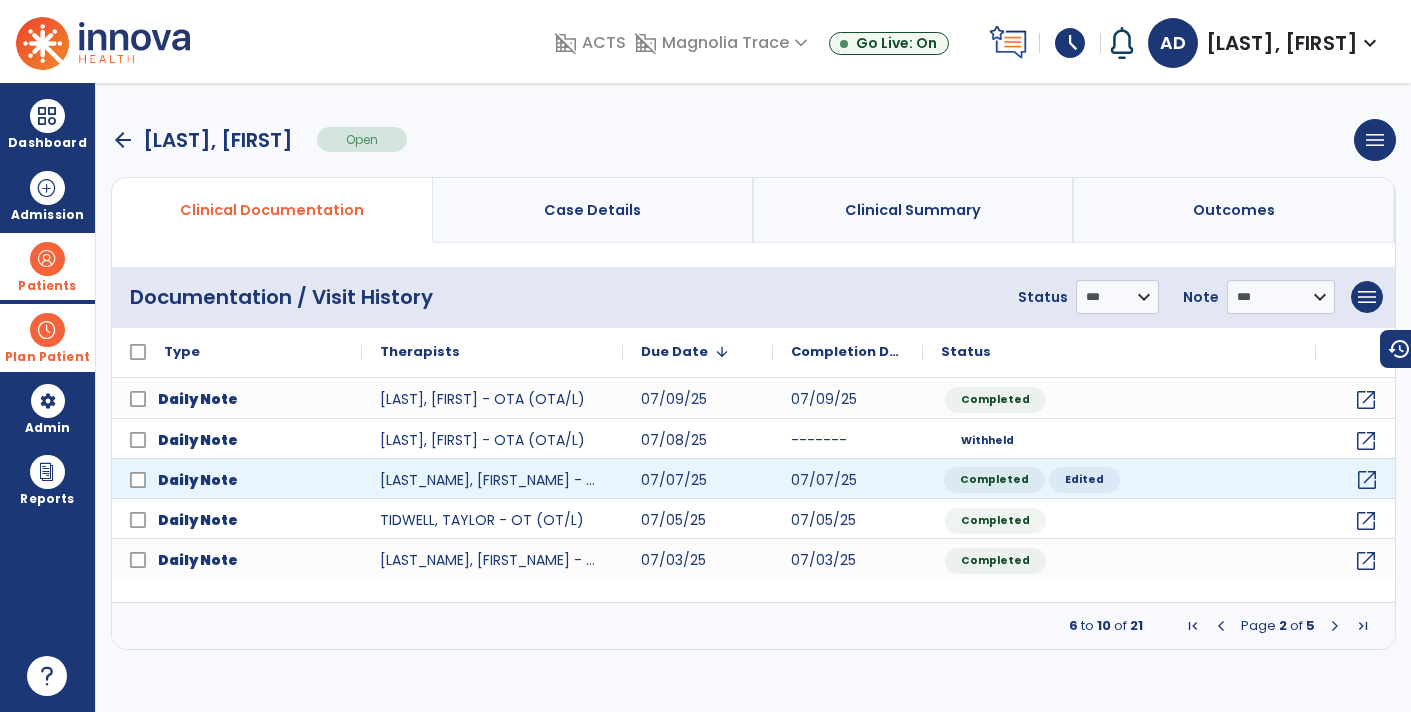 click on "open_in_new" 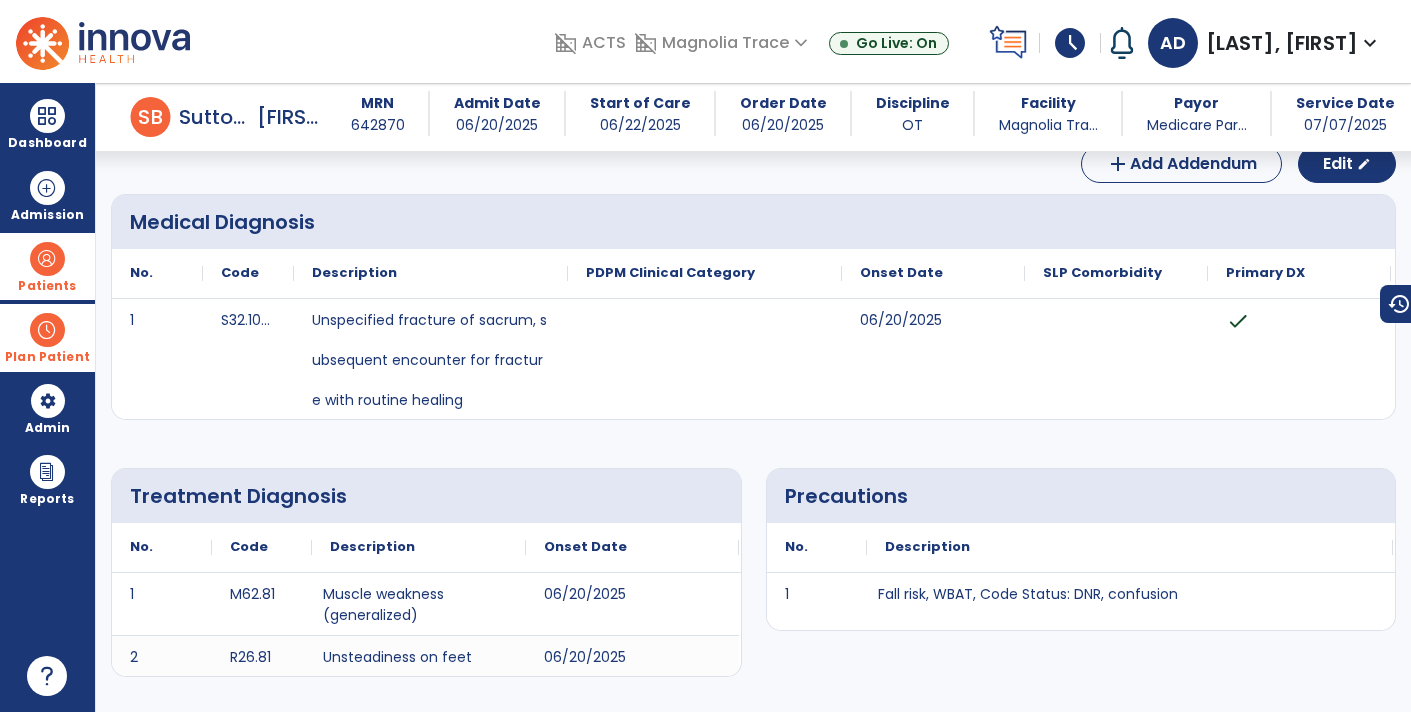 scroll, scrollTop: 0, scrollLeft: 0, axis: both 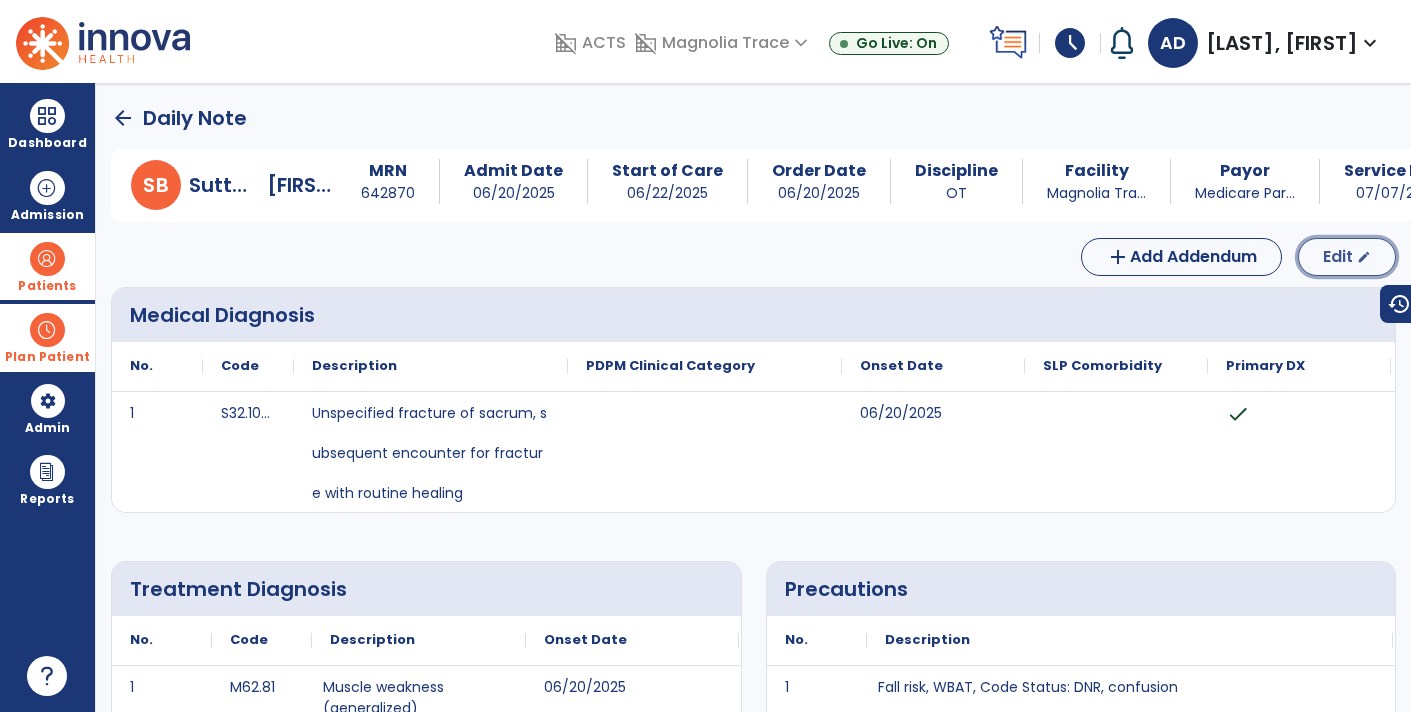 click on "Edit" 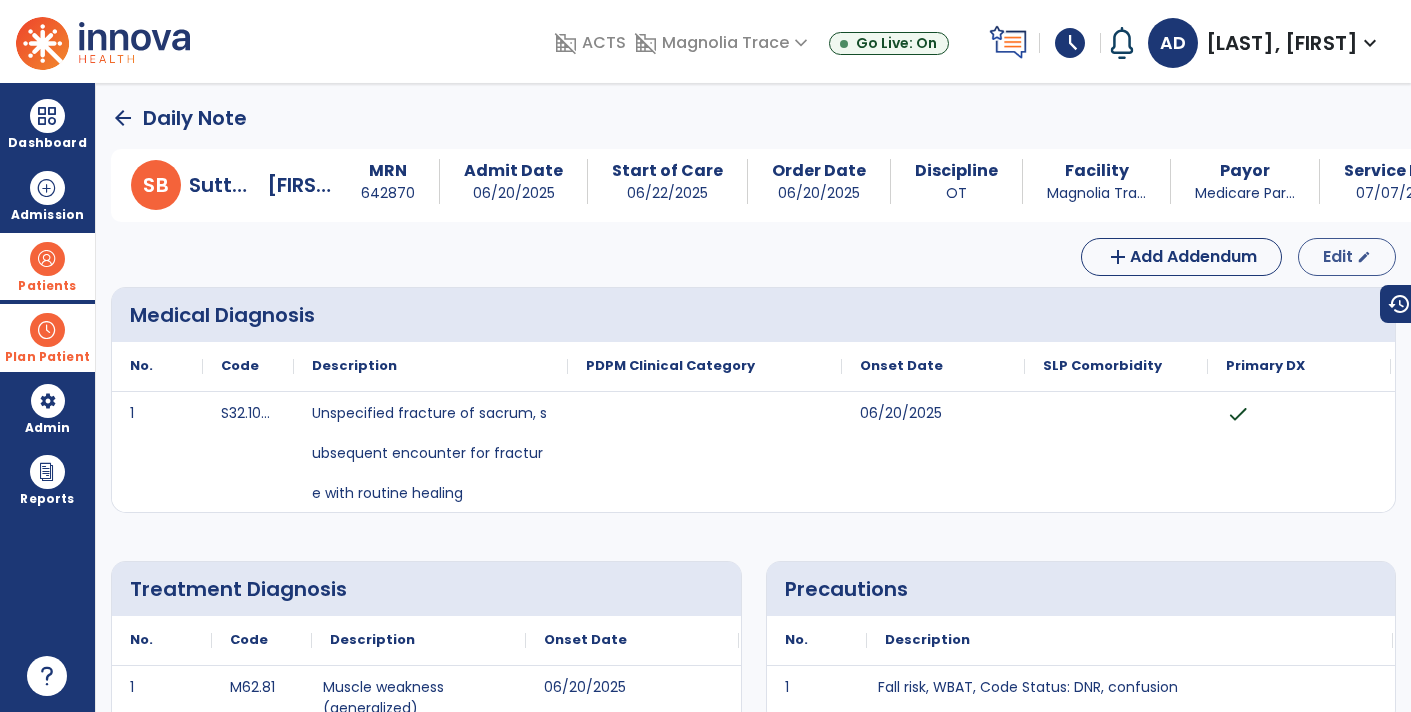 select on "*" 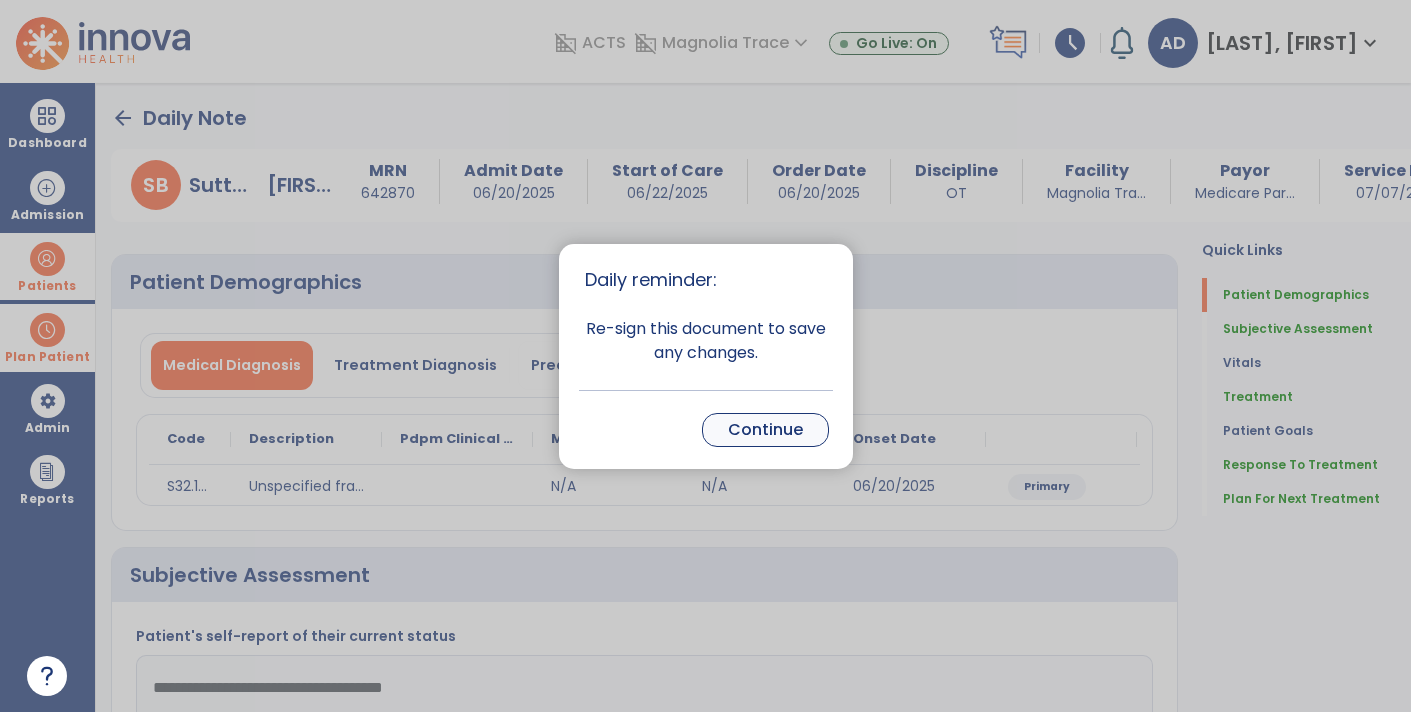 click on "Continue" at bounding box center (765, 430) 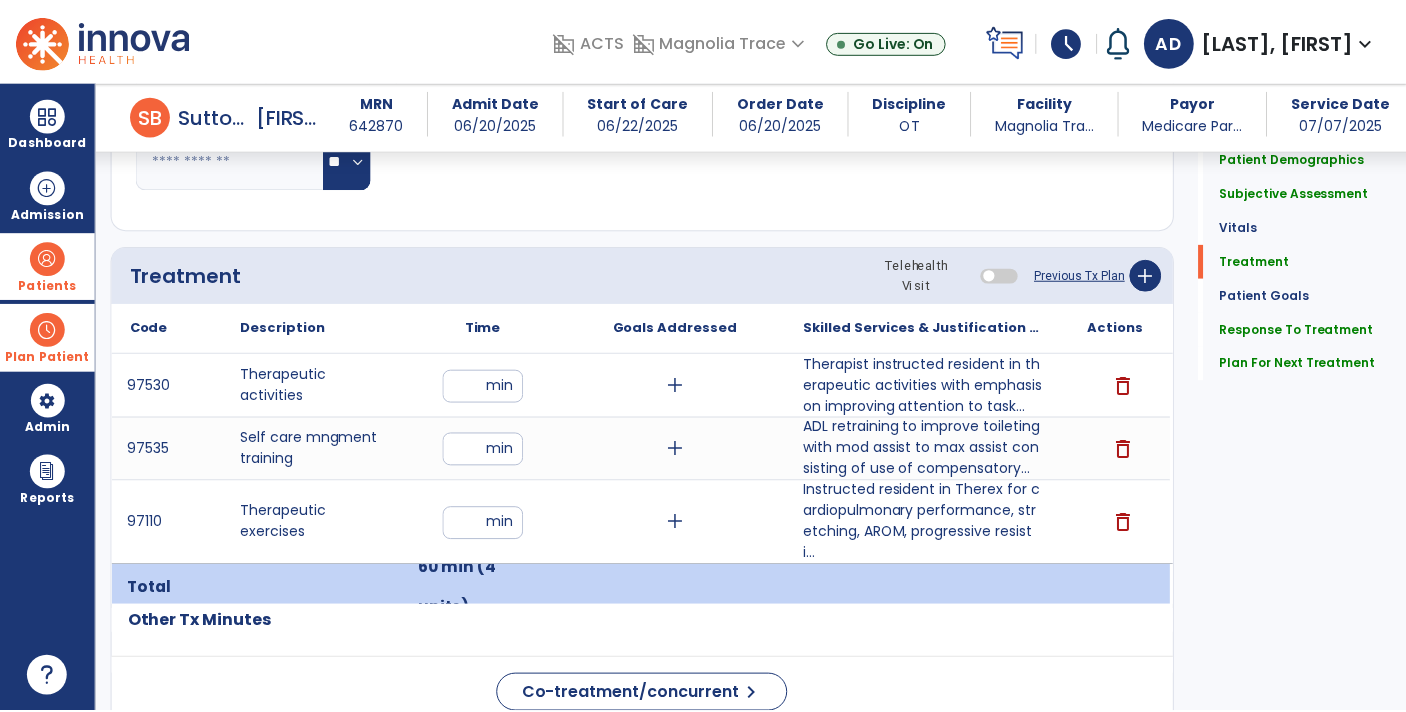 scroll, scrollTop: 1001, scrollLeft: 0, axis: vertical 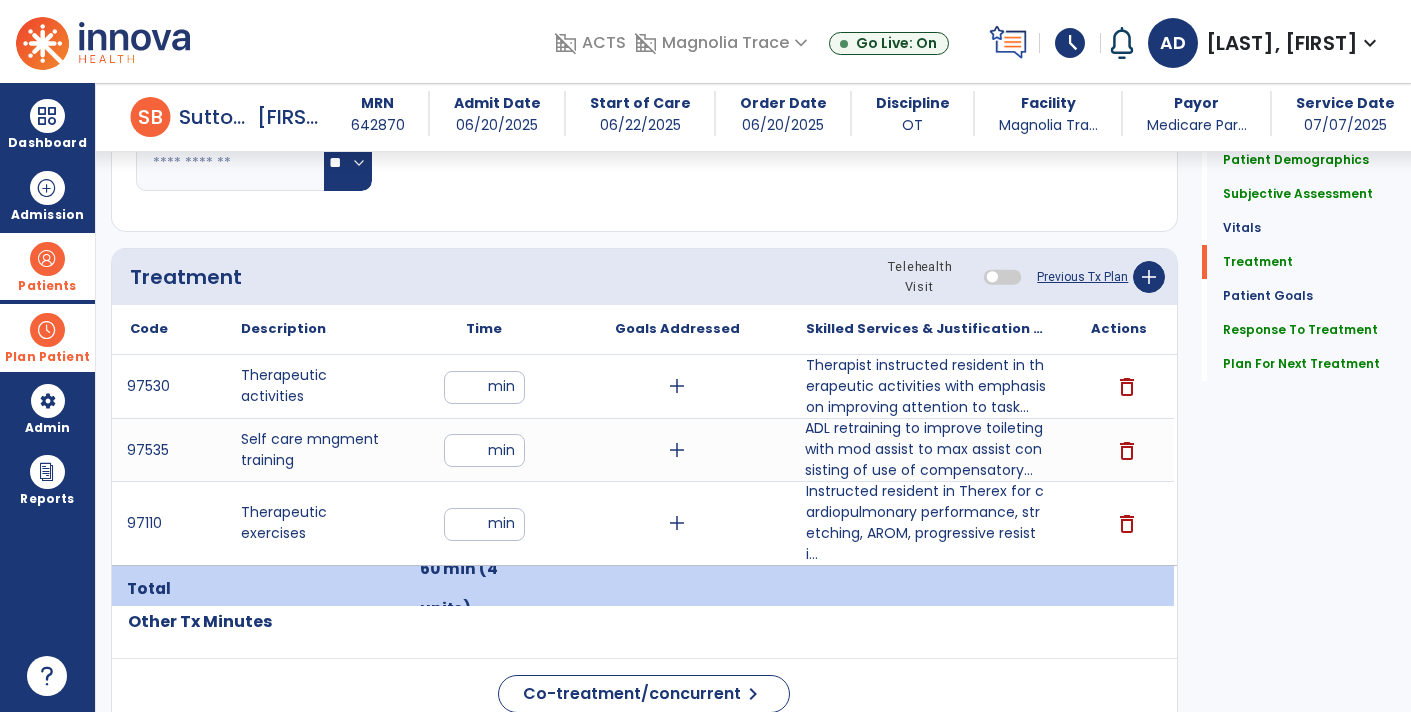 click on "ADL retraining to improve toileting with mod assist to  max assist consisting of use of compensatory..." at bounding box center [926, 449] 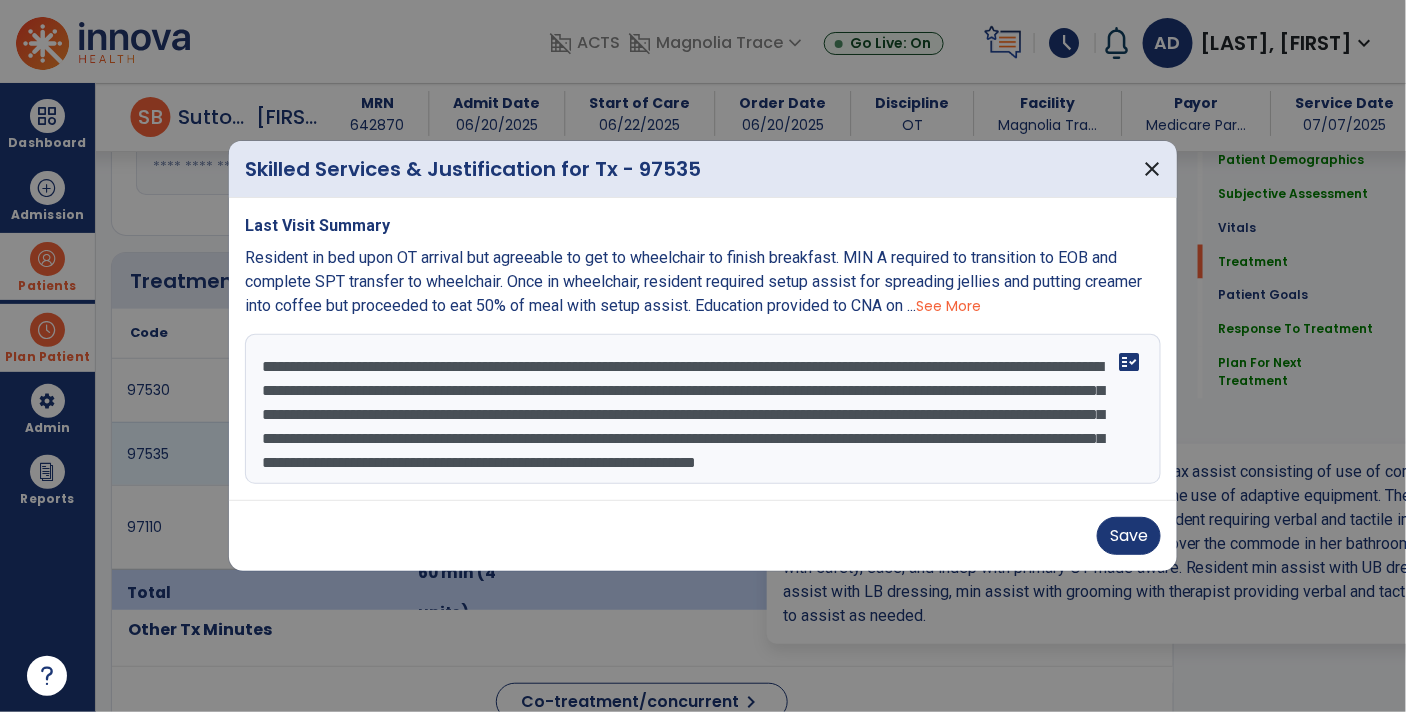 scroll, scrollTop: 1001, scrollLeft: 0, axis: vertical 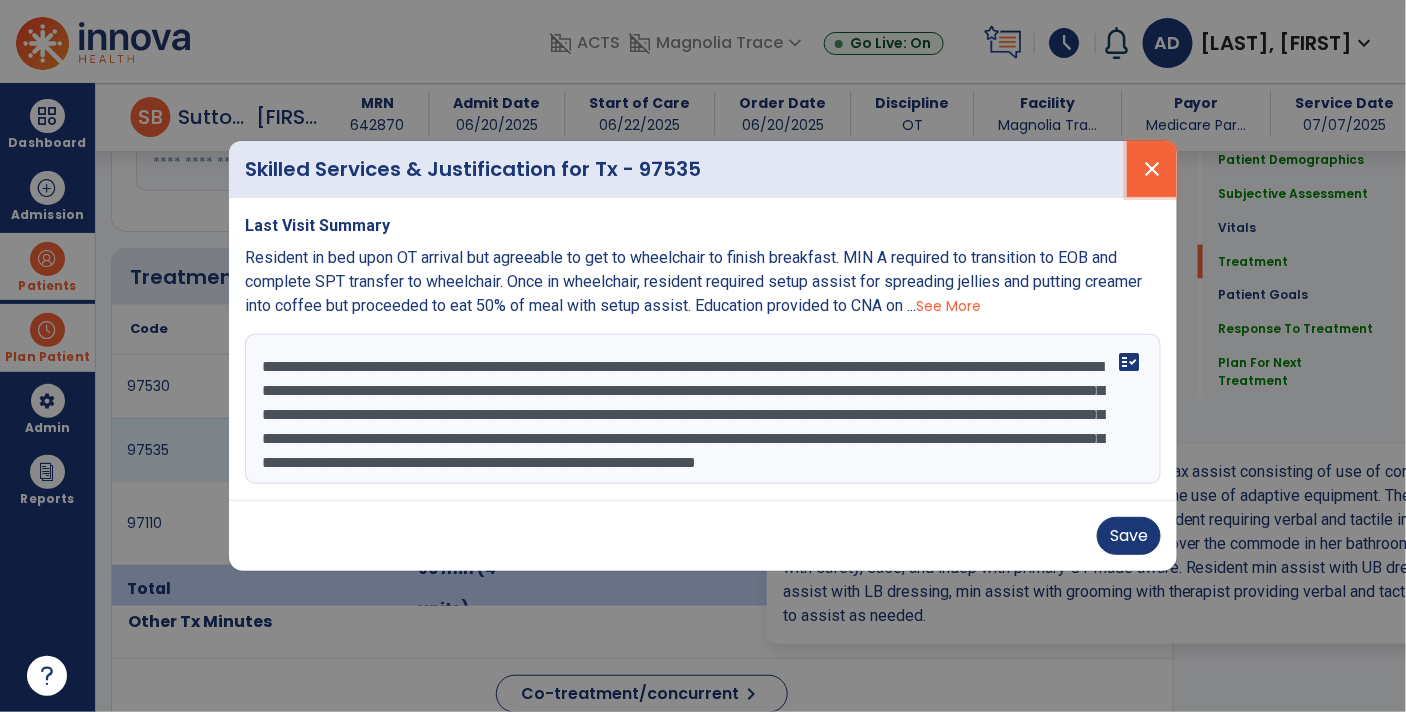 click on "close" at bounding box center [1152, 169] 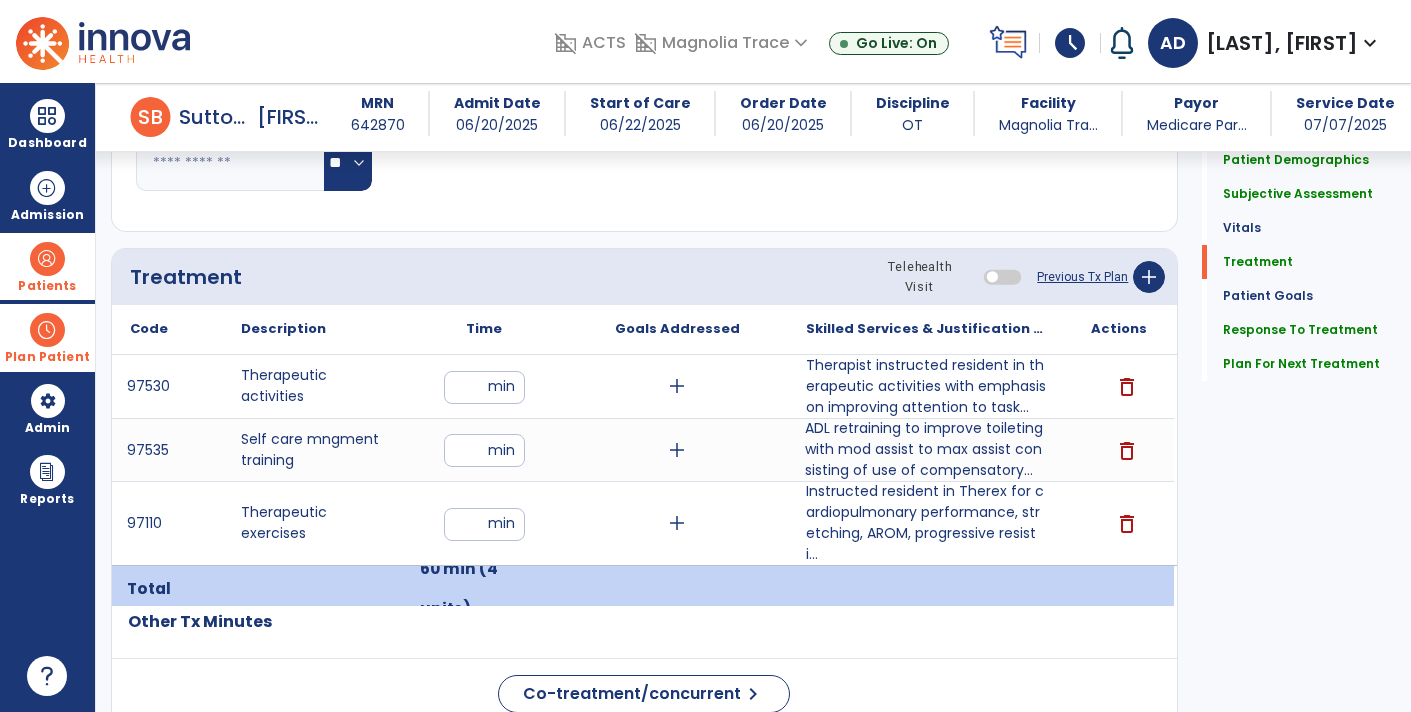 click on "arrow_back" at bounding box center [87, 121] 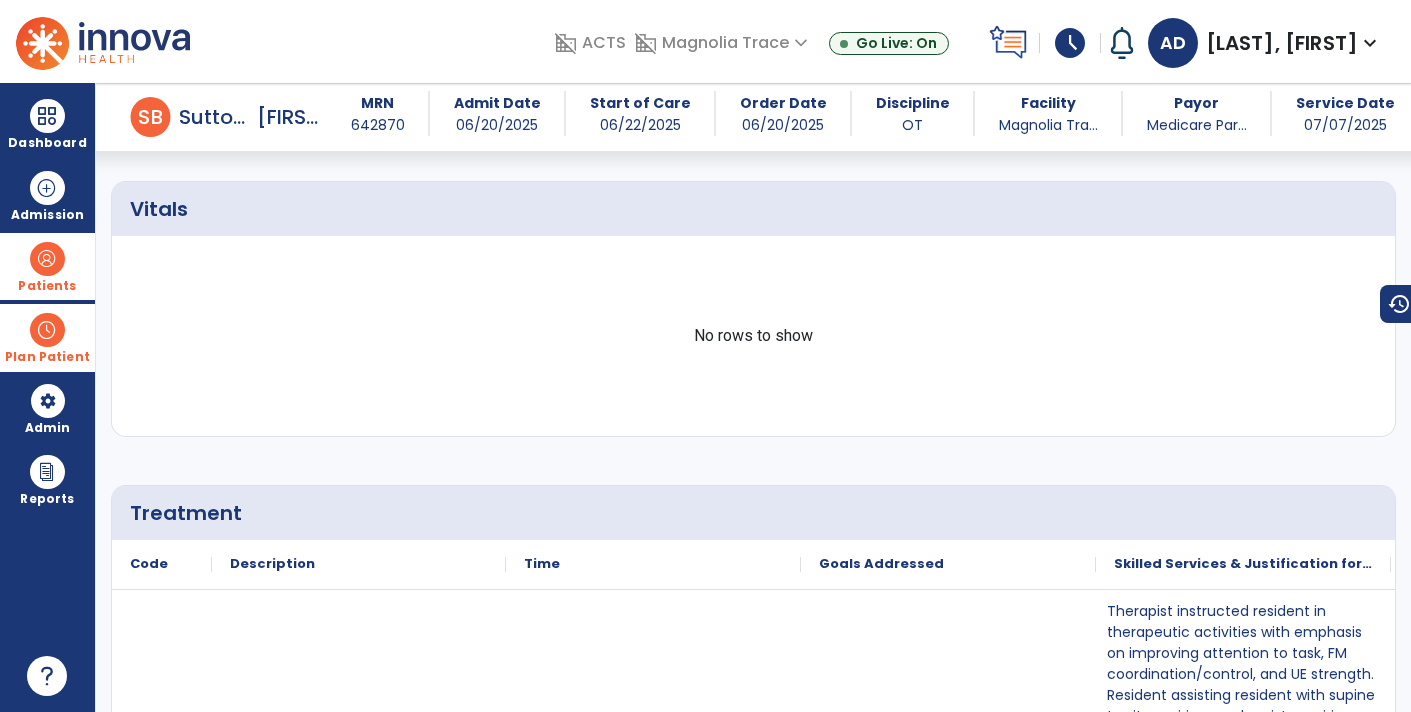 scroll, scrollTop: 941, scrollLeft: 0, axis: vertical 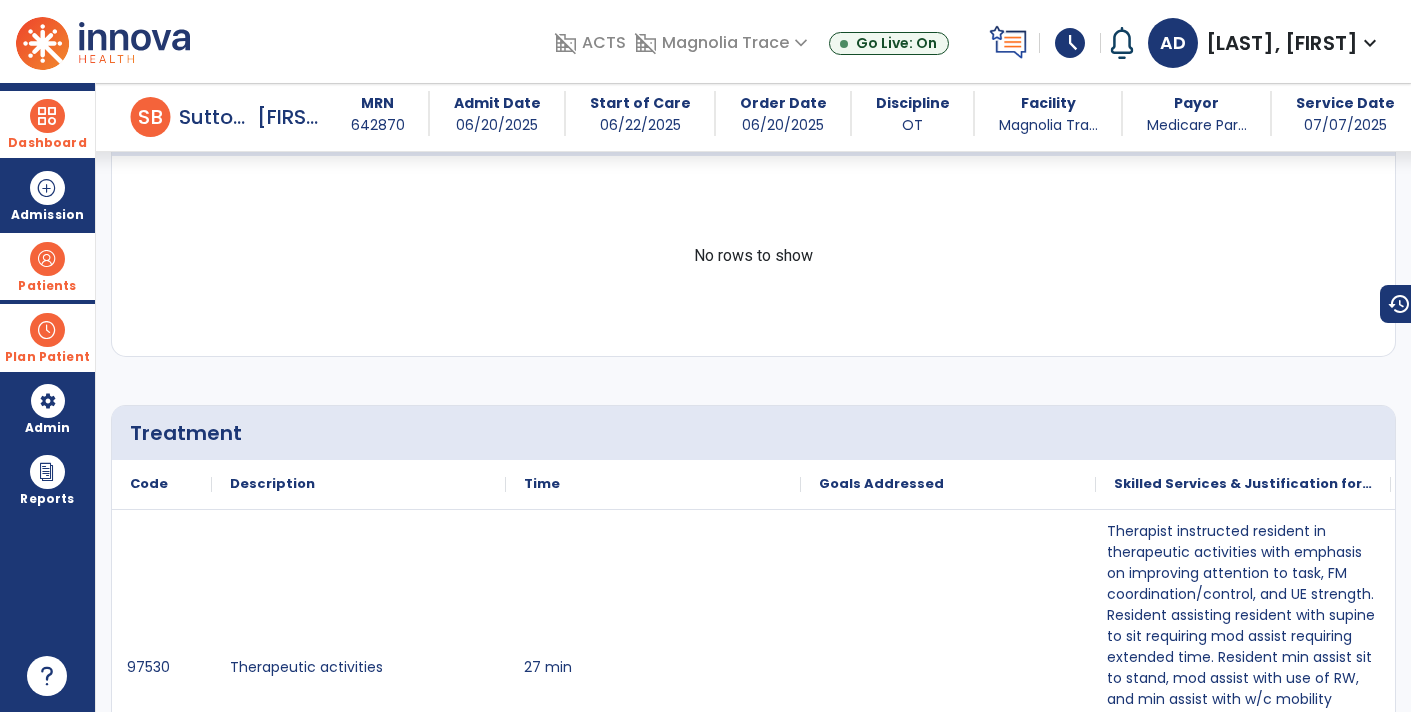 click on "Dashboard  dashboard  Therapist Dashboard  view_quilt  Operations Dashboard" at bounding box center (47, 124) 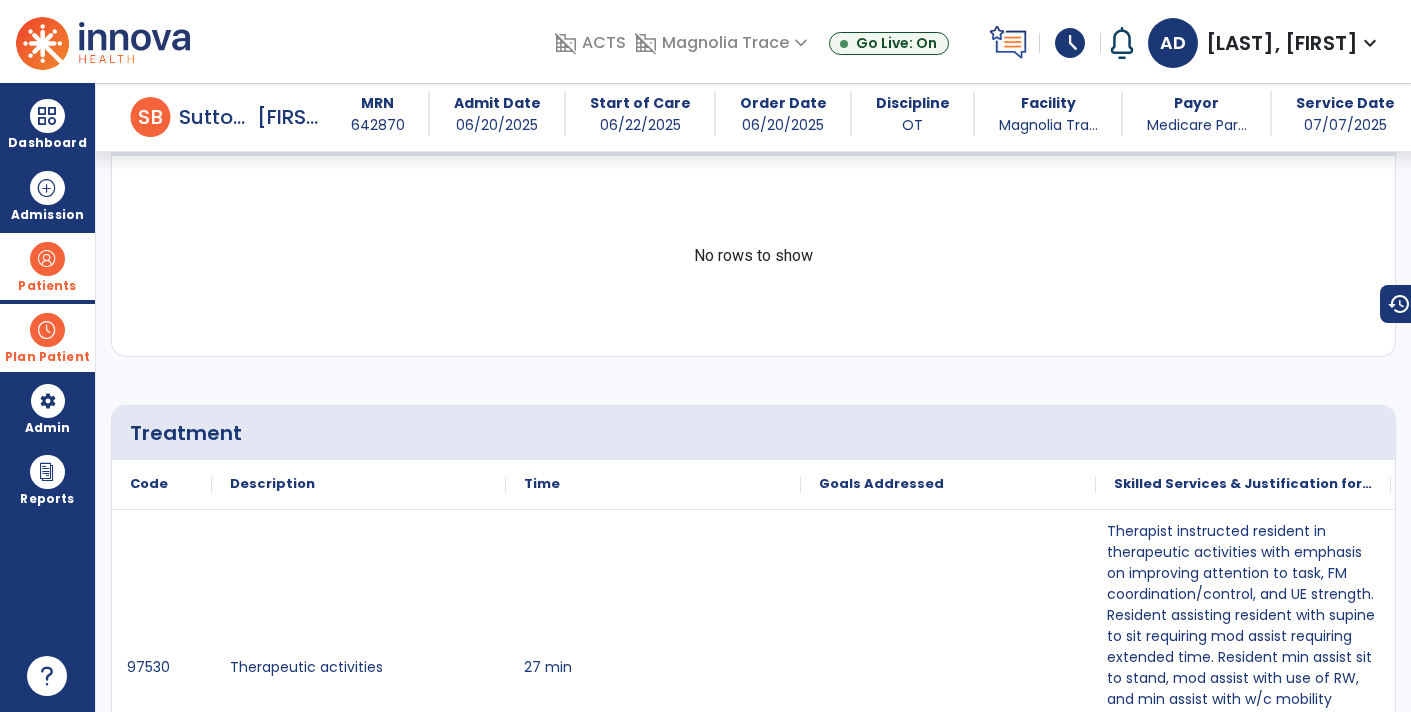 click on "S B" at bounding box center (151, 117) 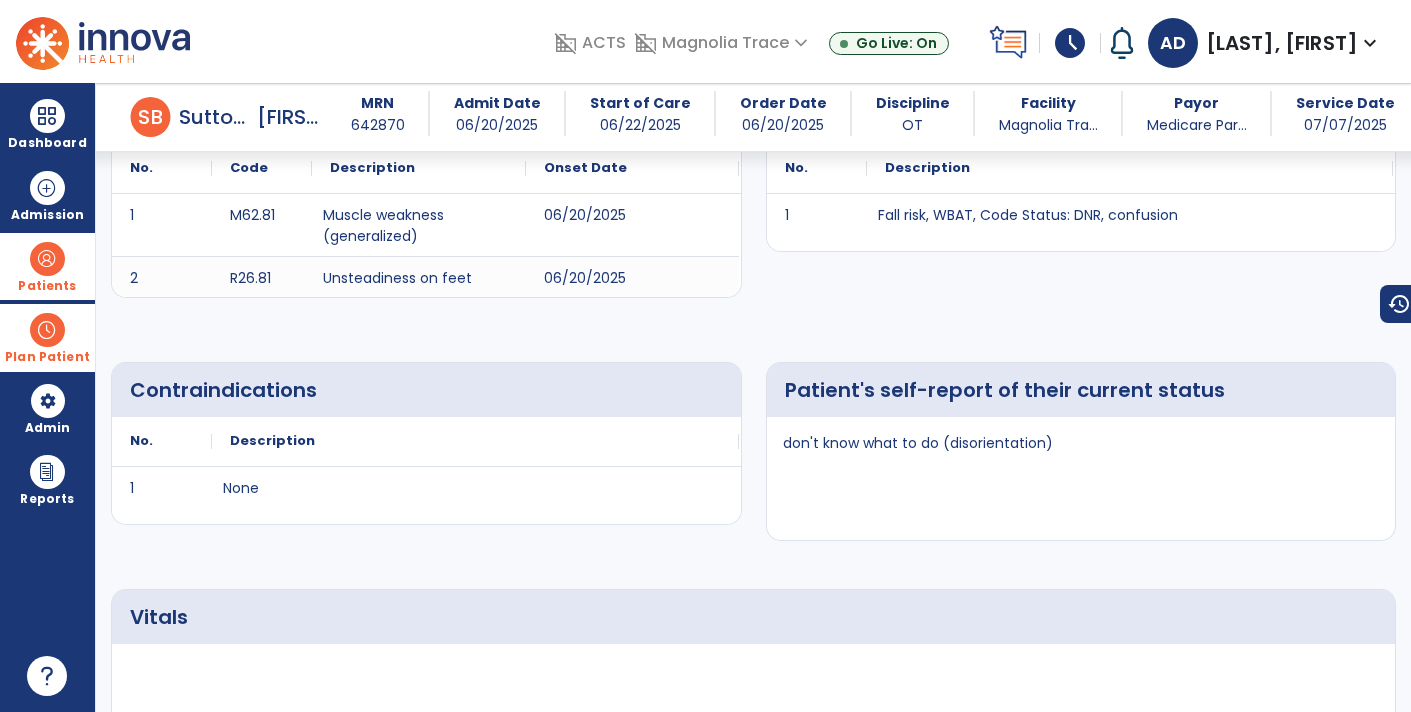 scroll, scrollTop: 445, scrollLeft: 0, axis: vertical 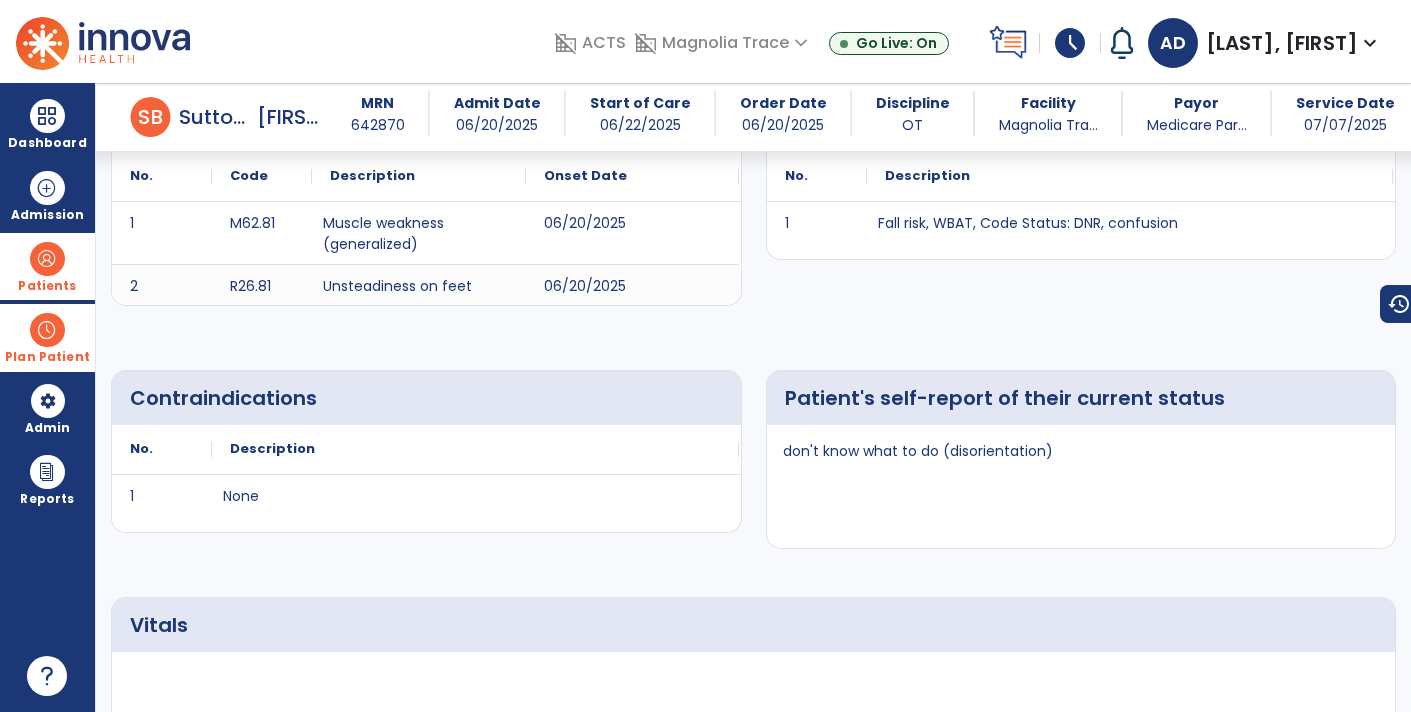 click on "Patients" at bounding box center [47, 286] 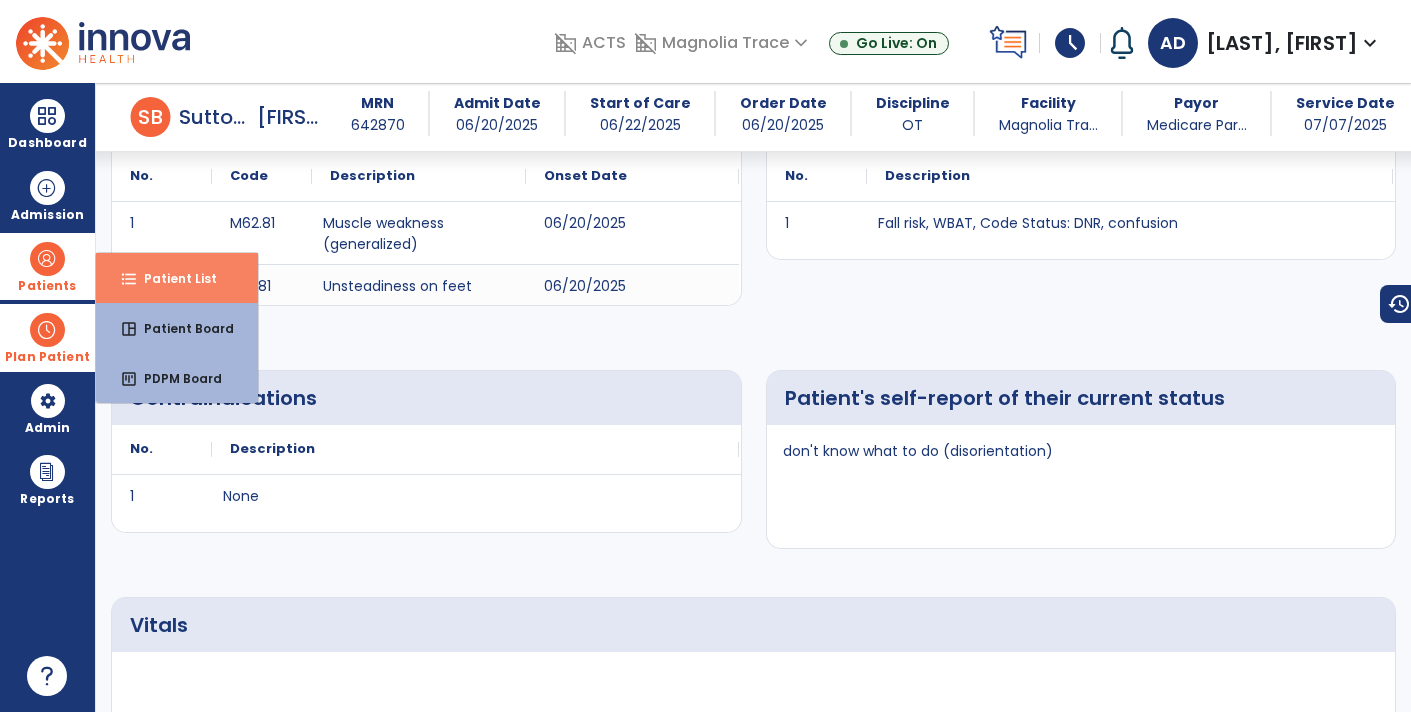 click on "Patient List" at bounding box center (172, 278) 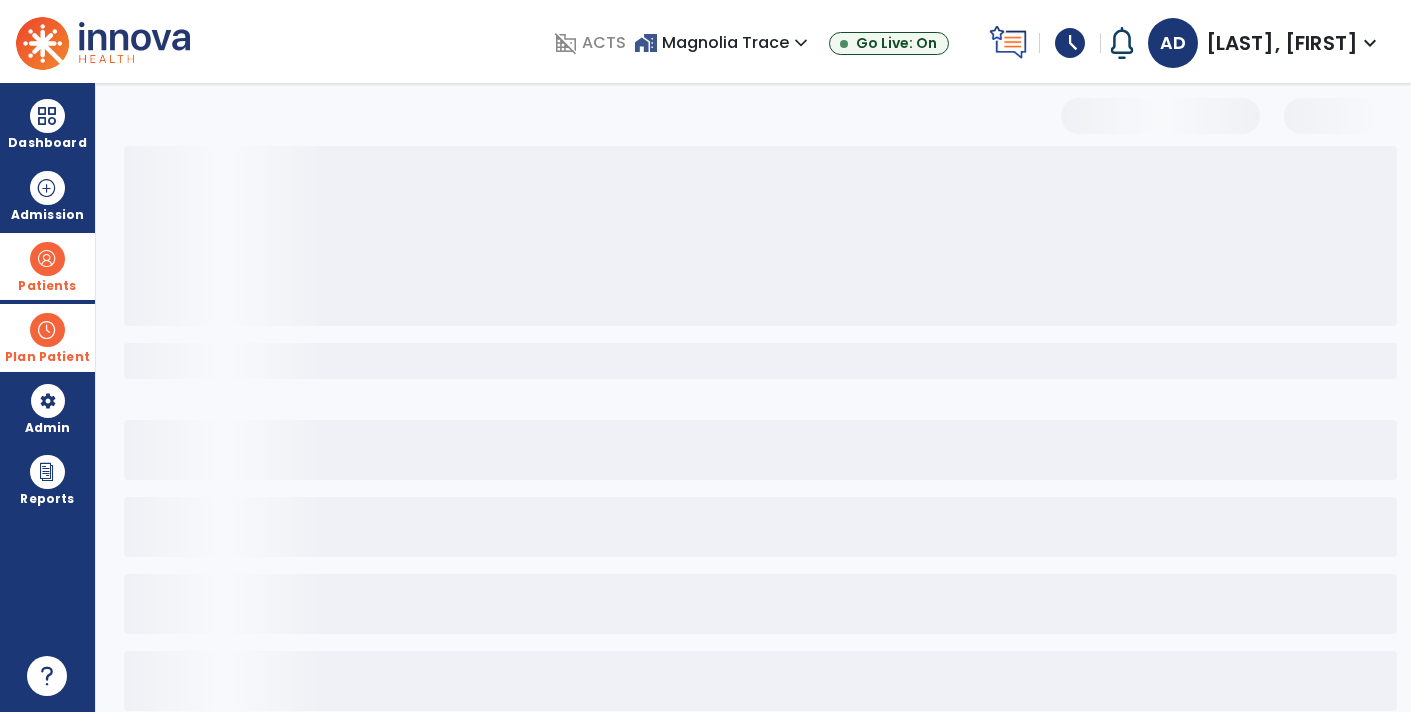 scroll, scrollTop: 30, scrollLeft: 0, axis: vertical 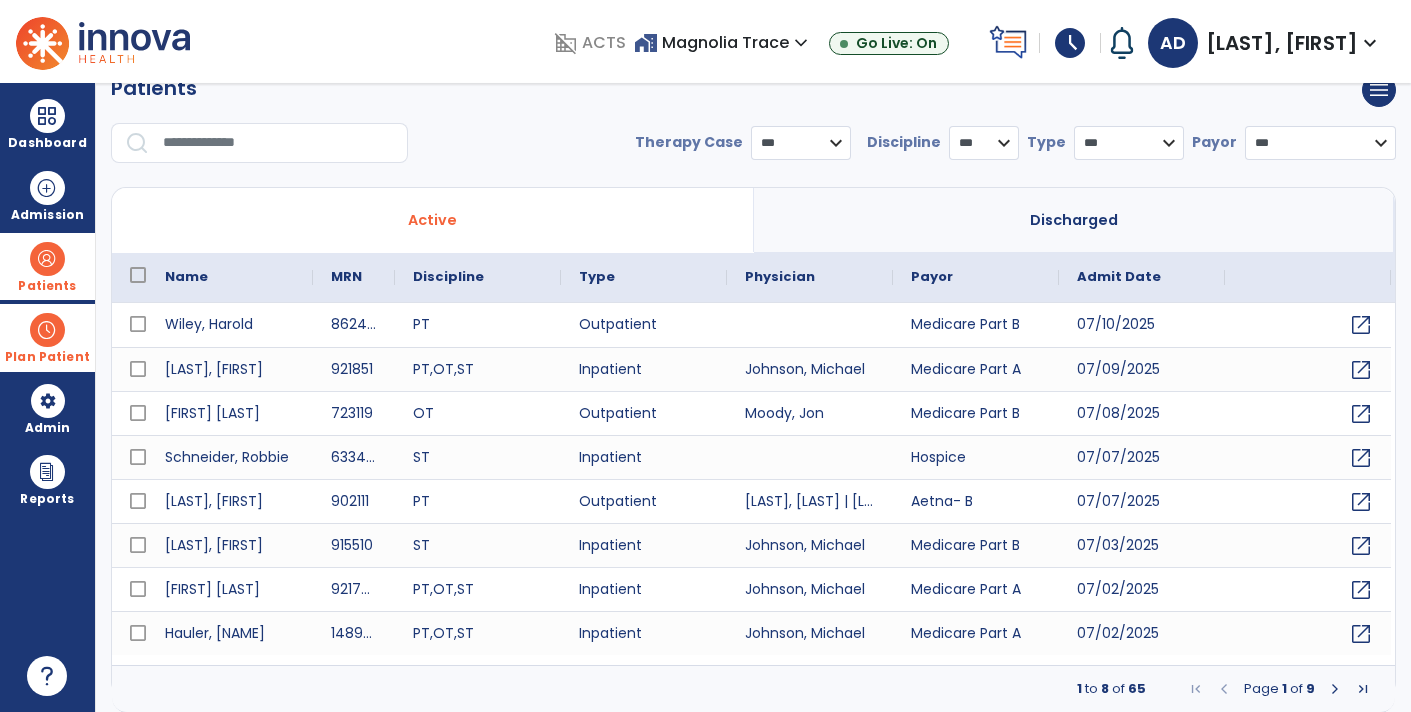 click at bounding box center [278, 143] 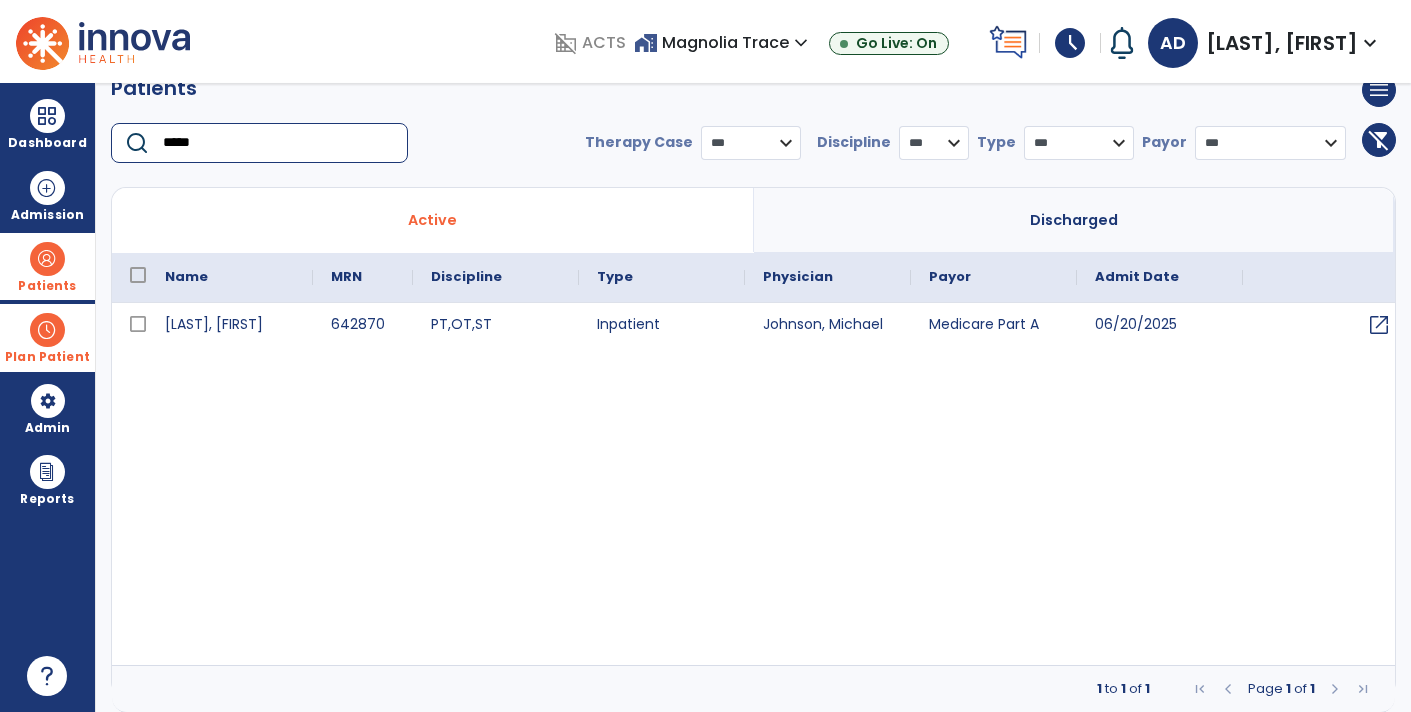 type on "*****" 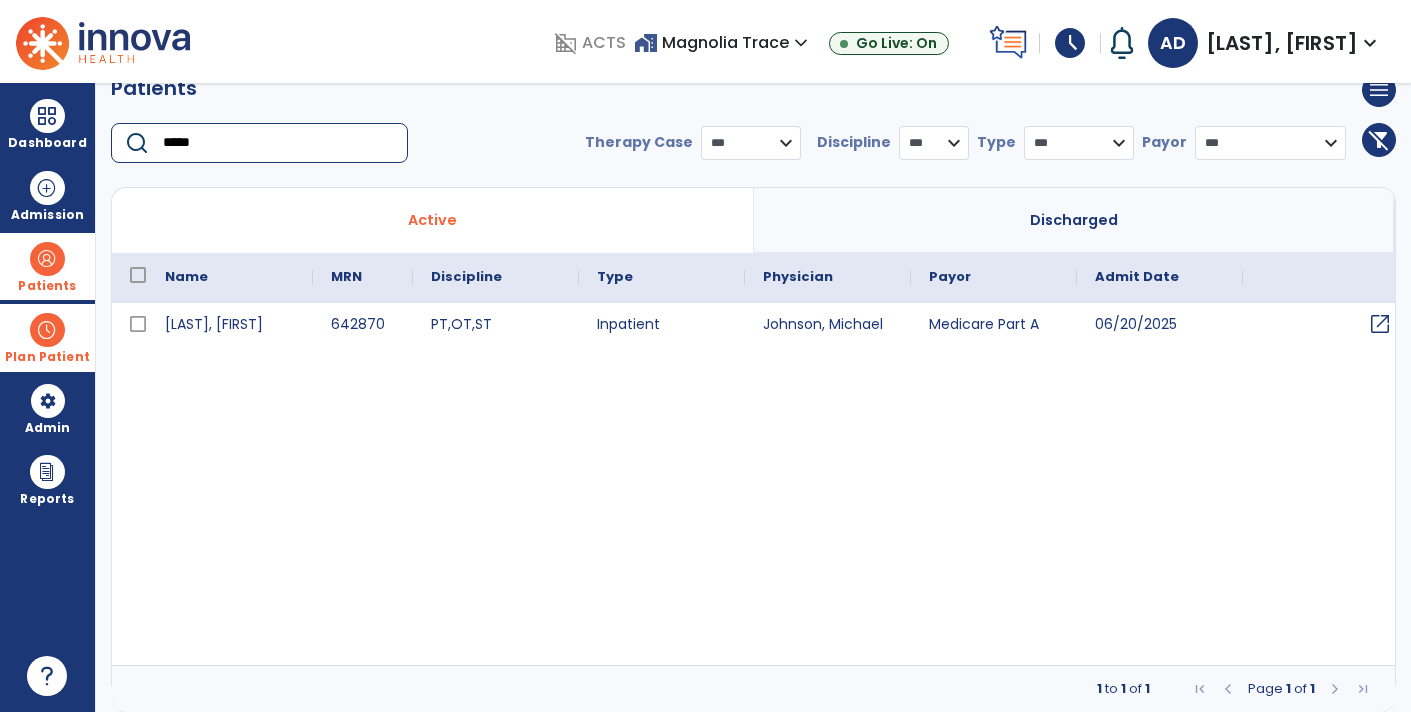 click on "open_in_new" at bounding box center [1380, 324] 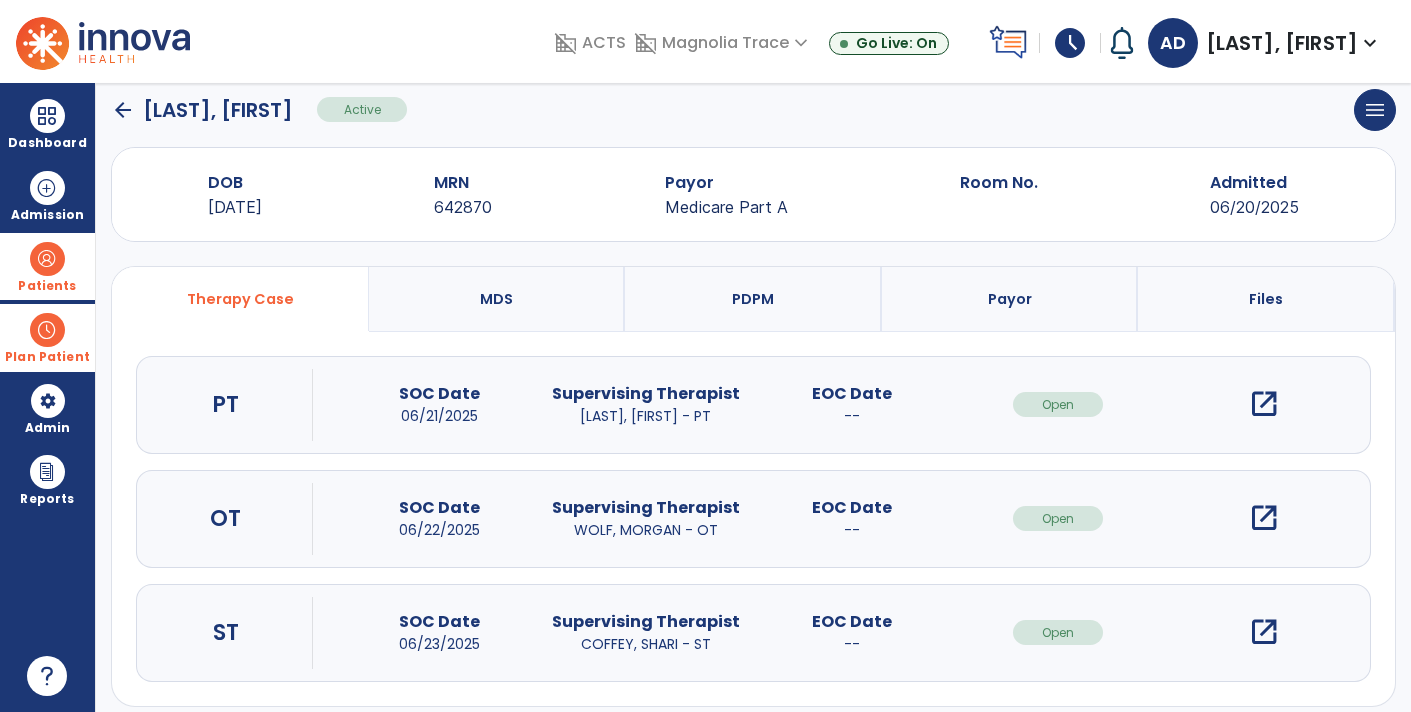 click on "open_in_new" at bounding box center [1264, 518] 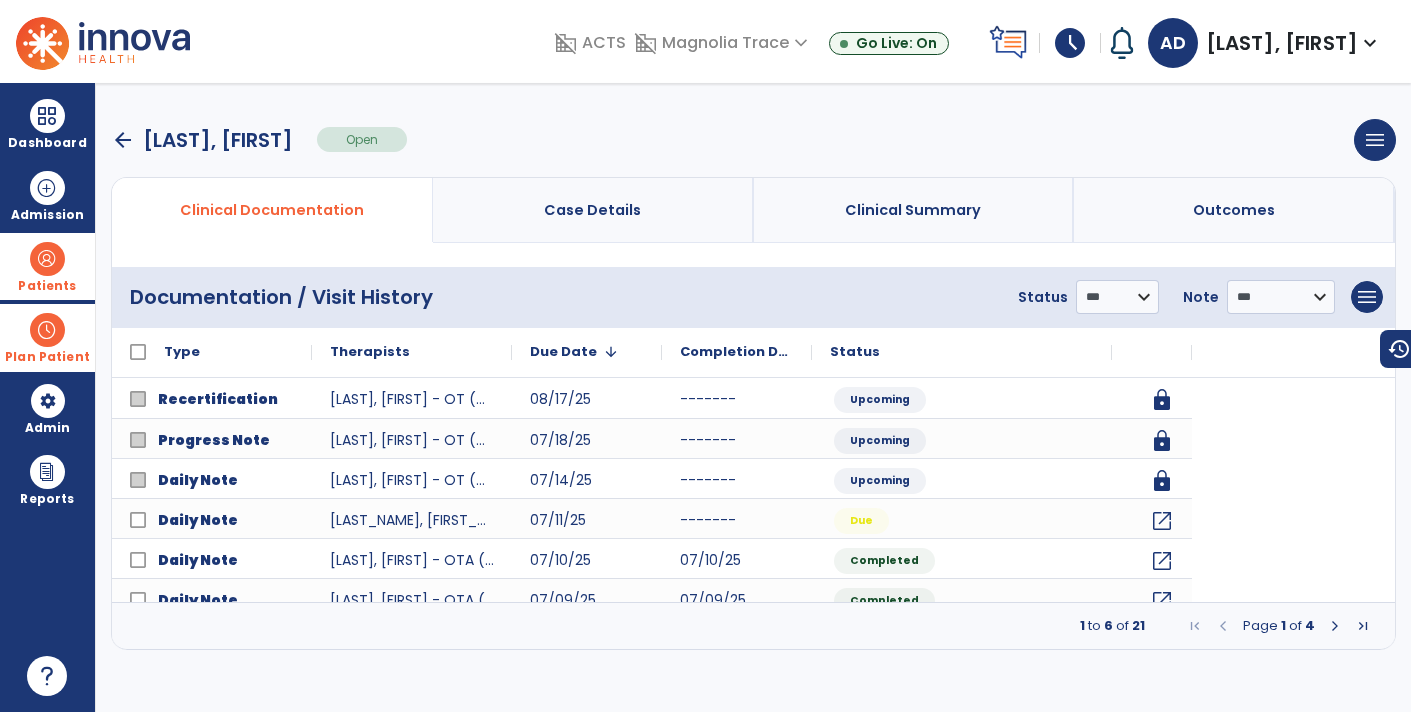 scroll, scrollTop: 0, scrollLeft: 0, axis: both 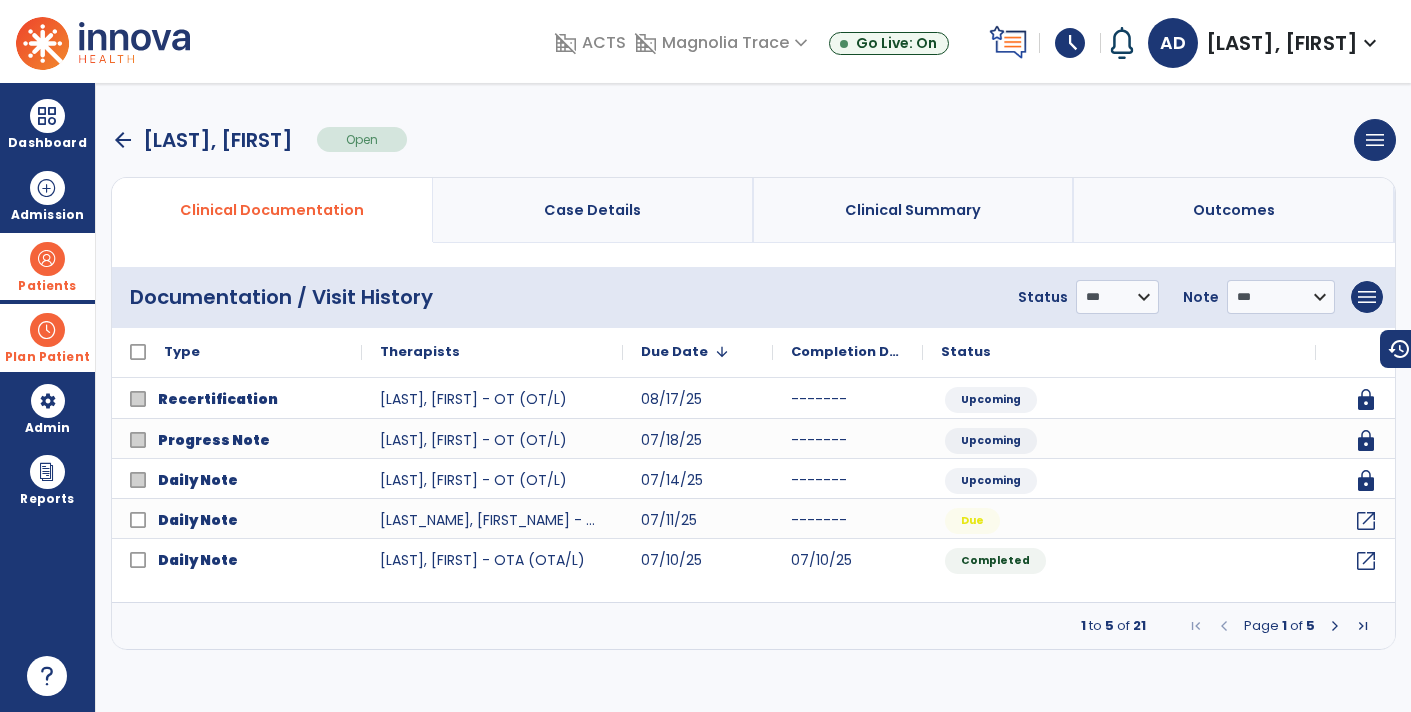 click at bounding box center [1335, 626] 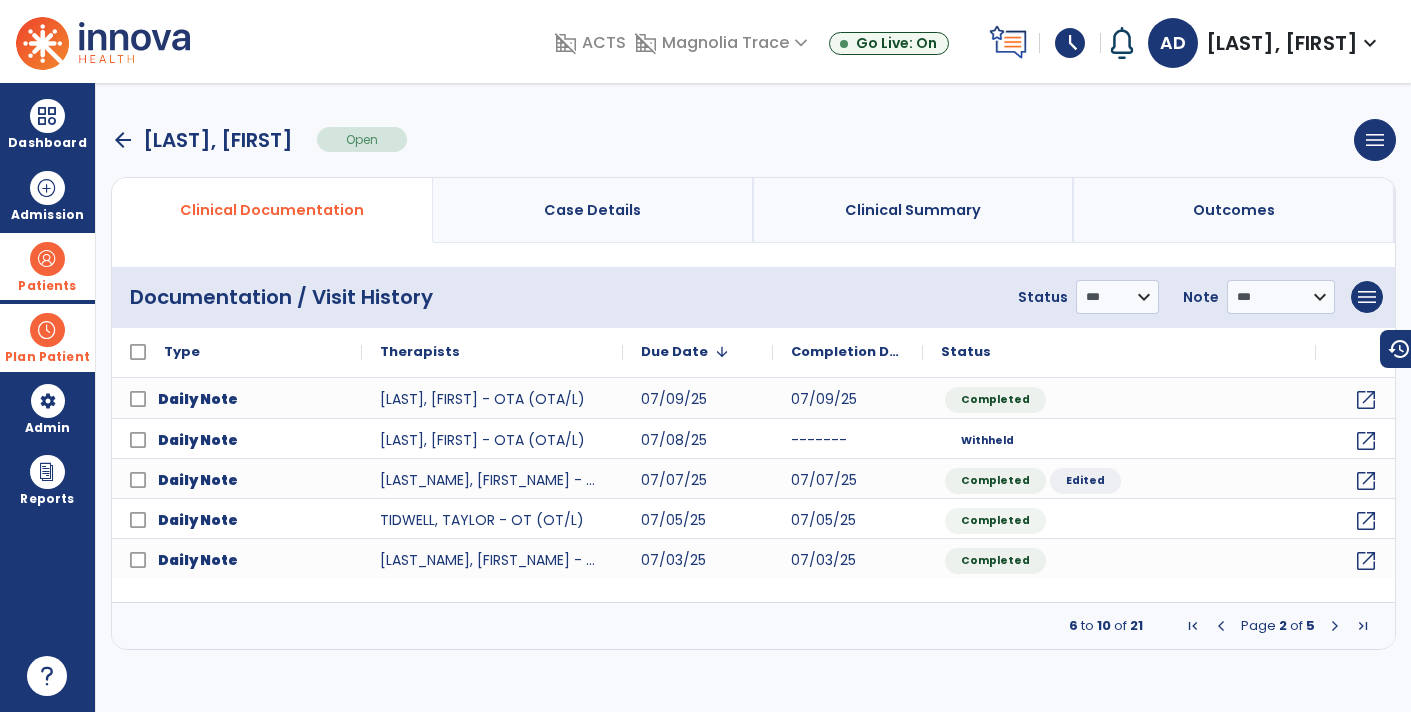 click at bounding box center (1335, 626) 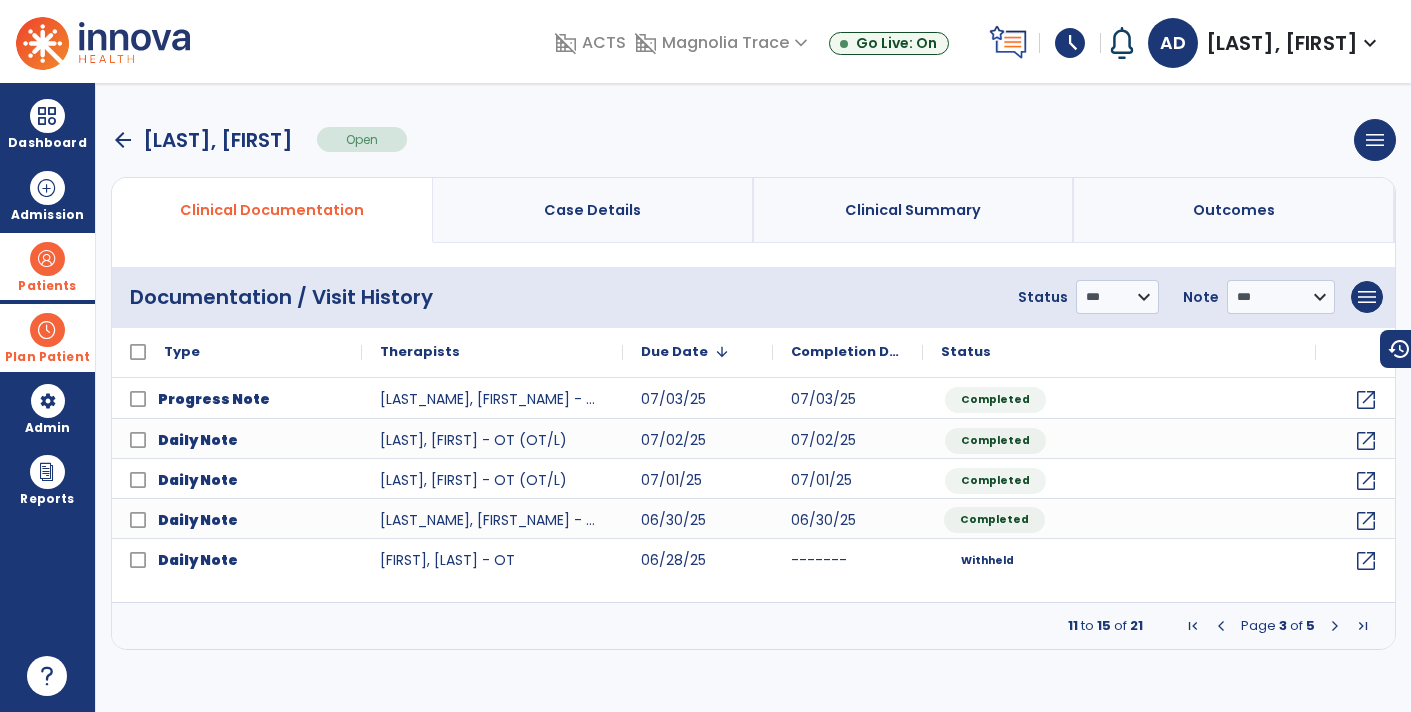 click on "Completed" 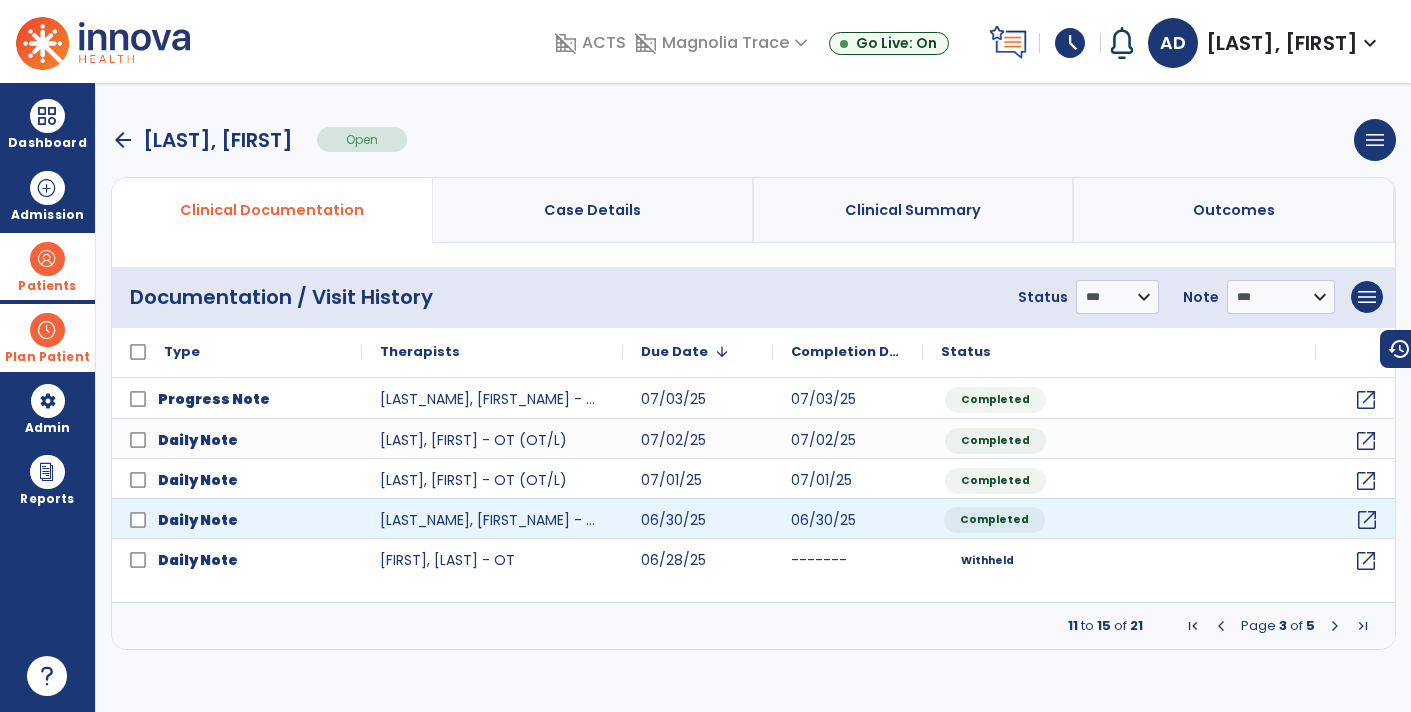 click on "open_in_new" 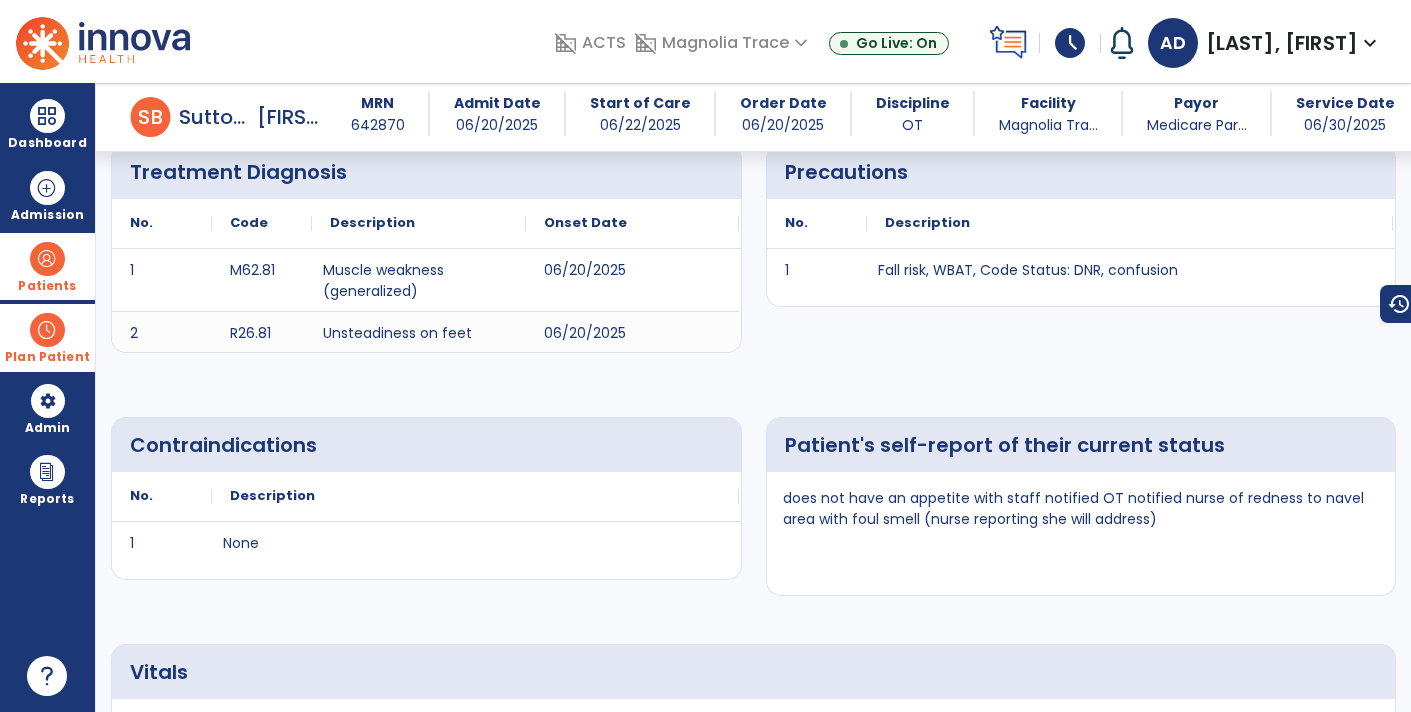 scroll, scrollTop: 0, scrollLeft: 0, axis: both 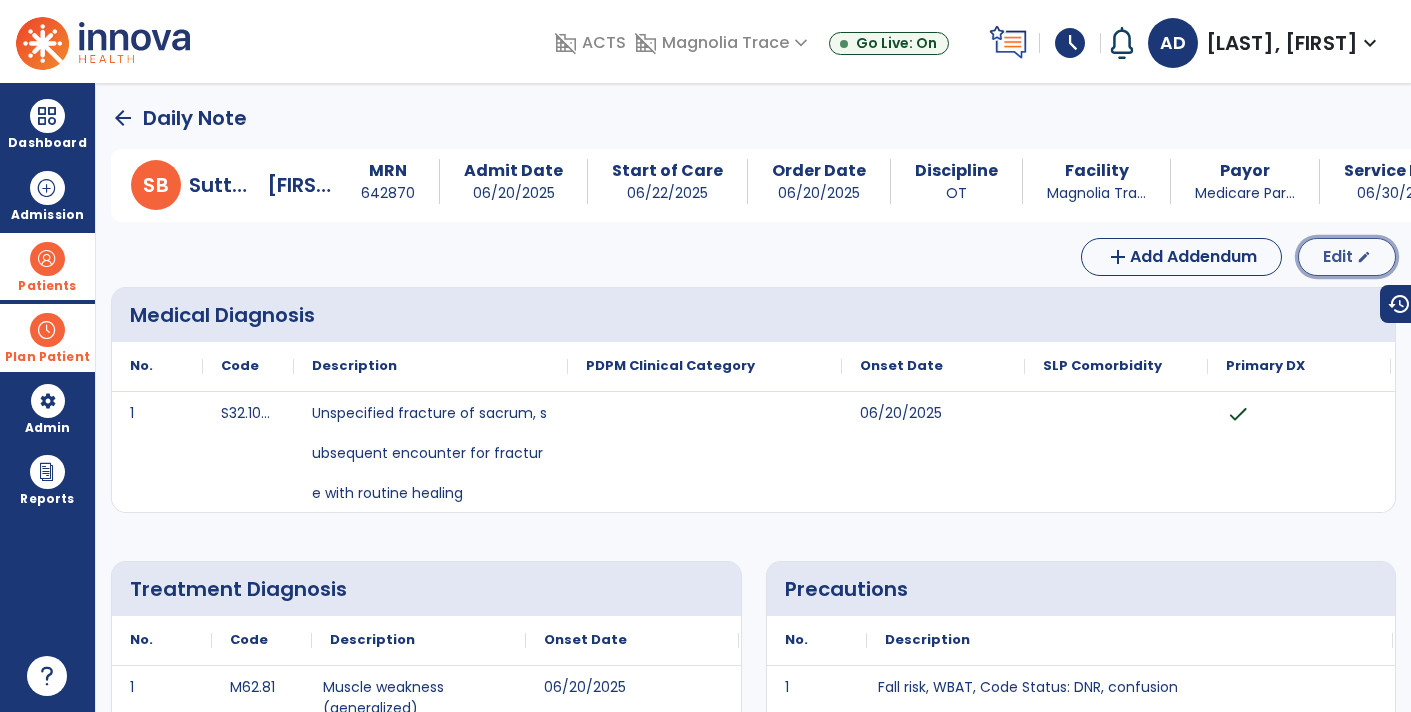 click on "Edit  edit" 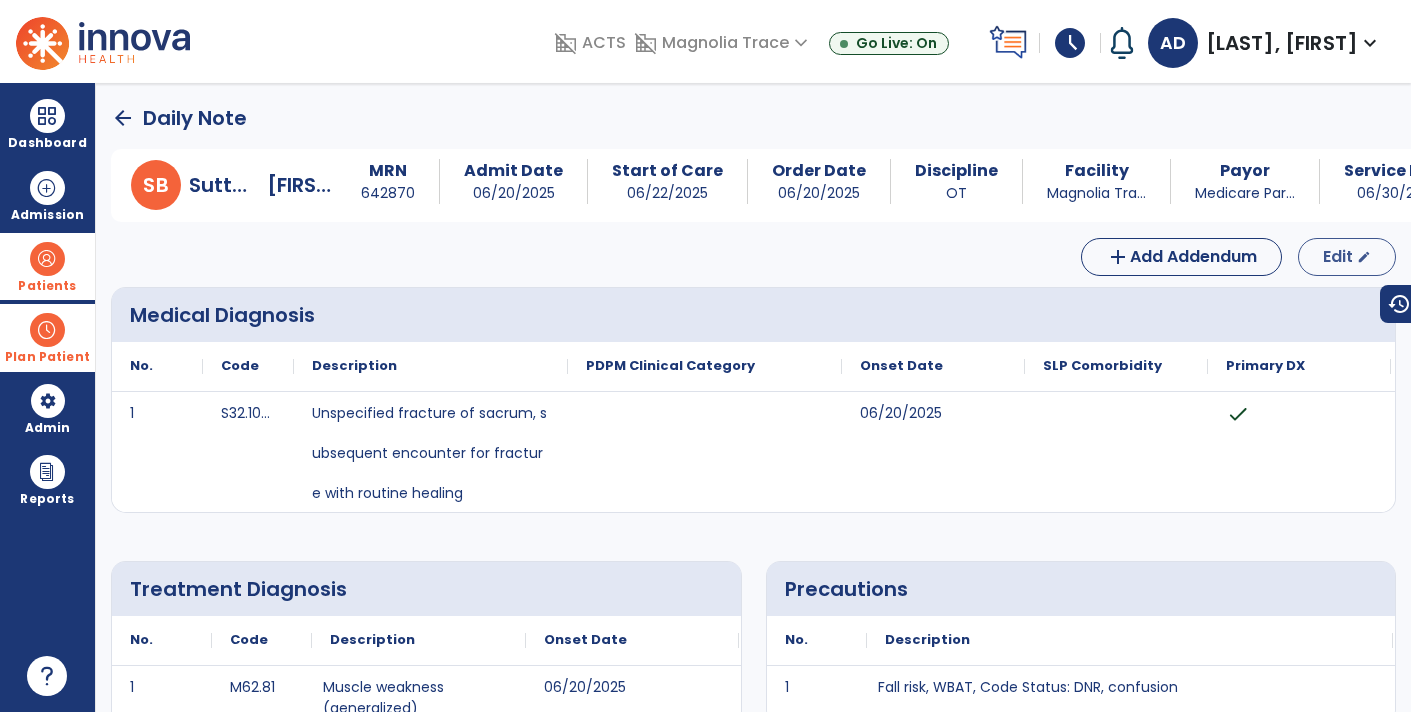 select on "*" 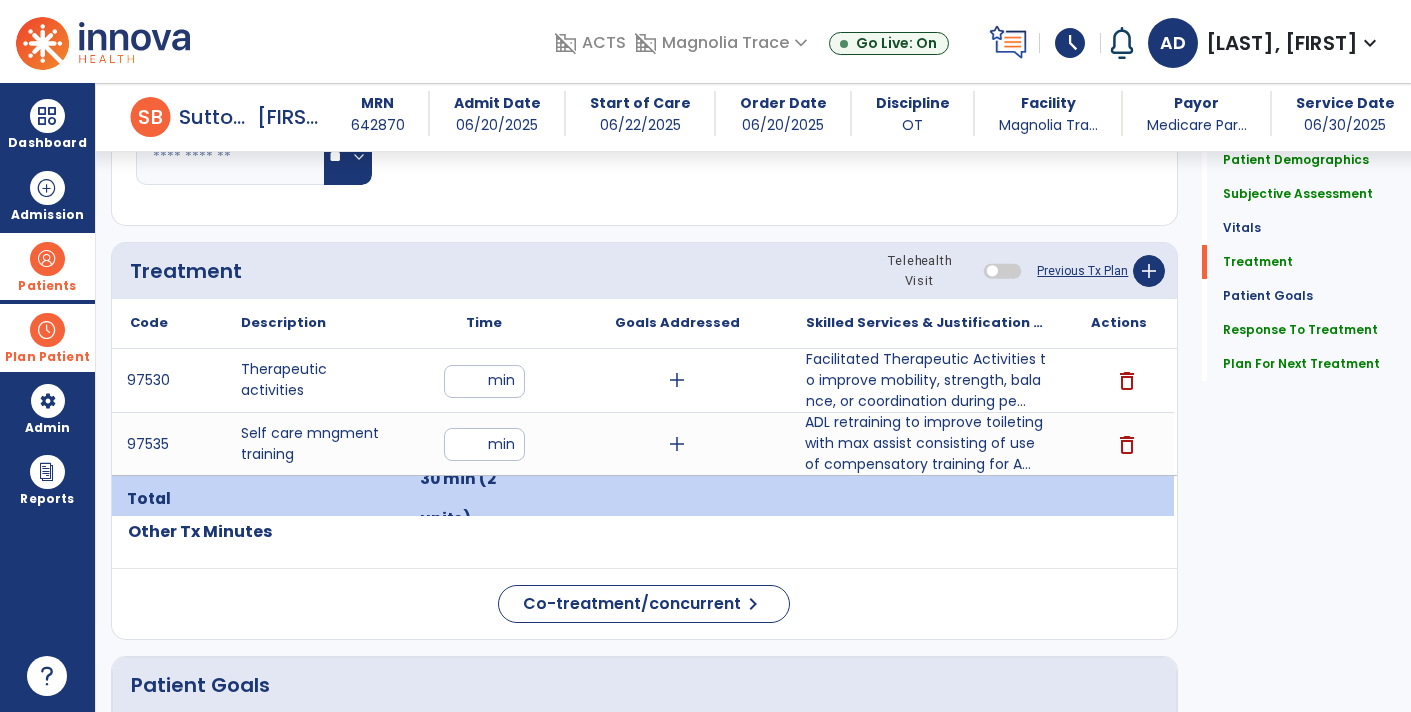 click on "ADL retraining to improve toileting with max assist consisting of use of compensatory training for A..." at bounding box center [926, 443] 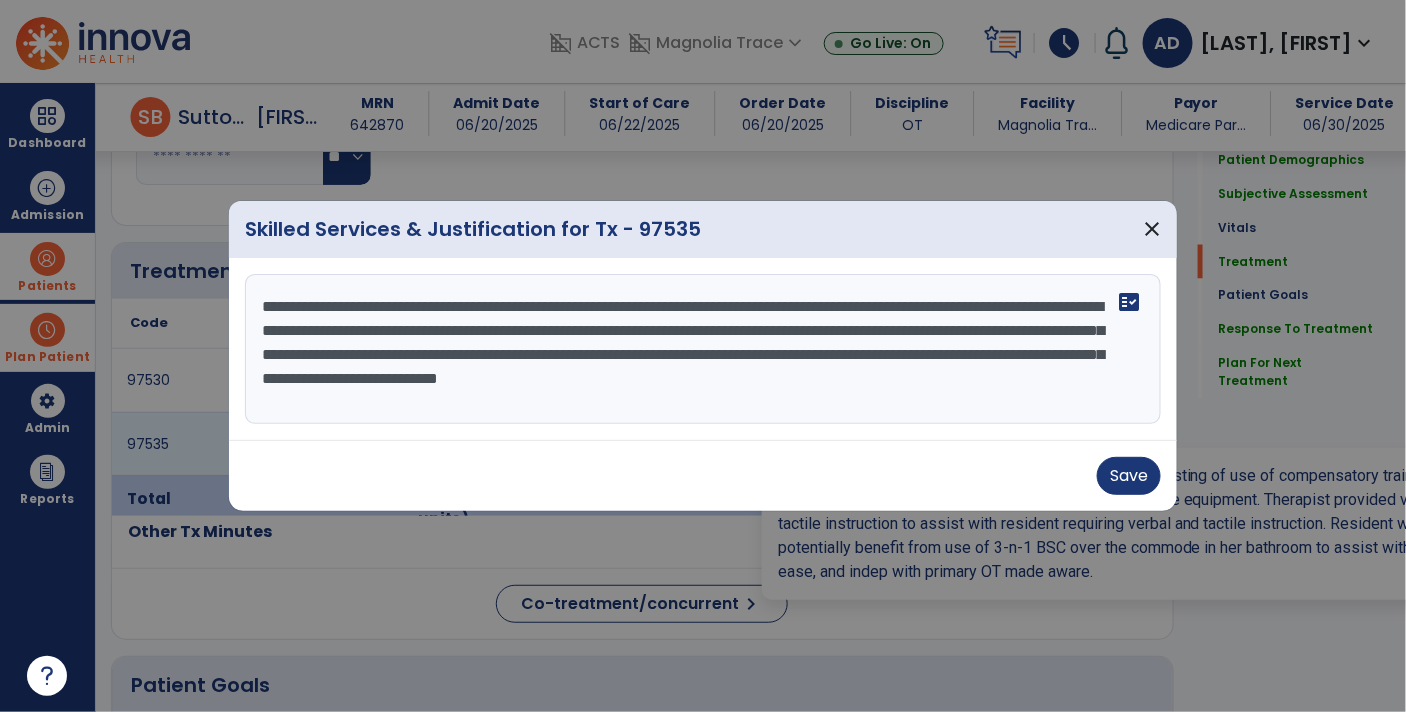 scroll, scrollTop: 1007, scrollLeft: 0, axis: vertical 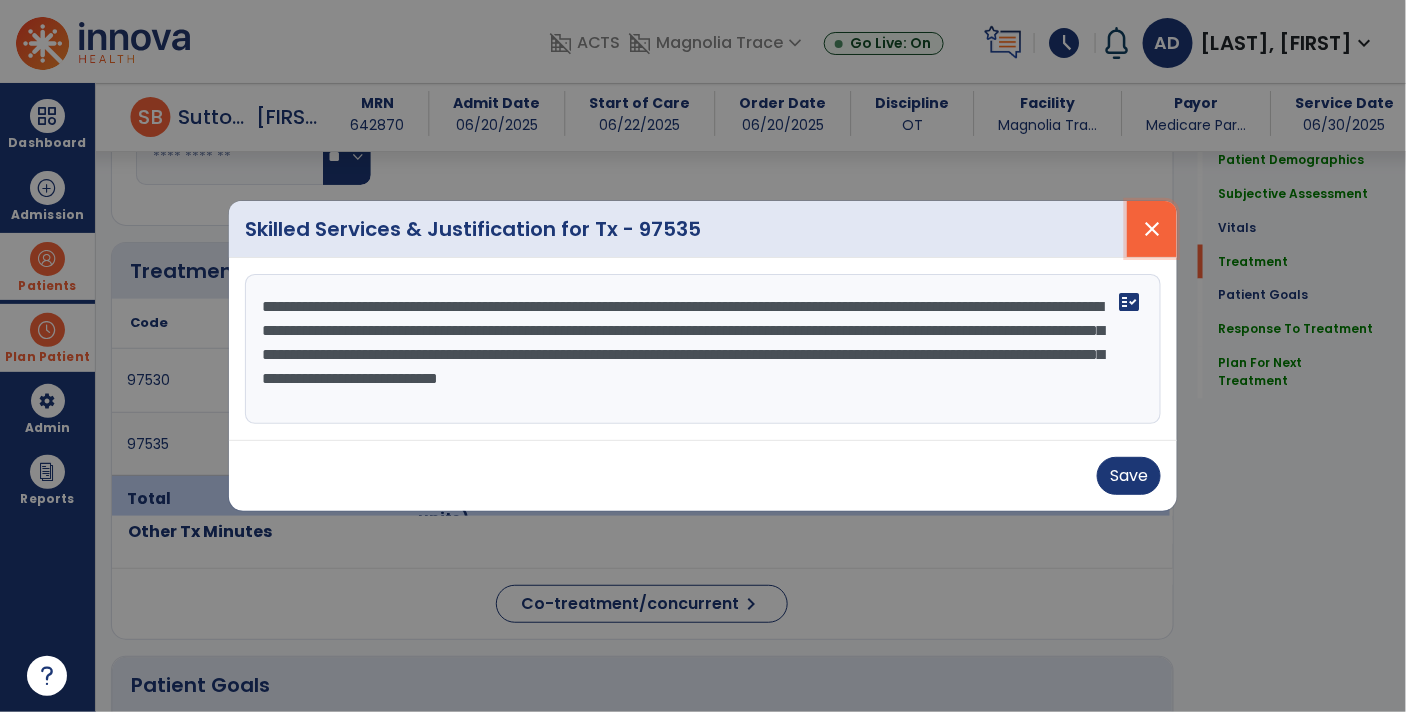 click on "close" at bounding box center (1152, 229) 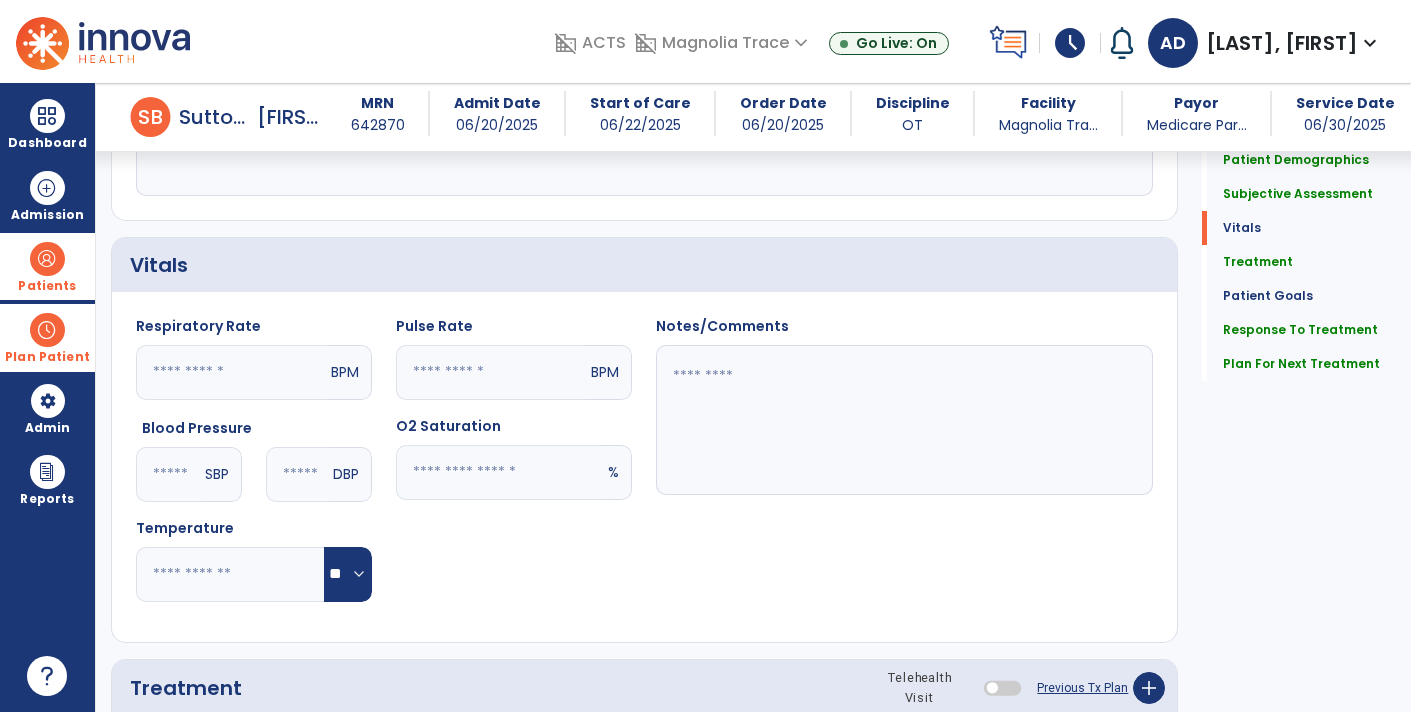 scroll, scrollTop: 575, scrollLeft: 0, axis: vertical 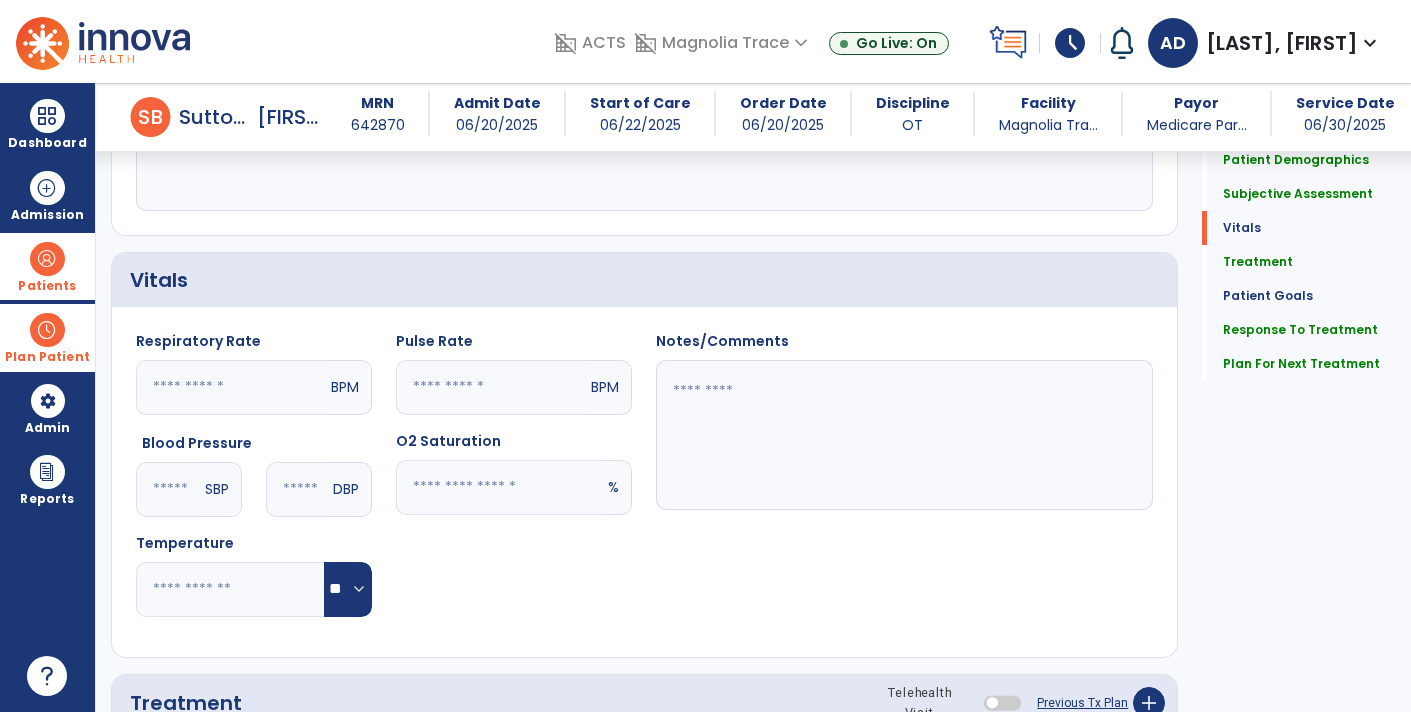 click on "Patients" at bounding box center [47, 286] 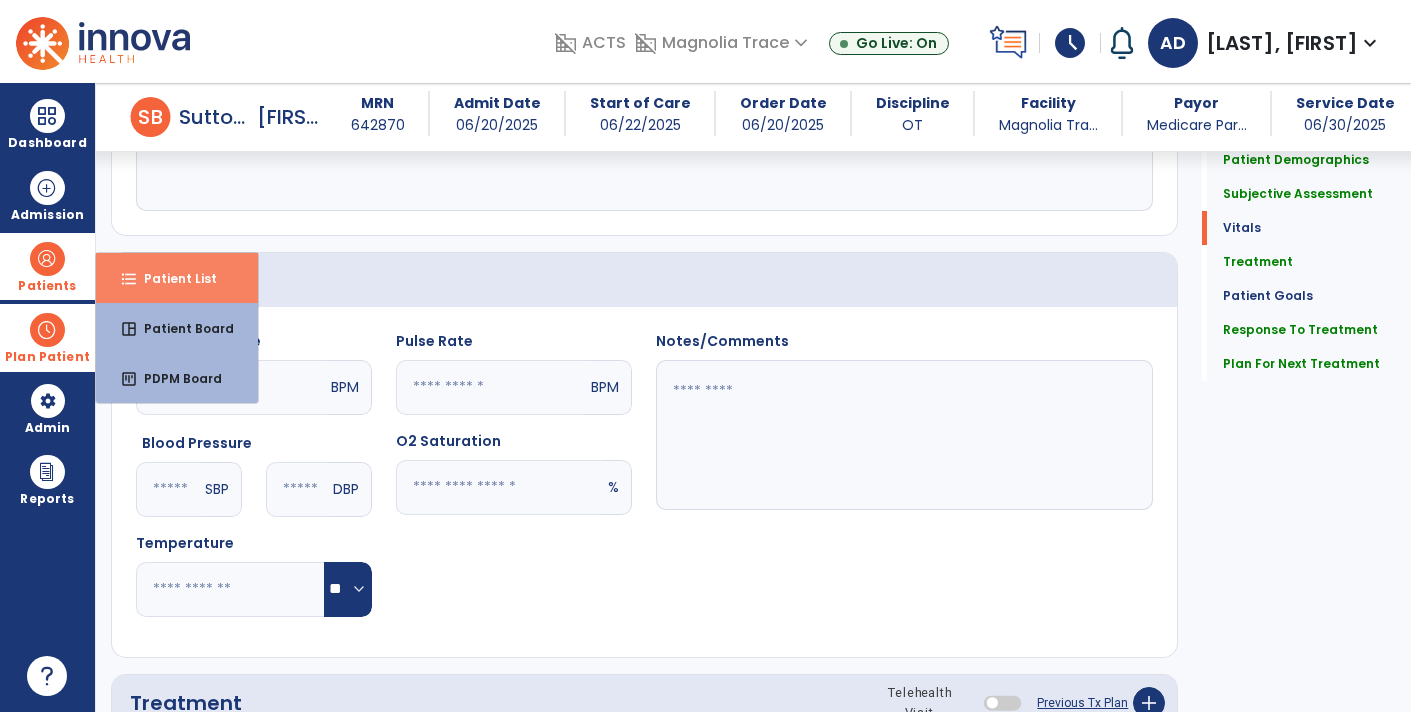 click on "format_list_bulleted  Patient List" at bounding box center [177, 278] 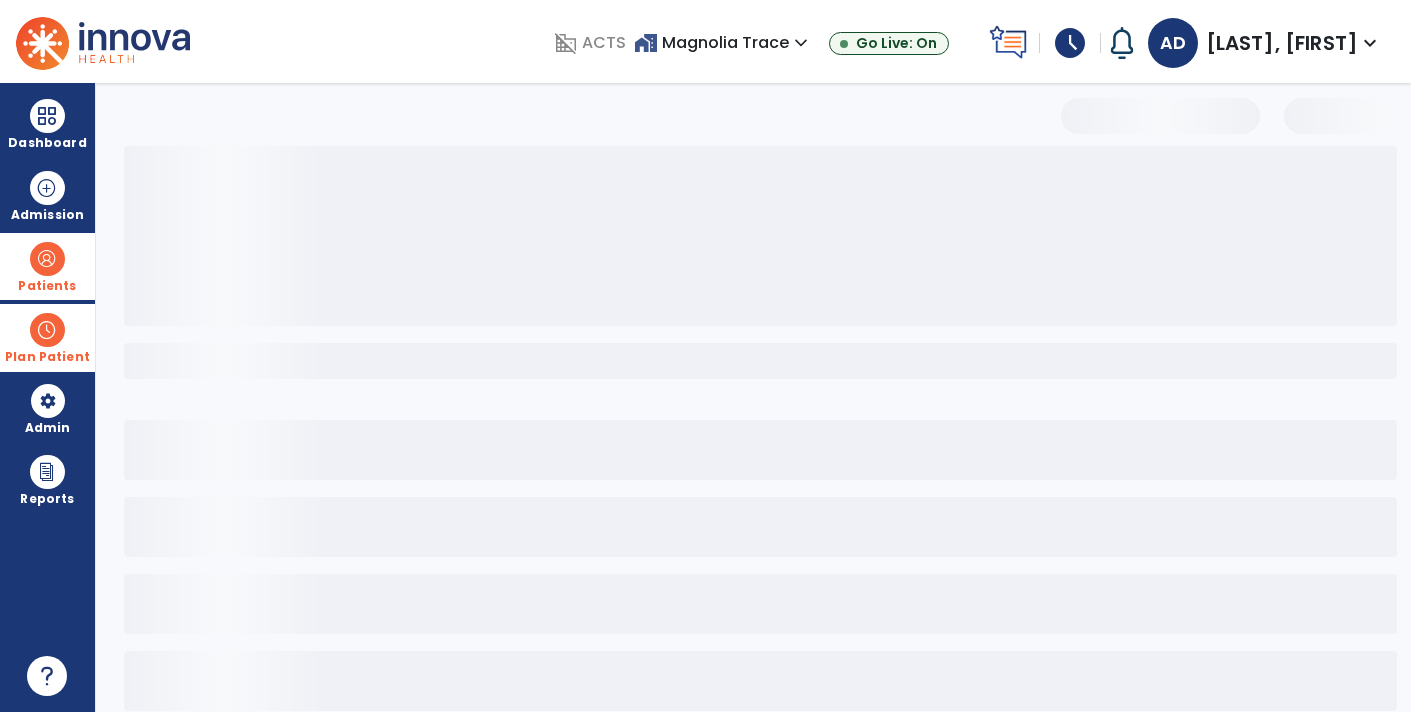 scroll, scrollTop: 30, scrollLeft: 0, axis: vertical 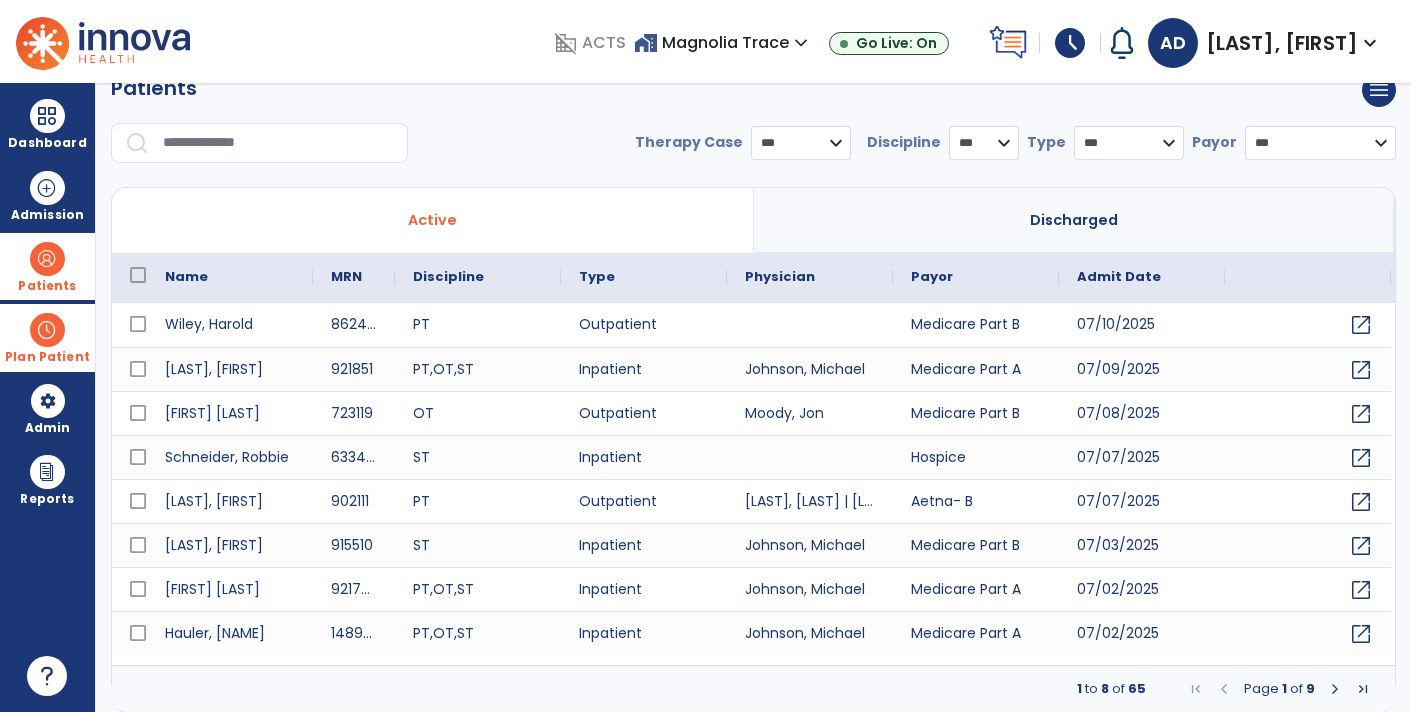 click at bounding box center [278, 143] 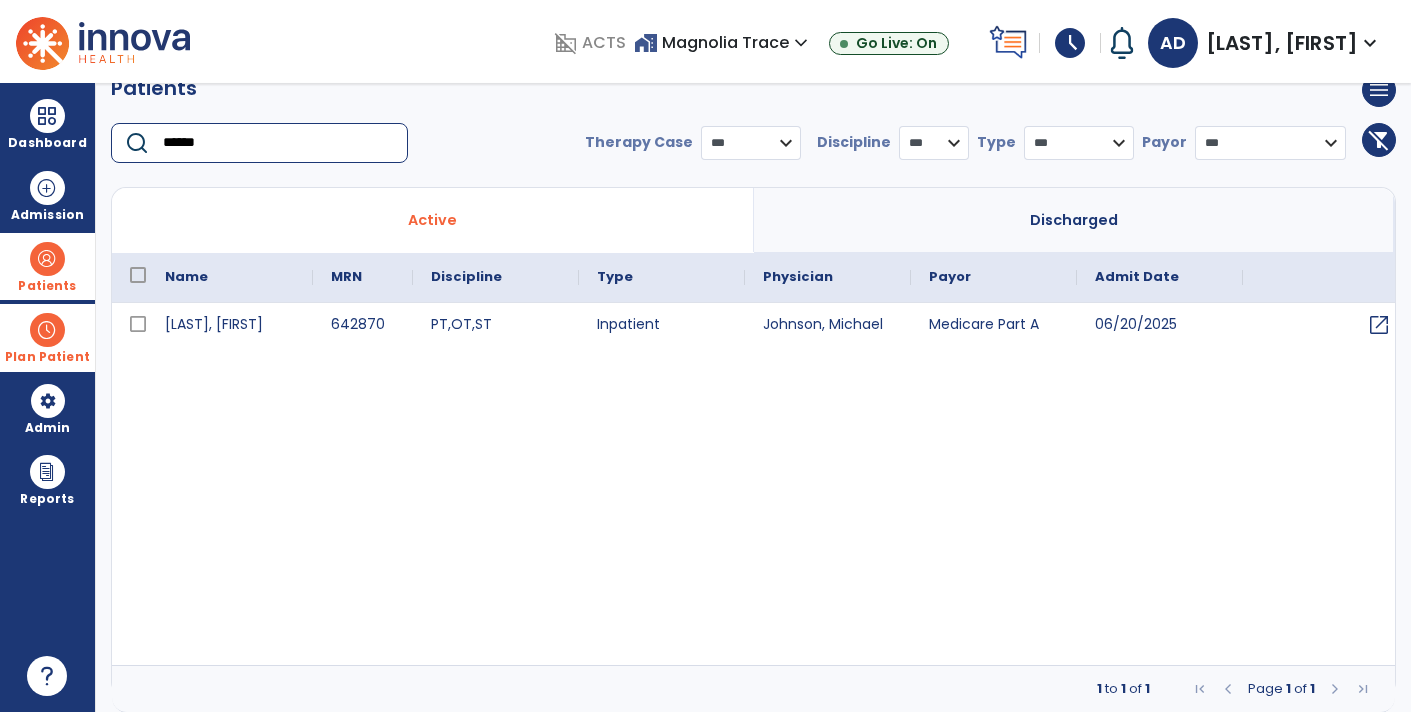 type on "******" 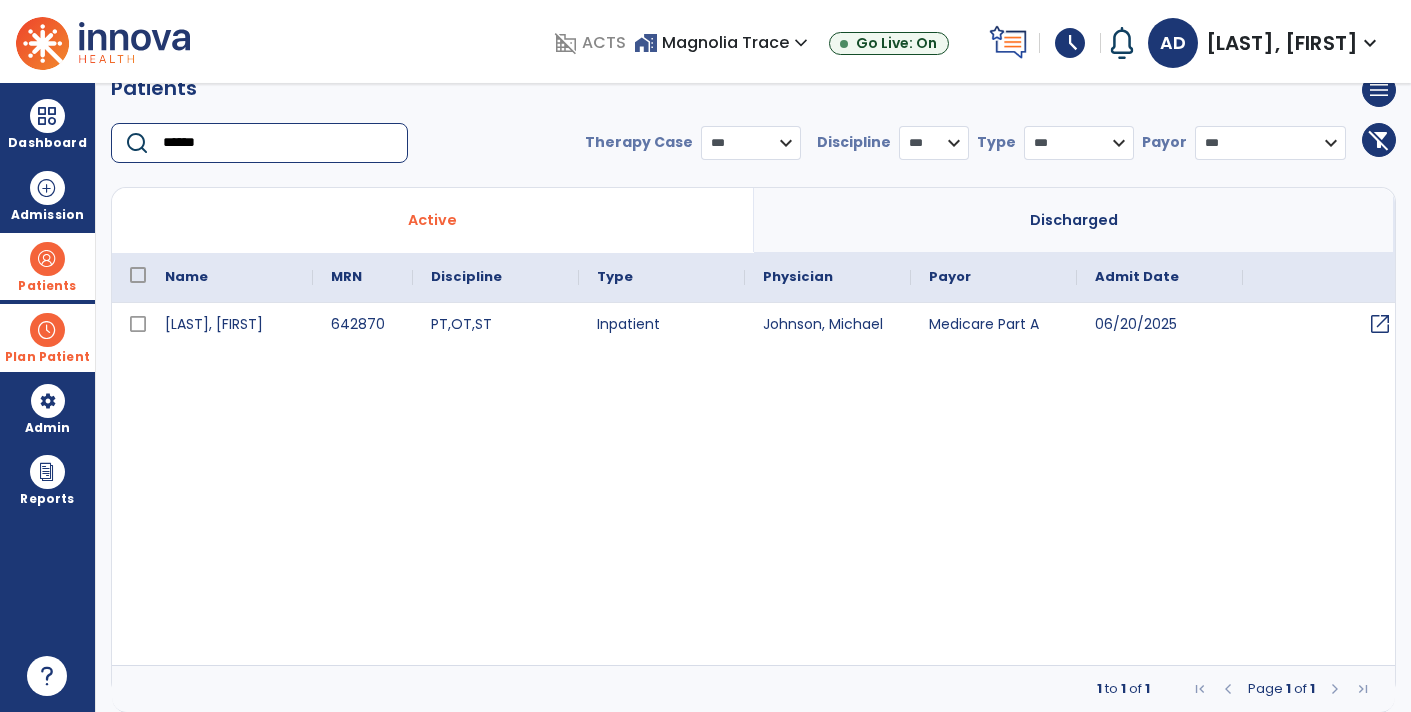 click on "open_in_new" at bounding box center (1380, 324) 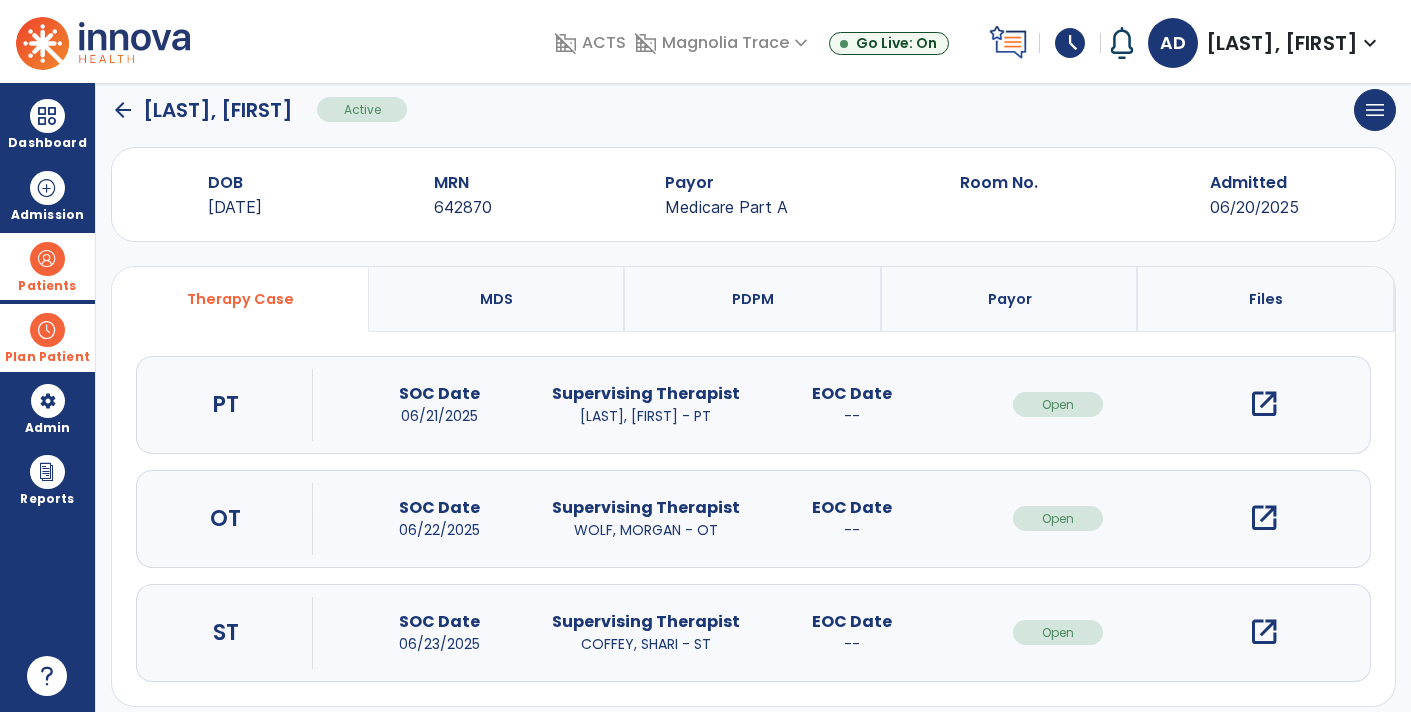 click on "open_in_new" at bounding box center (1264, 518) 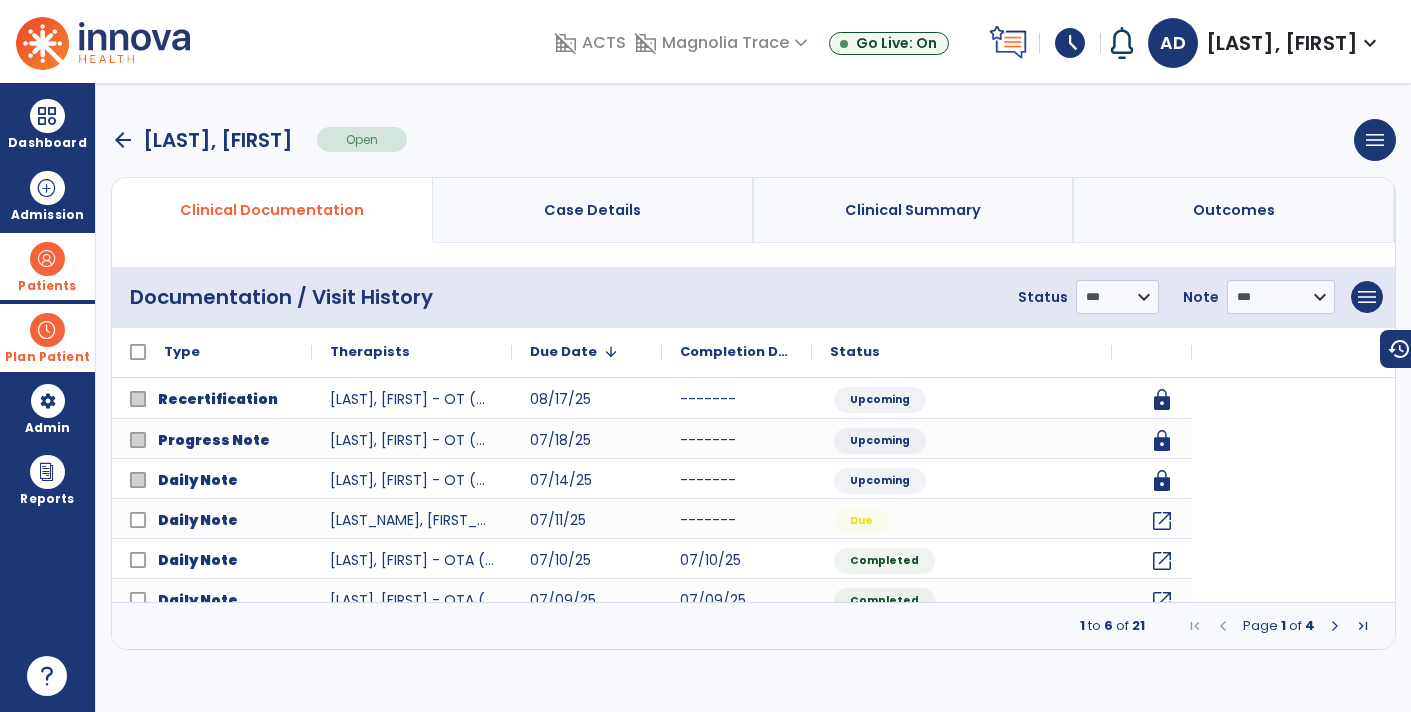 scroll, scrollTop: 0, scrollLeft: 0, axis: both 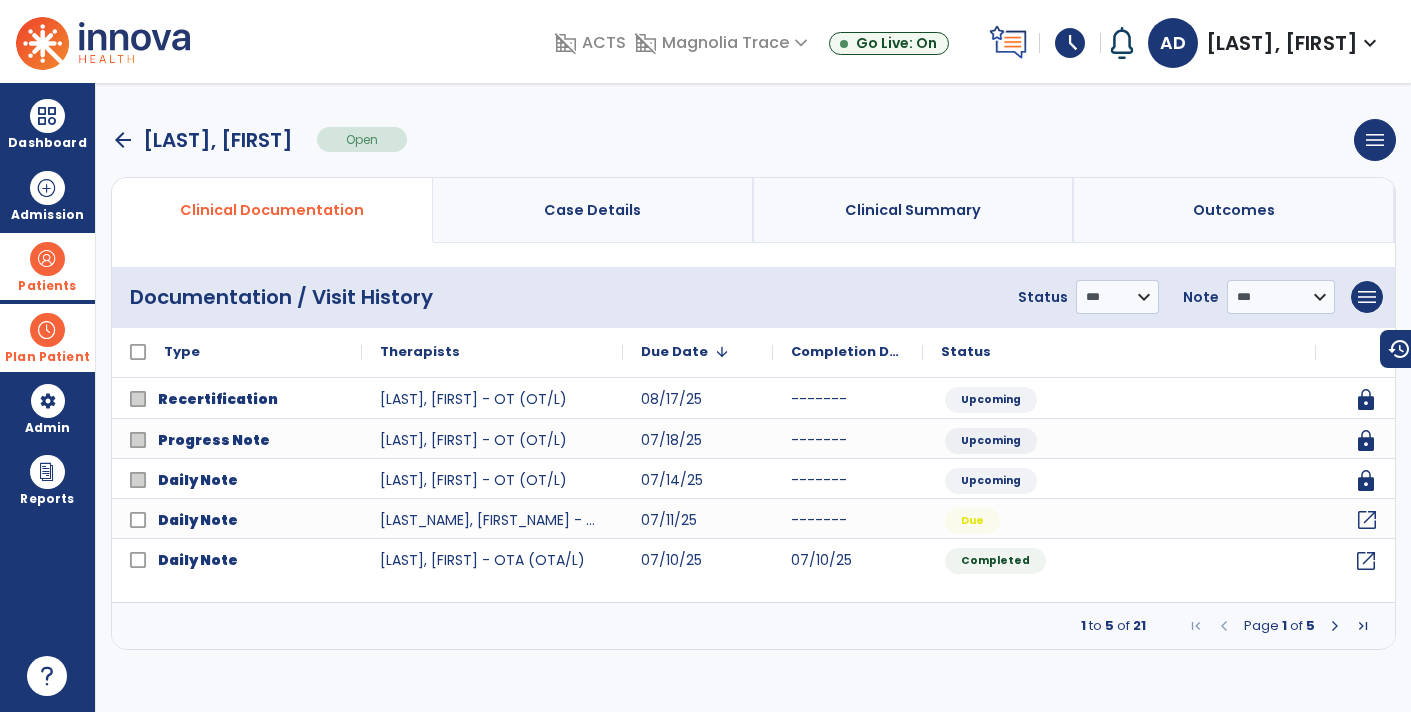 click on "open_in_new" 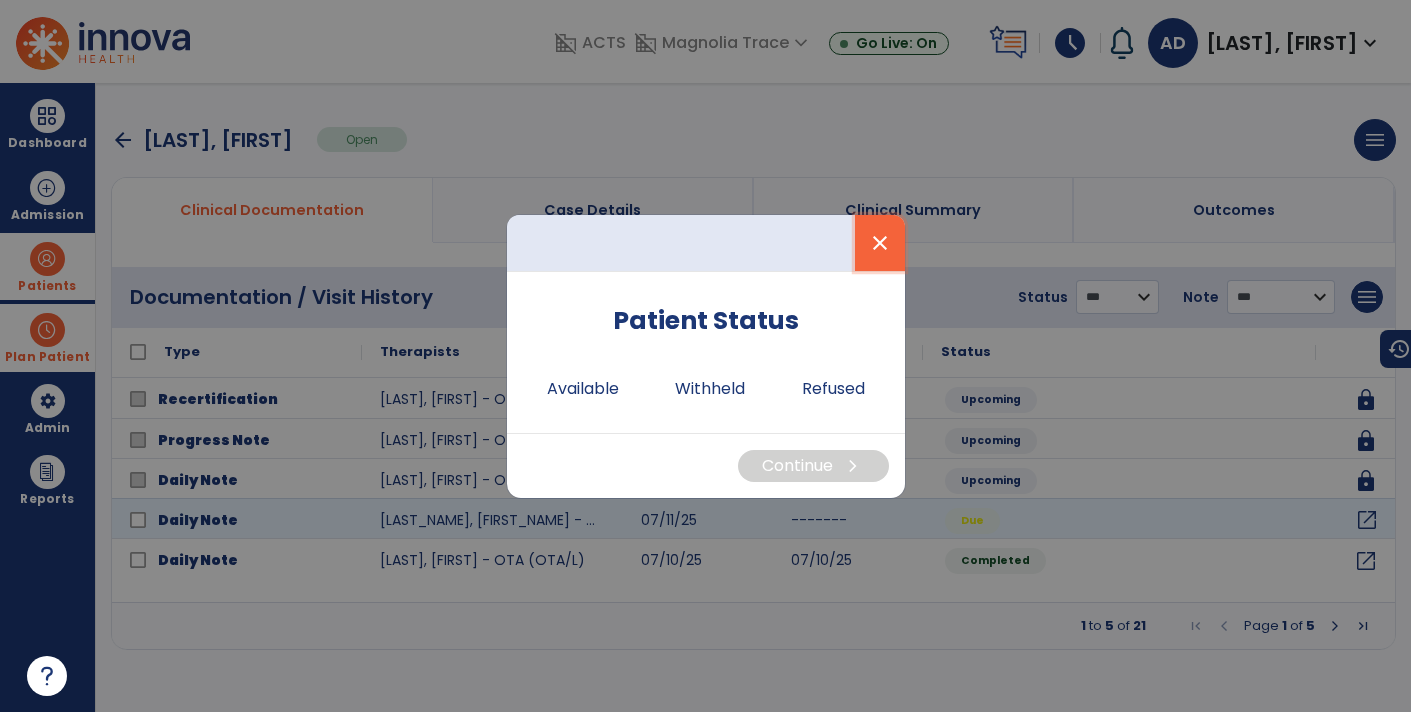 click on "close" at bounding box center (880, 243) 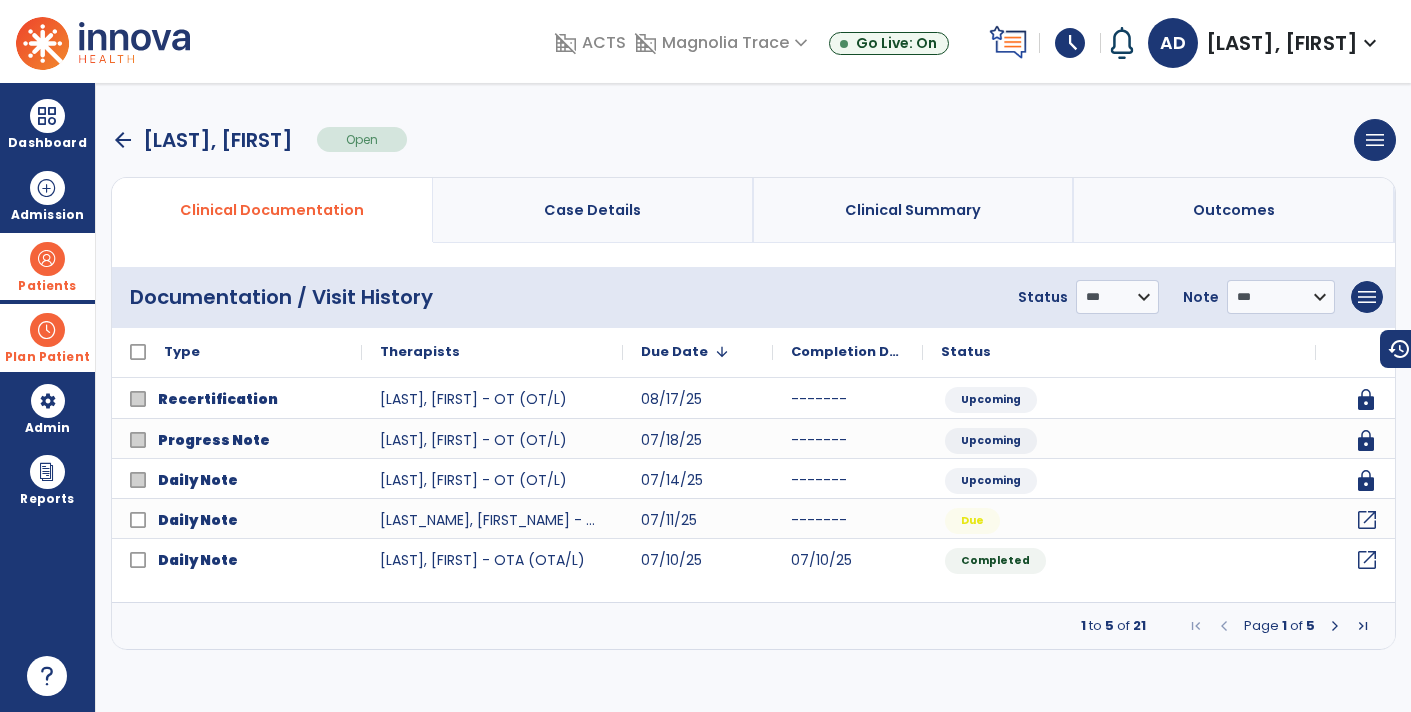 click on "open_in_new" 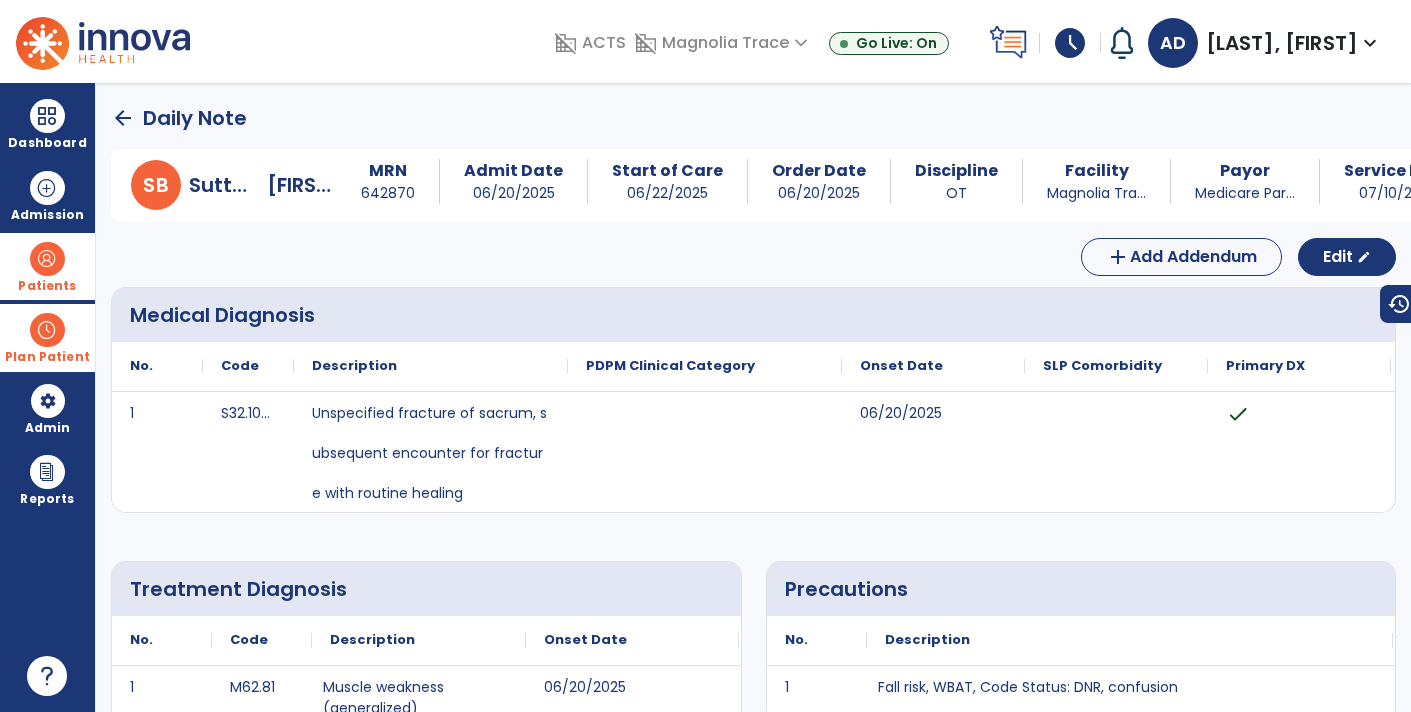 click on "arrow_back" 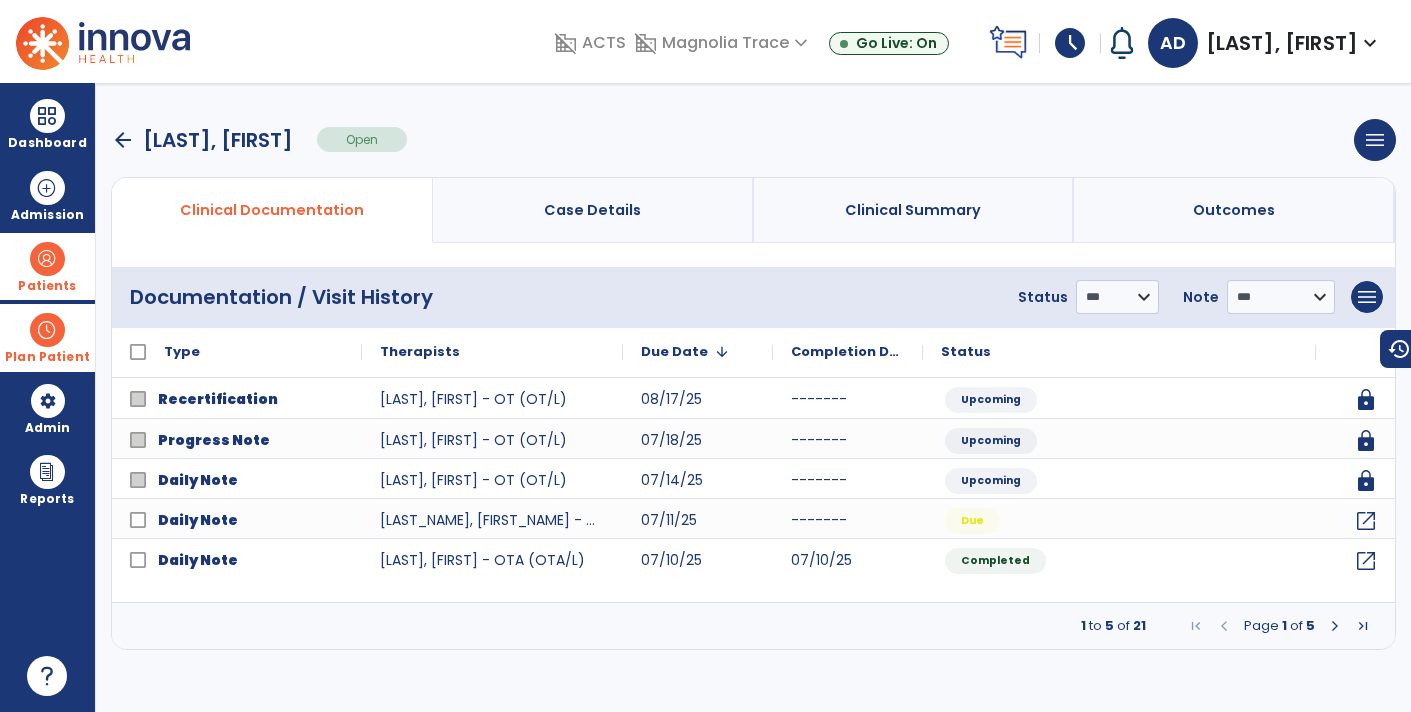 click at bounding box center [1335, 626] 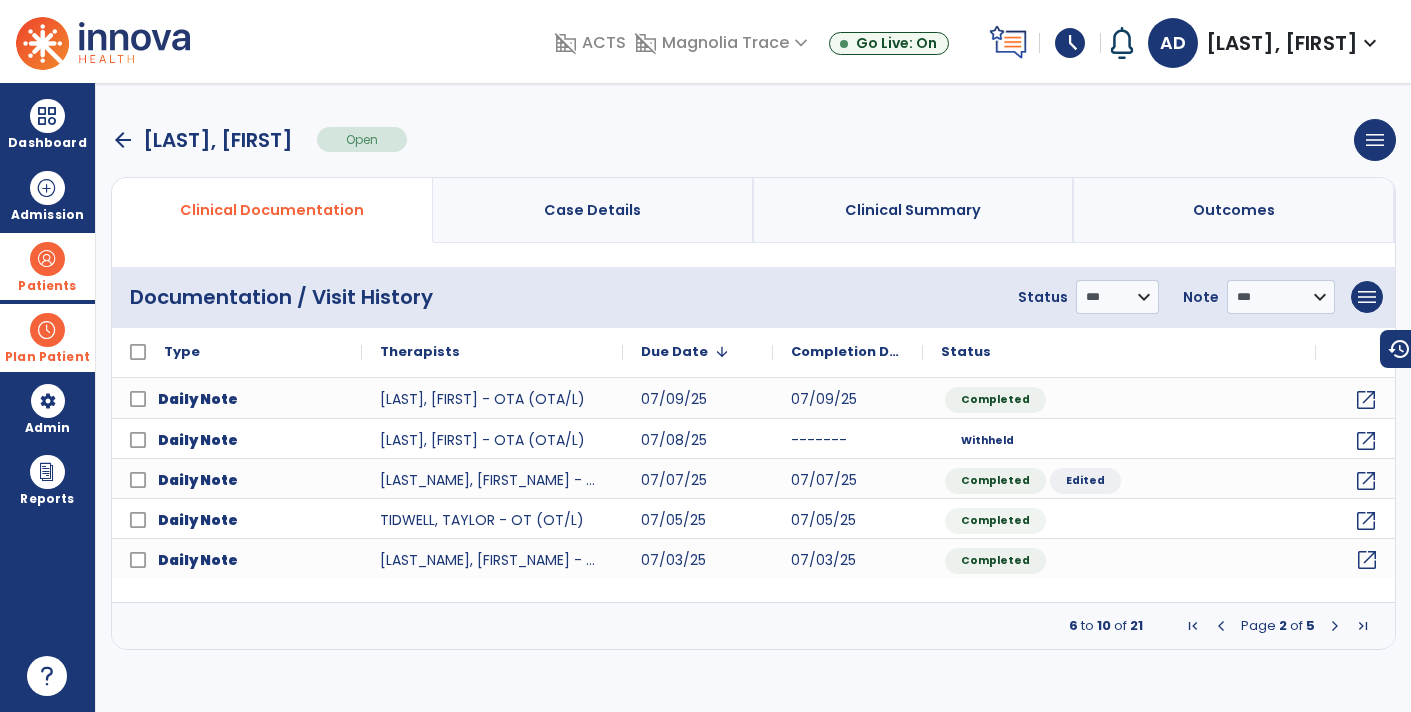 click on "open_in_new" 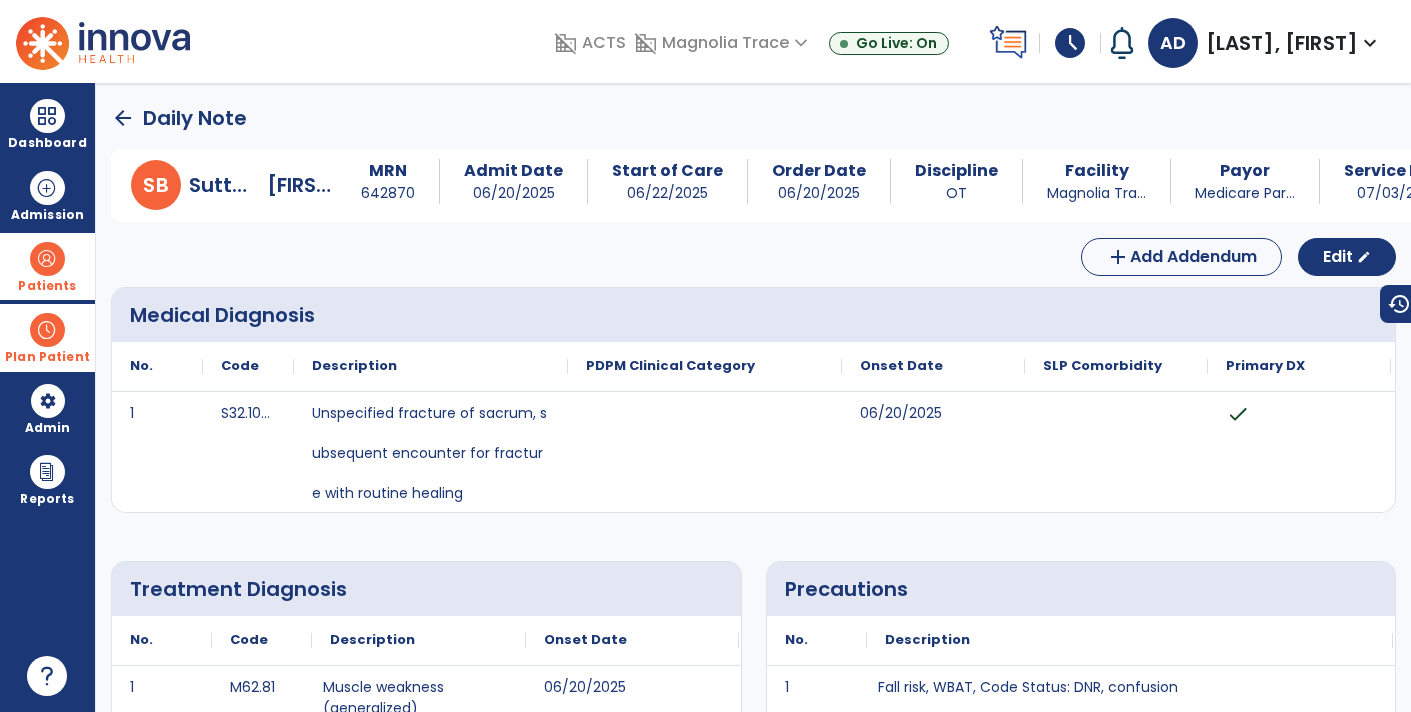 click on "arrow_back" 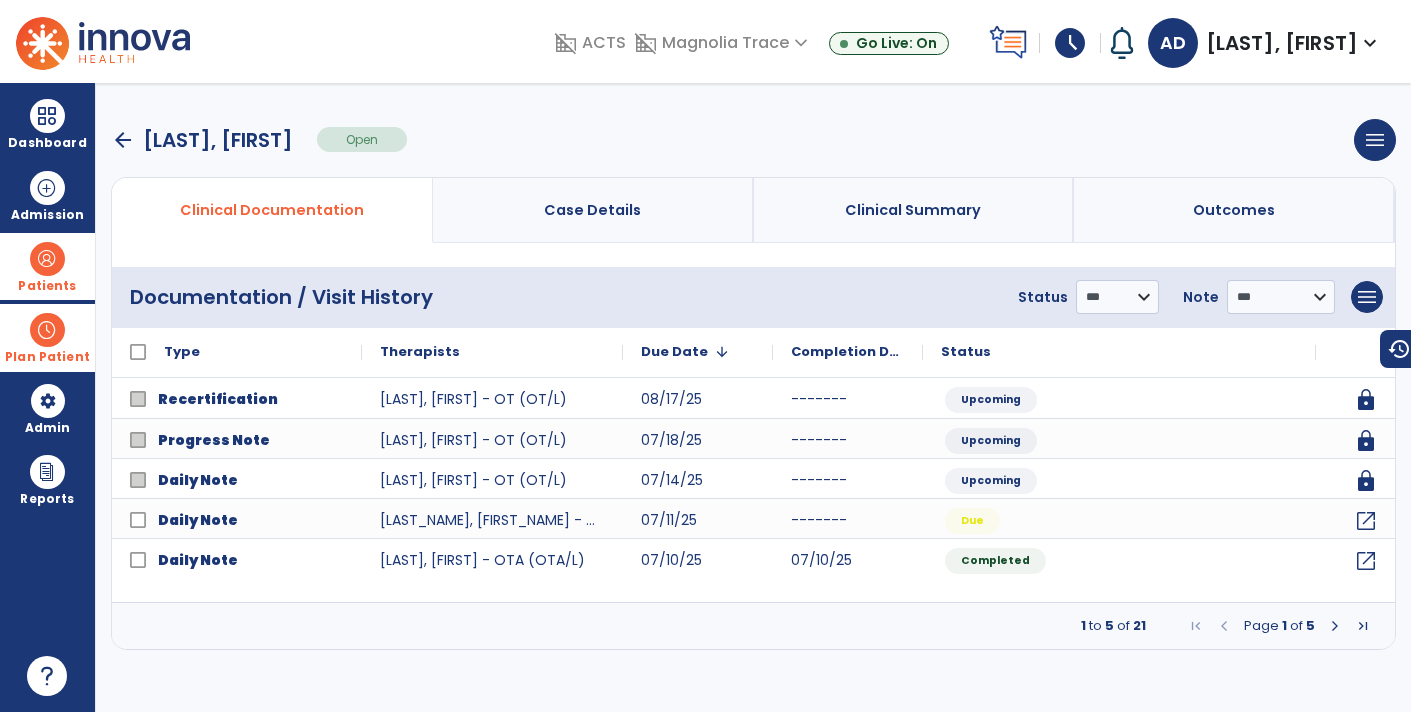 click at bounding box center [1335, 626] 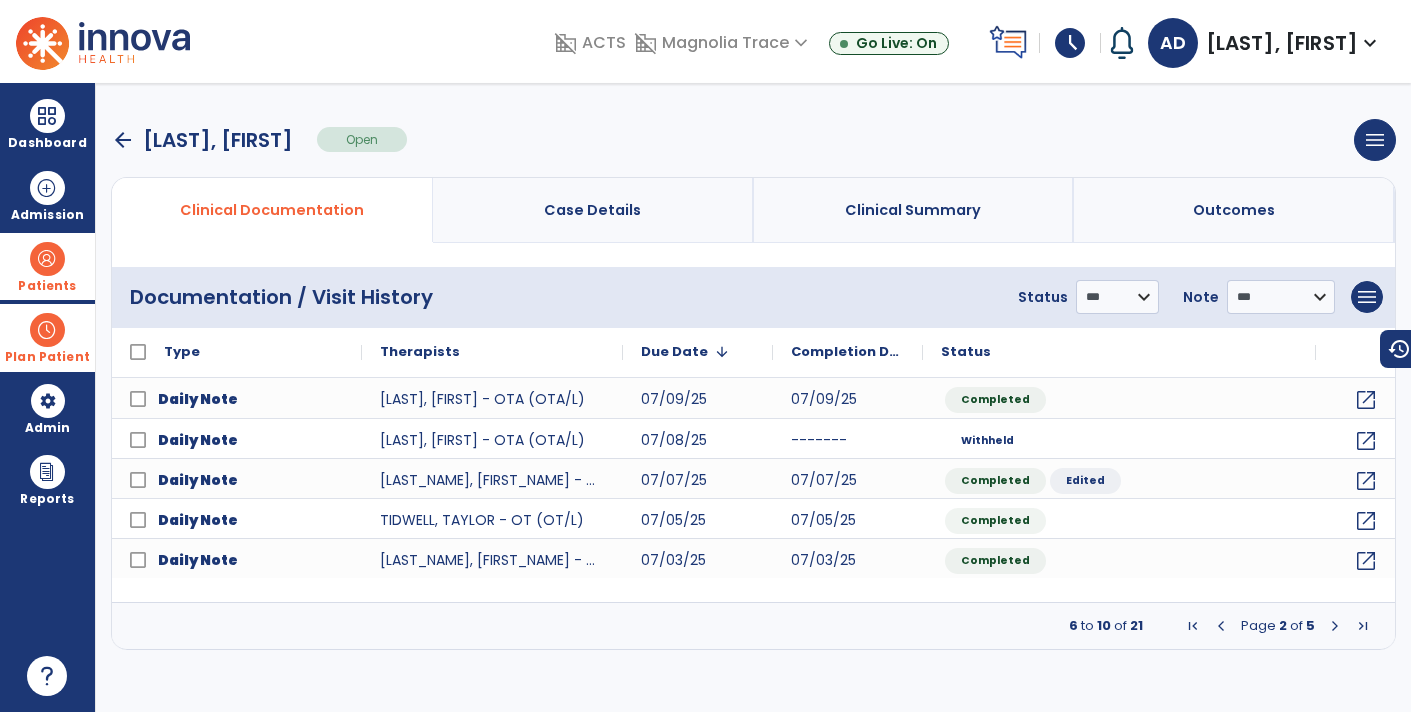 click on "Page
2
of
5" at bounding box center [1278, 626] 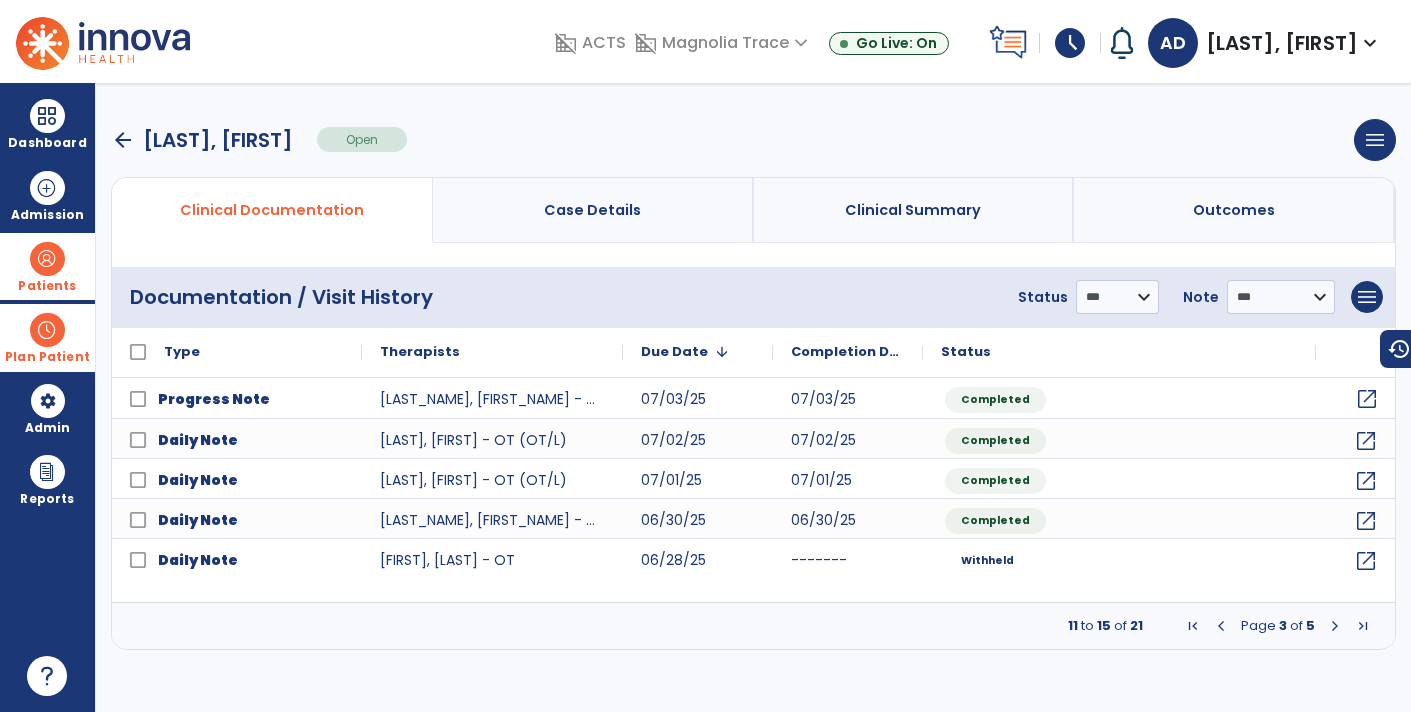 click on "open_in_new" 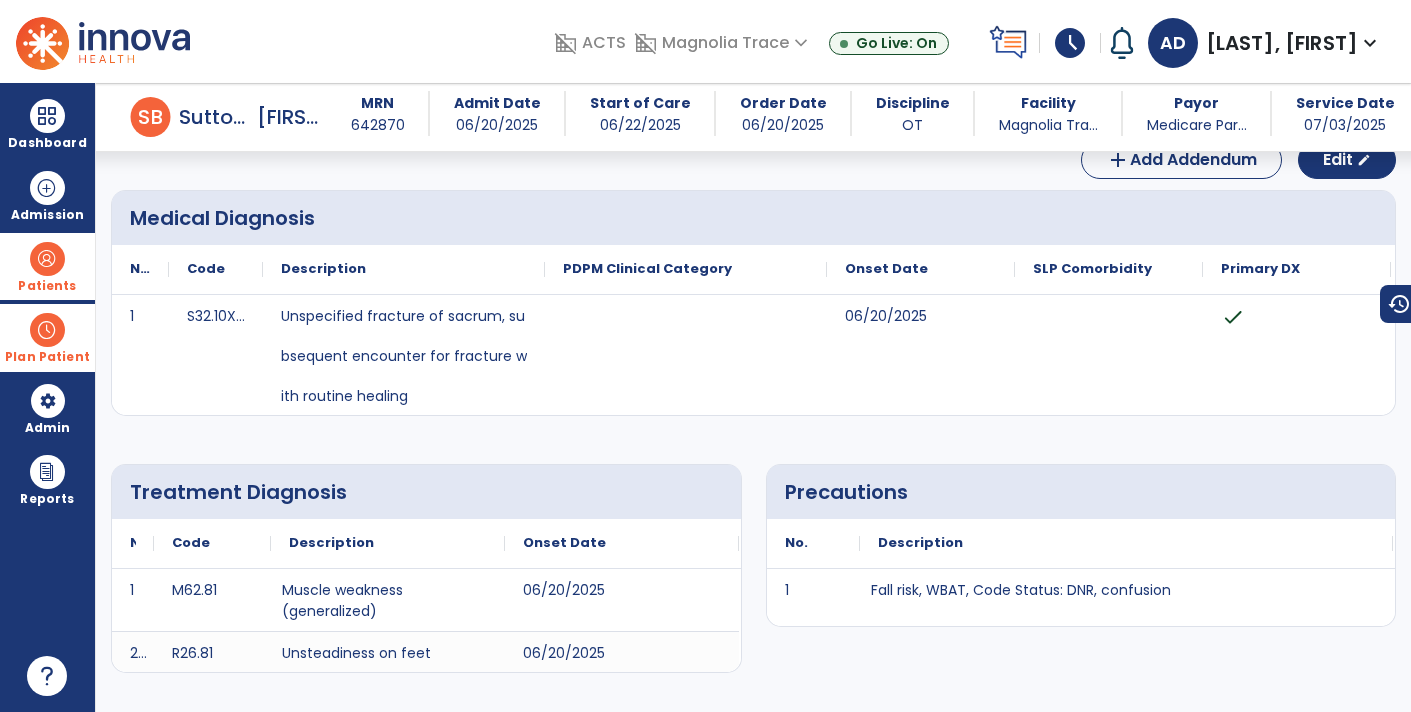 scroll, scrollTop: 0, scrollLeft: 0, axis: both 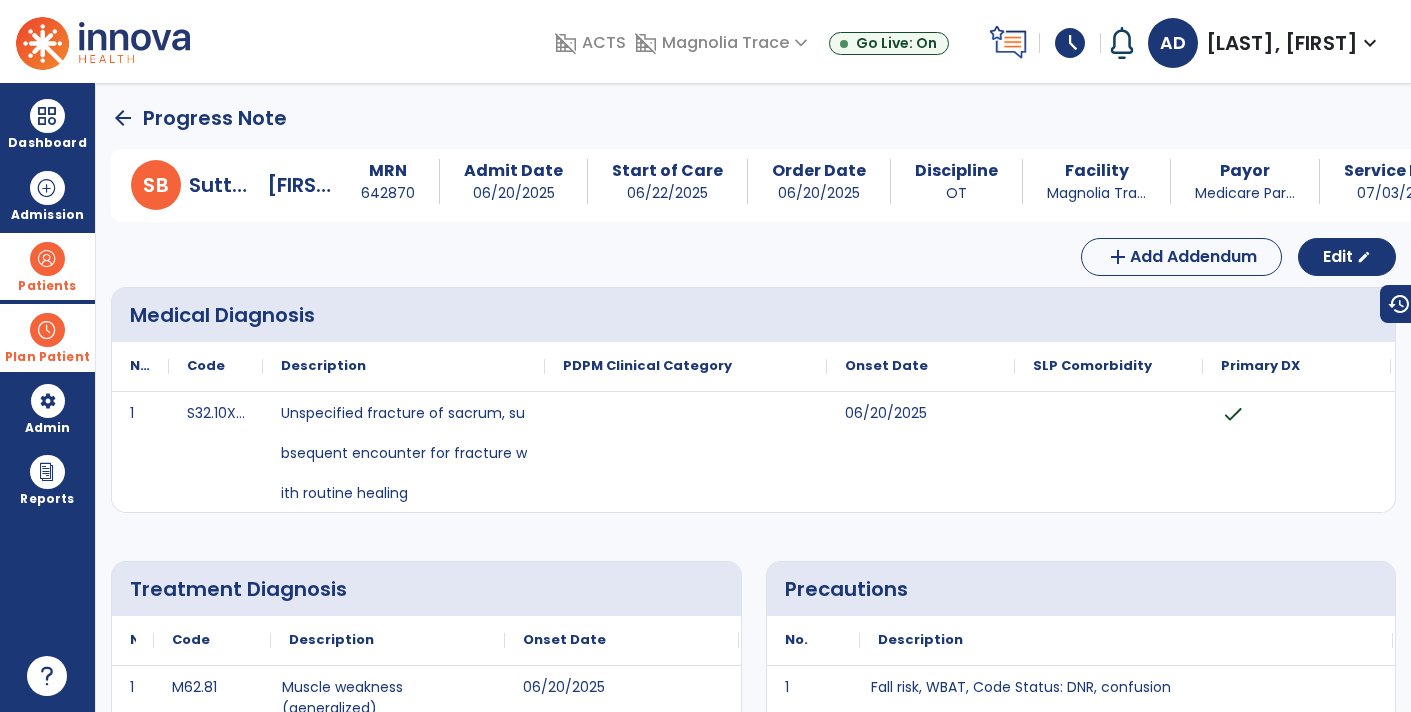 click on "arrow_back" 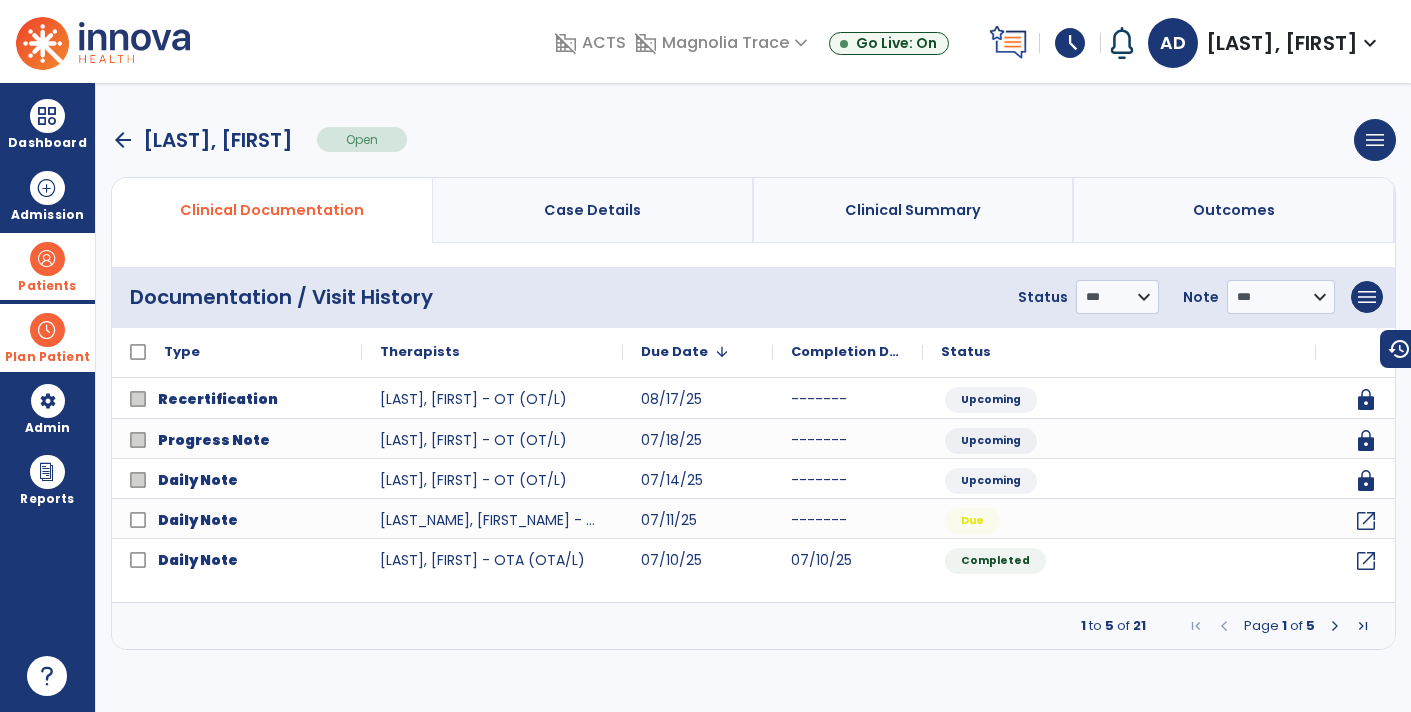click at bounding box center (1335, 626) 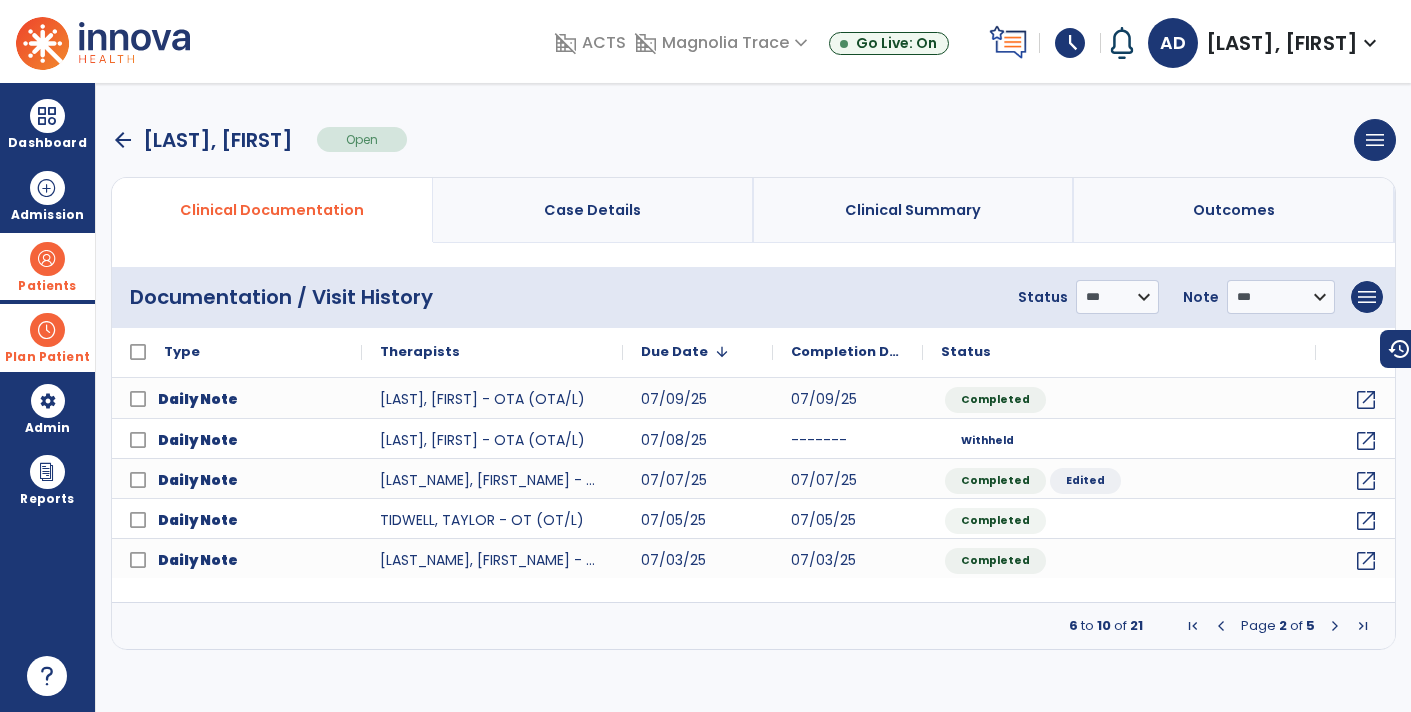 click at bounding box center (1335, 626) 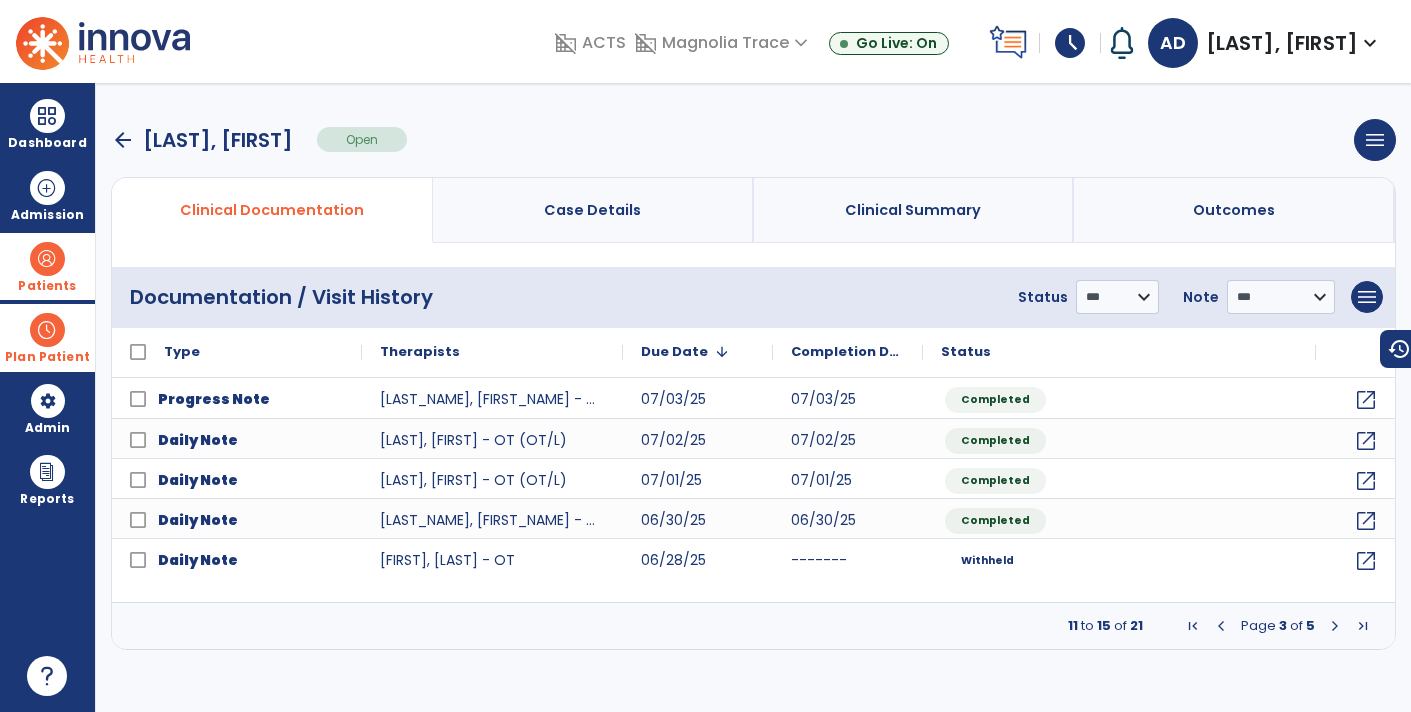 click at bounding box center (1221, 626) 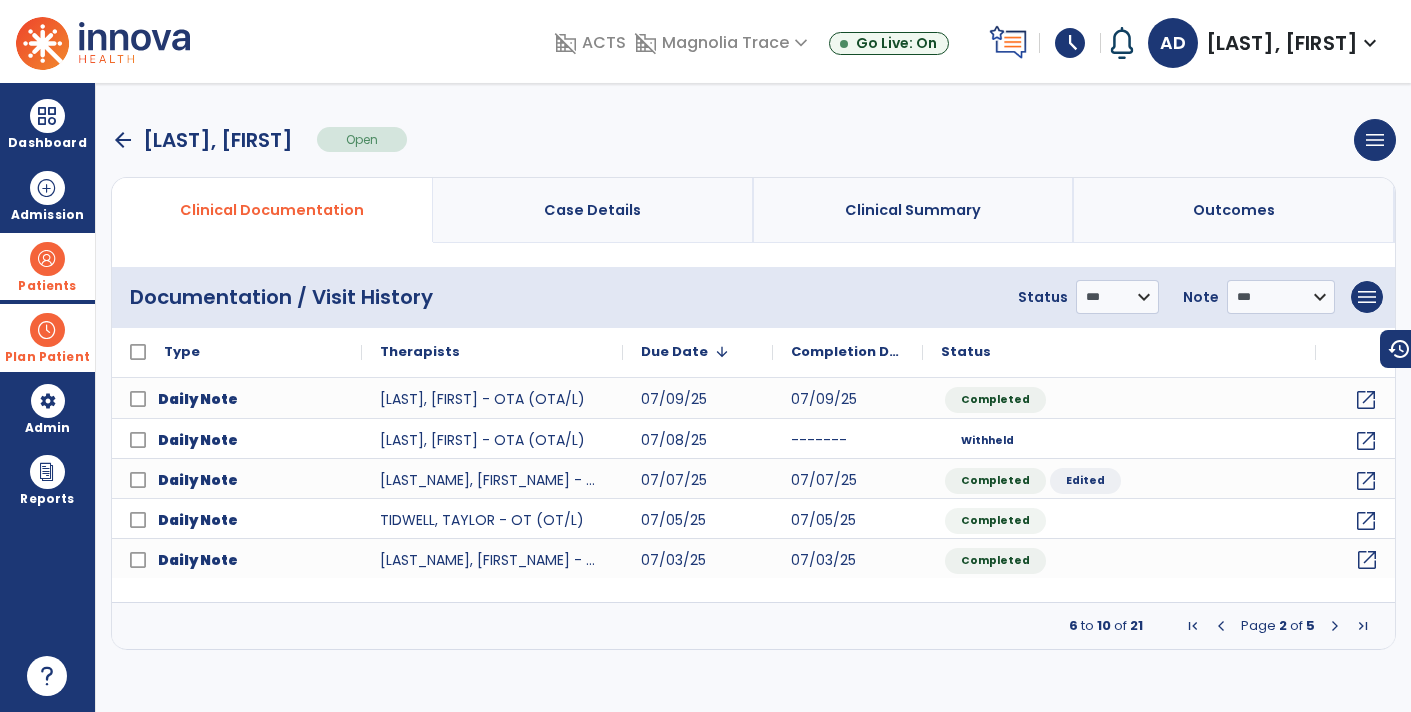 click on "open_in_new" 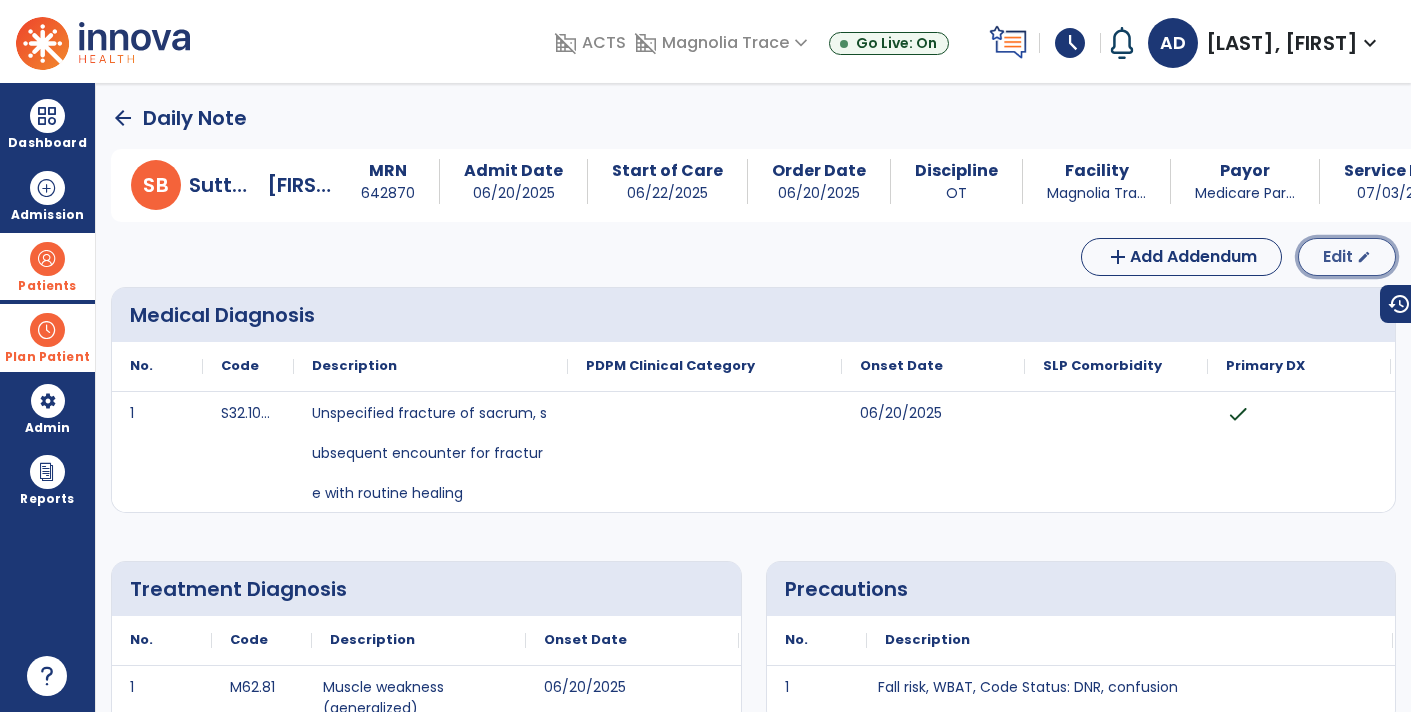 click on "Edit" 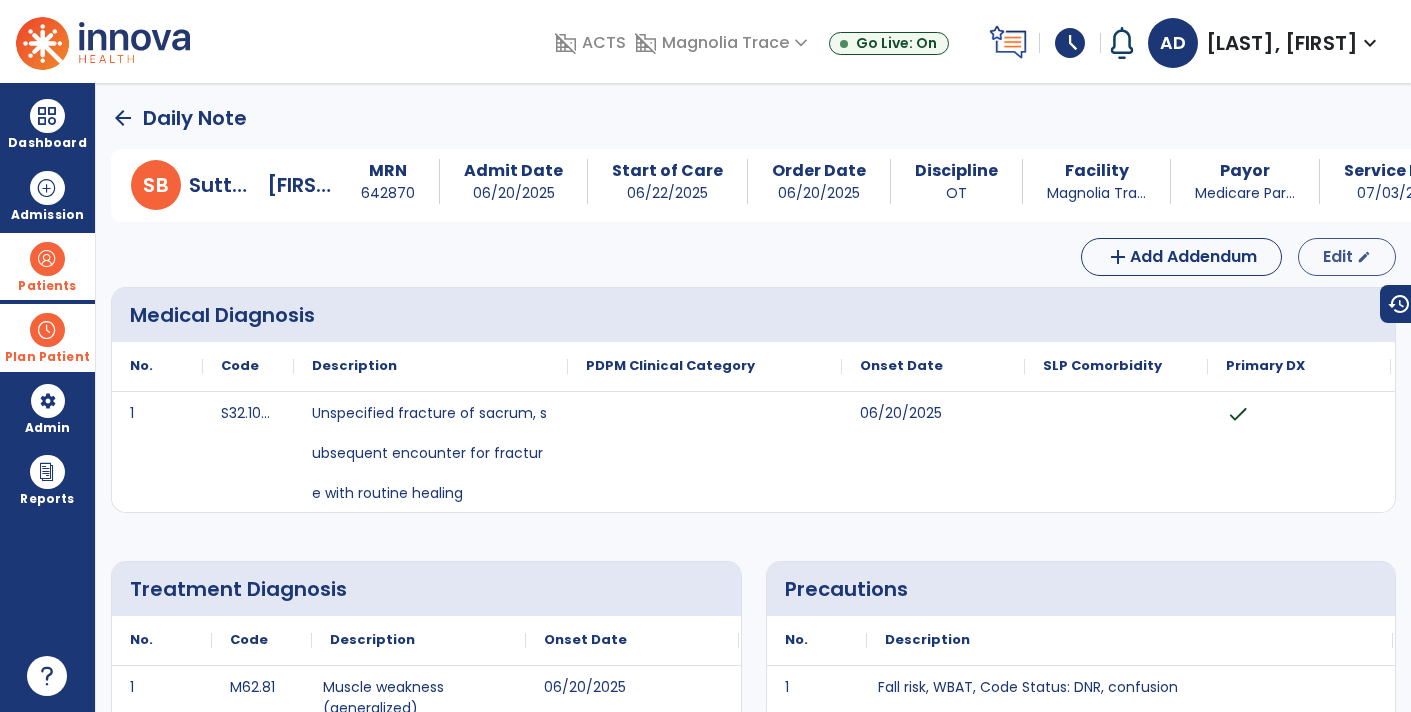 select on "*" 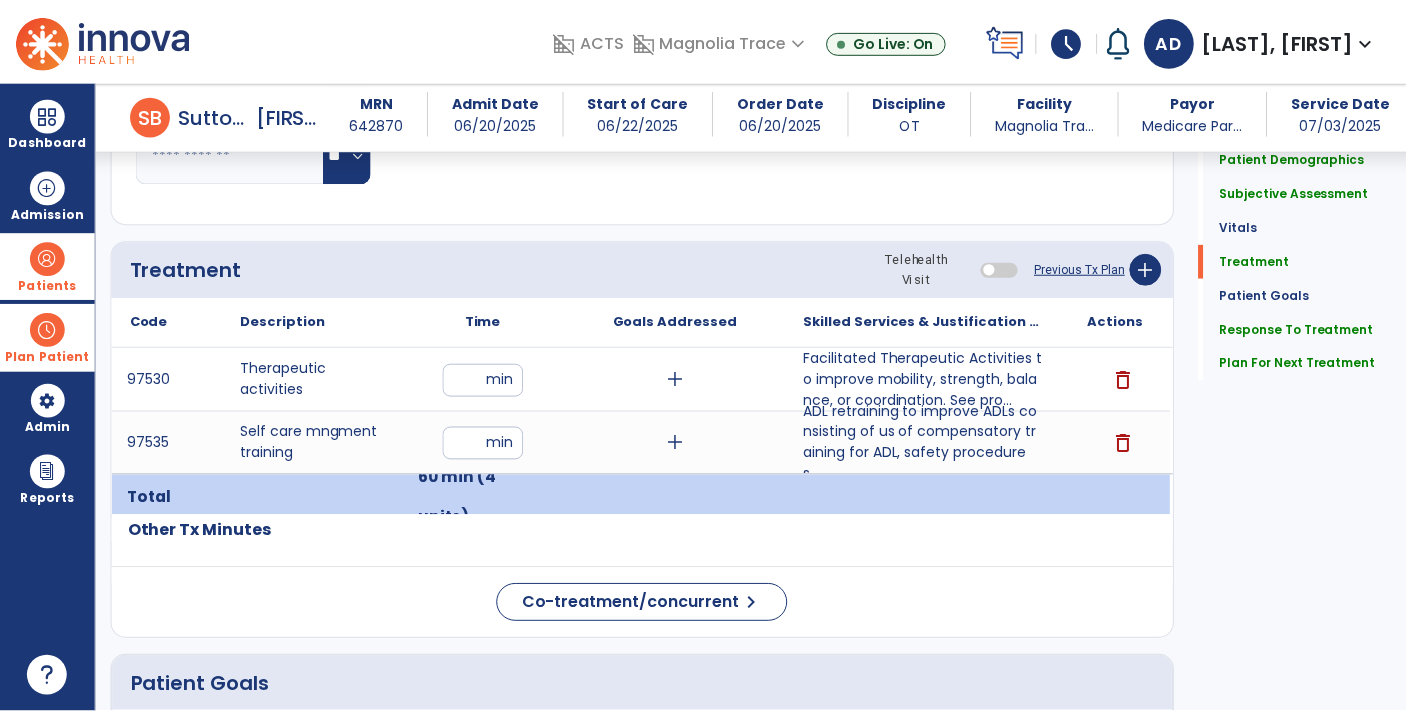 scroll, scrollTop: 1010, scrollLeft: 0, axis: vertical 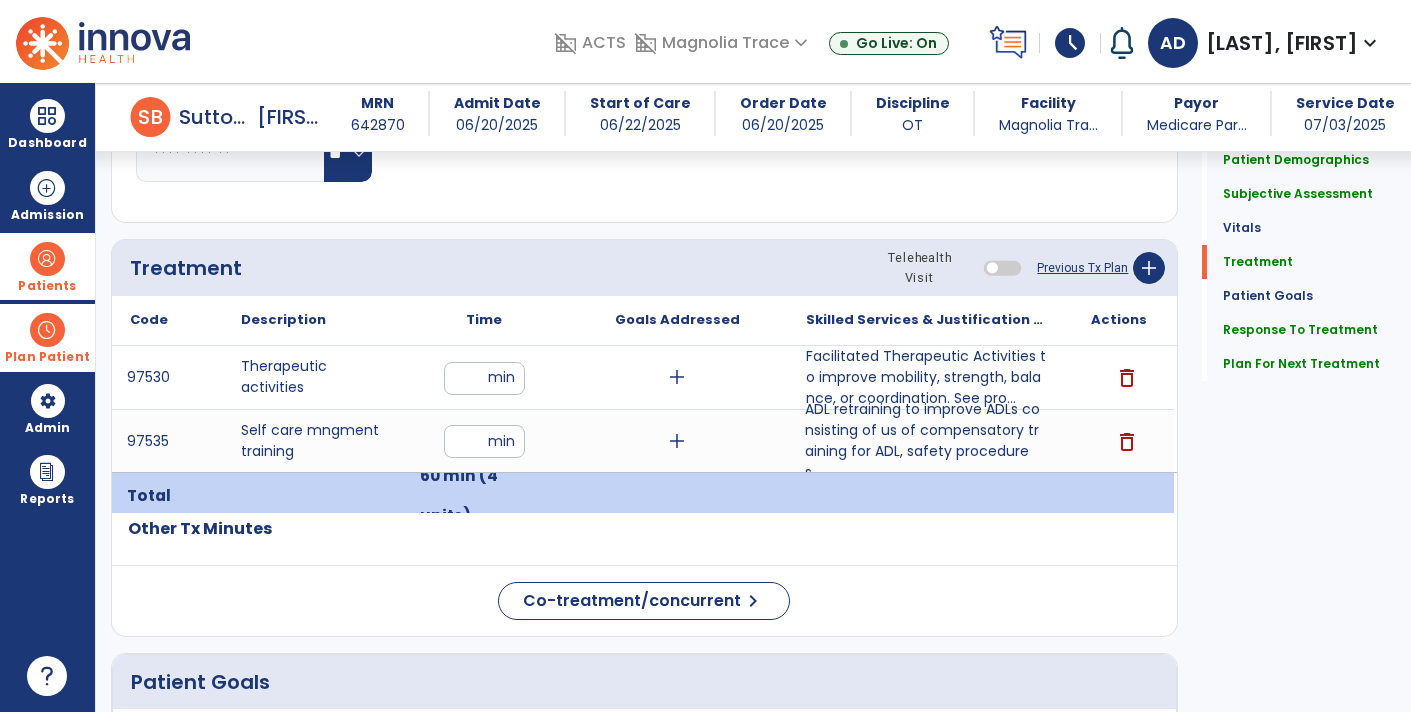 click on "ADL retraining to improve ADLs consisting of us of compensatory training for ADL, safety procedures,..." at bounding box center (926, 441) 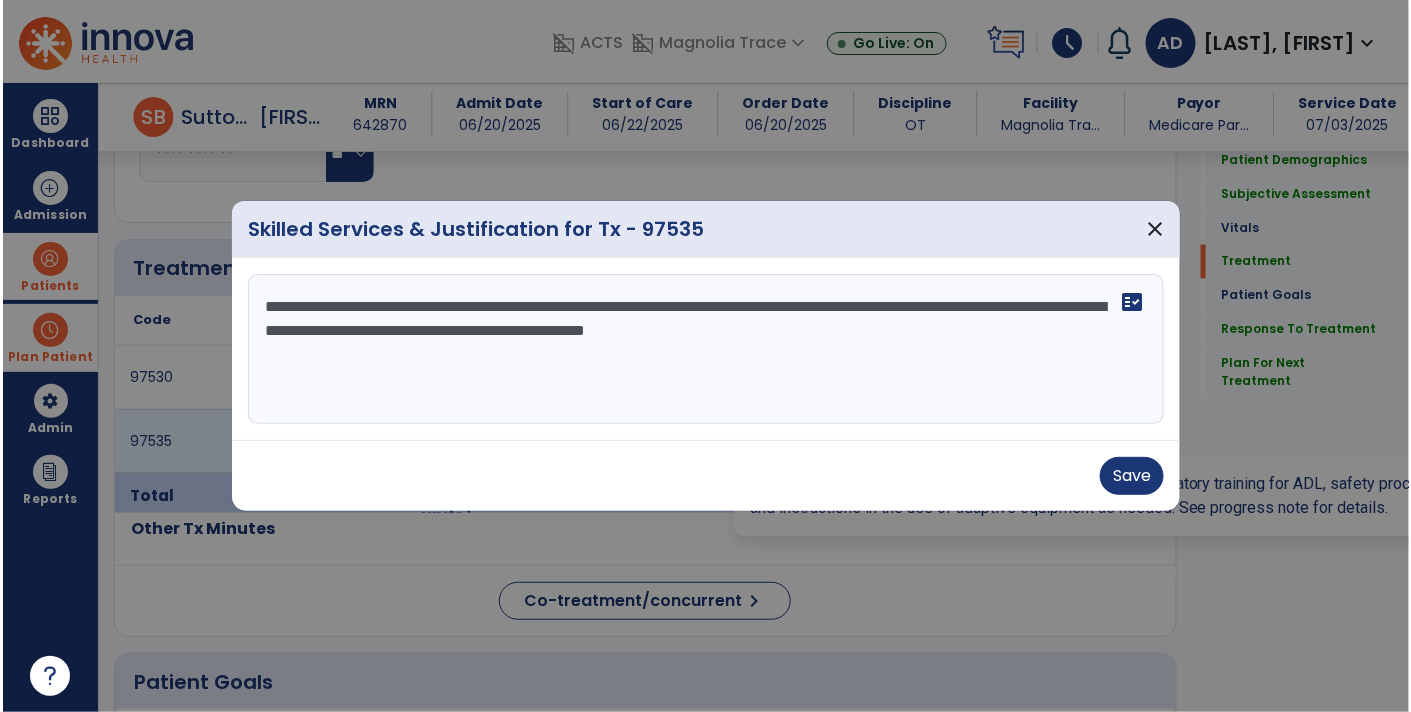 scroll, scrollTop: 1010, scrollLeft: 0, axis: vertical 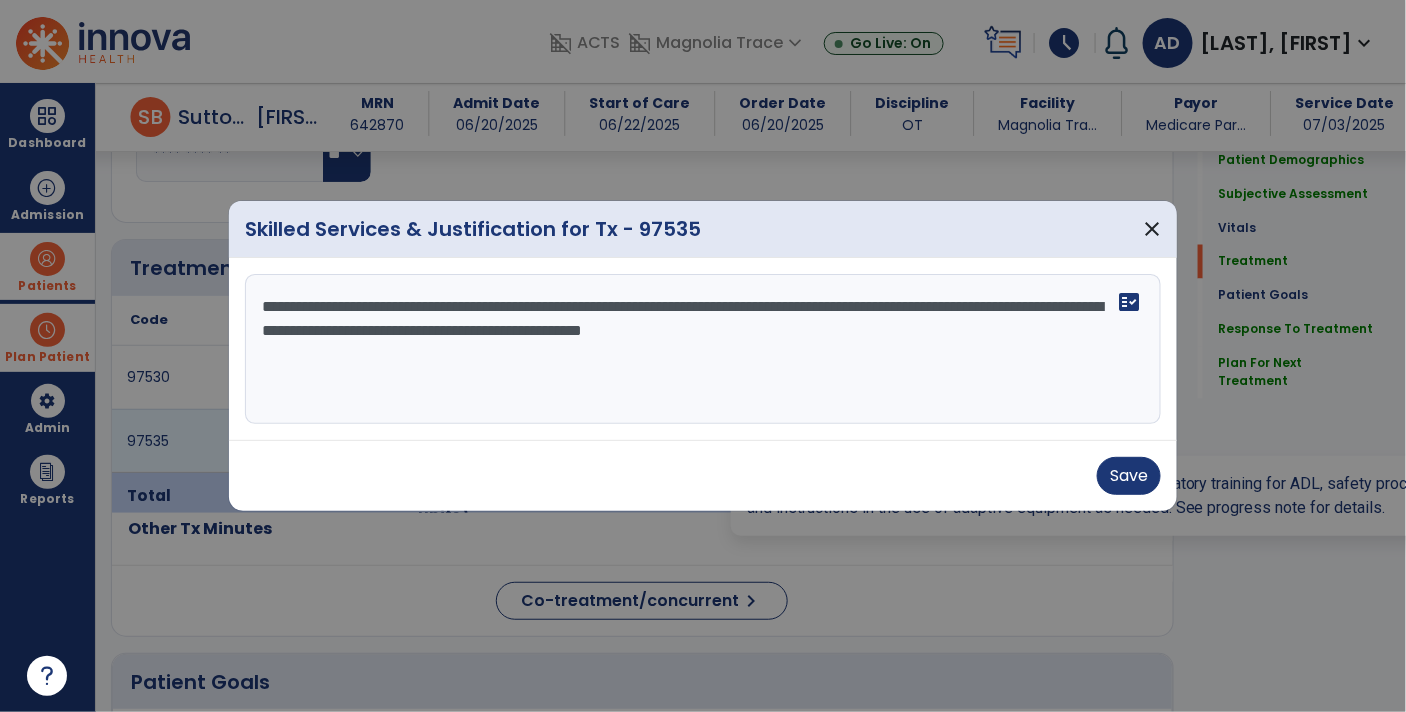 click on "fact_check" at bounding box center [1129, 302] 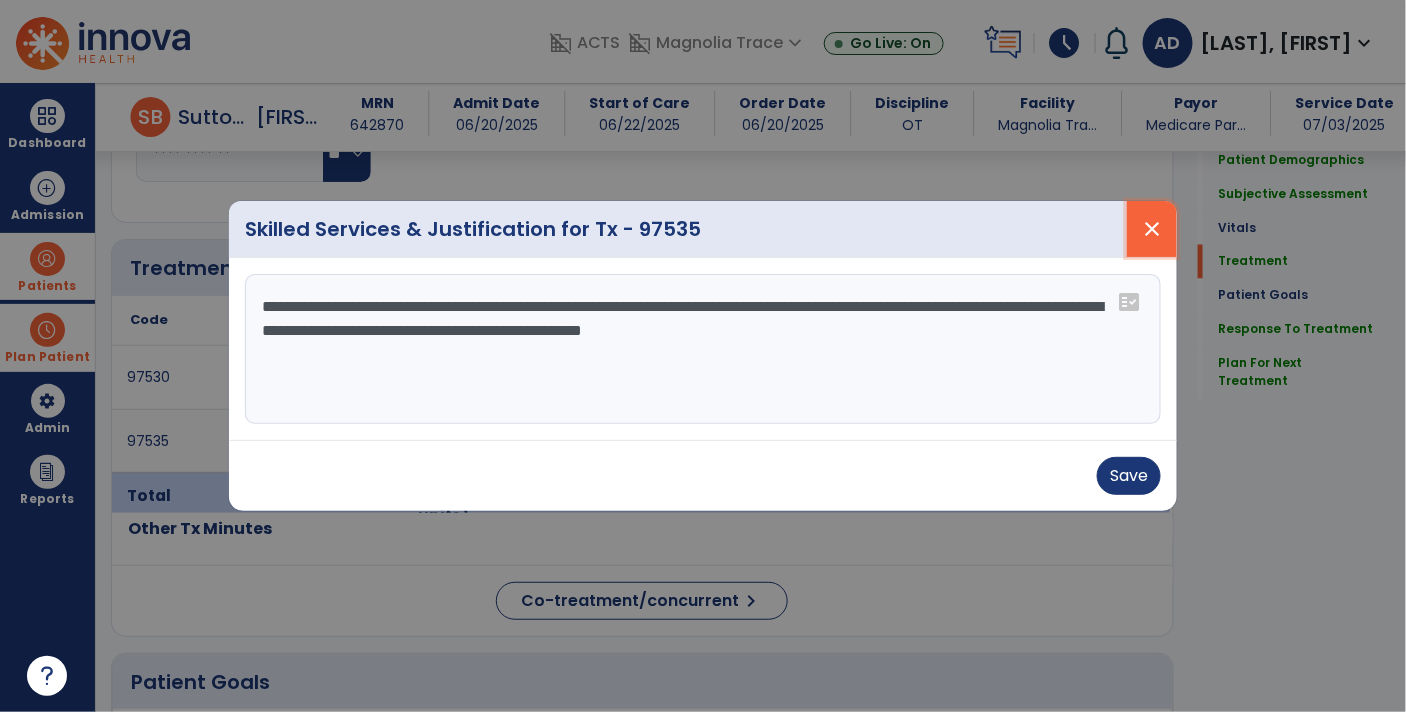 click on "close" at bounding box center (1152, 229) 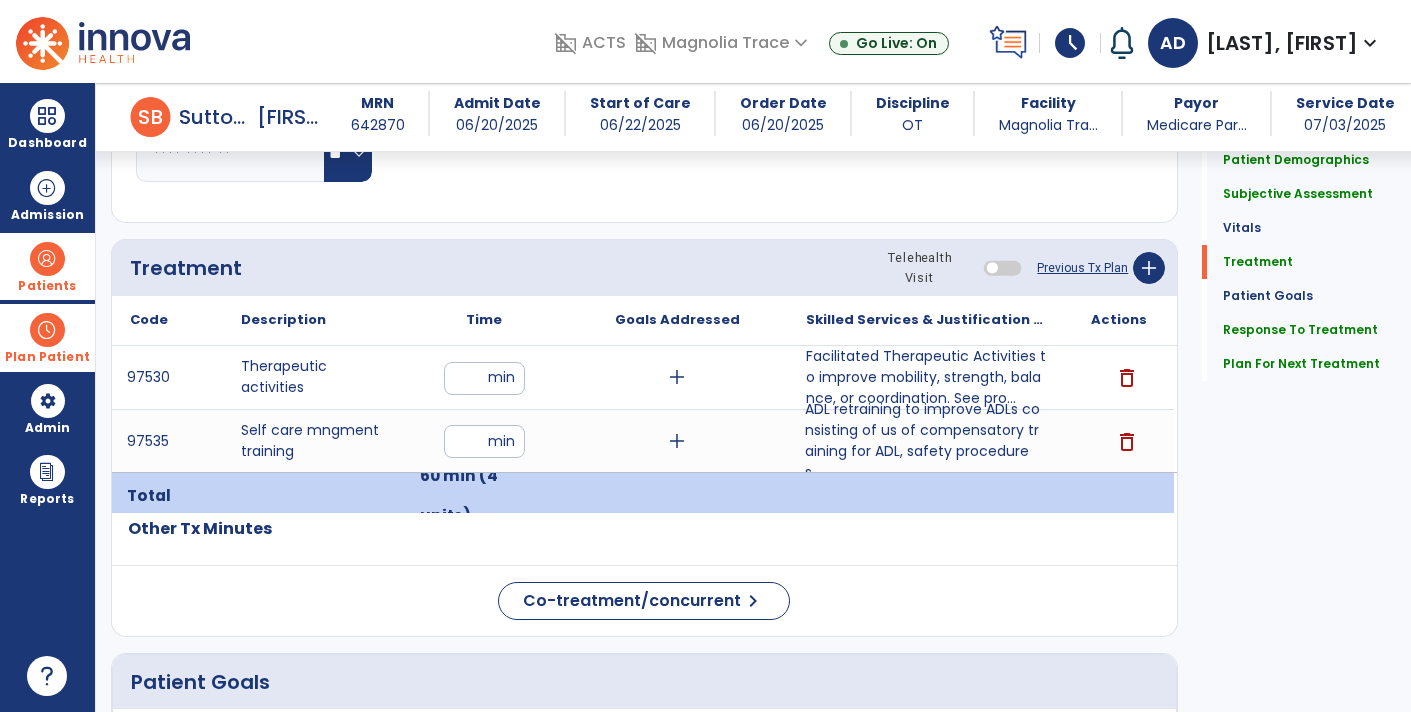 click on "arrow_back" at bounding box center [87, 121] 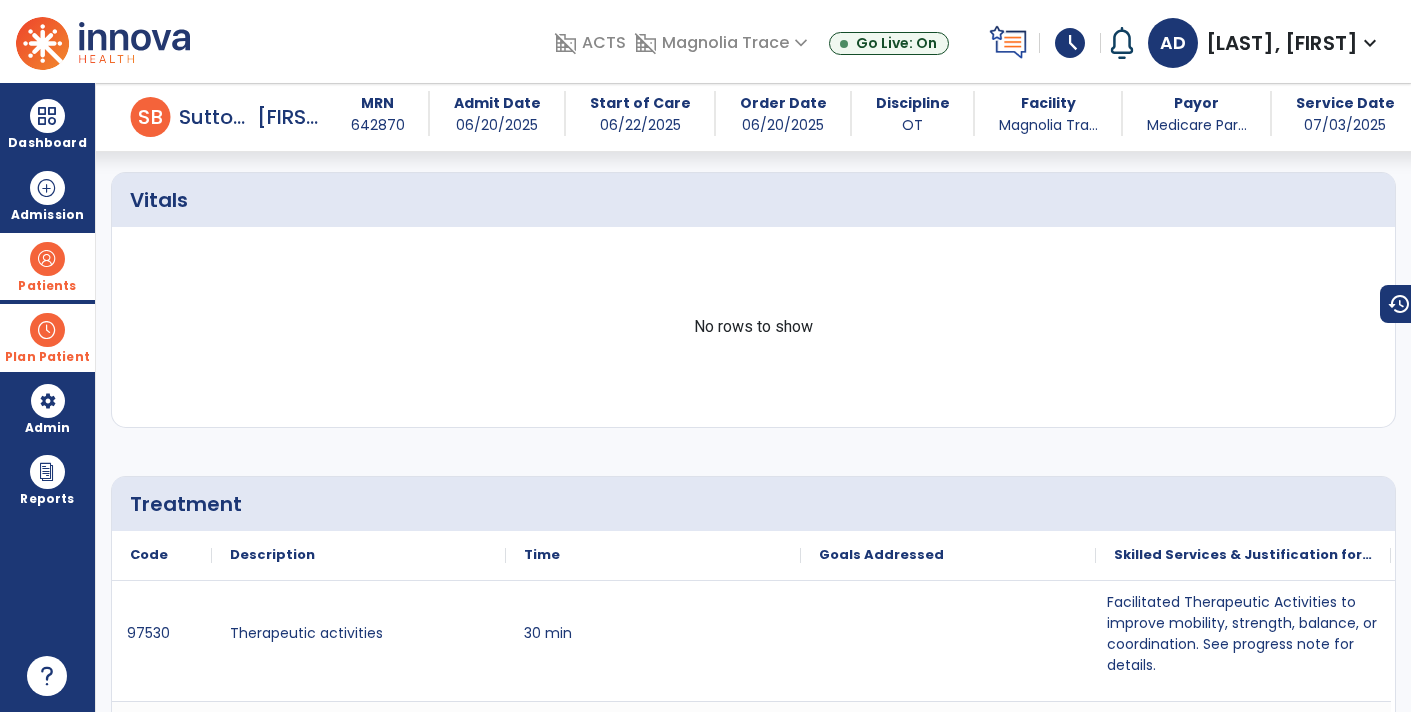 scroll, scrollTop: 950, scrollLeft: 0, axis: vertical 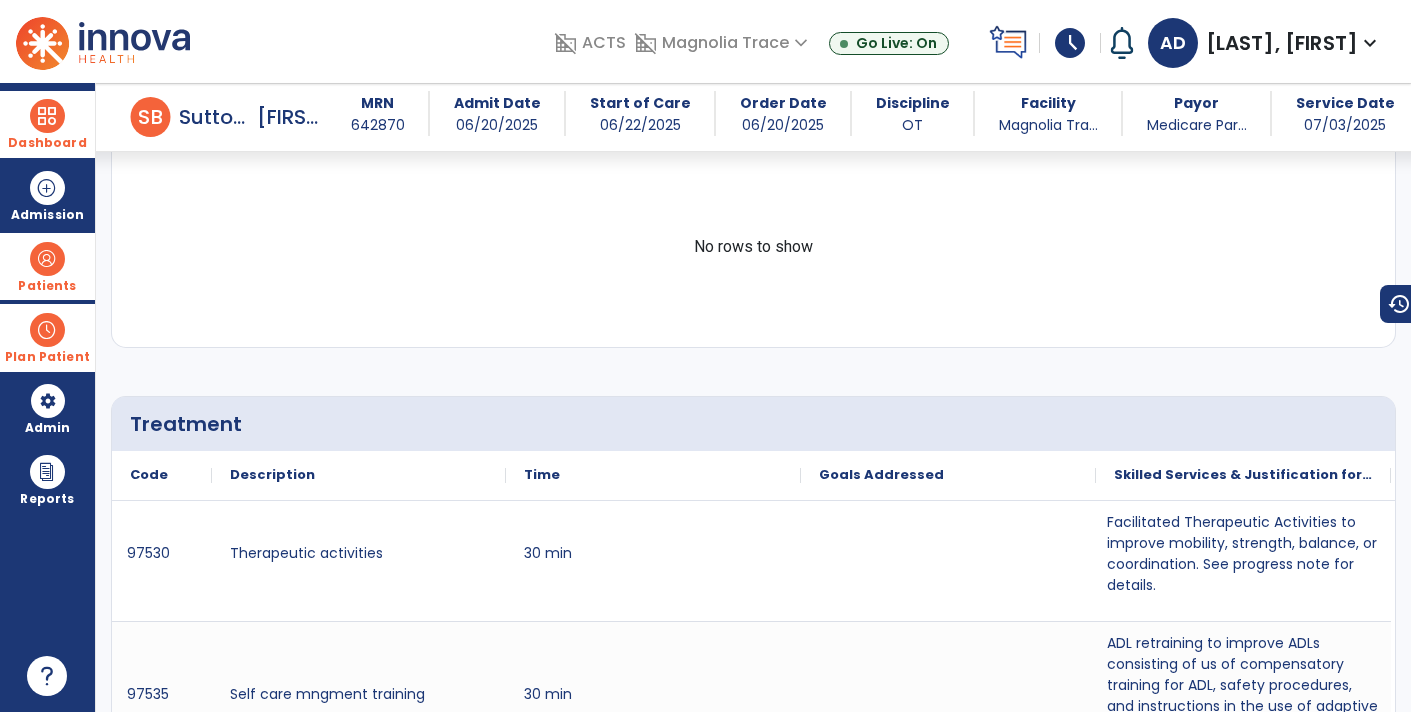 click on "Dashboard  dashboard  Therapist Dashboard  view_quilt  Operations Dashboard" at bounding box center [47, 124] 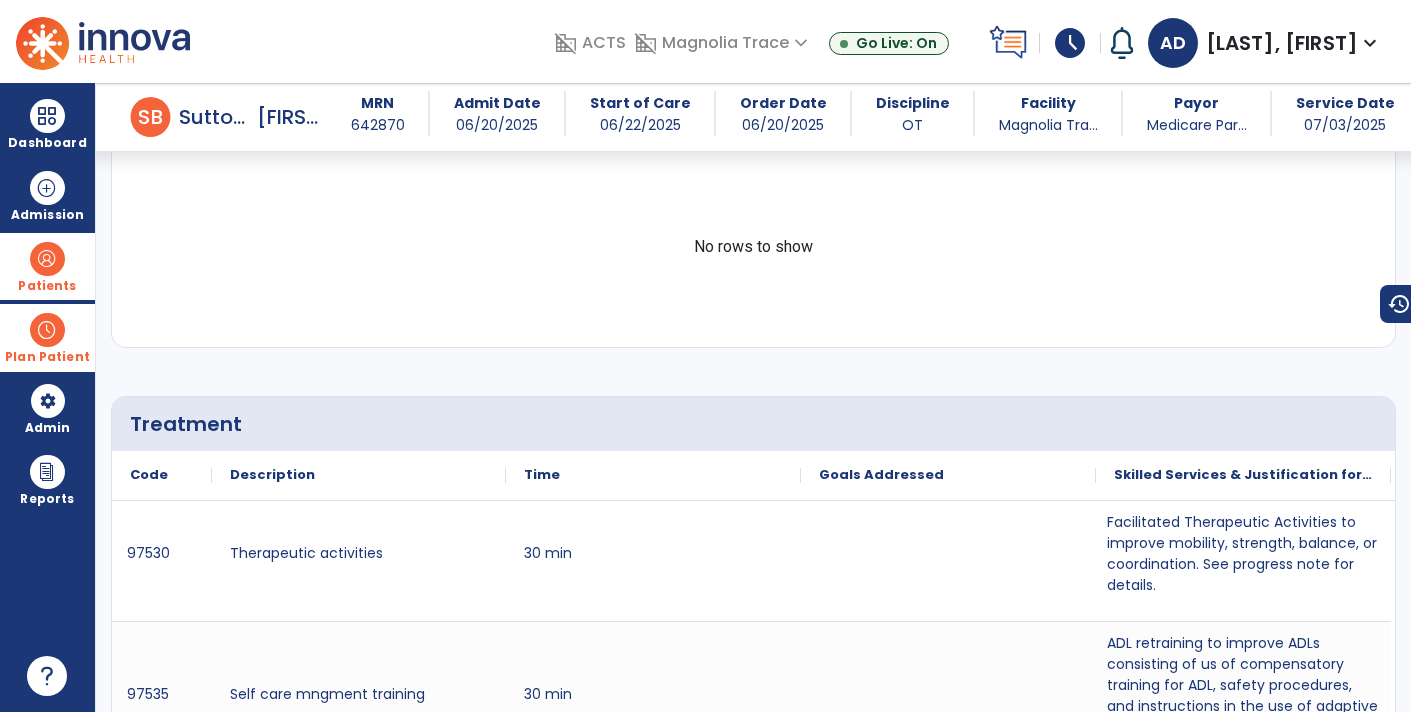 click on "Patients" at bounding box center (47, 286) 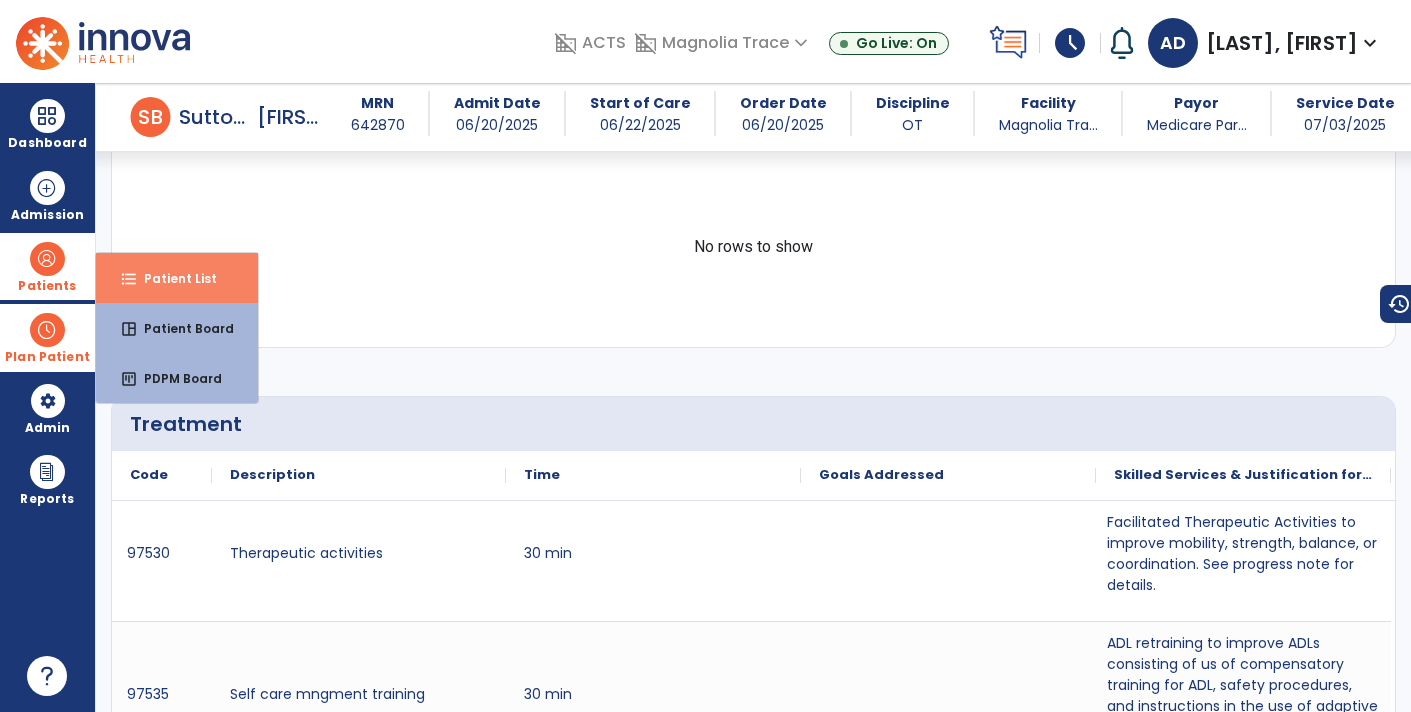 click on "Patient List" at bounding box center (172, 278) 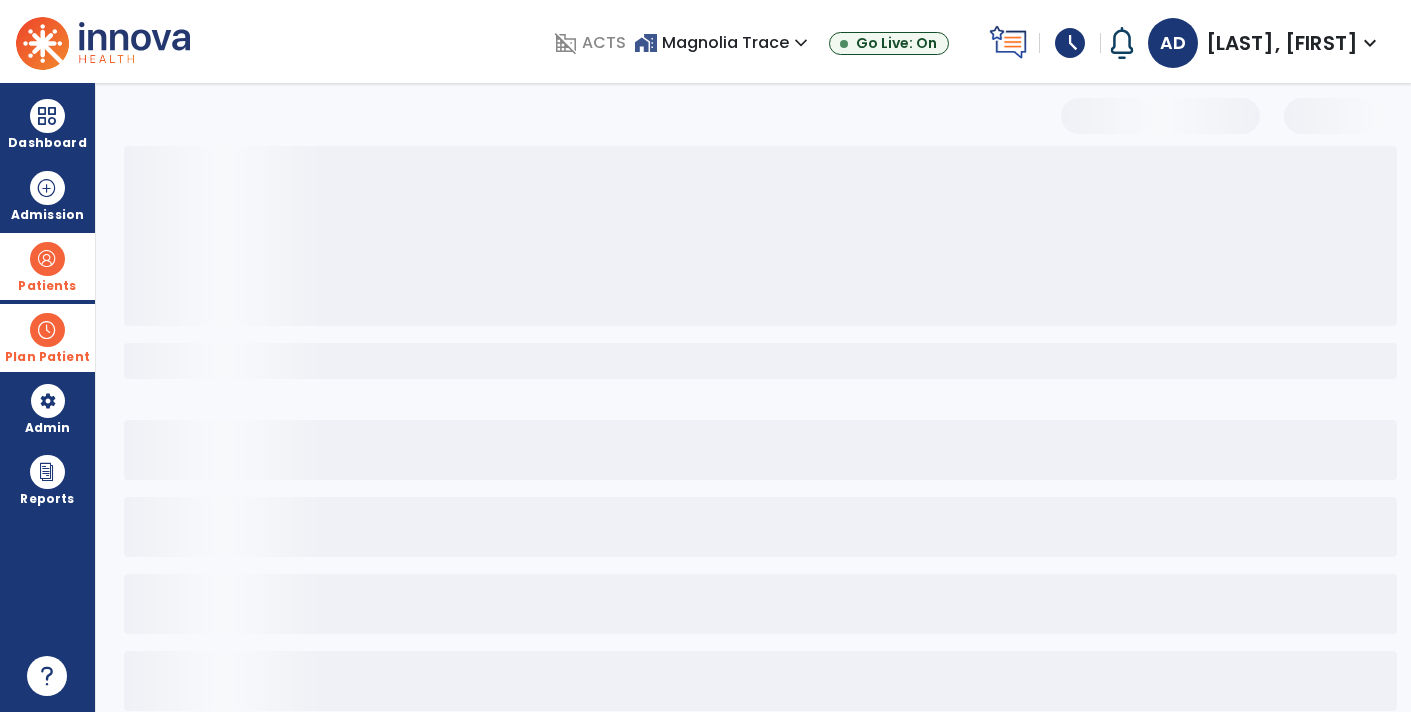scroll, scrollTop: 30, scrollLeft: 0, axis: vertical 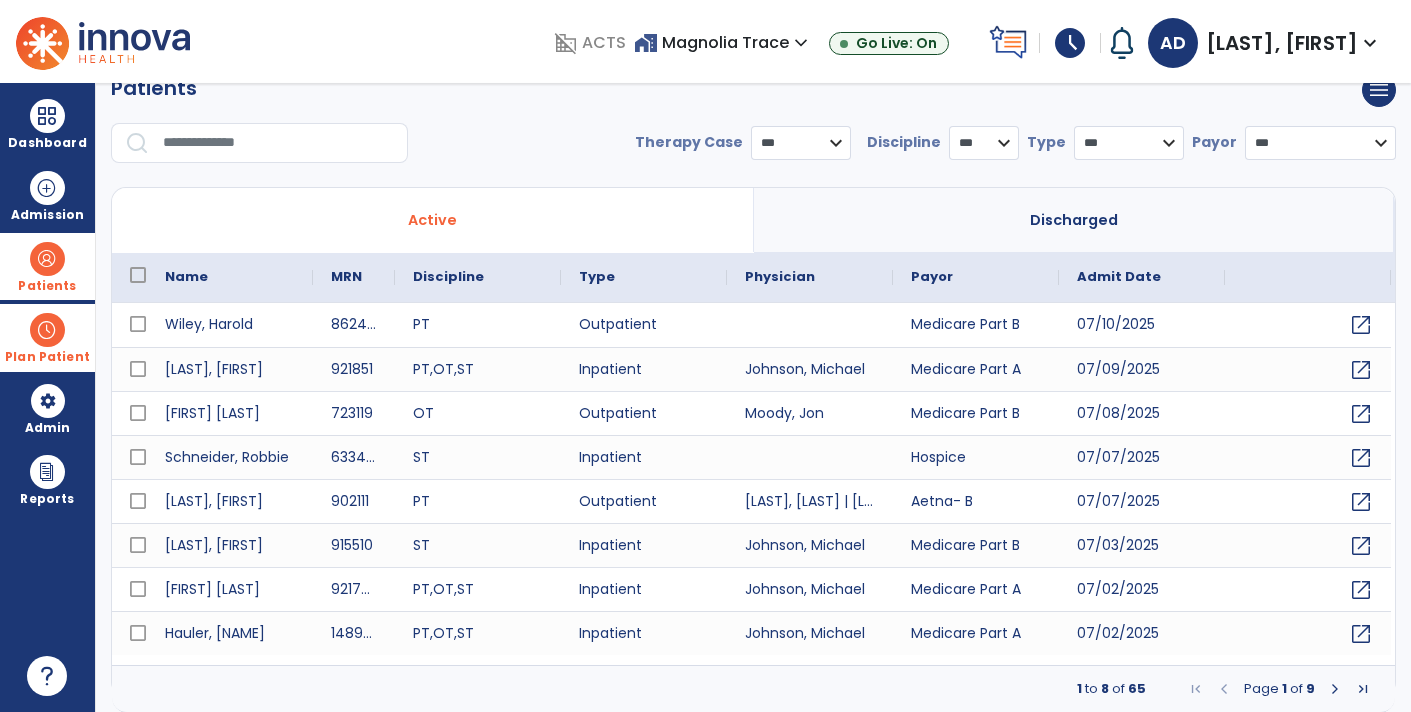 click at bounding box center (278, 143) 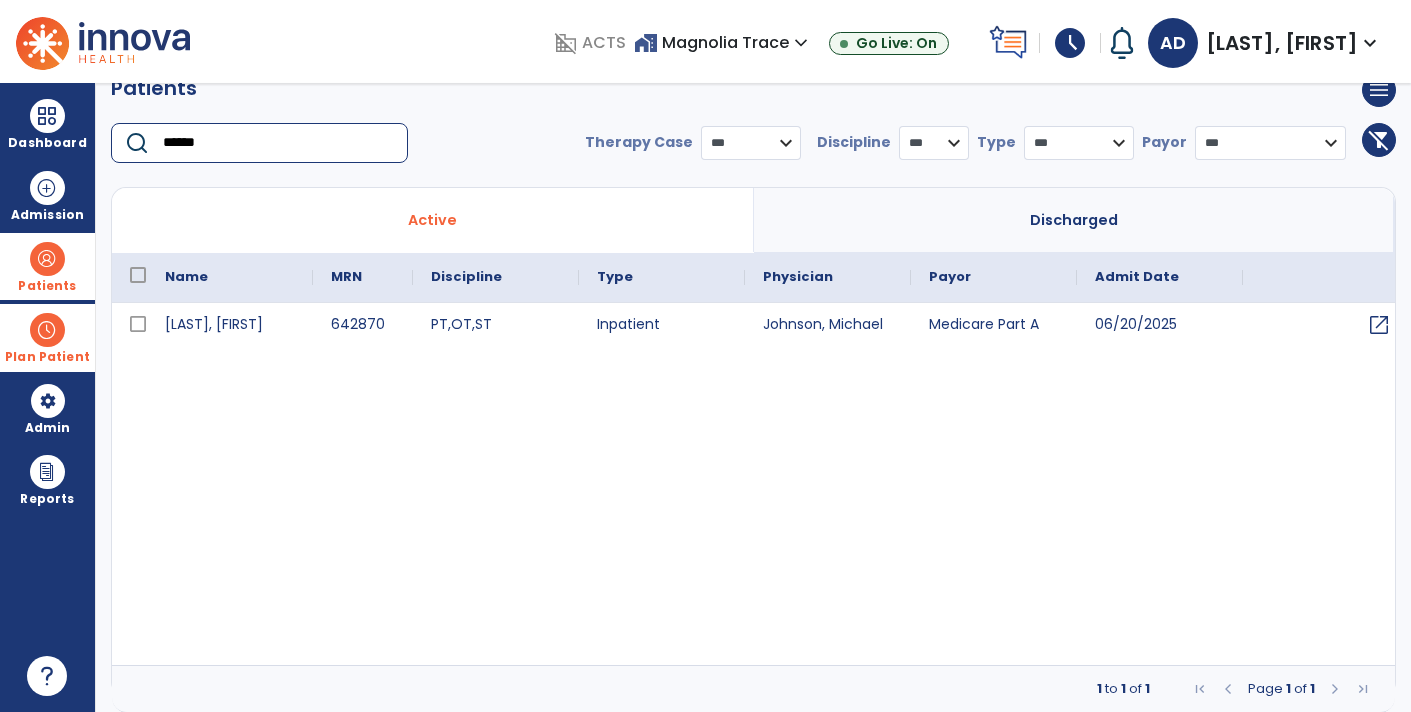 type on "******" 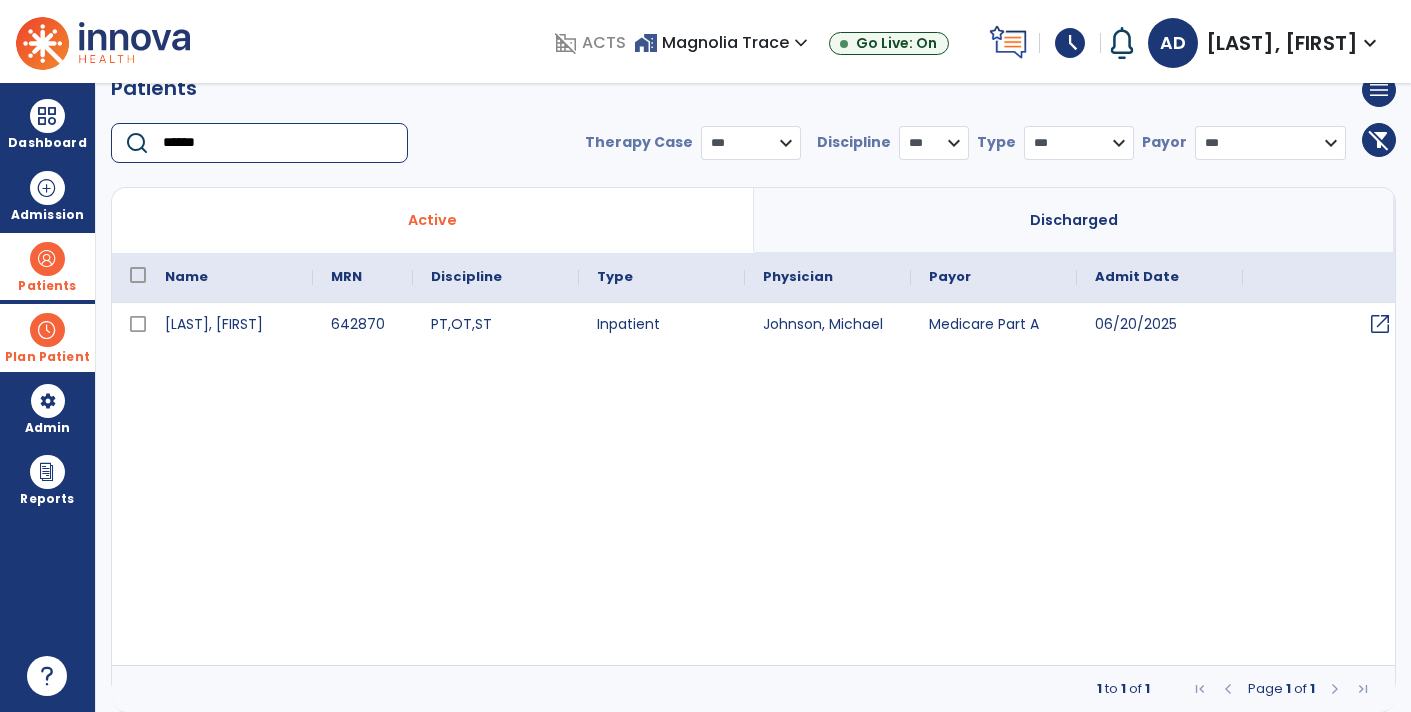 click on "open_in_new" at bounding box center (1380, 324) 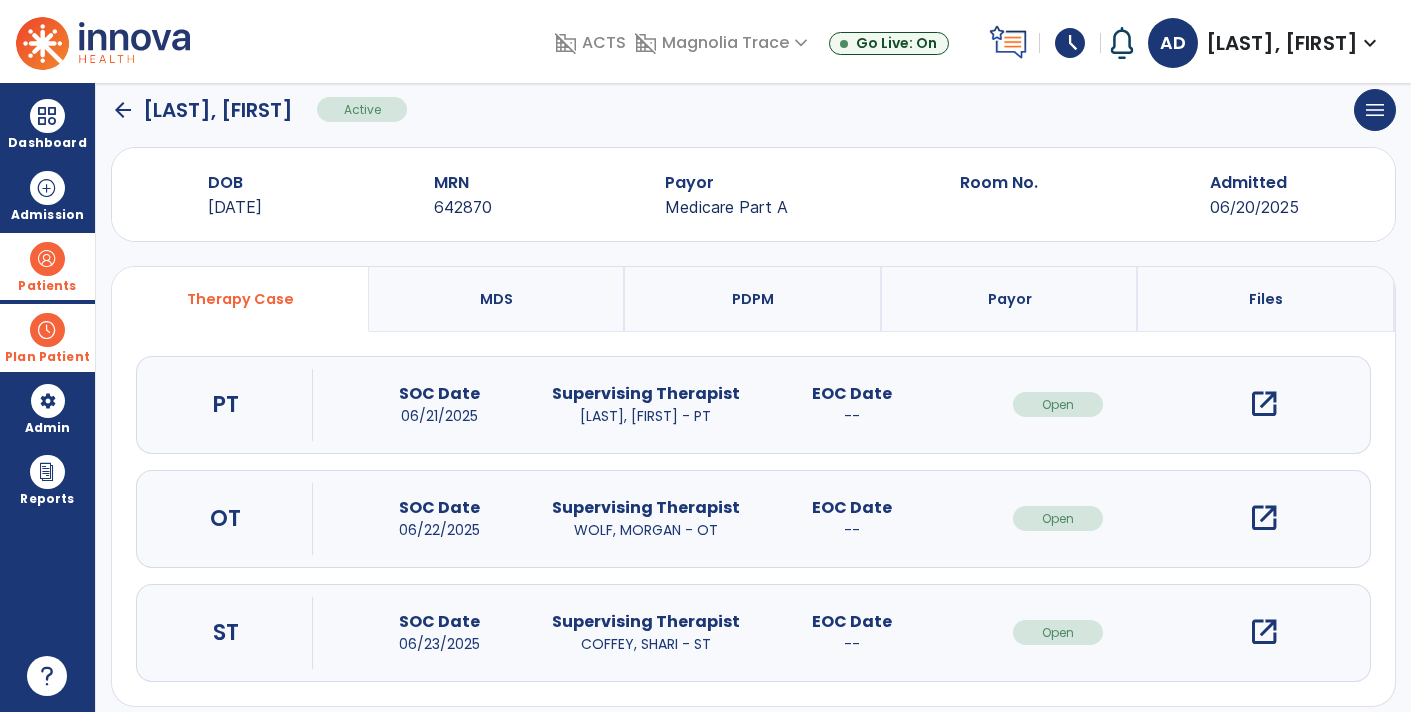 click on "open_in_new" at bounding box center (1264, 518) 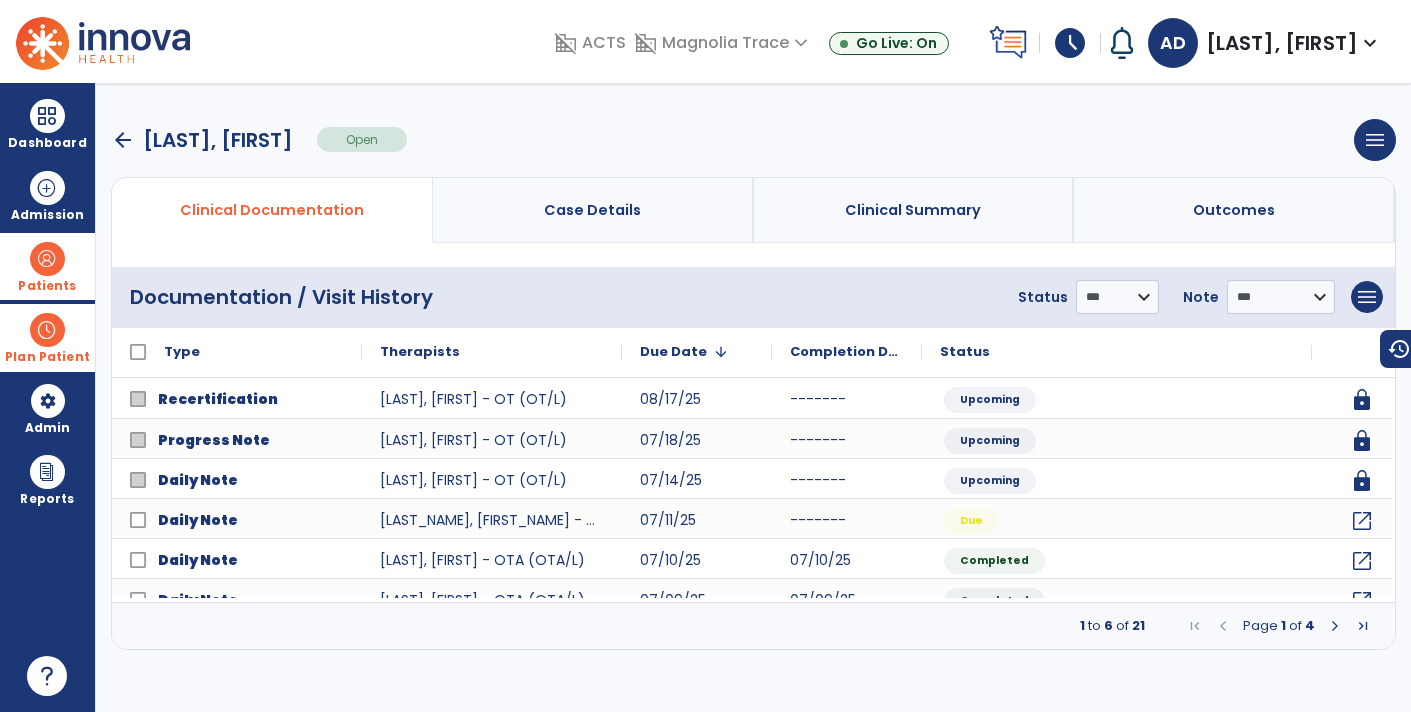 scroll, scrollTop: 0, scrollLeft: 0, axis: both 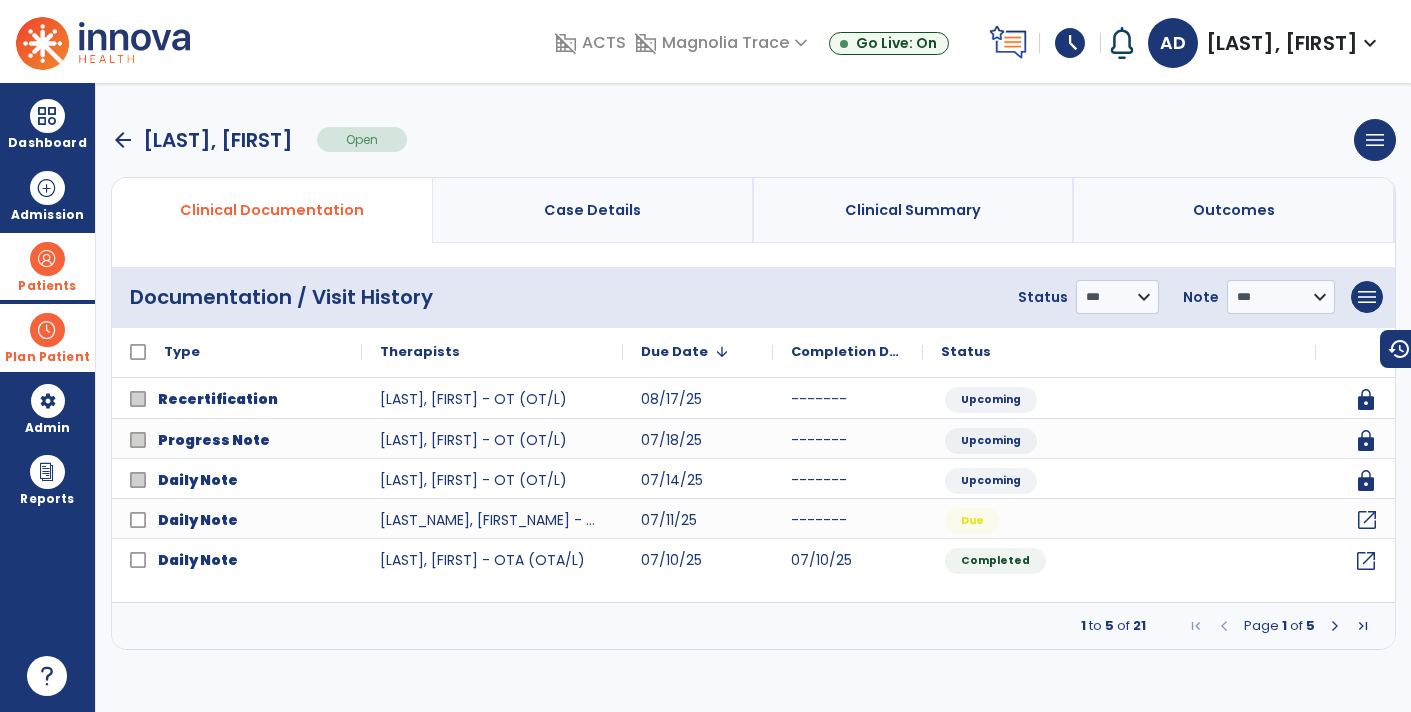 click on "open_in_new" 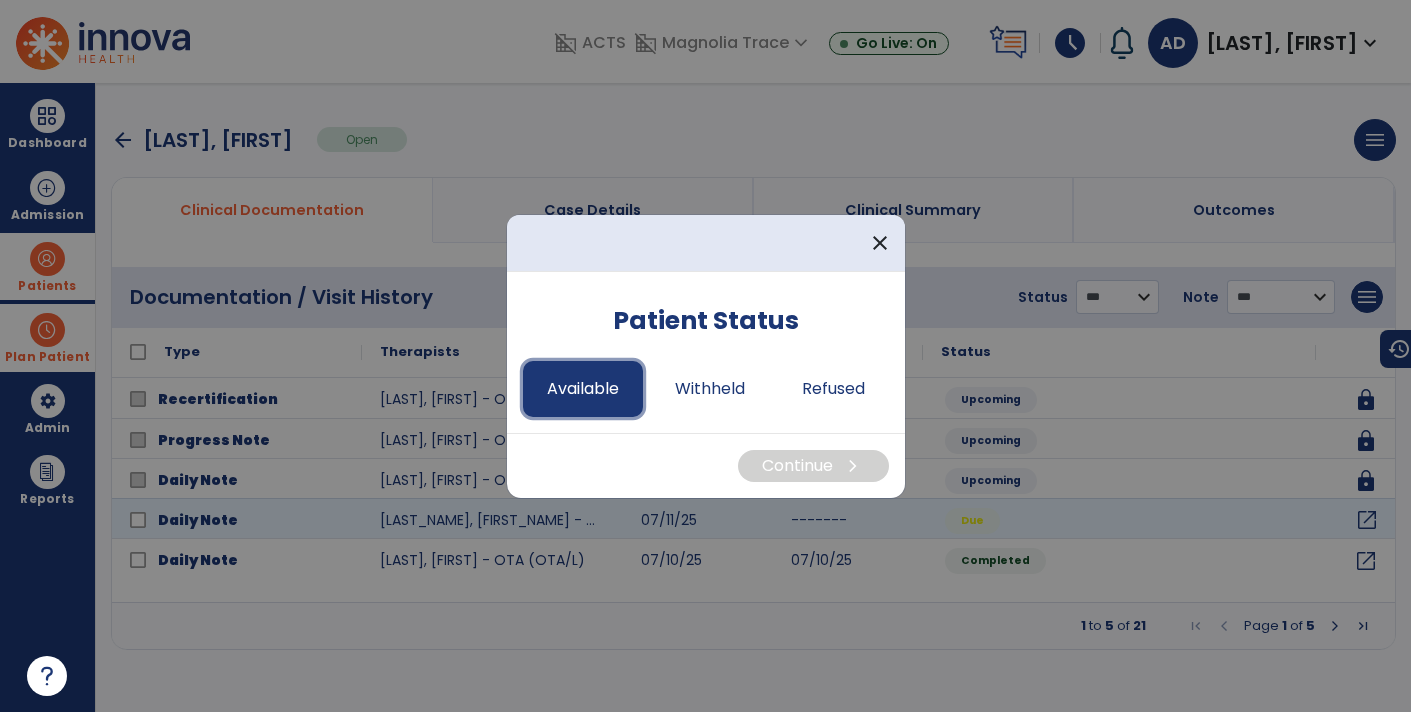 click on "Available" at bounding box center (583, 389) 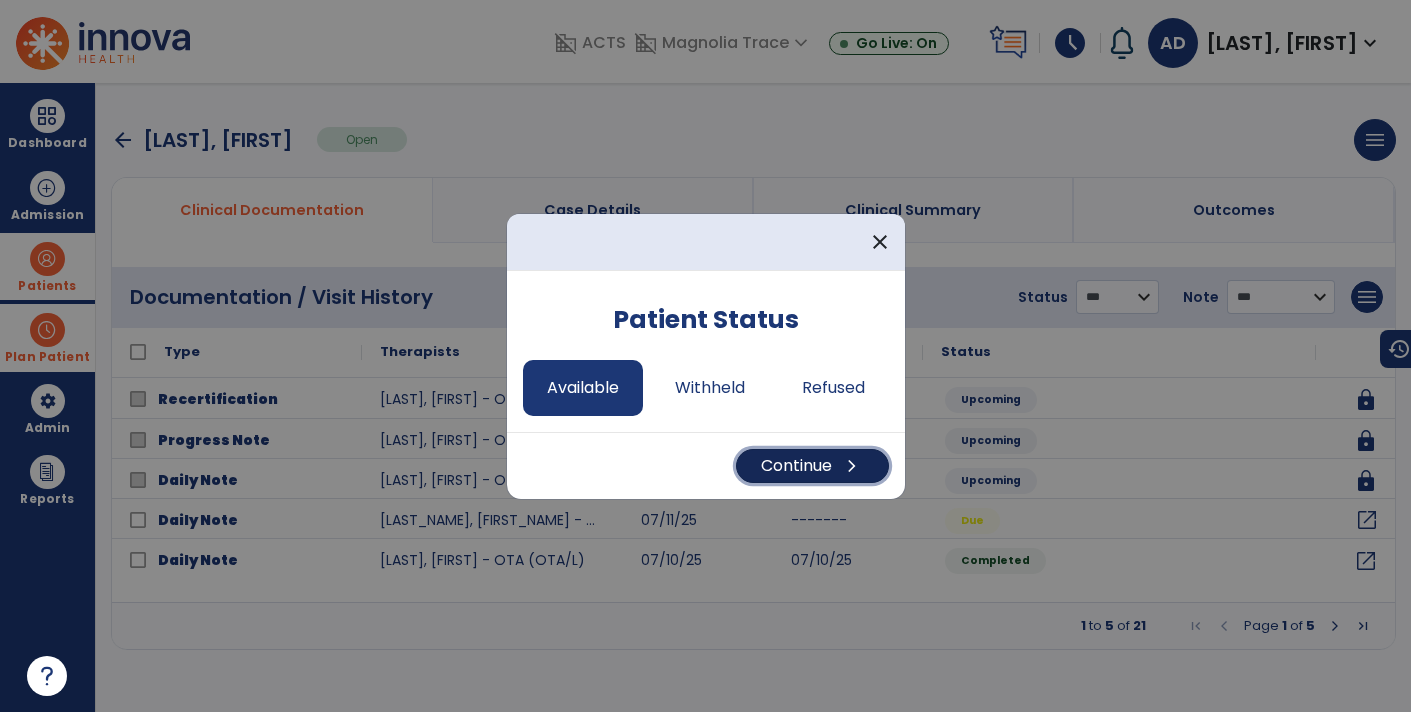 click on "Continue   chevron_right" at bounding box center (812, 466) 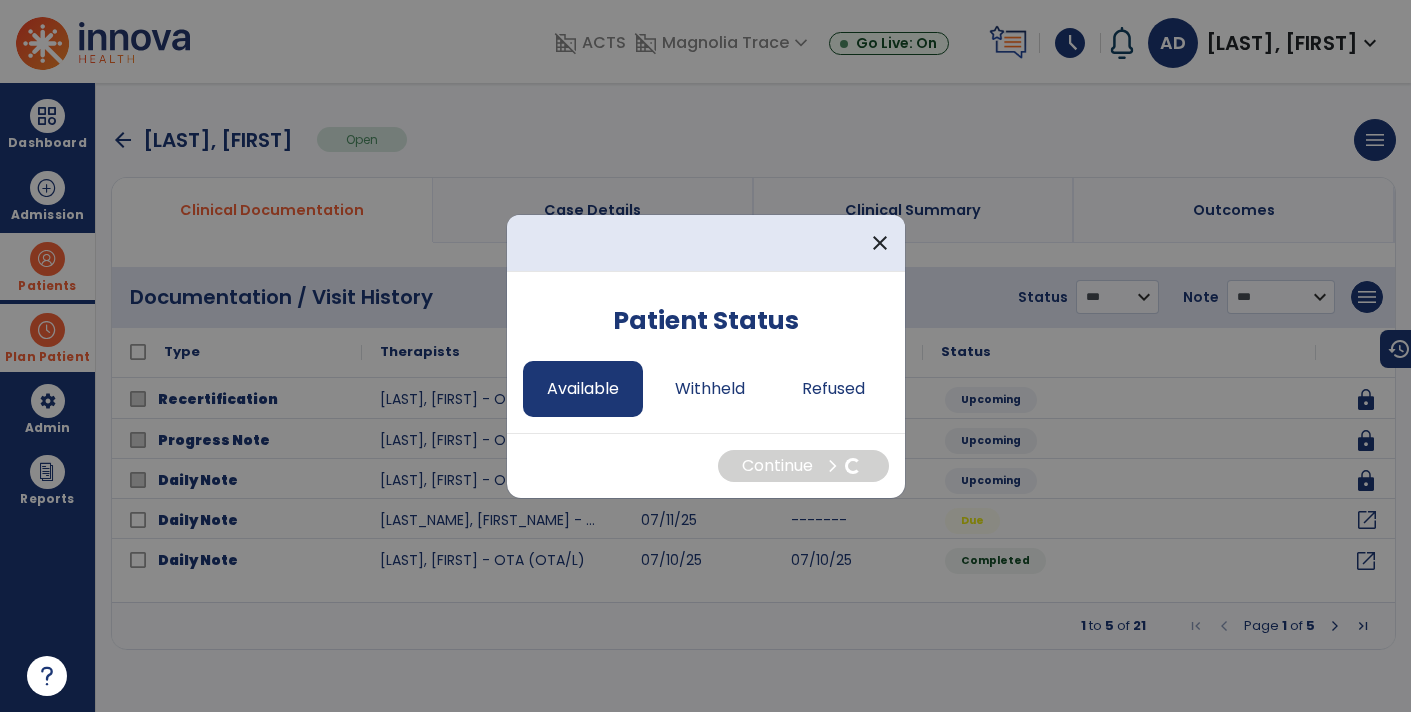 select on "*" 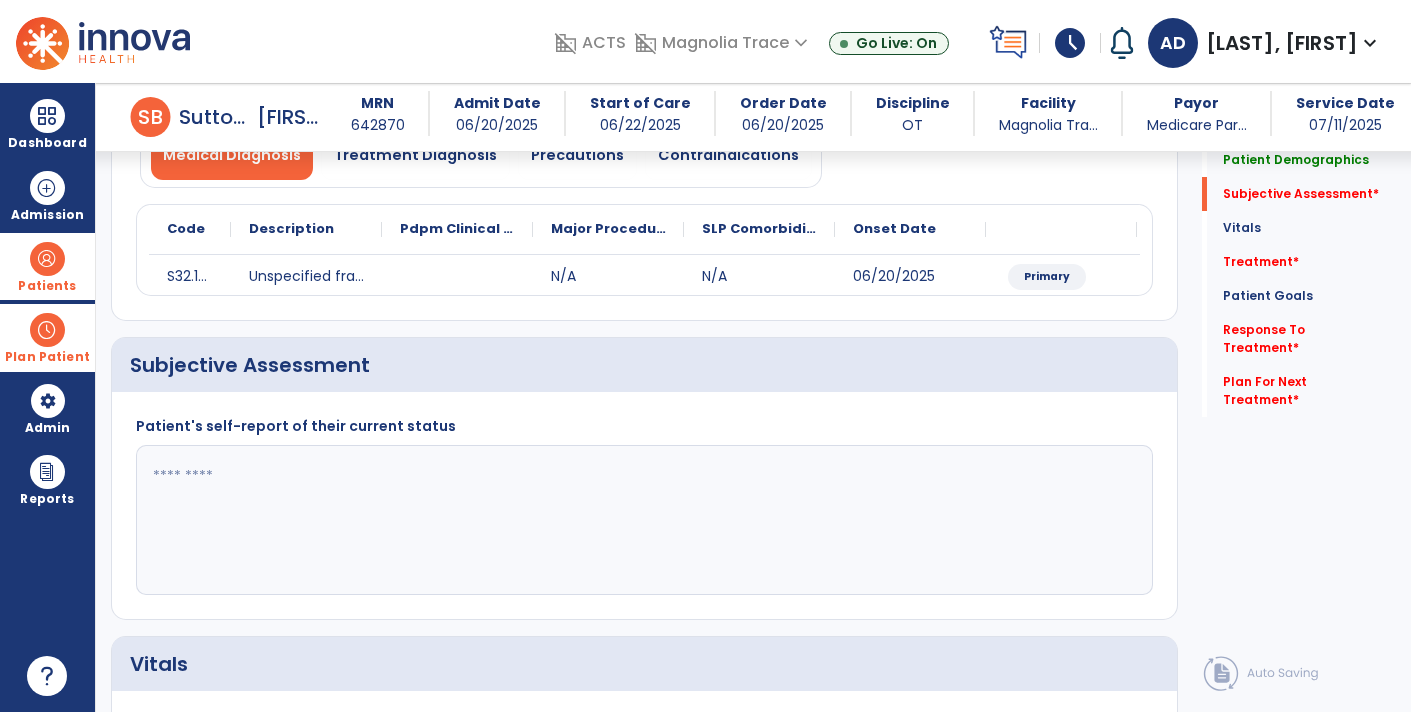 scroll, scrollTop: 194, scrollLeft: 0, axis: vertical 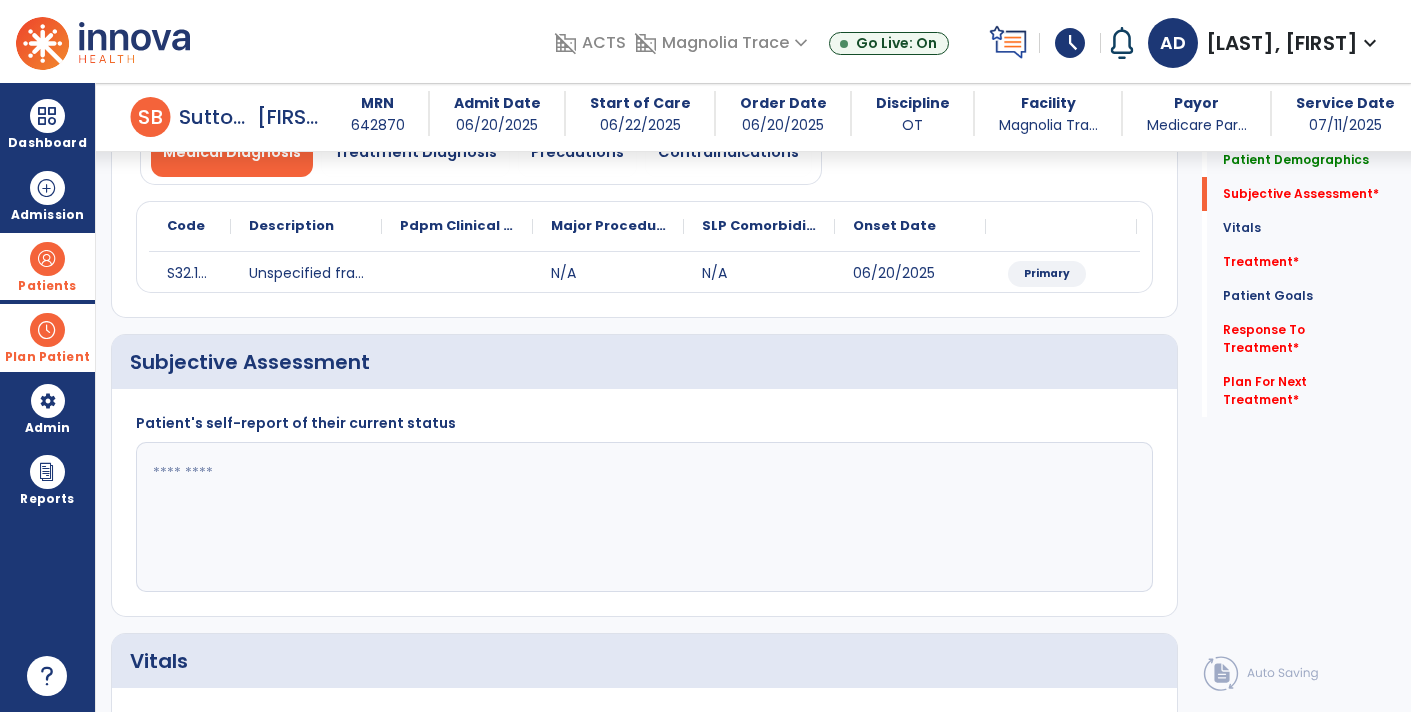 click 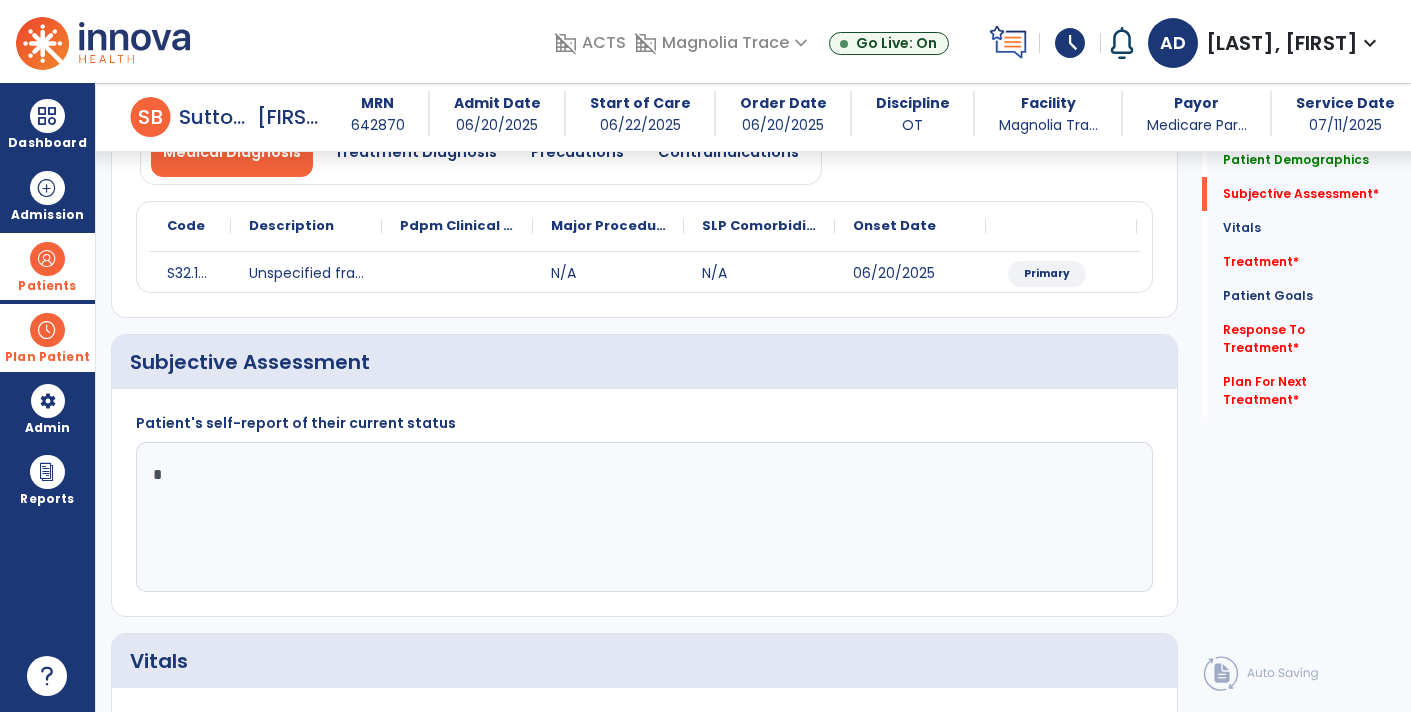 type on "**" 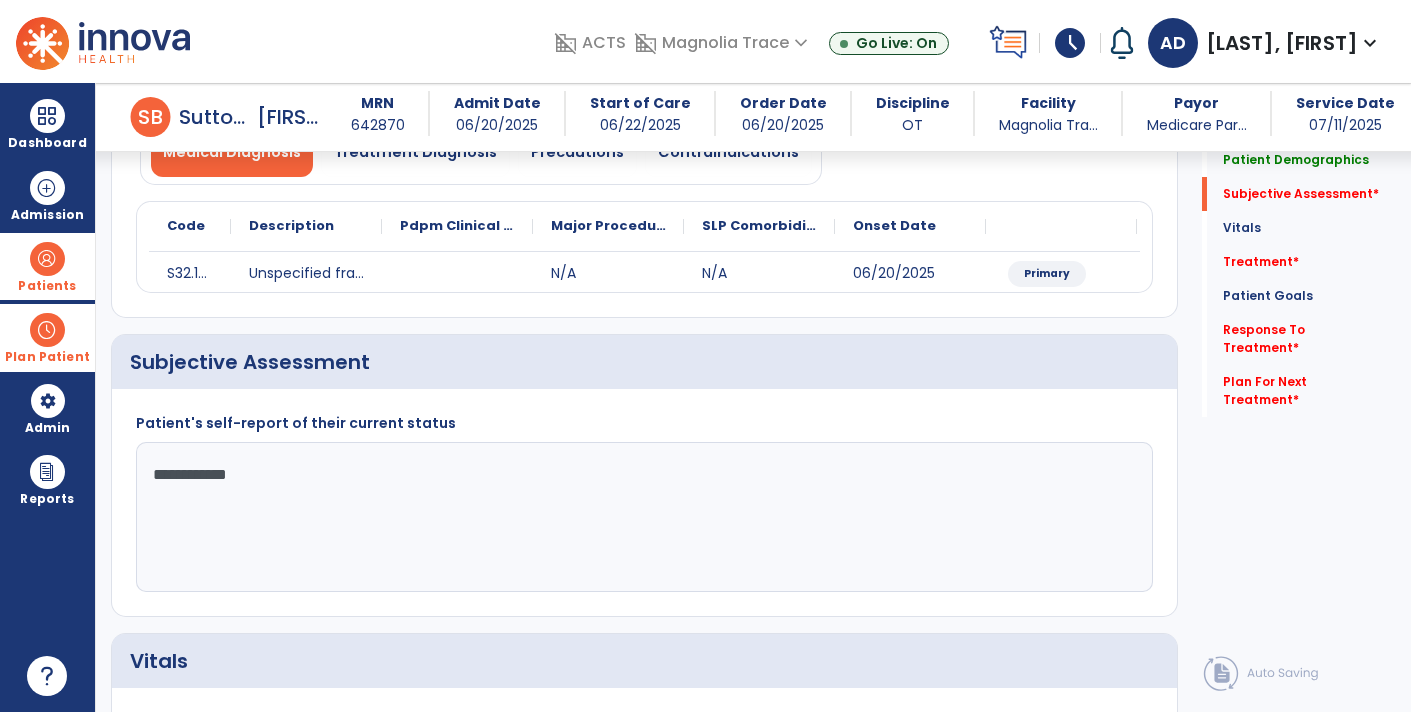 click on "Quick Links  Patient Demographics   Patient Demographics   Subjective Assessment   *  Subjective Assessment   *  Vitals   Vitals   Treatment   *  Treatment   *  Patient Goals   Patient Goals   Response To Treatment   *  Response To Treatment   *  Plan For Next Treatment   *  Plan For Next Treatment   *" 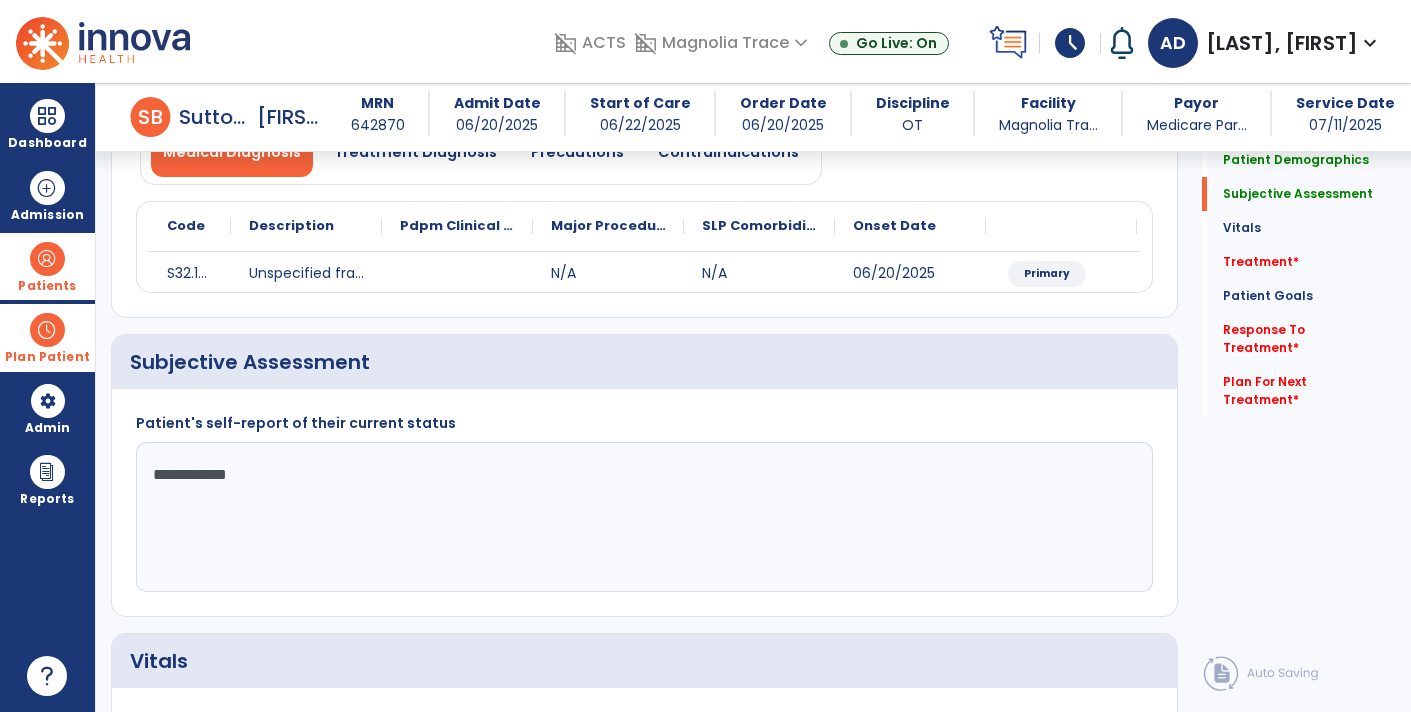 click on "**********" 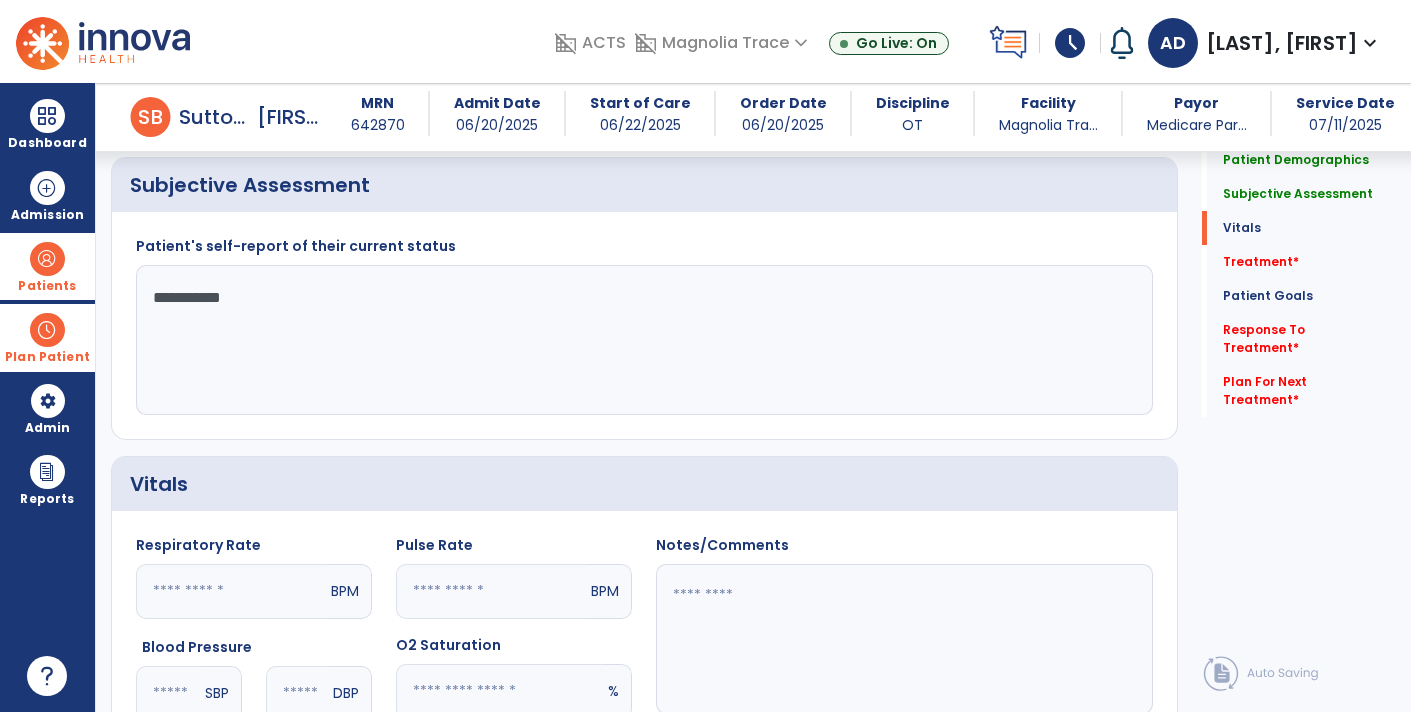 scroll, scrollTop: 488, scrollLeft: 0, axis: vertical 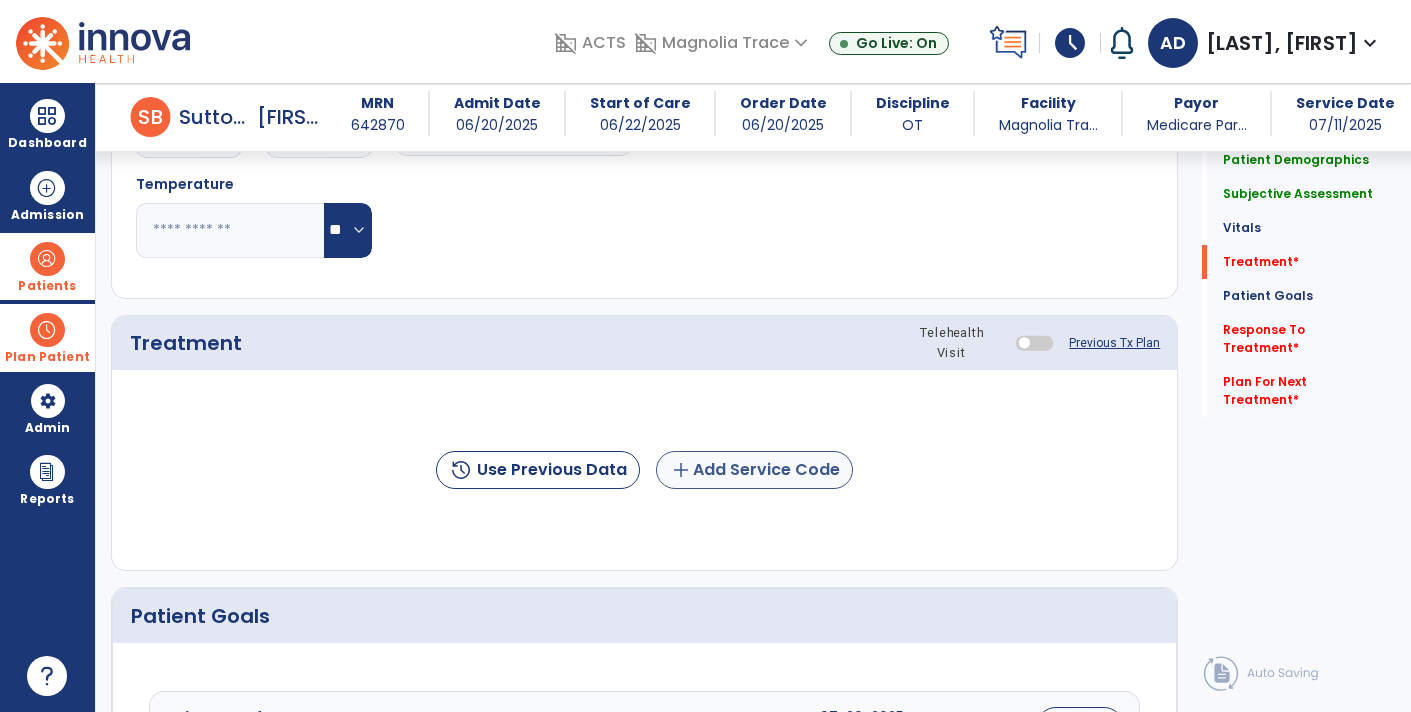 type on "**********" 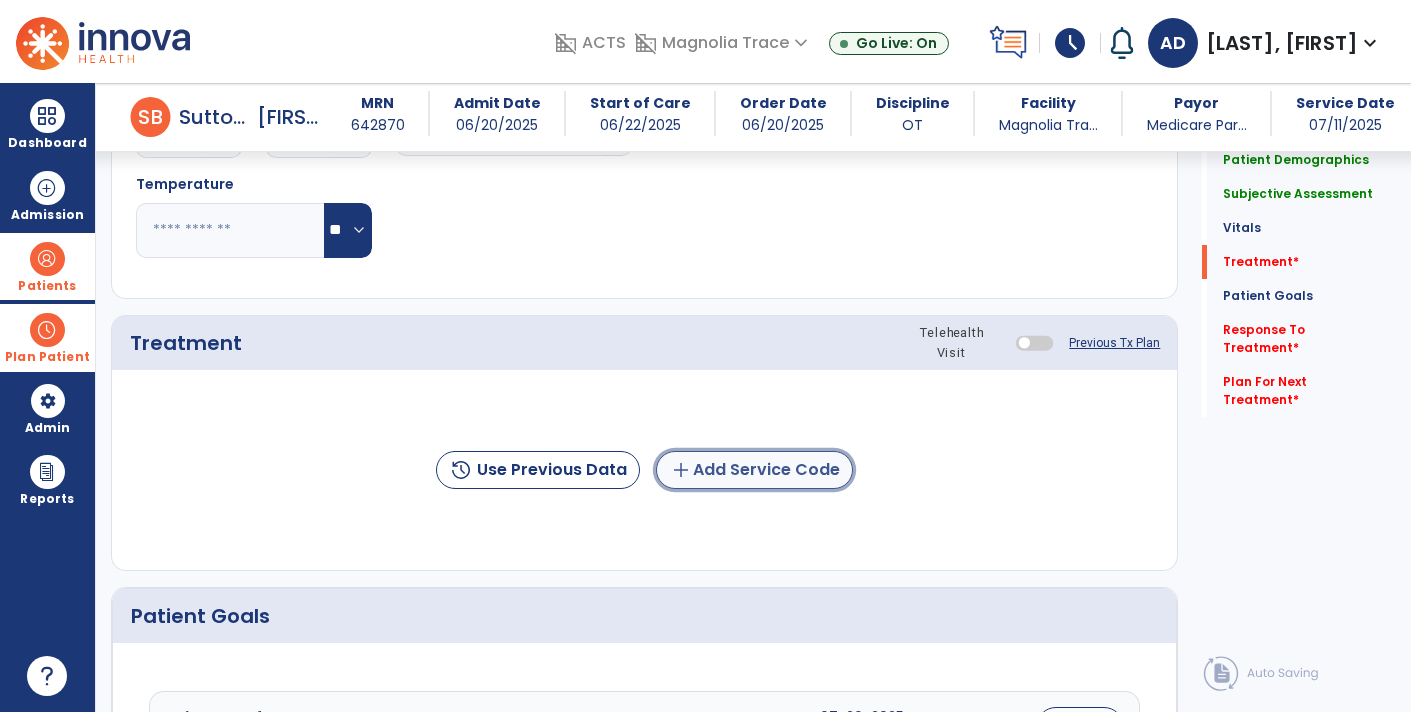 click on "add  Add Service Code" 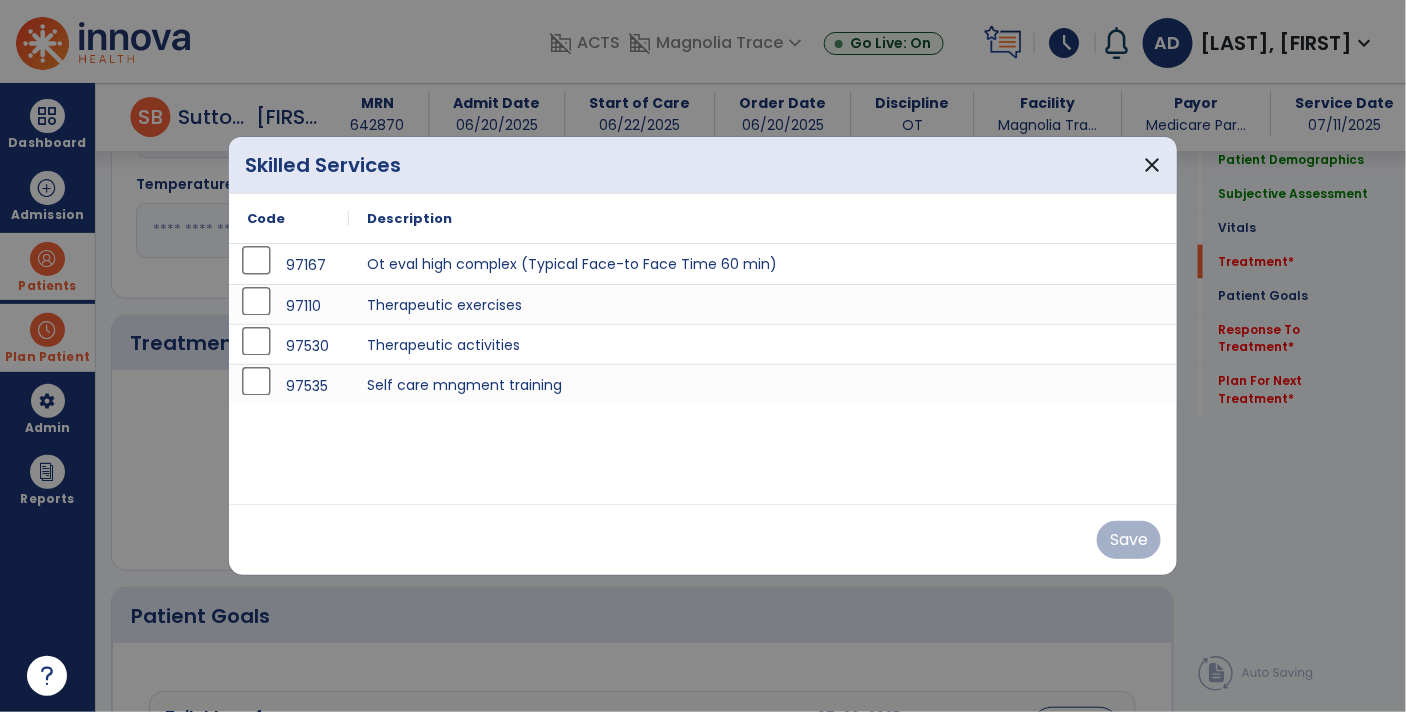 scroll, scrollTop: 934, scrollLeft: 0, axis: vertical 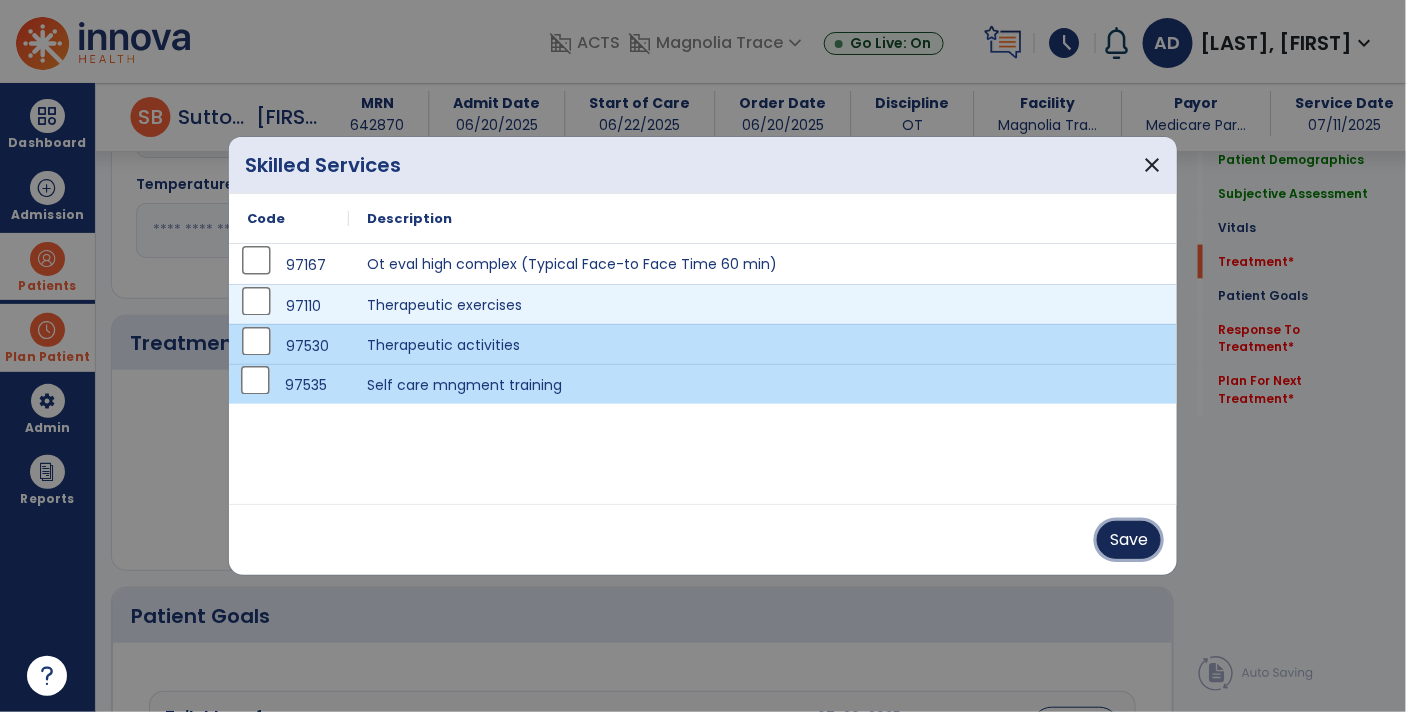 click on "Save" at bounding box center [1129, 540] 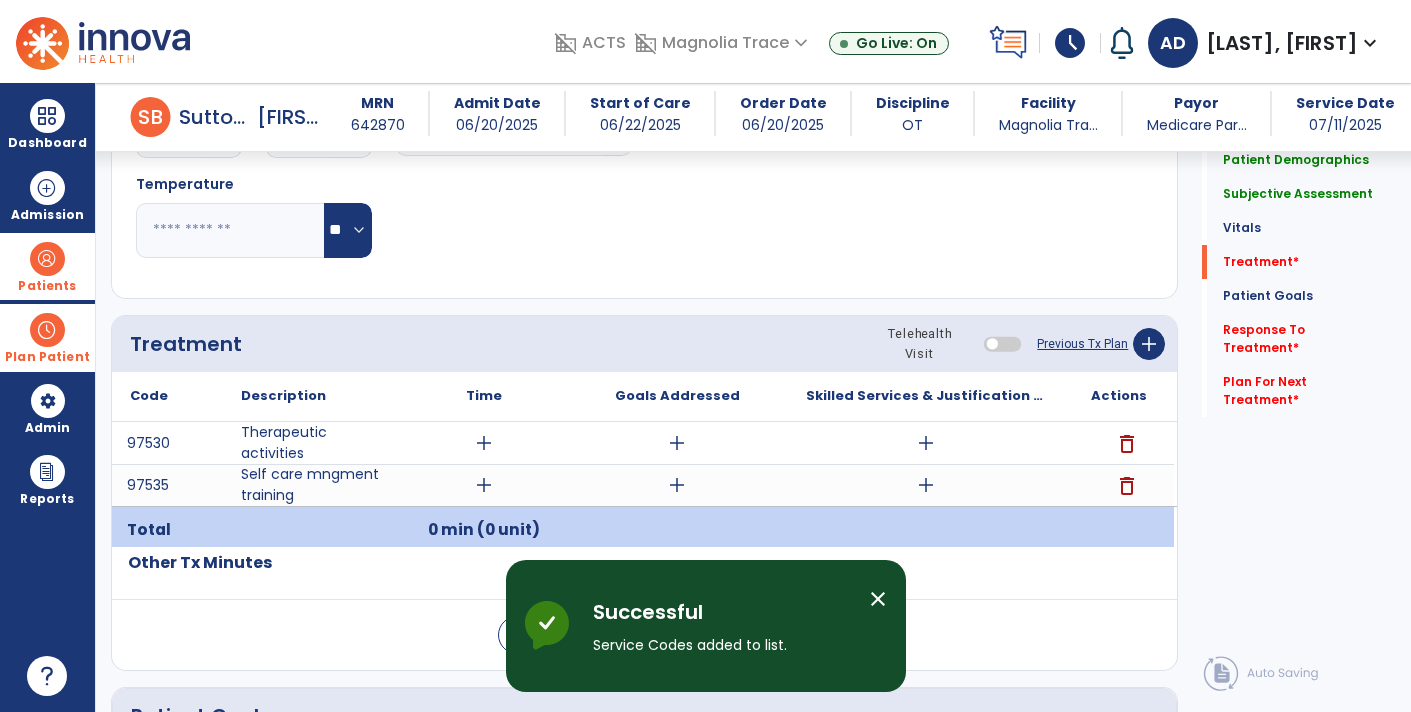 click on "add" at bounding box center [926, 443] 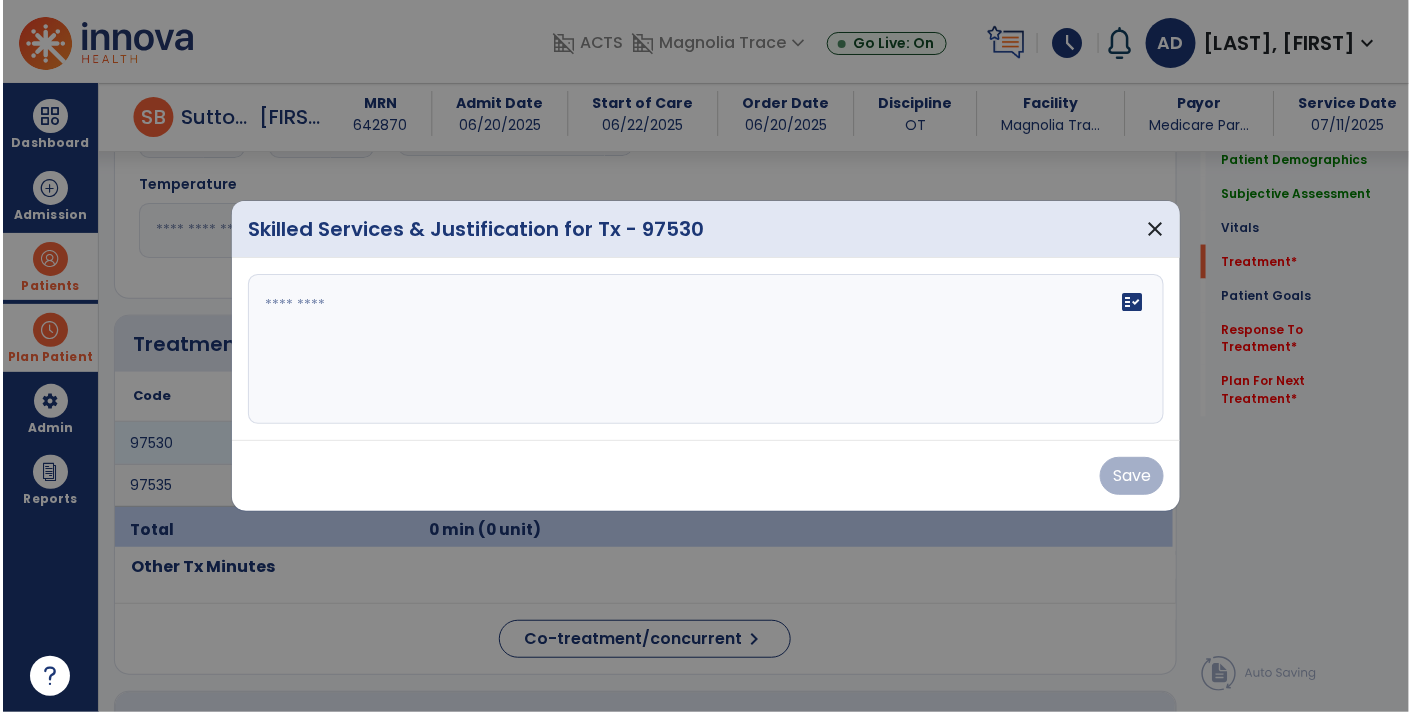 scroll, scrollTop: 934, scrollLeft: 0, axis: vertical 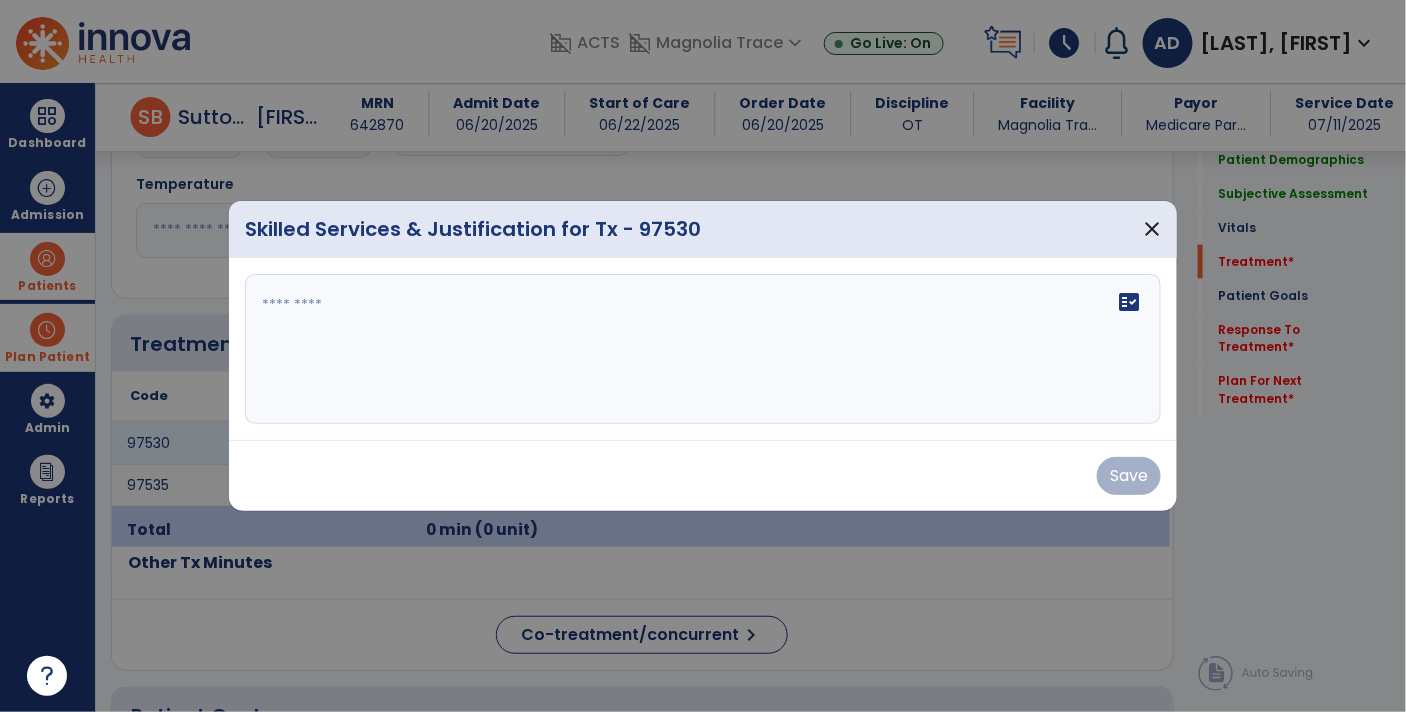 click at bounding box center (703, 349) 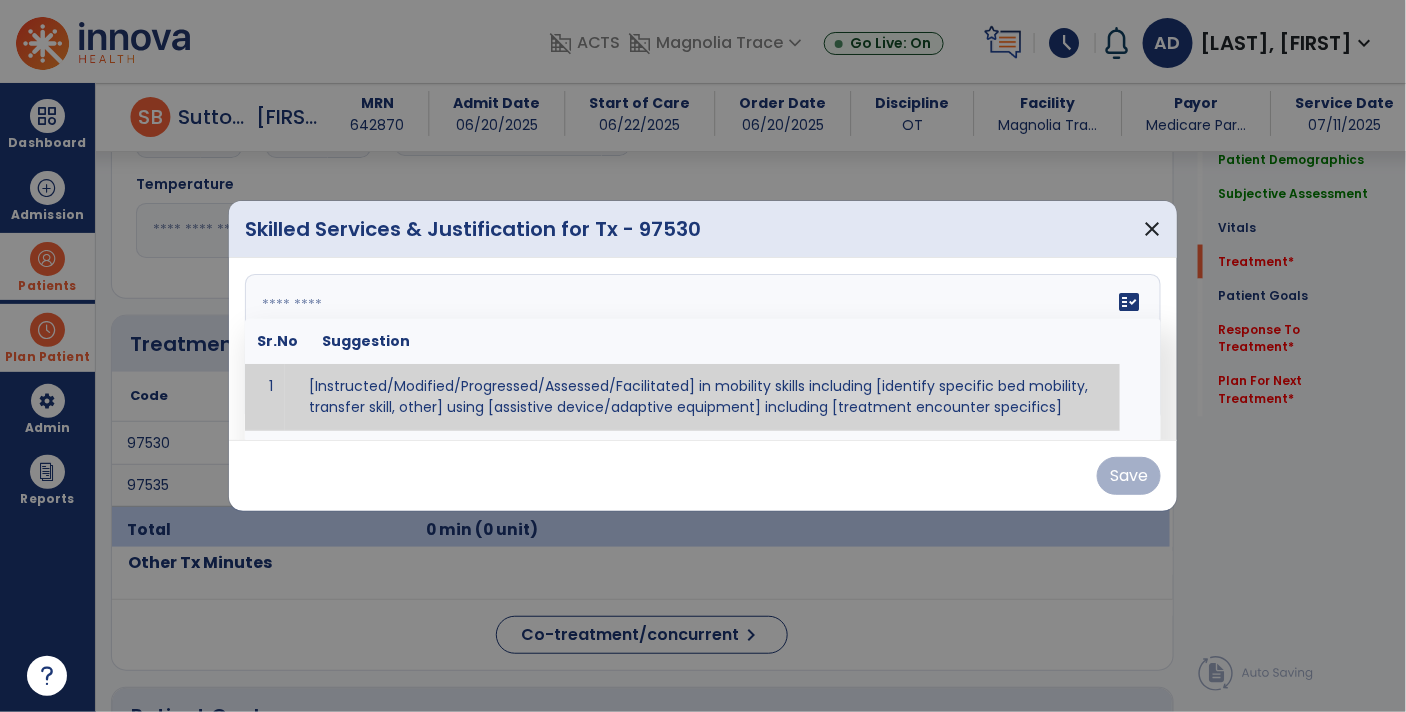 click at bounding box center [701, 349] 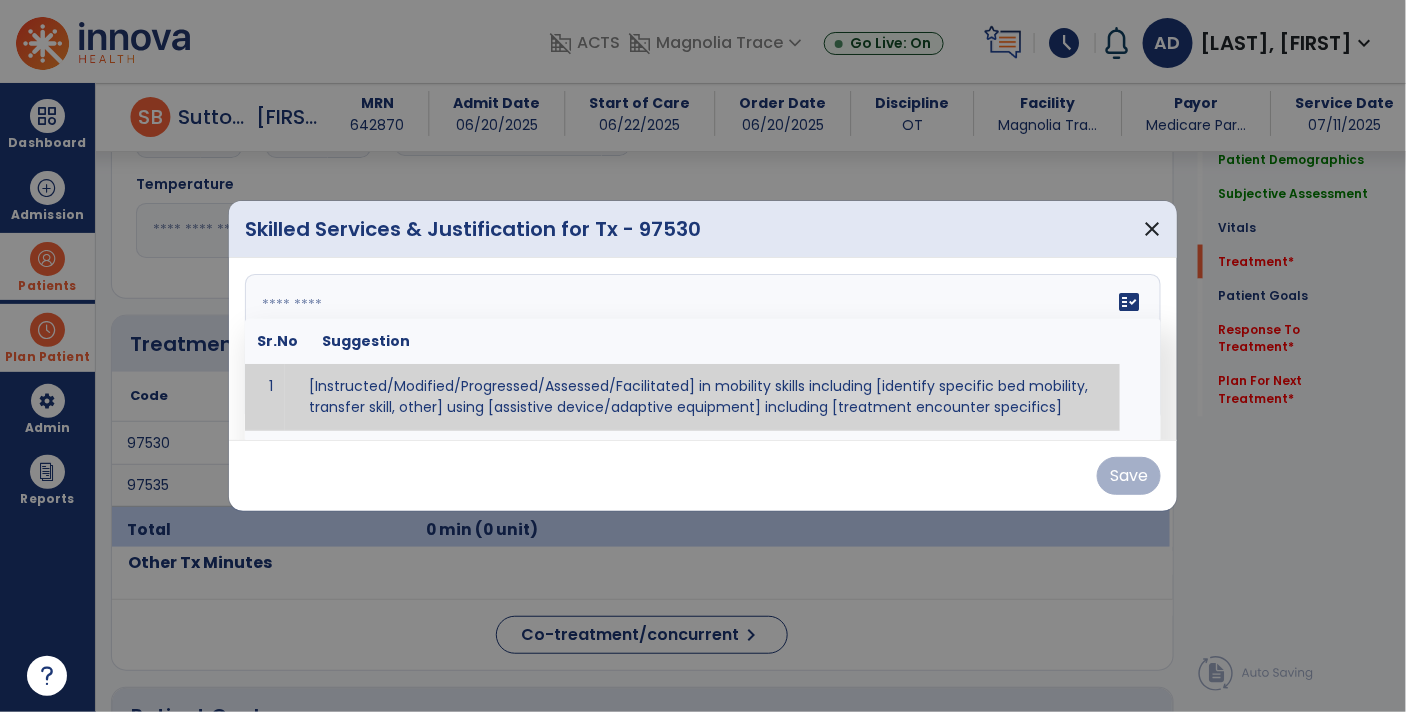 paste on "**********" 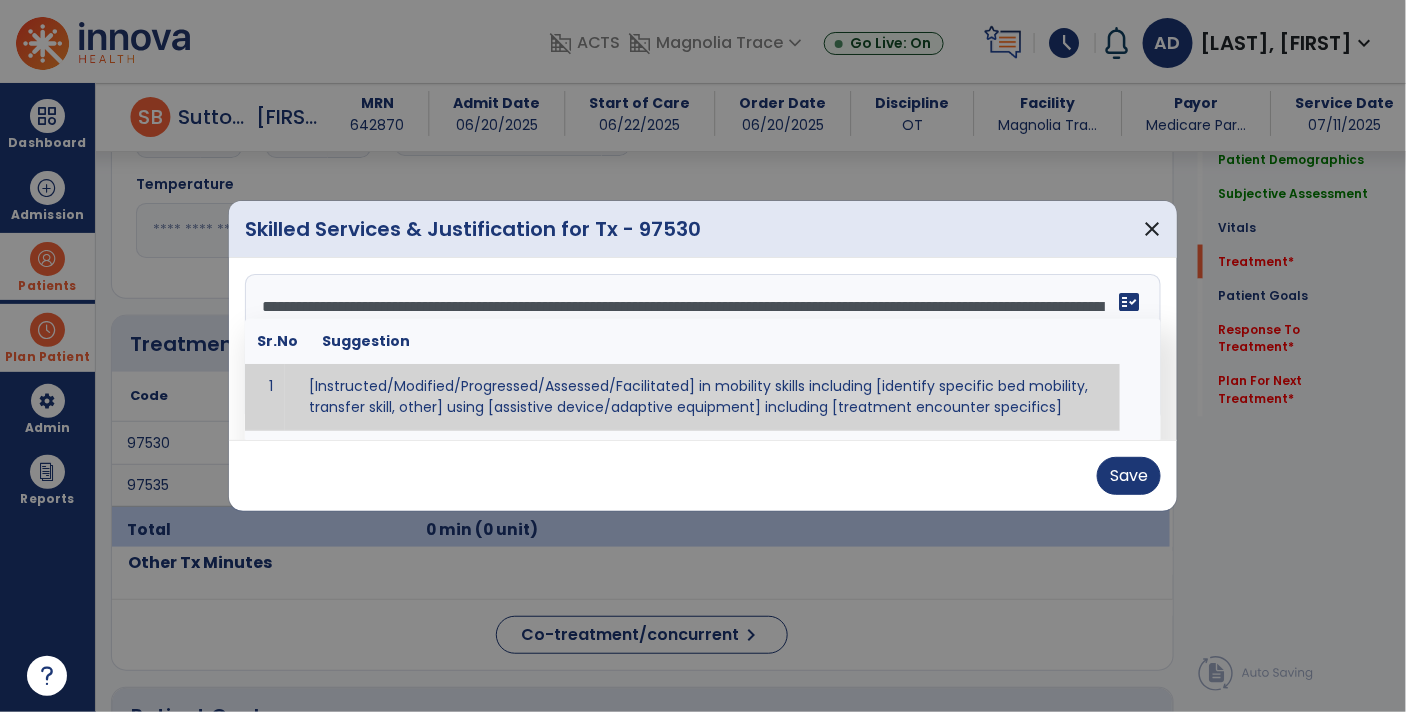 click on "fact_check" at bounding box center (1129, 302) 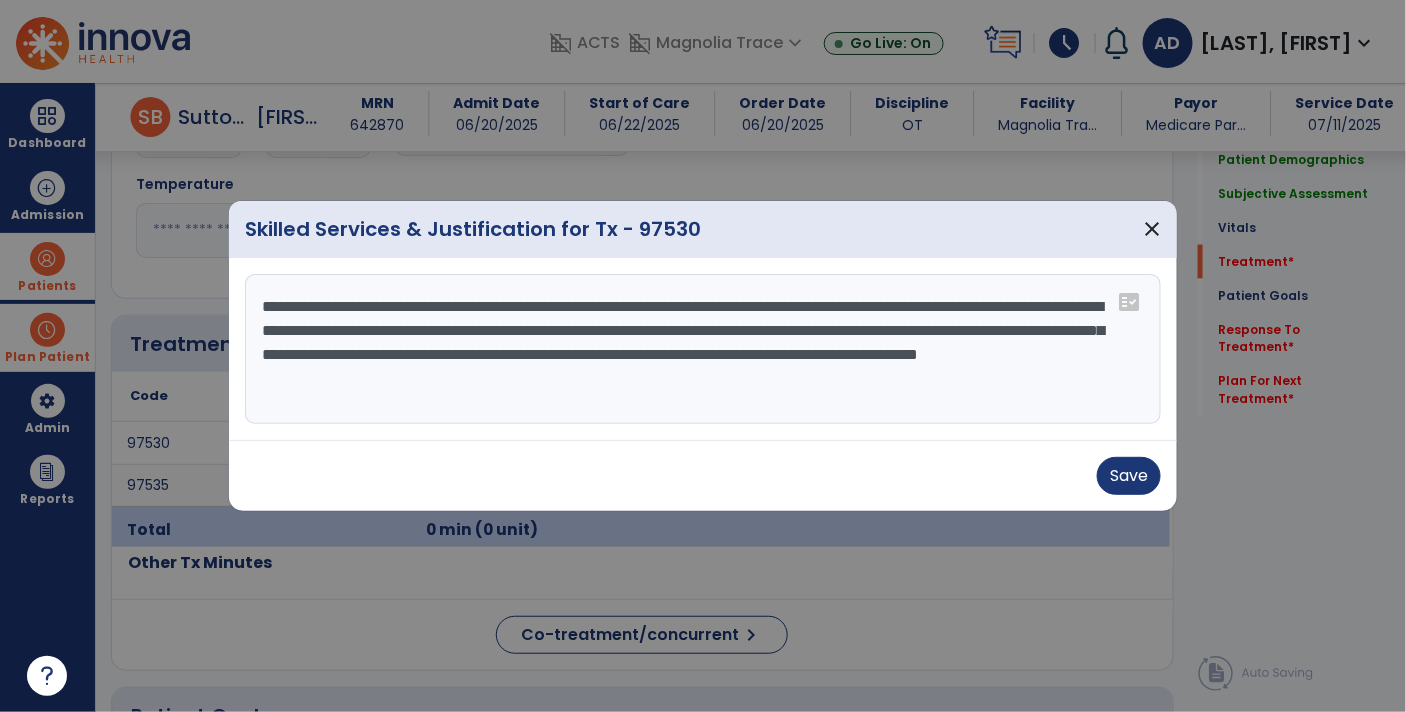 click on "**********" at bounding box center (703, 349) 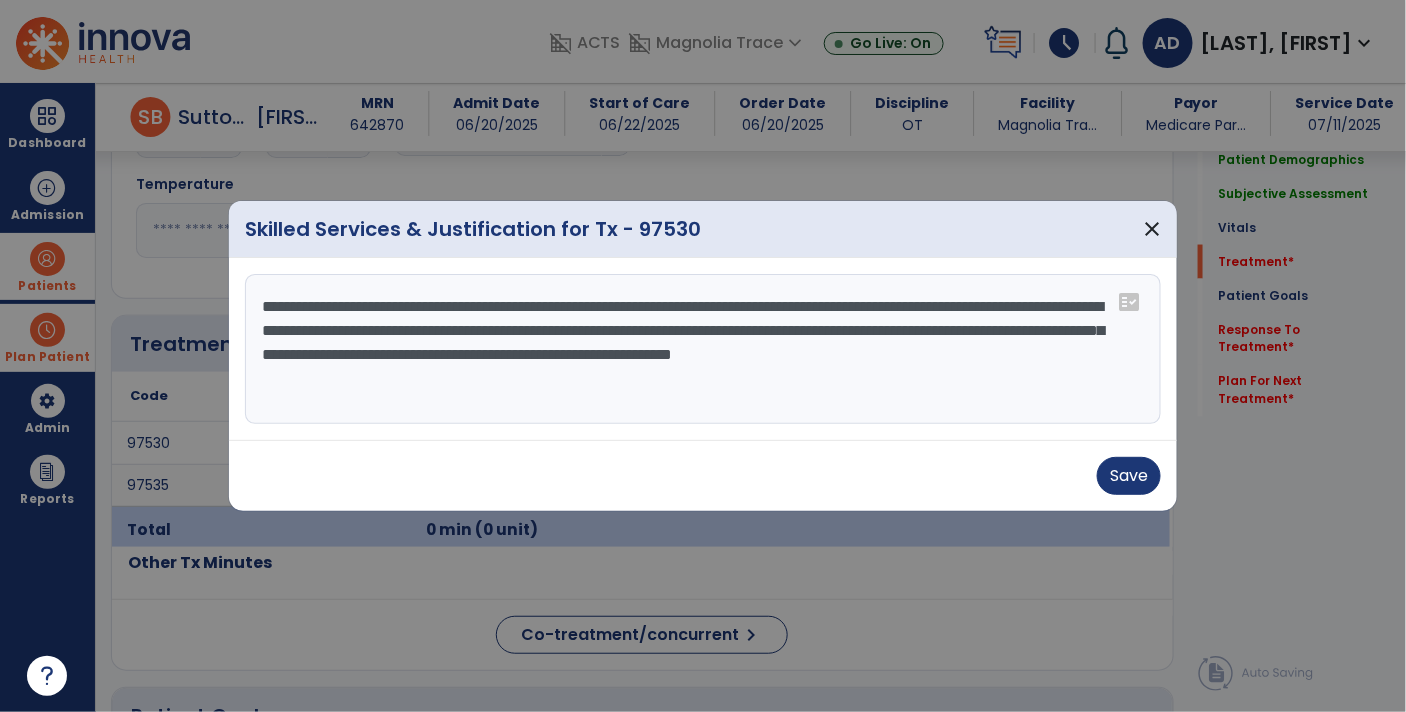 click on "**********" at bounding box center (703, 349) 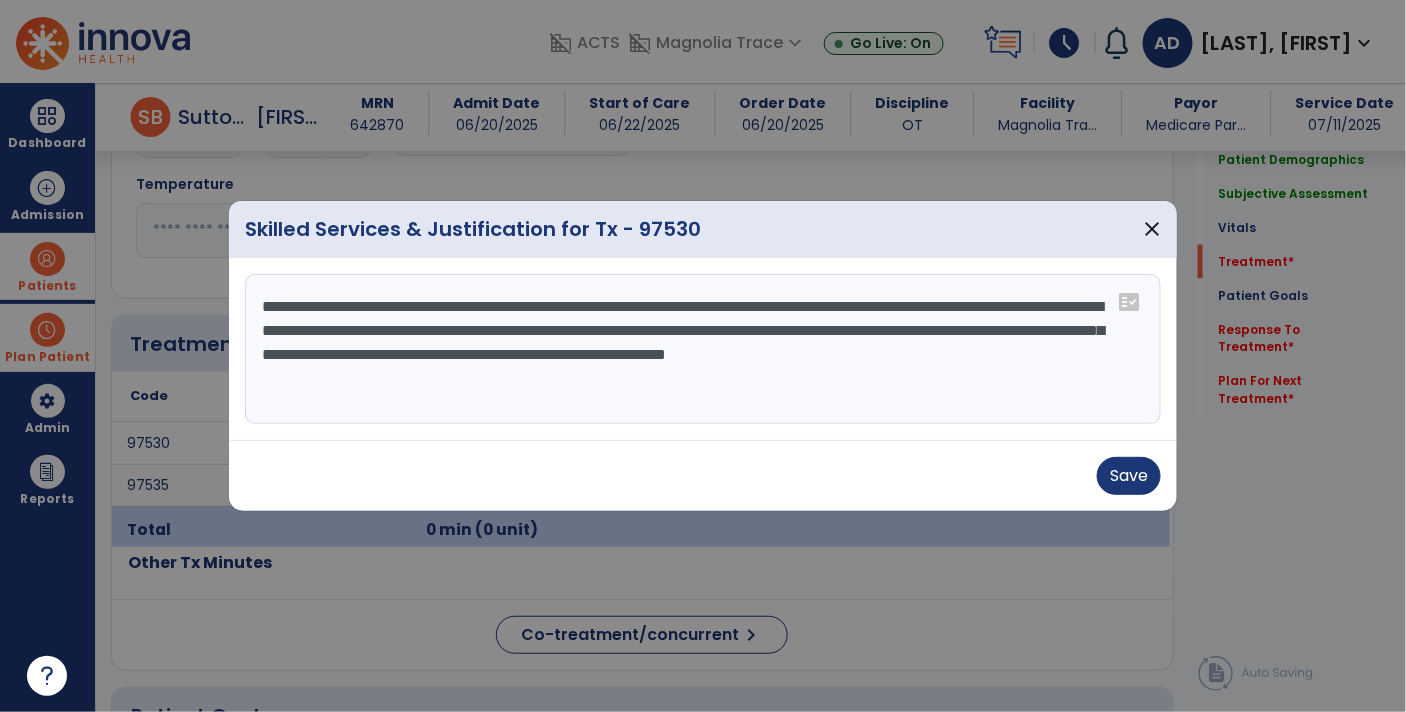 click on "**********" at bounding box center (703, 349) 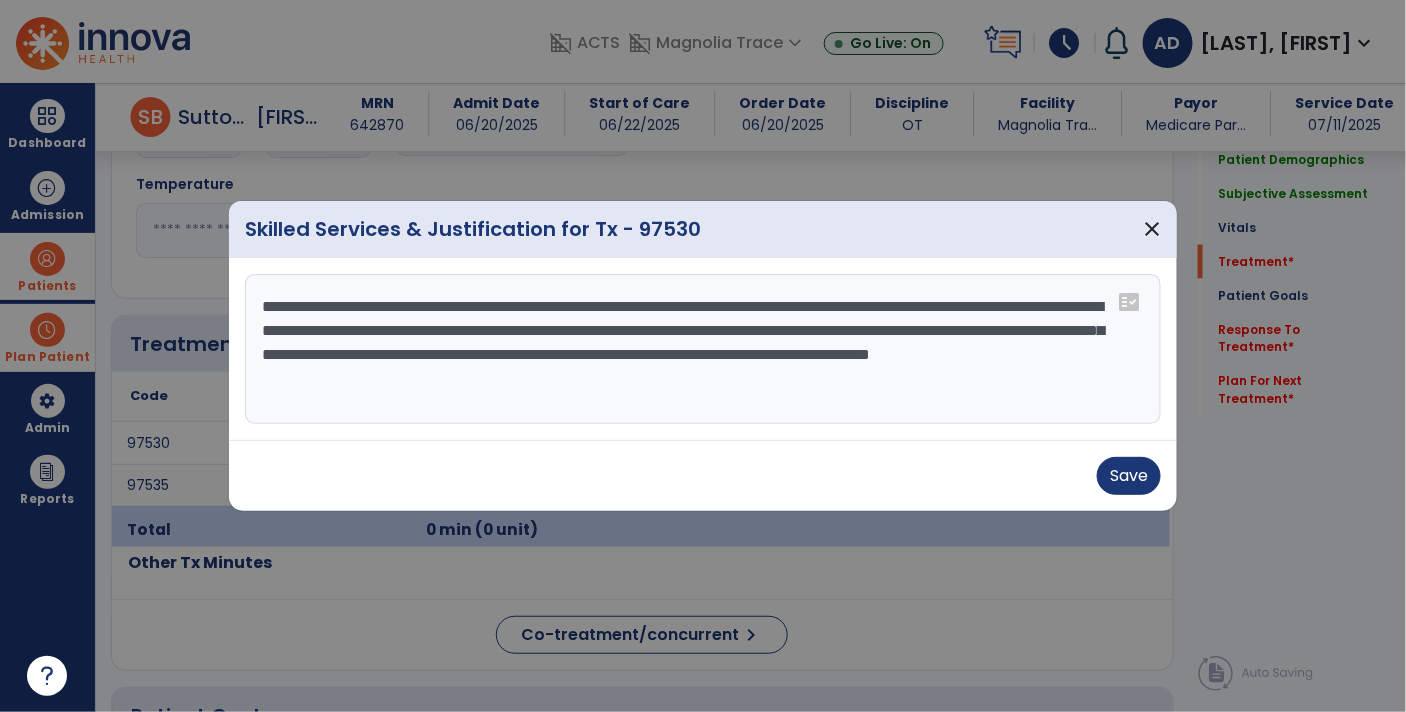click on "**********" at bounding box center [703, 349] 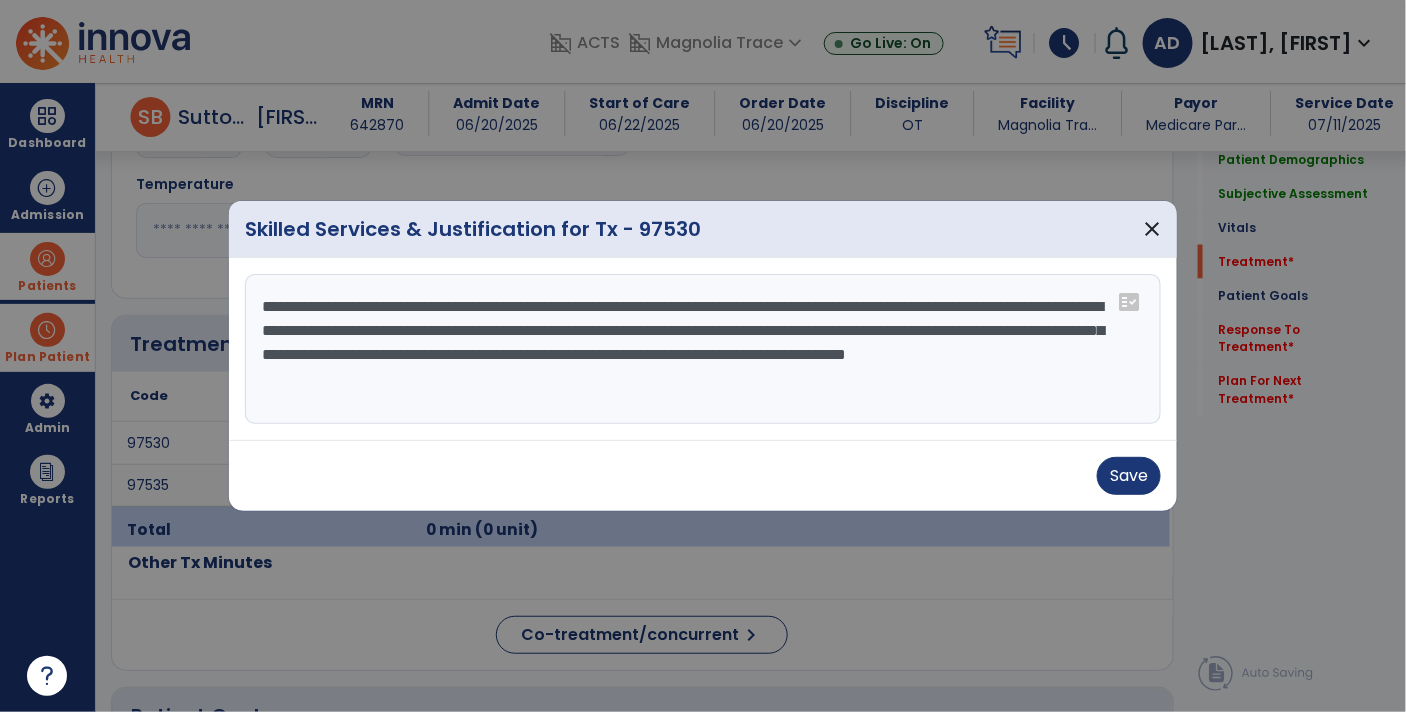 click on "**********" at bounding box center [703, 349] 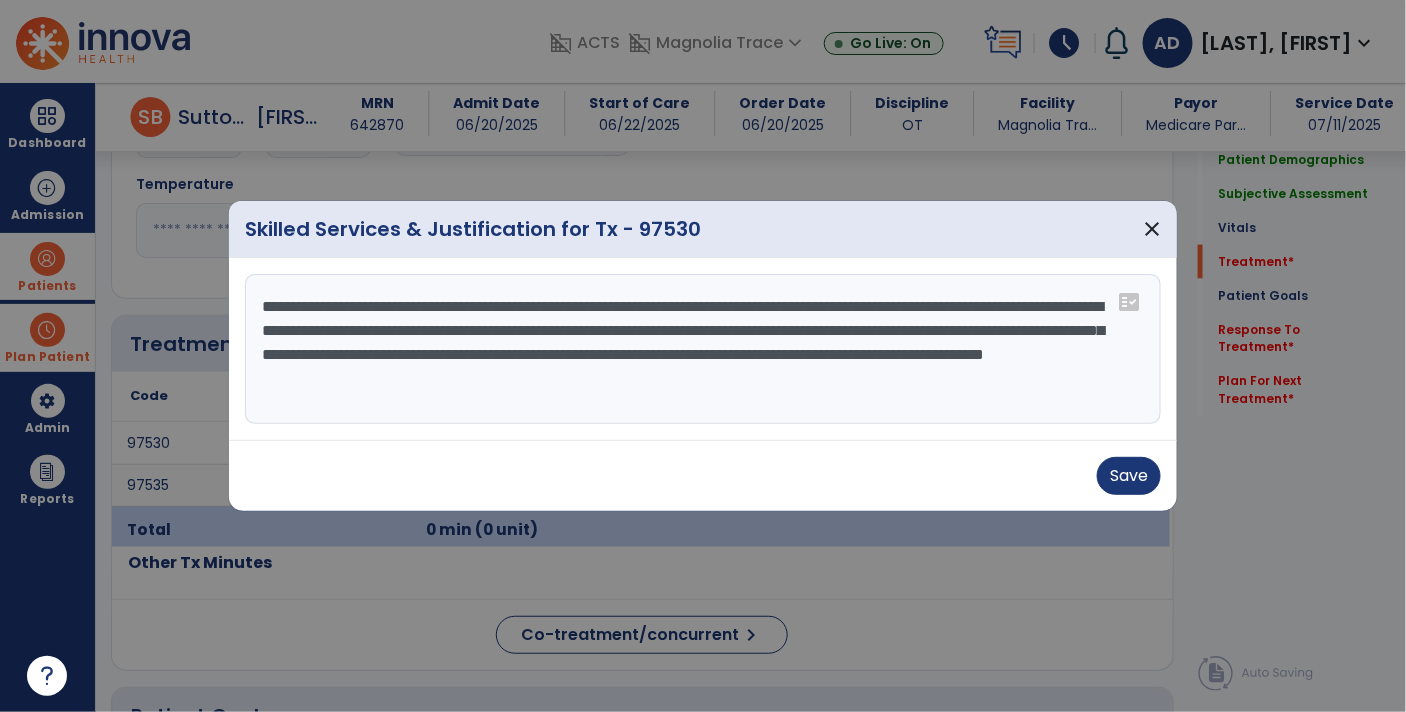 click on "**********" at bounding box center (703, 349) 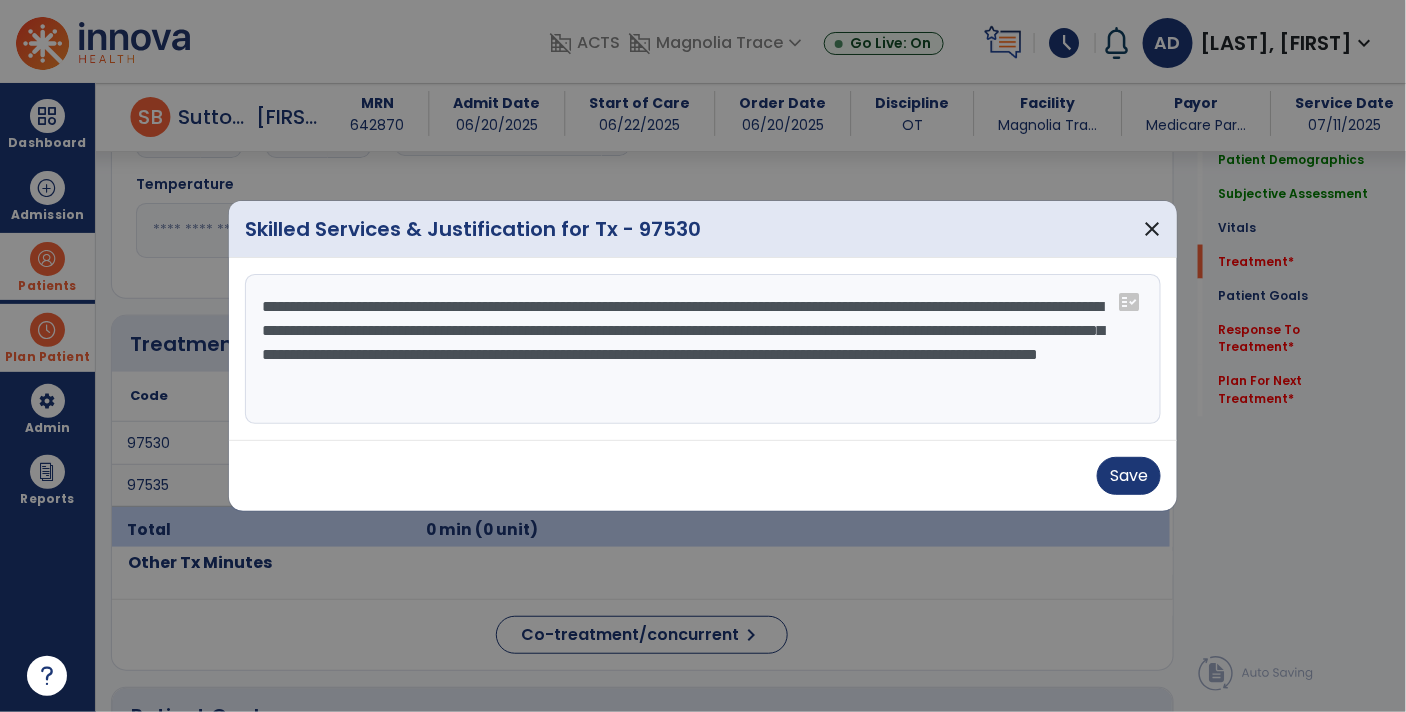 click on "**********" at bounding box center (703, 349) 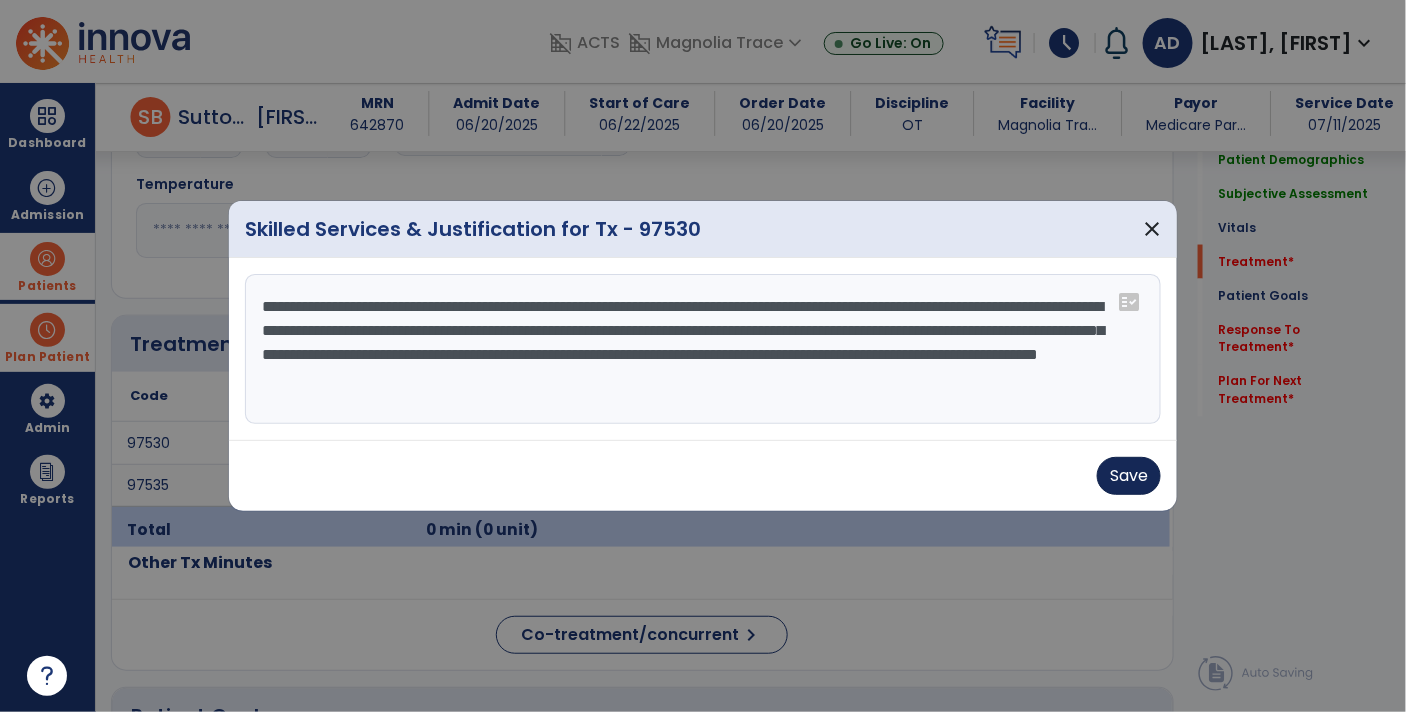 type on "**********" 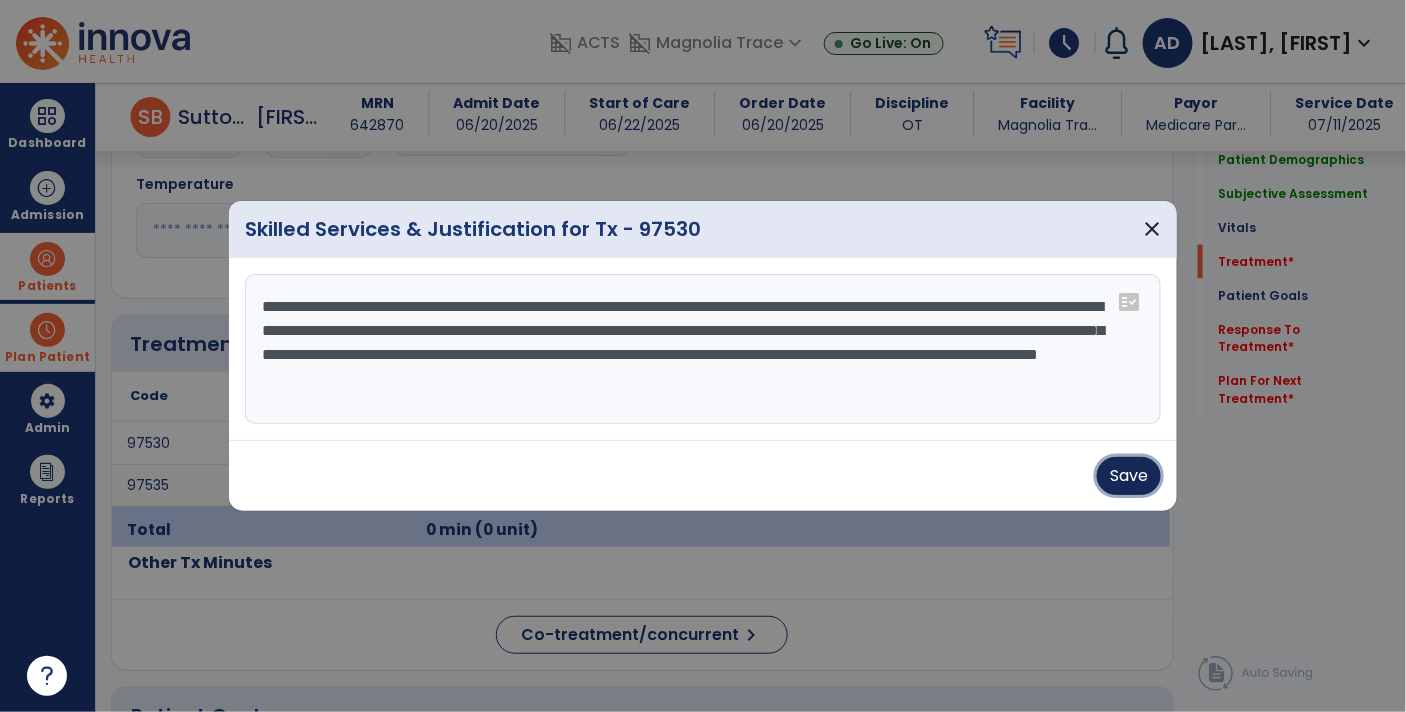 click on "Save" at bounding box center (1129, 476) 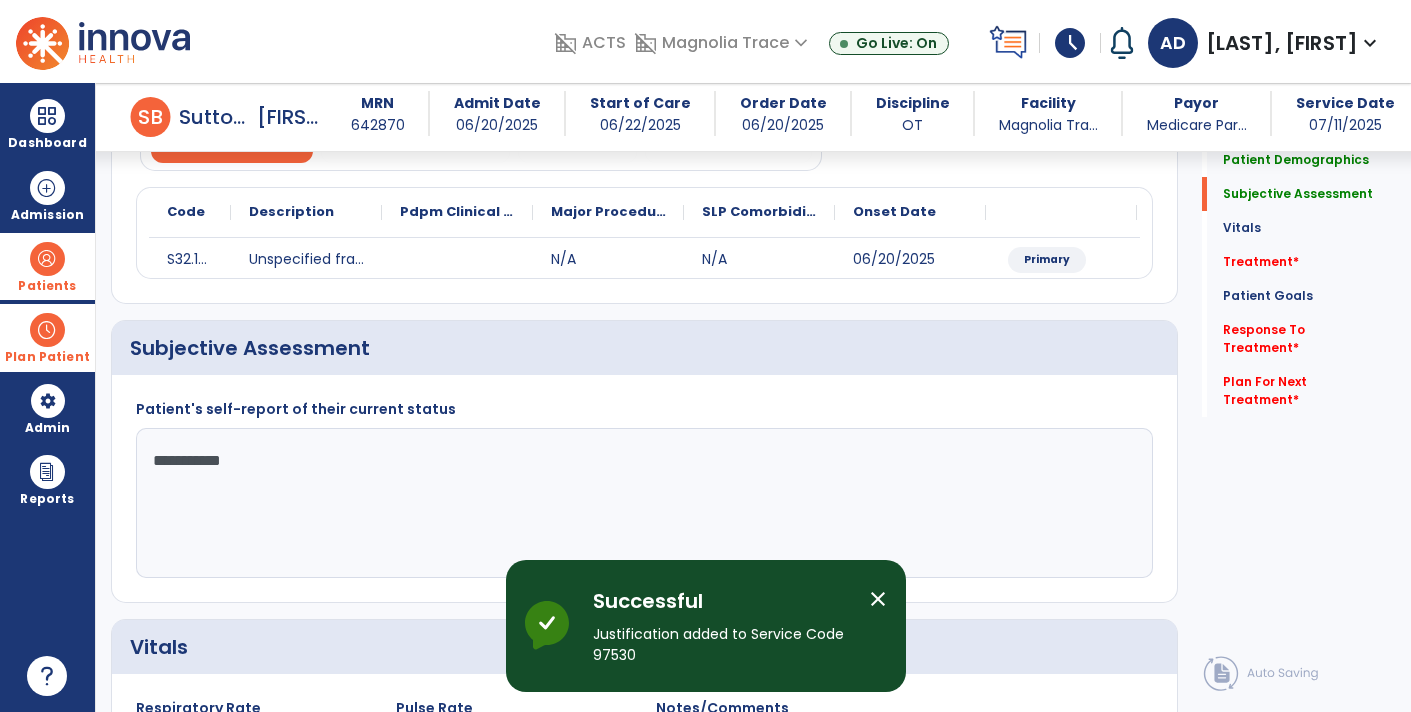 scroll, scrollTop: 233, scrollLeft: 0, axis: vertical 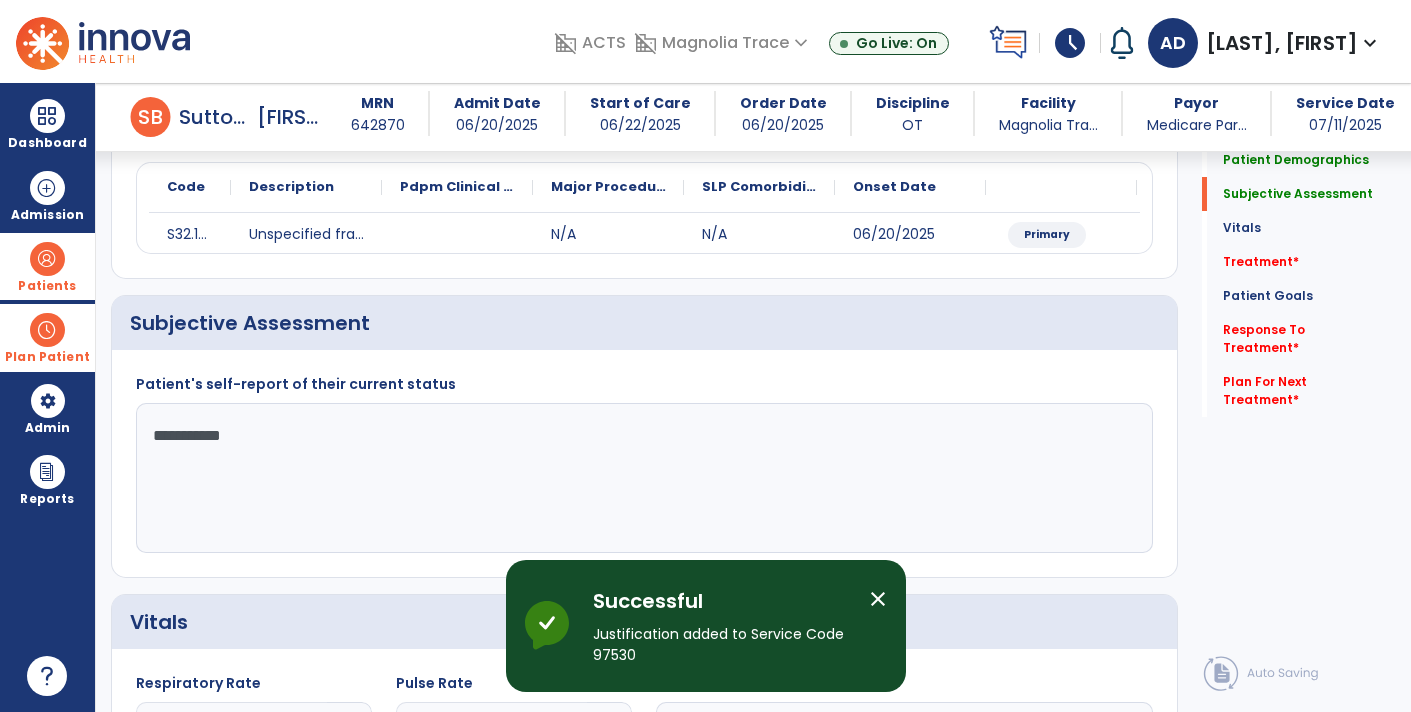 click on "**********" 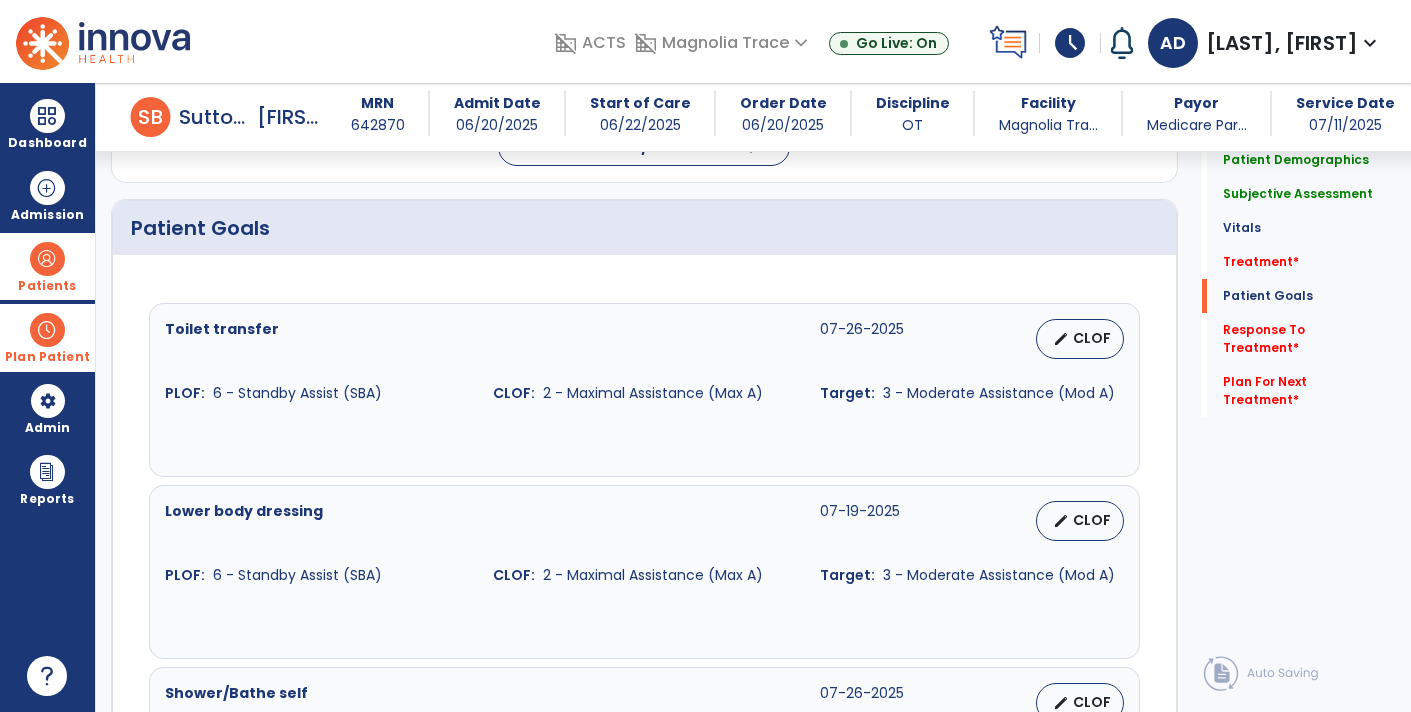 scroll, scrollTop: 2588, scrollLeft: 0, axis: vertical 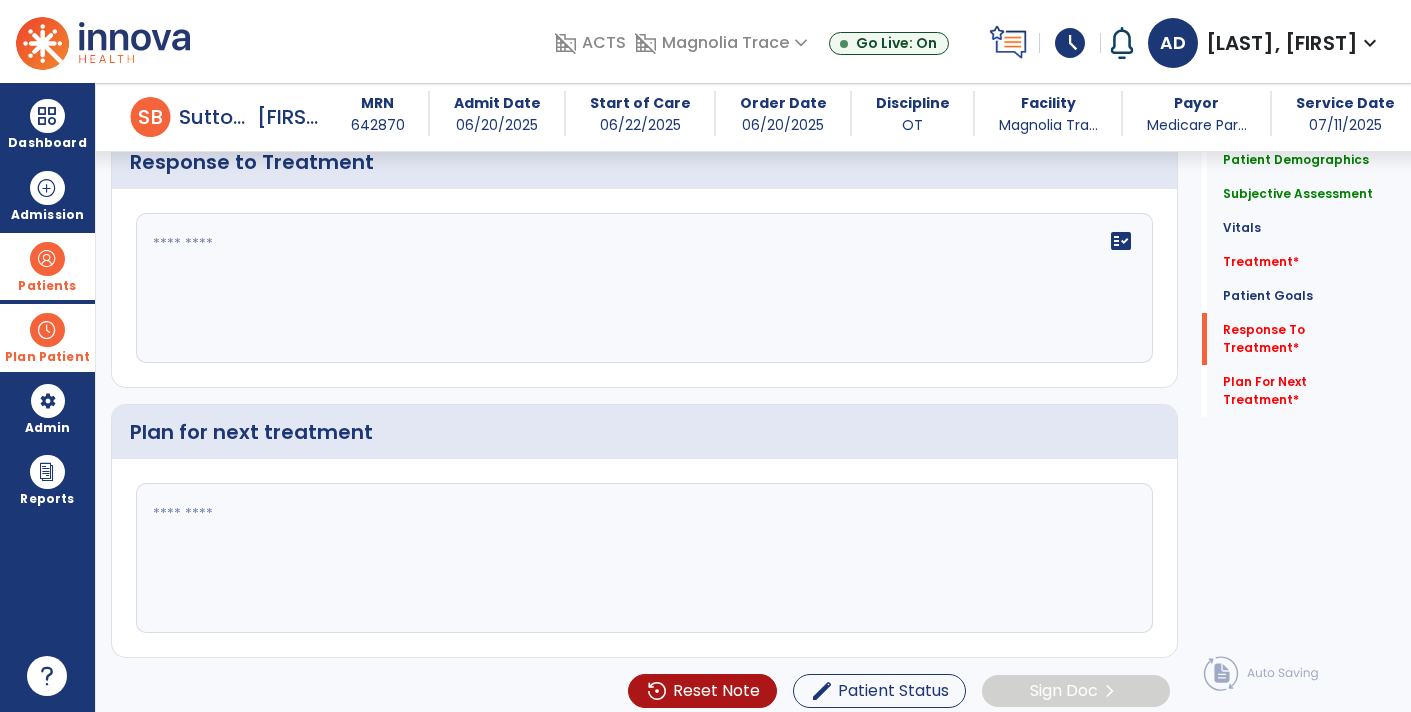 type on "**********" 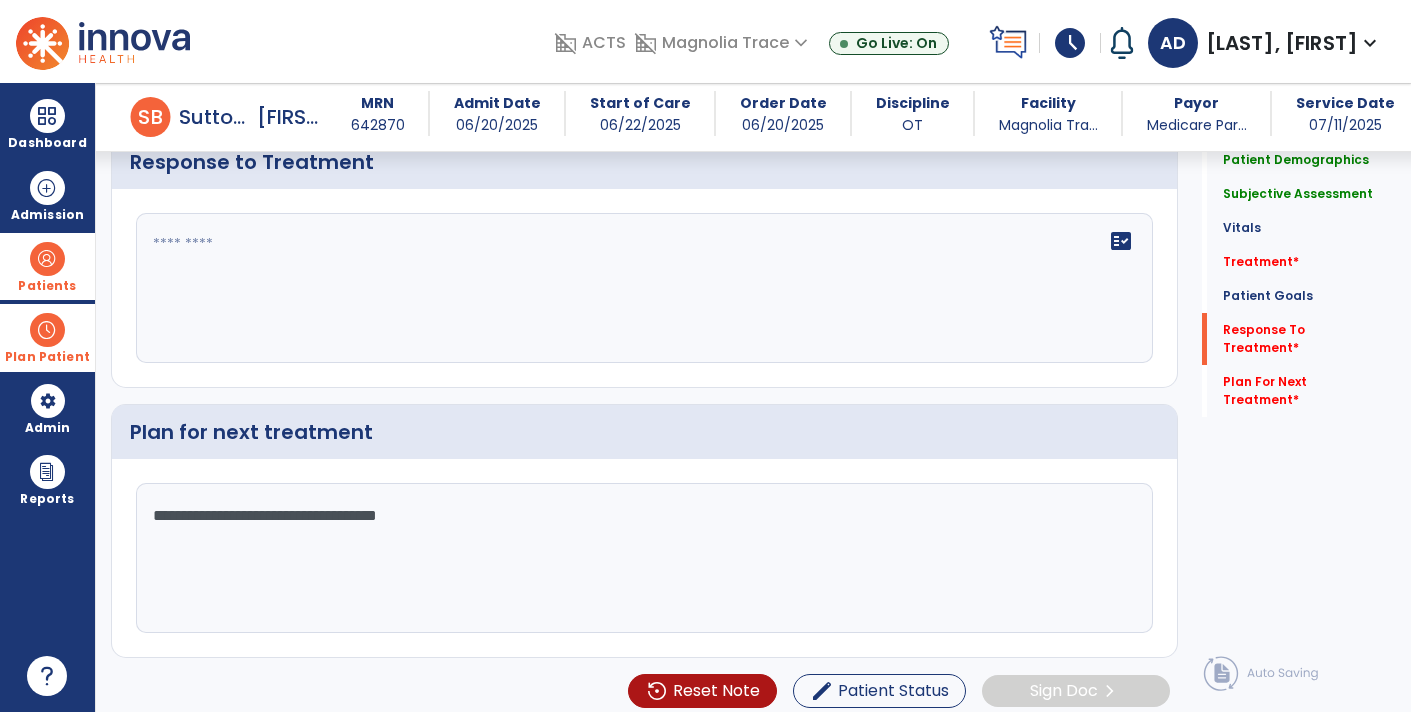 type on "**********" 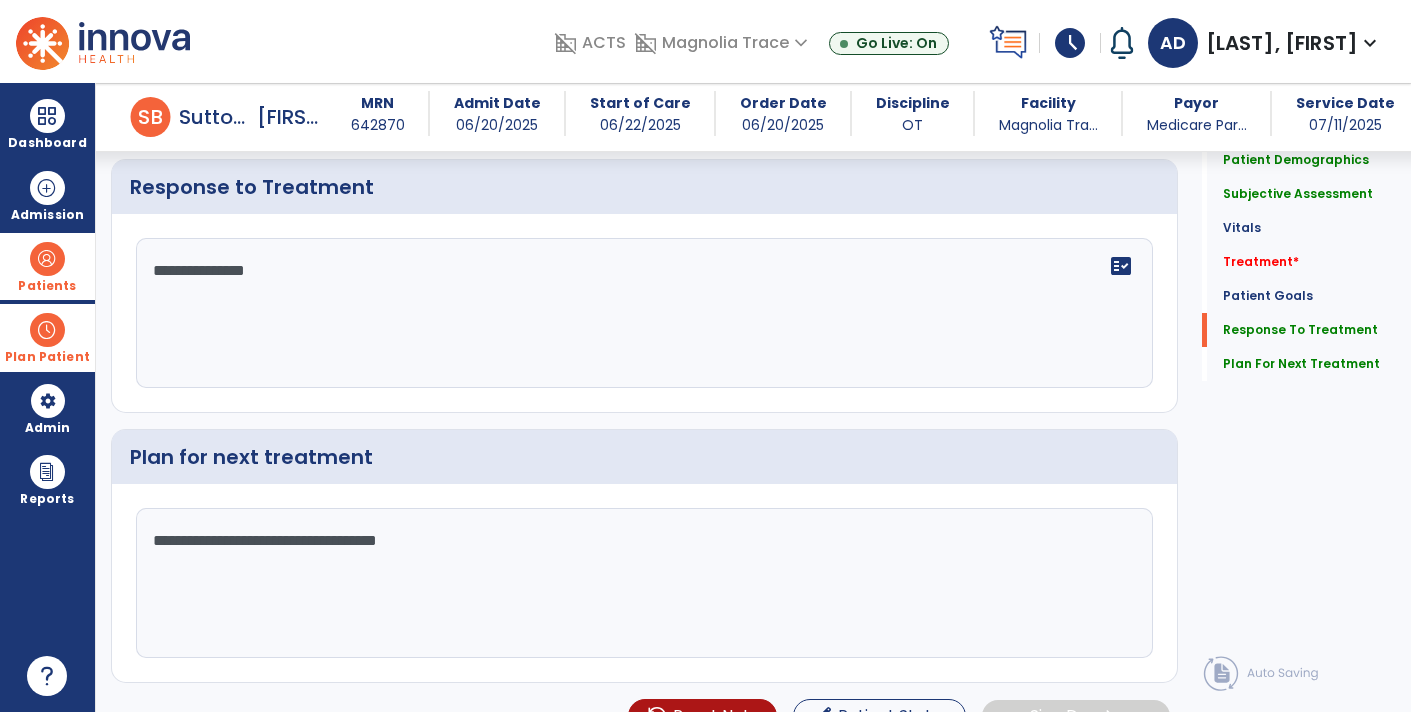 scroll, scrollTop: 2588, scrollLeft: 0, axis: vertical 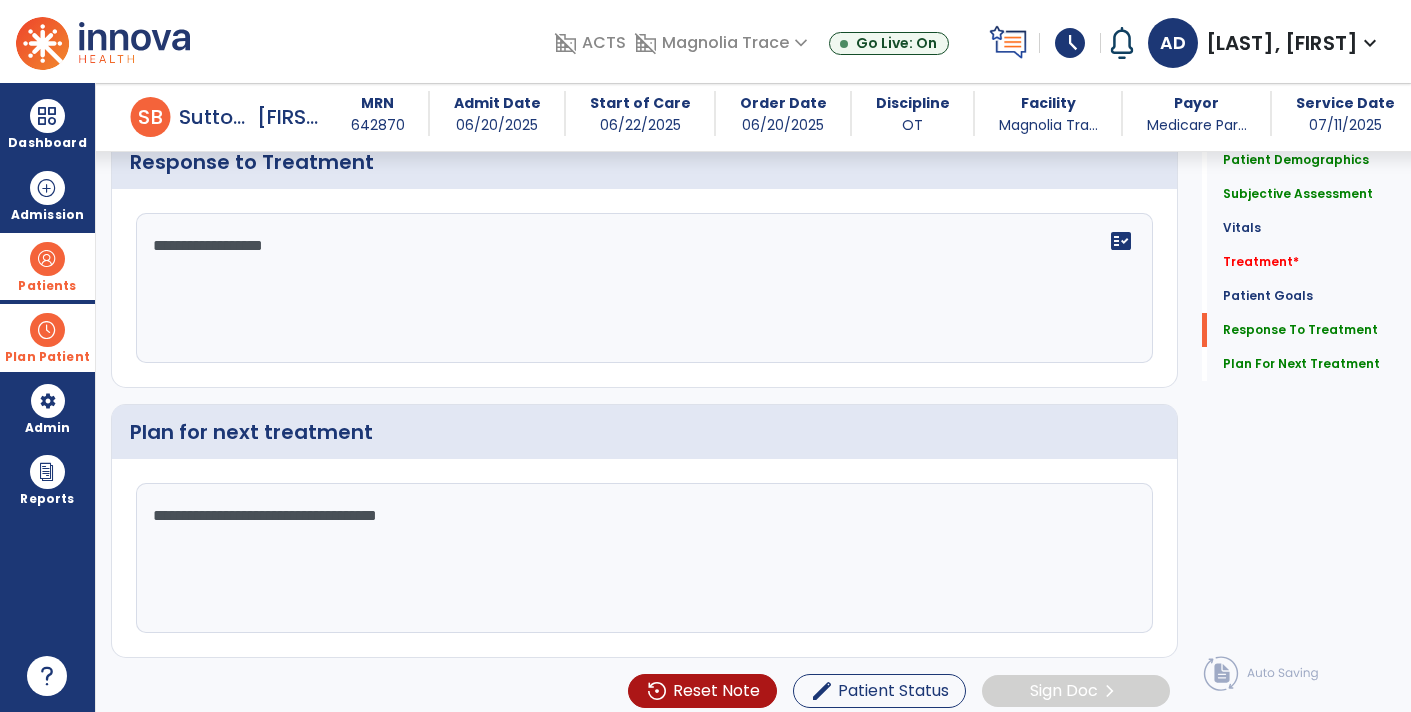 click on "MRN [NUMBER] Admit Date [DATE] Start of Care [DATE] Order Date [DATE] Discipline OT Facility Magnolia Tra... Payor Medicare Par... Service Date [DATE]" at bounding box center [897, 117] 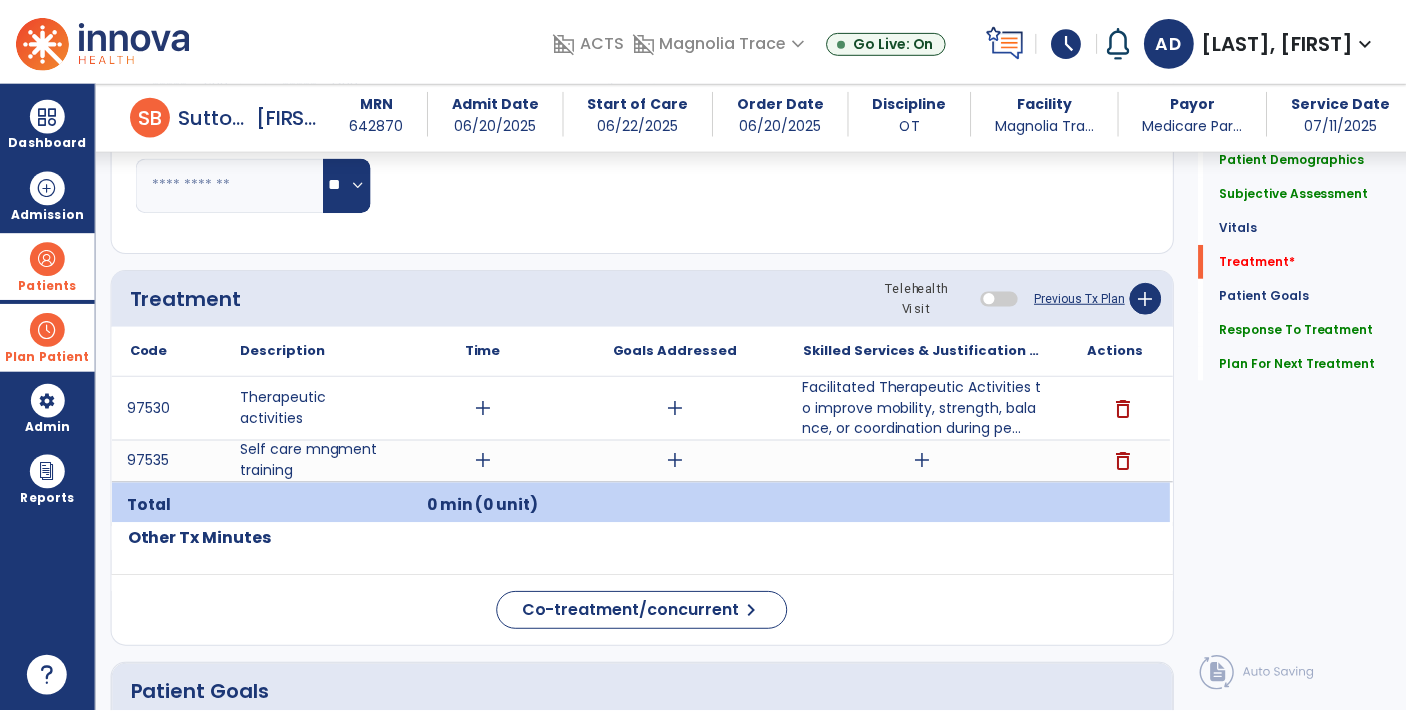 scroll, scrollTop: 1017, scrollLeft: 0, axis: vertical 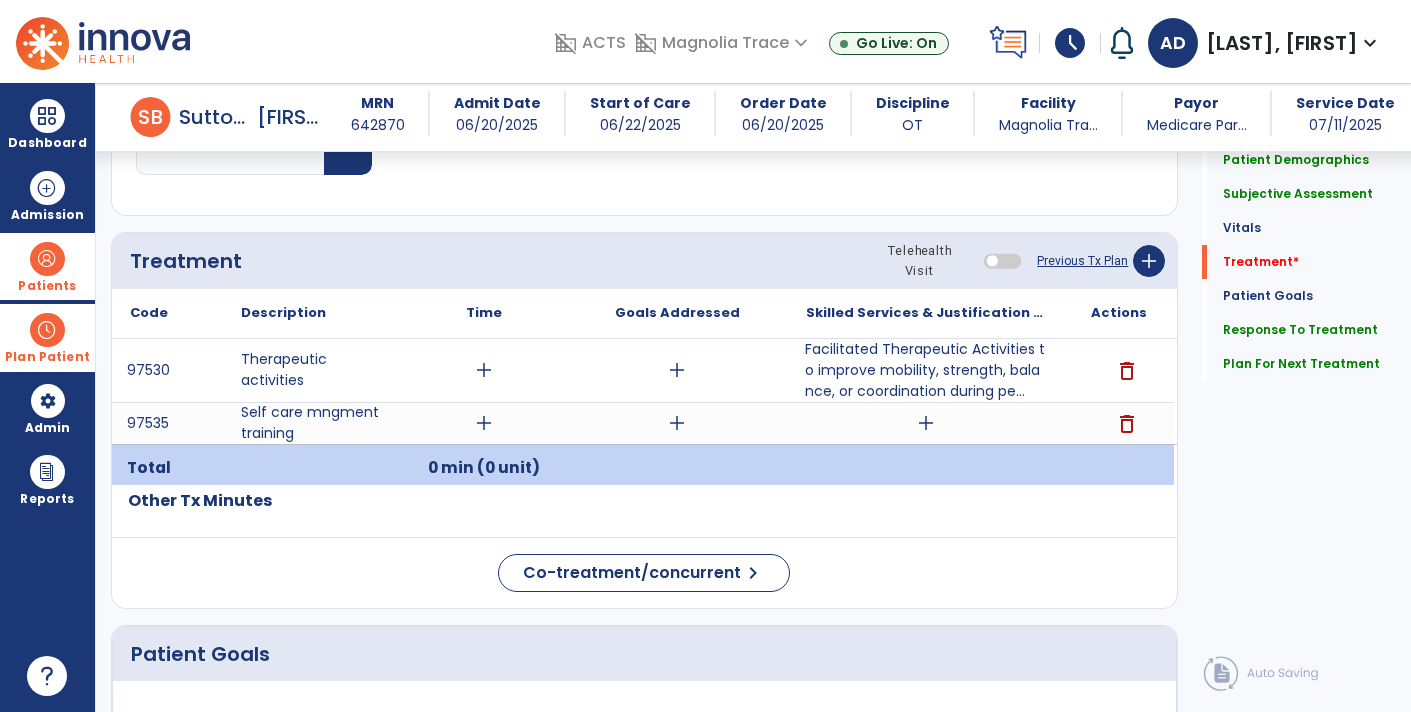 type on "**********" 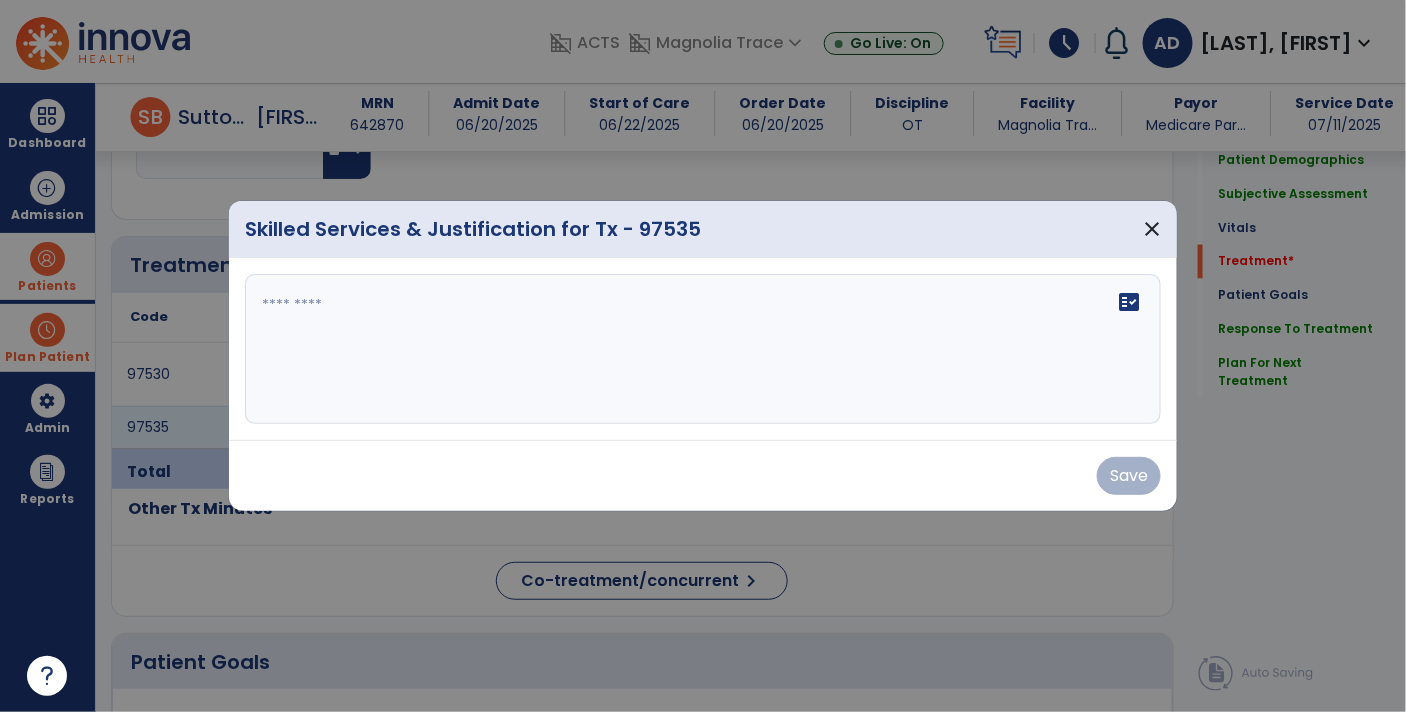 scroll, scrollTop: 1017, scrollLeft: 0, axis: vertical 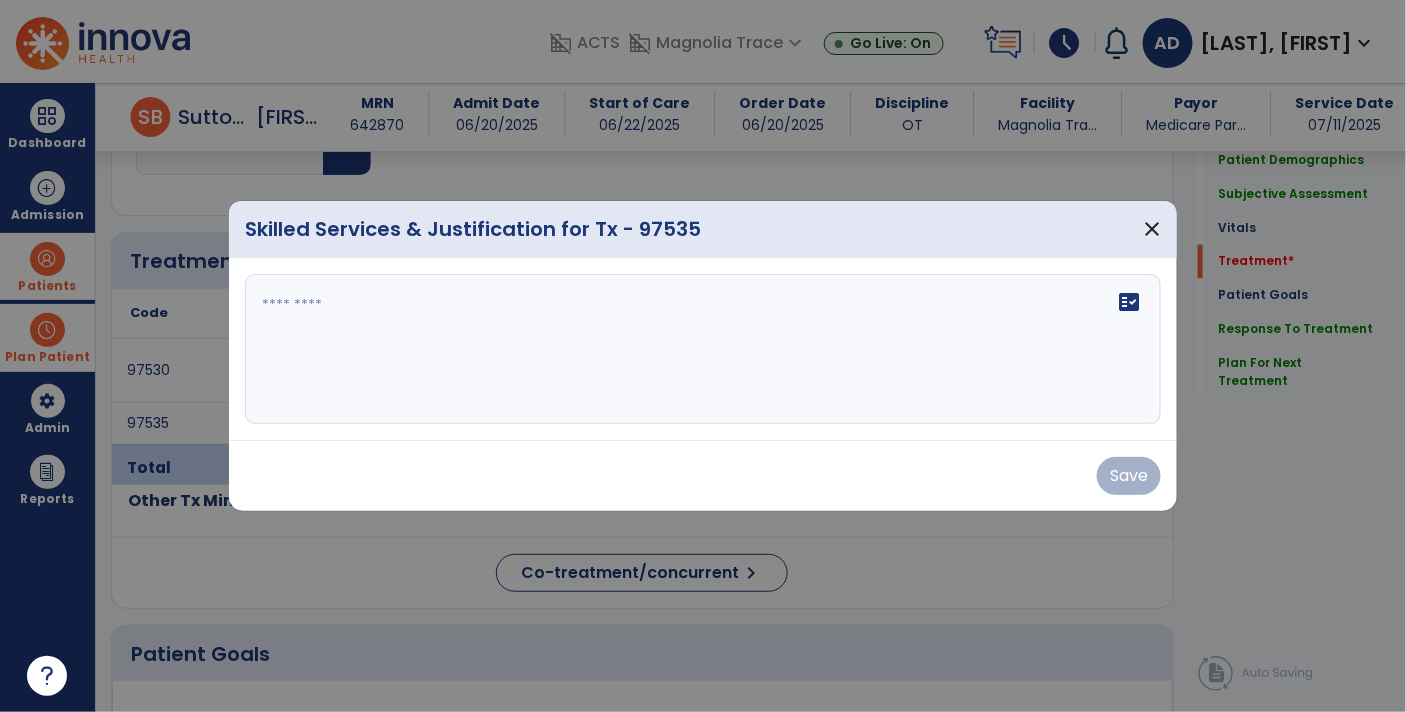 click at bounding box center [703, 349] 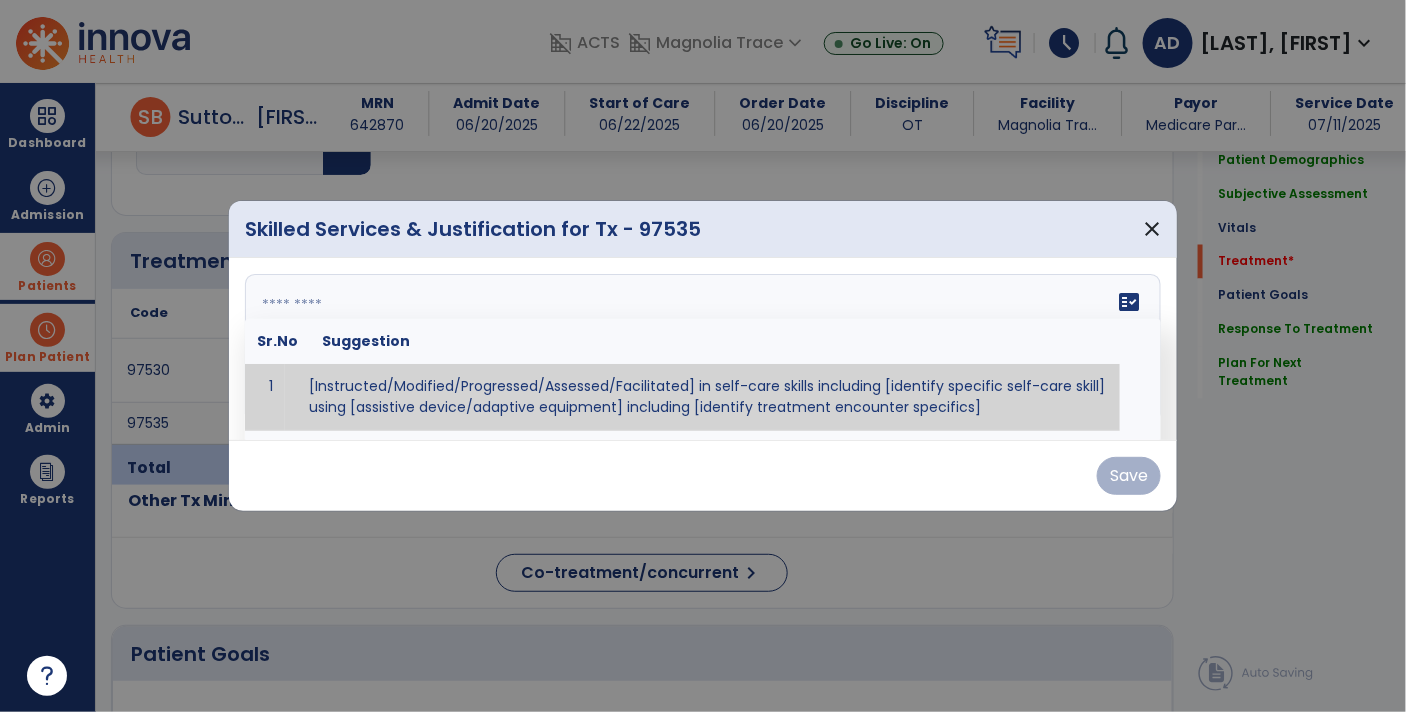 click at bounding box center (701, 349) 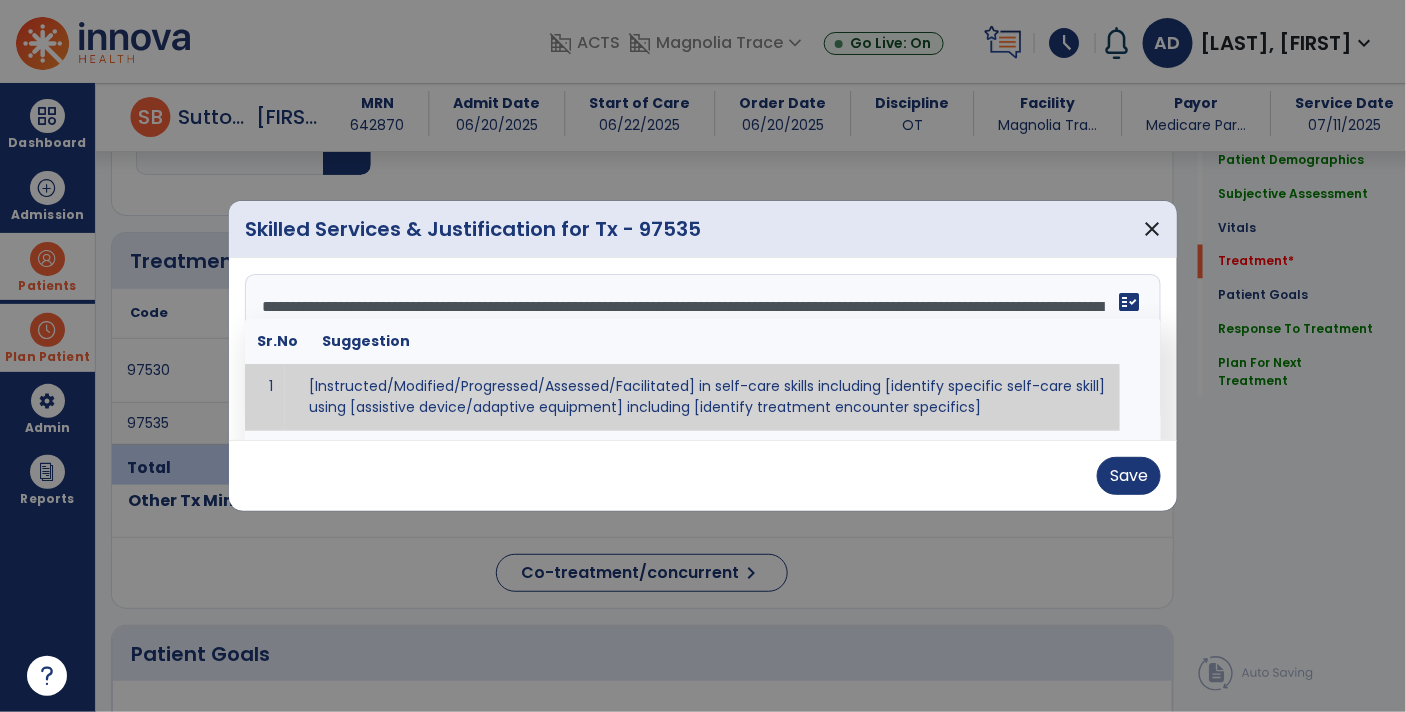 click on "fact_check" at bounding box center (1129, 302) 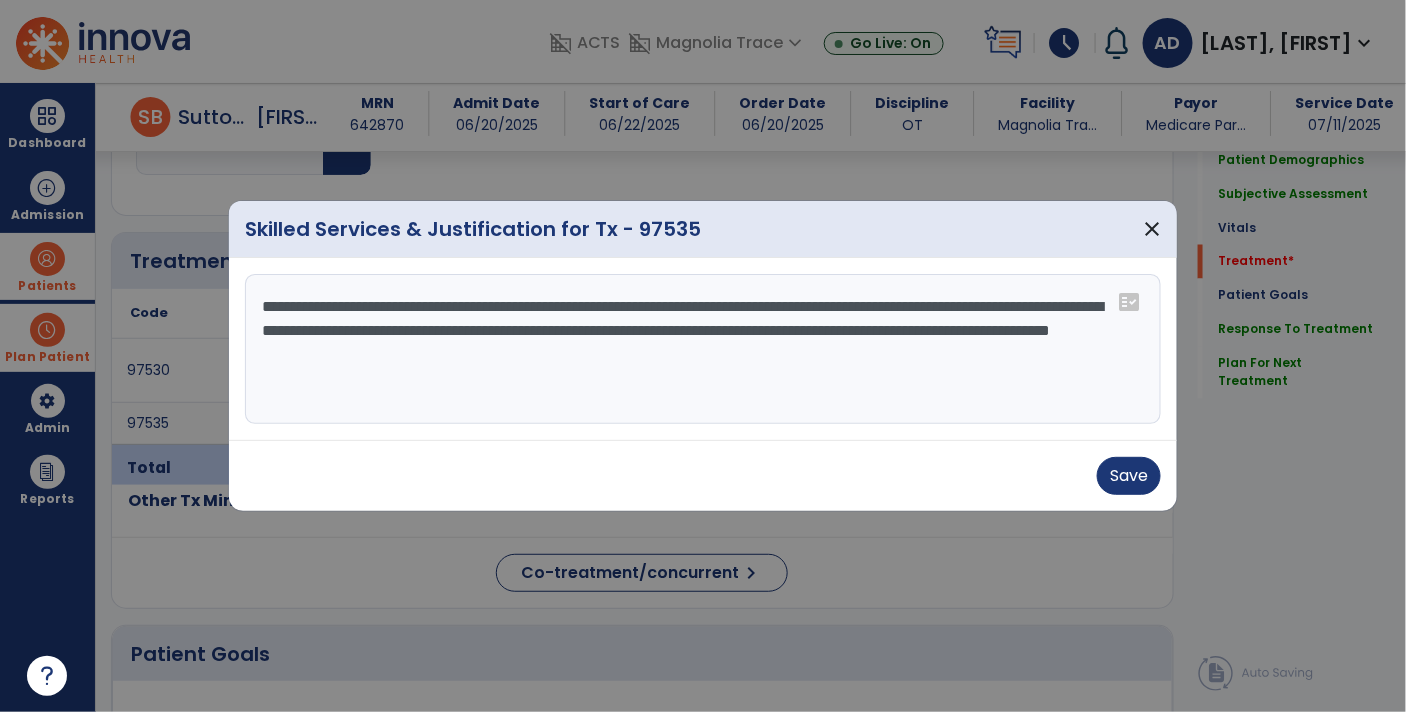 click on "**********" at bounding box center [703, 349] 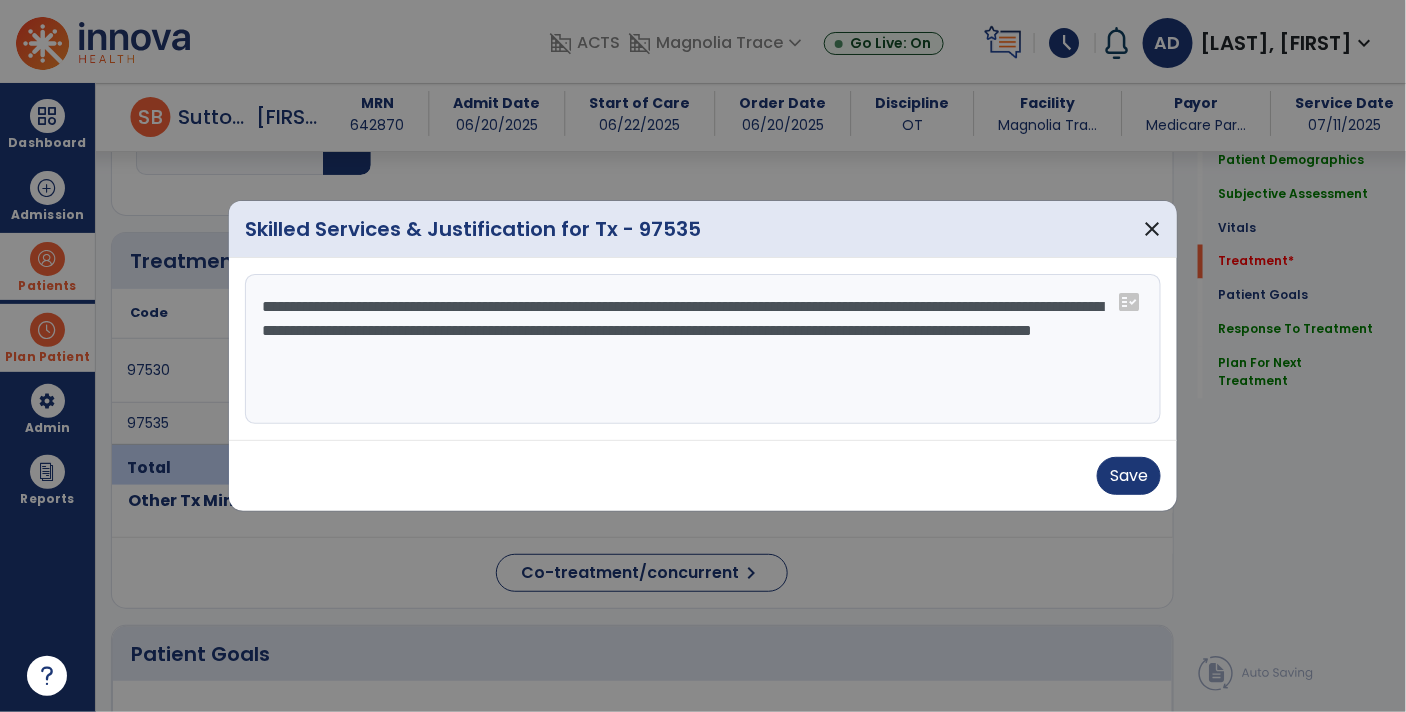 click on "**********" at bounding box center [703, 349] 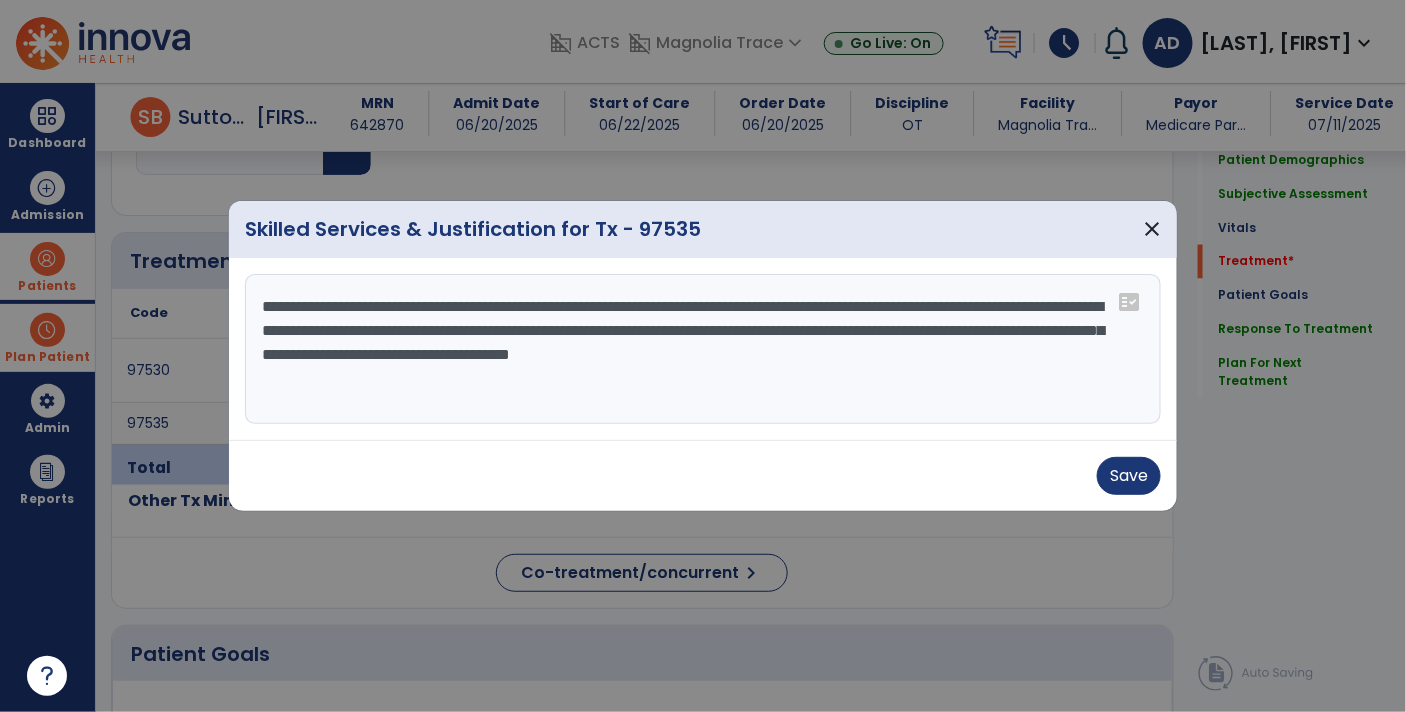 click on "**********" at bounding box center [703, 349] 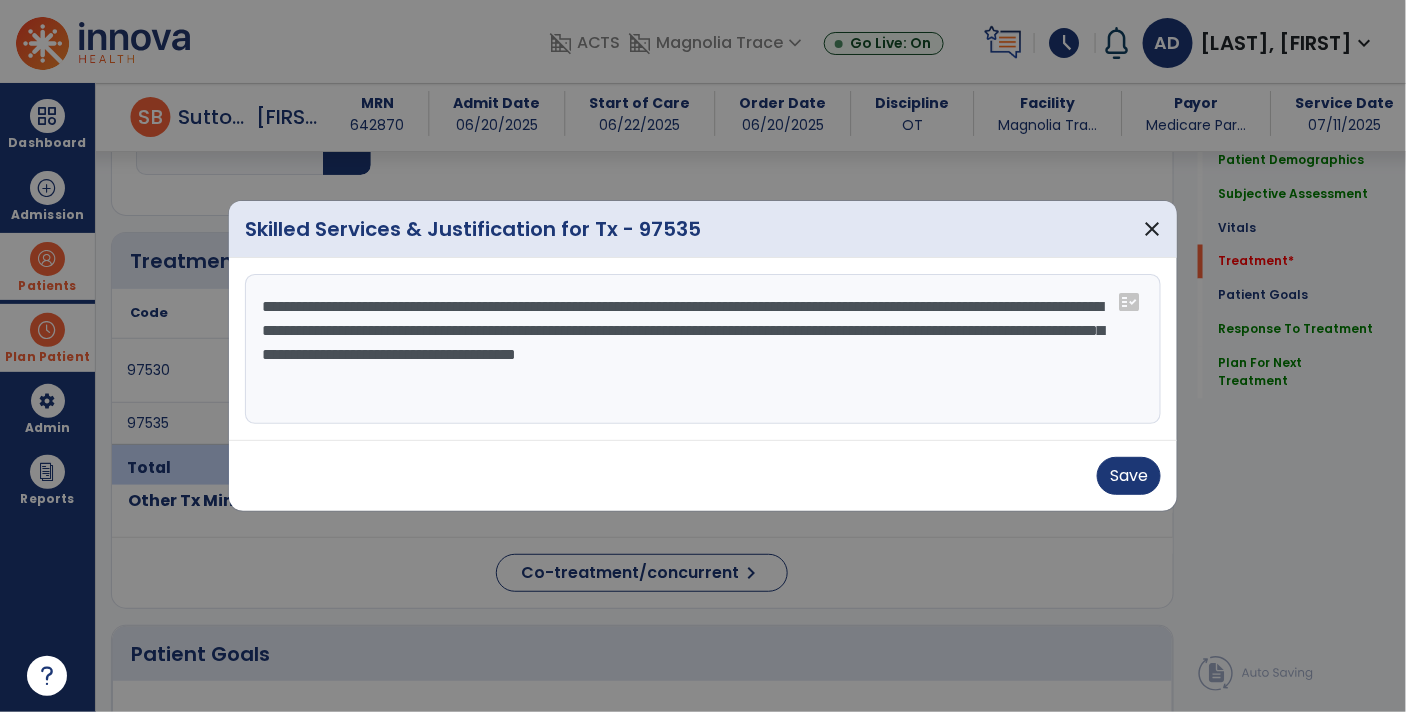 click on "**********" at bounding box center [703, 349] 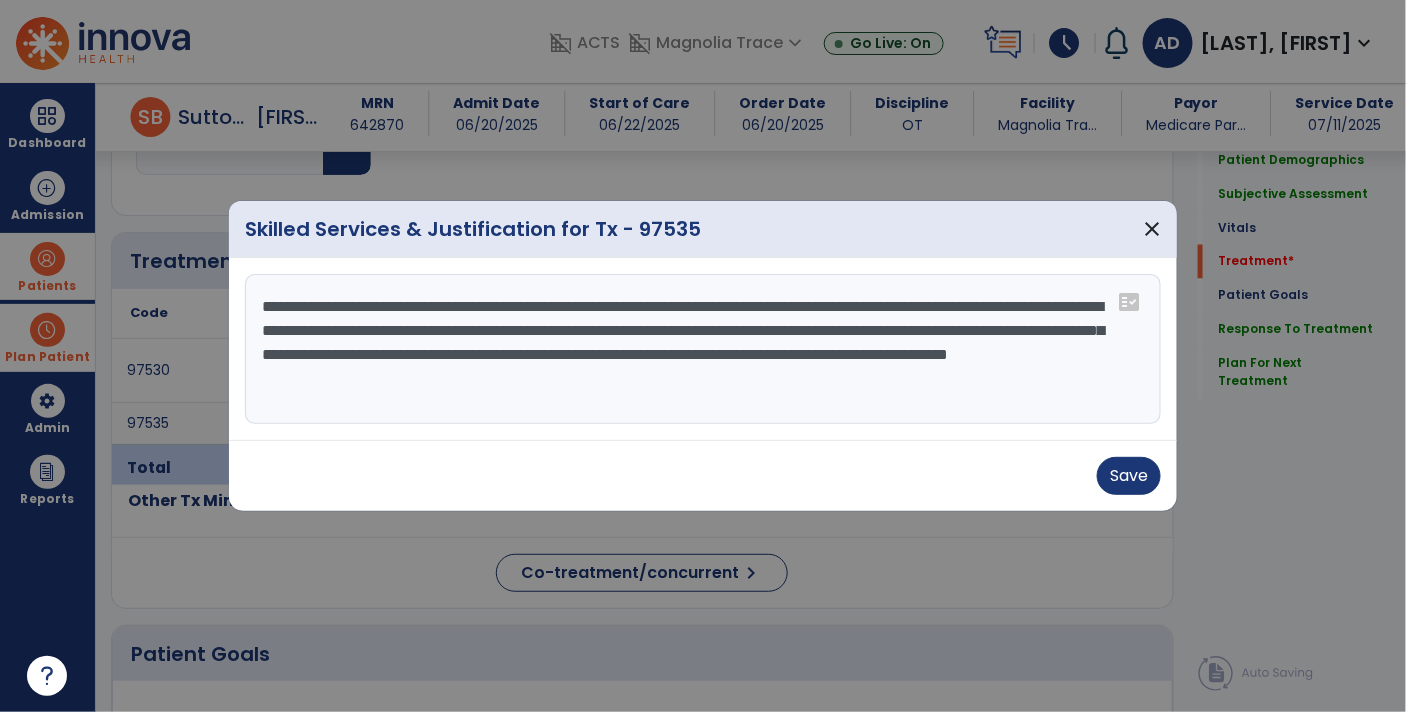 click on "**********" at bounding box center [703, 349] 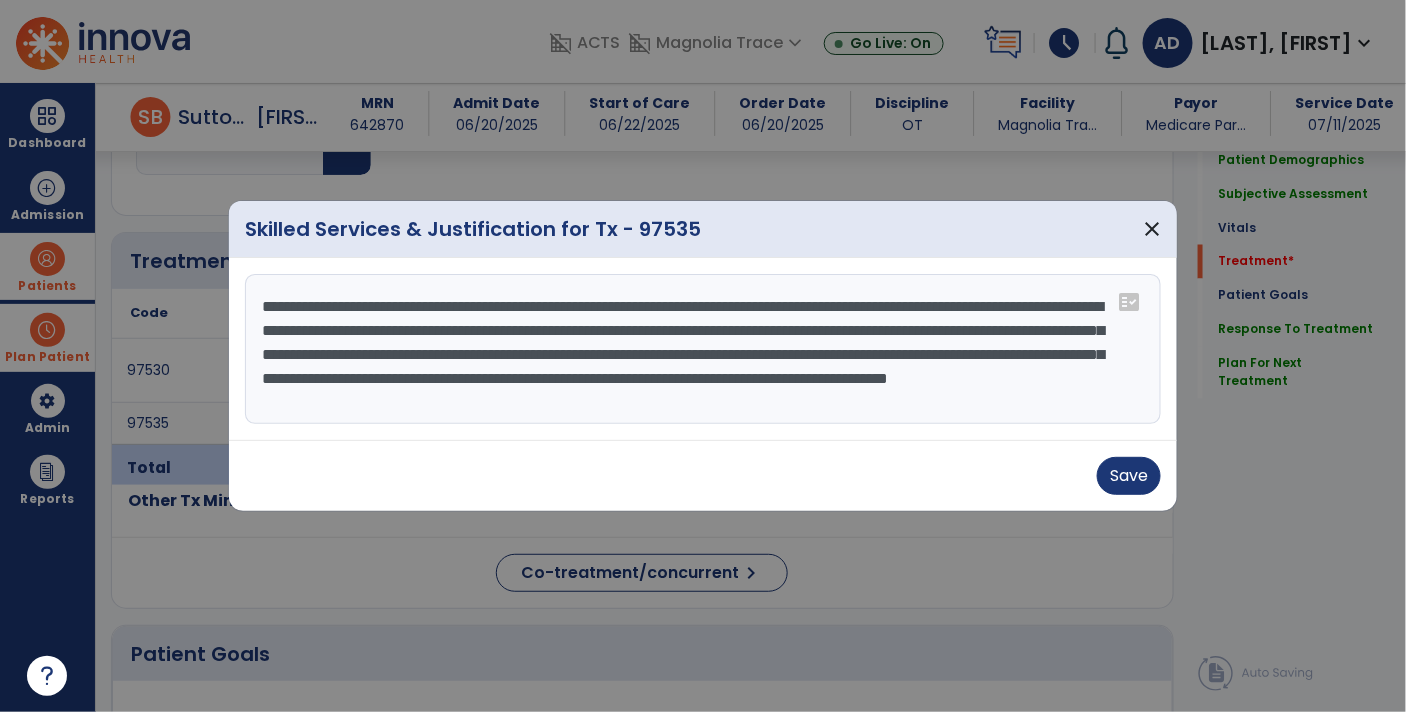scroll, scrollTop: 15, scrollLeft: 0, axis: vertical 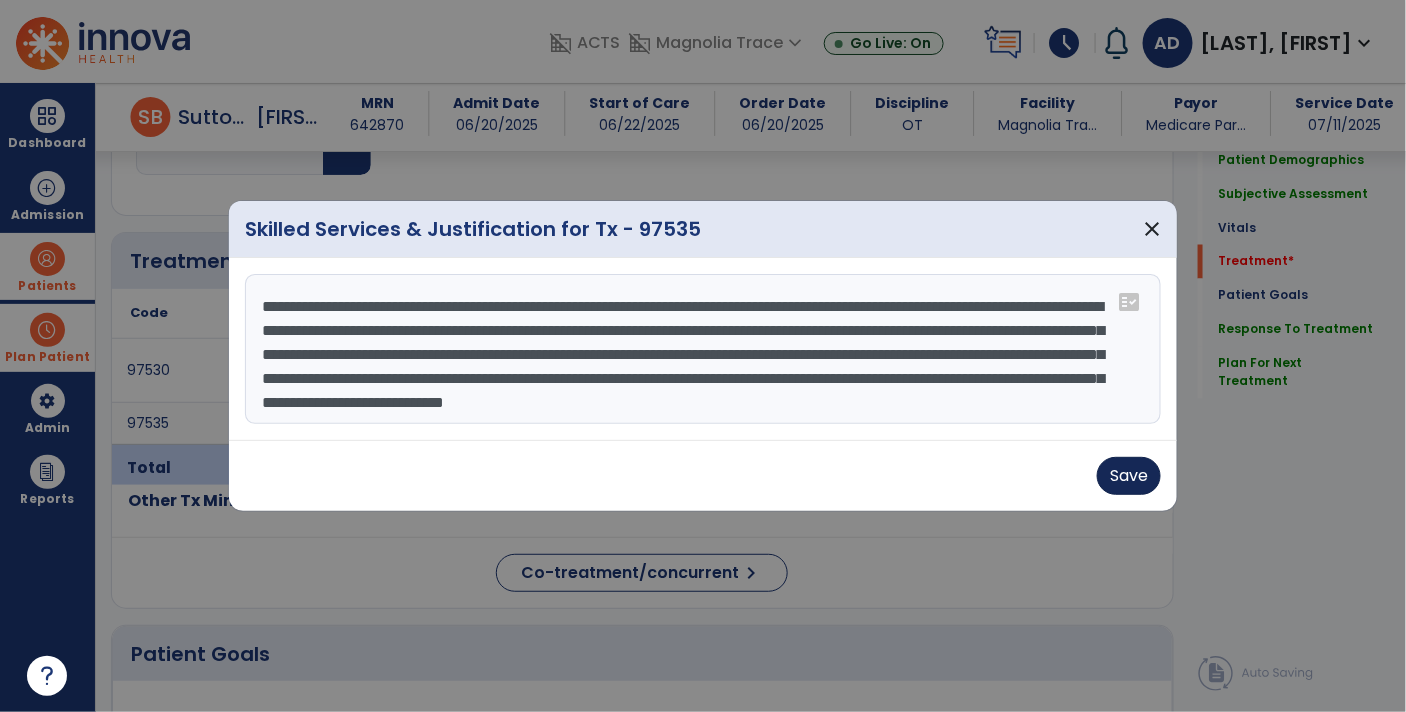 type on "**********" 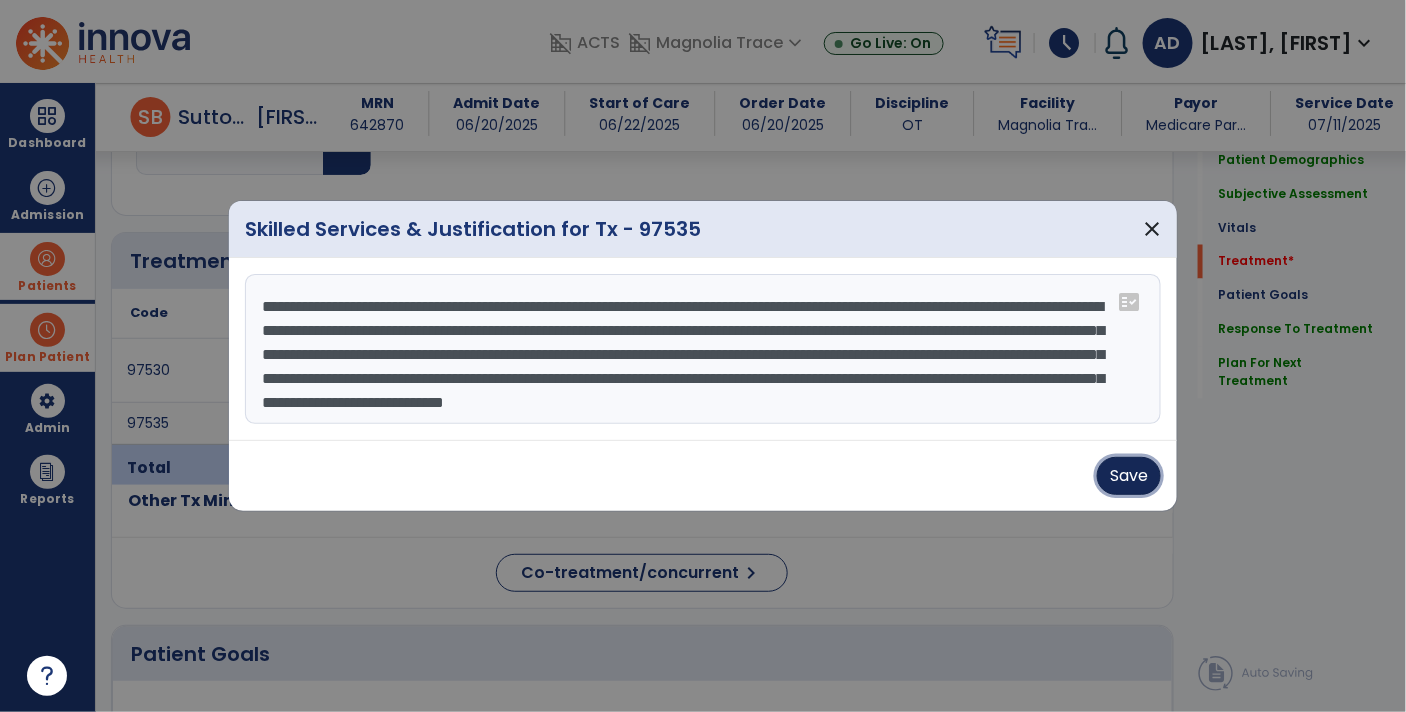 click on "Save" at bounding box center [1129, 476] 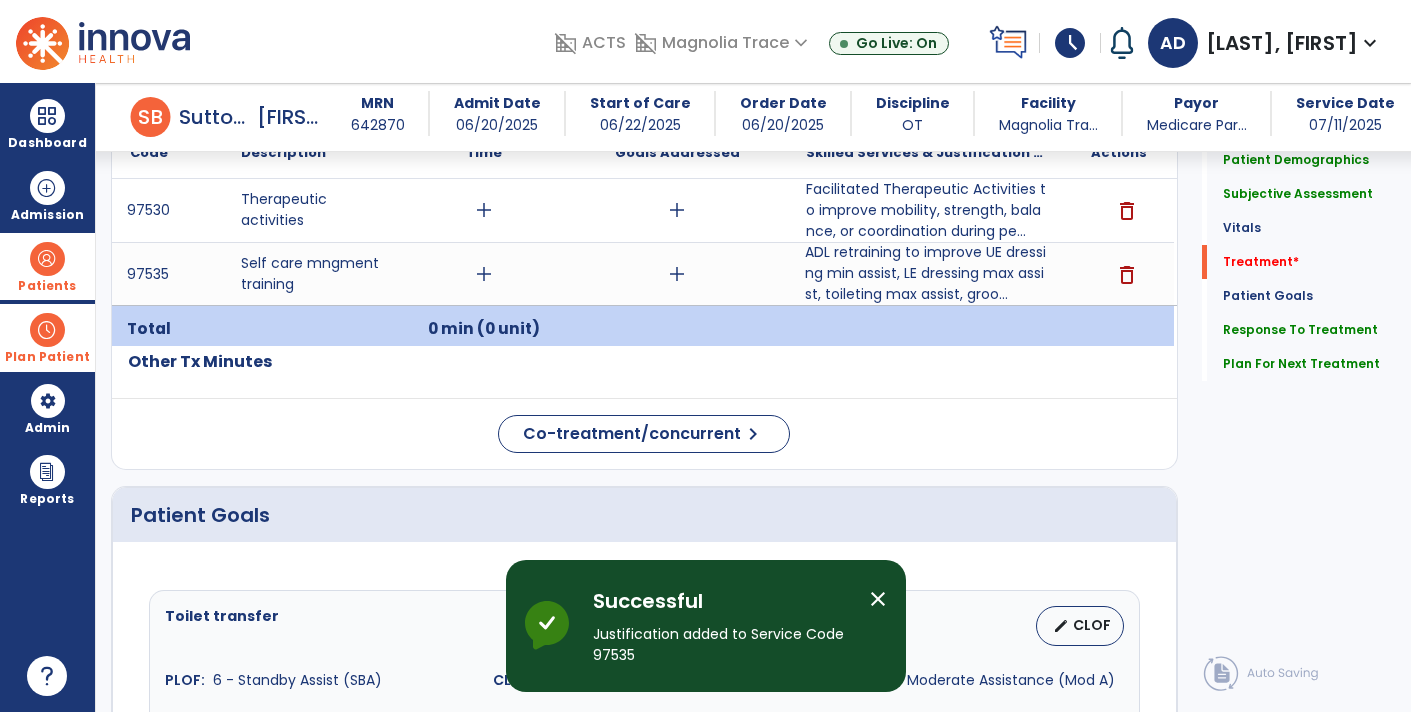 scroll, scrollTop: 1118, scrollLeft: 0, axis: vertical 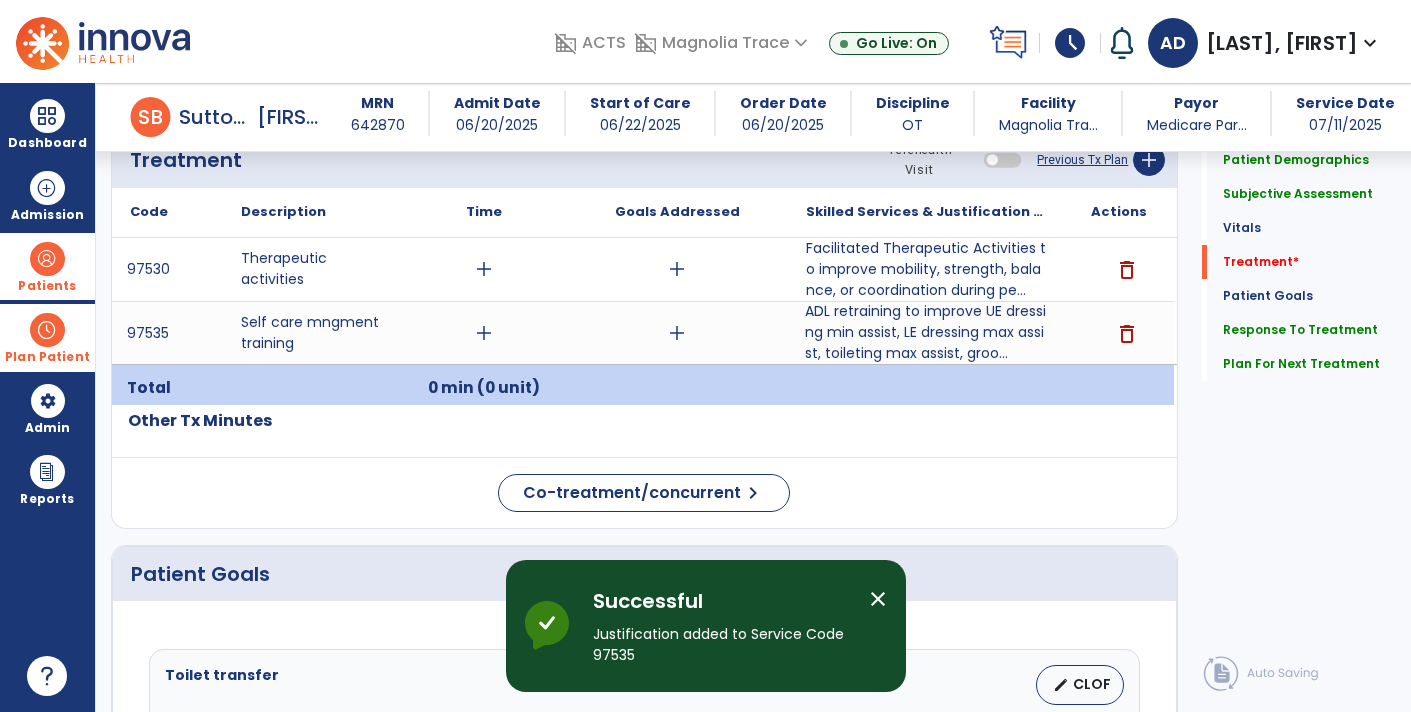 click on "add" at bounding box center (484, 333) 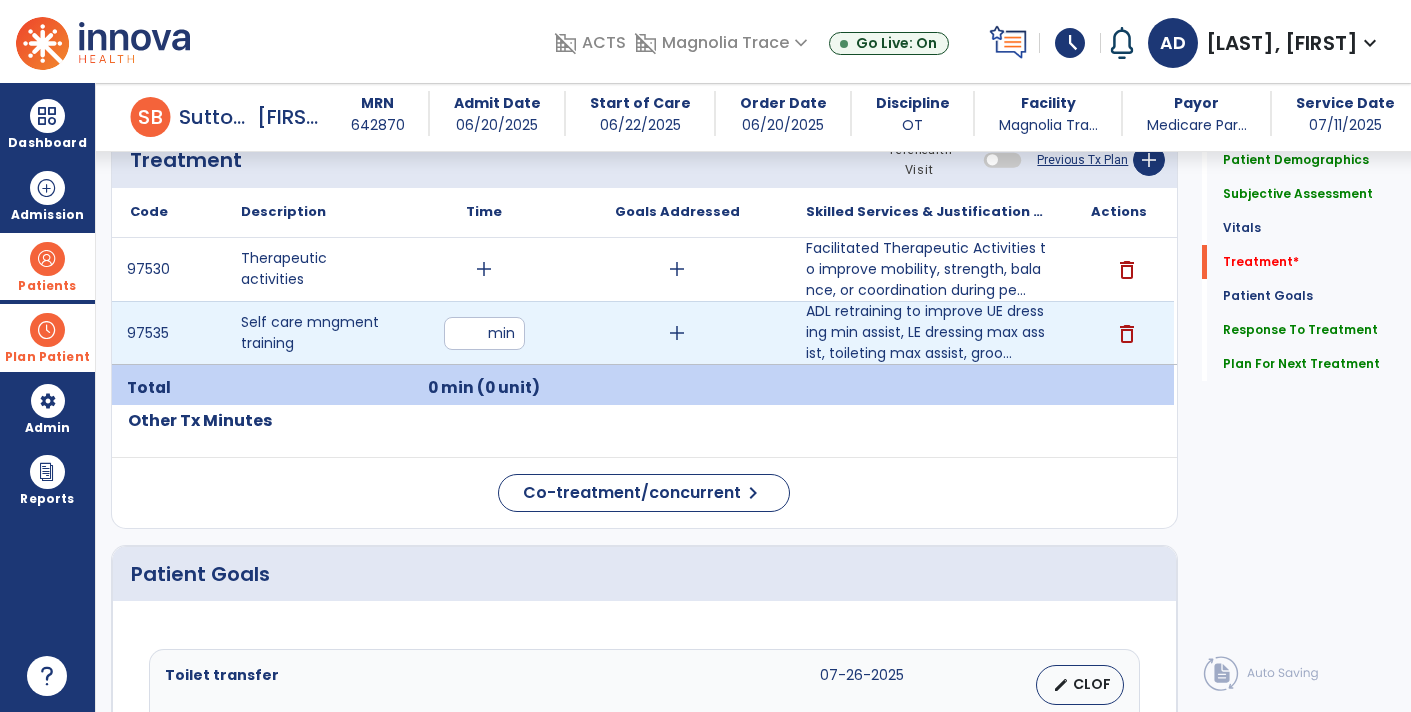 type on "**" 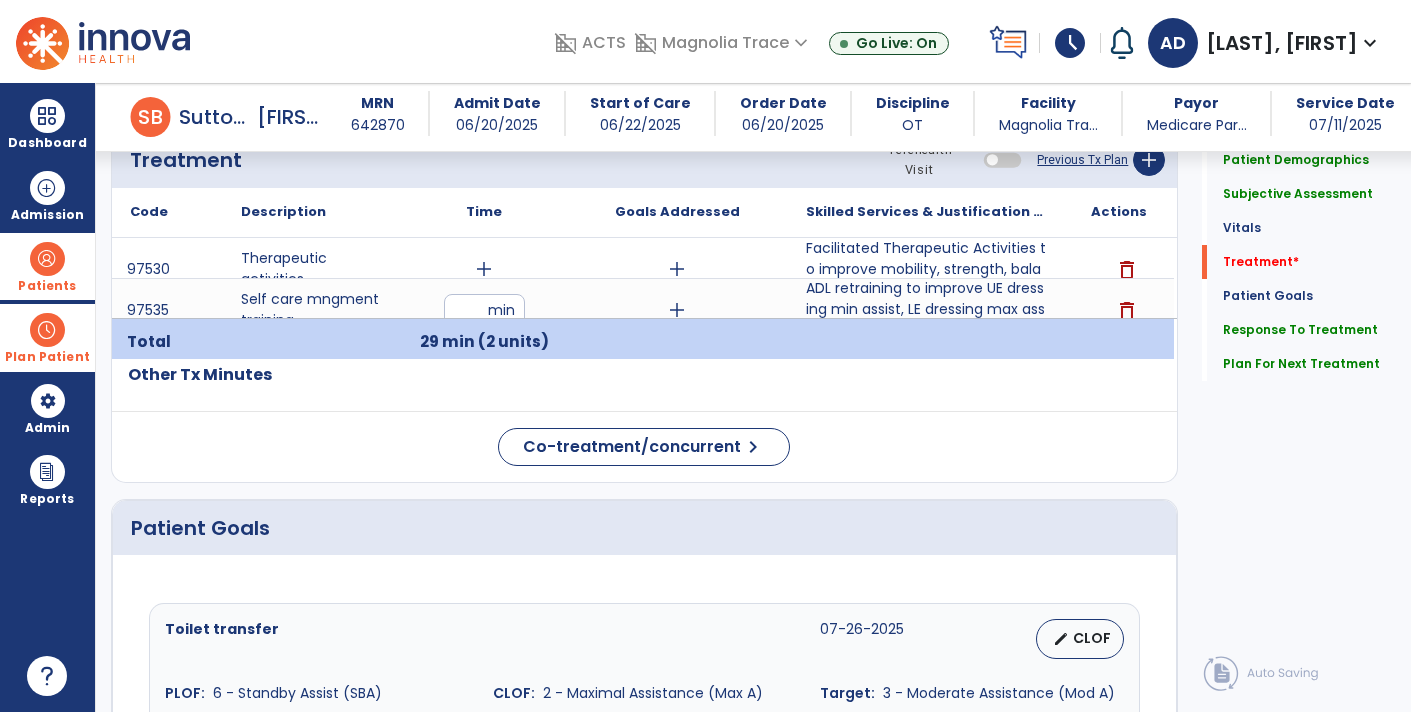 click on "add" at bounding box center (484, 269) 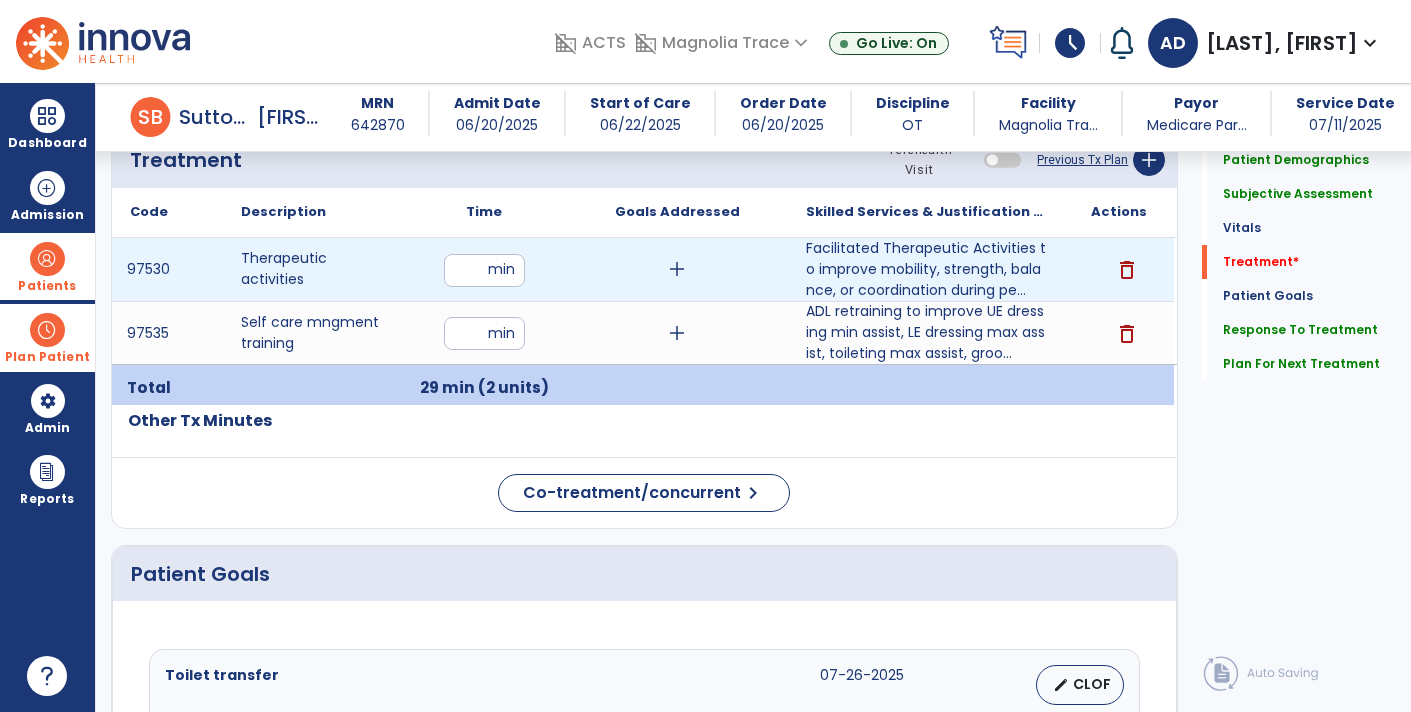 type on "**" 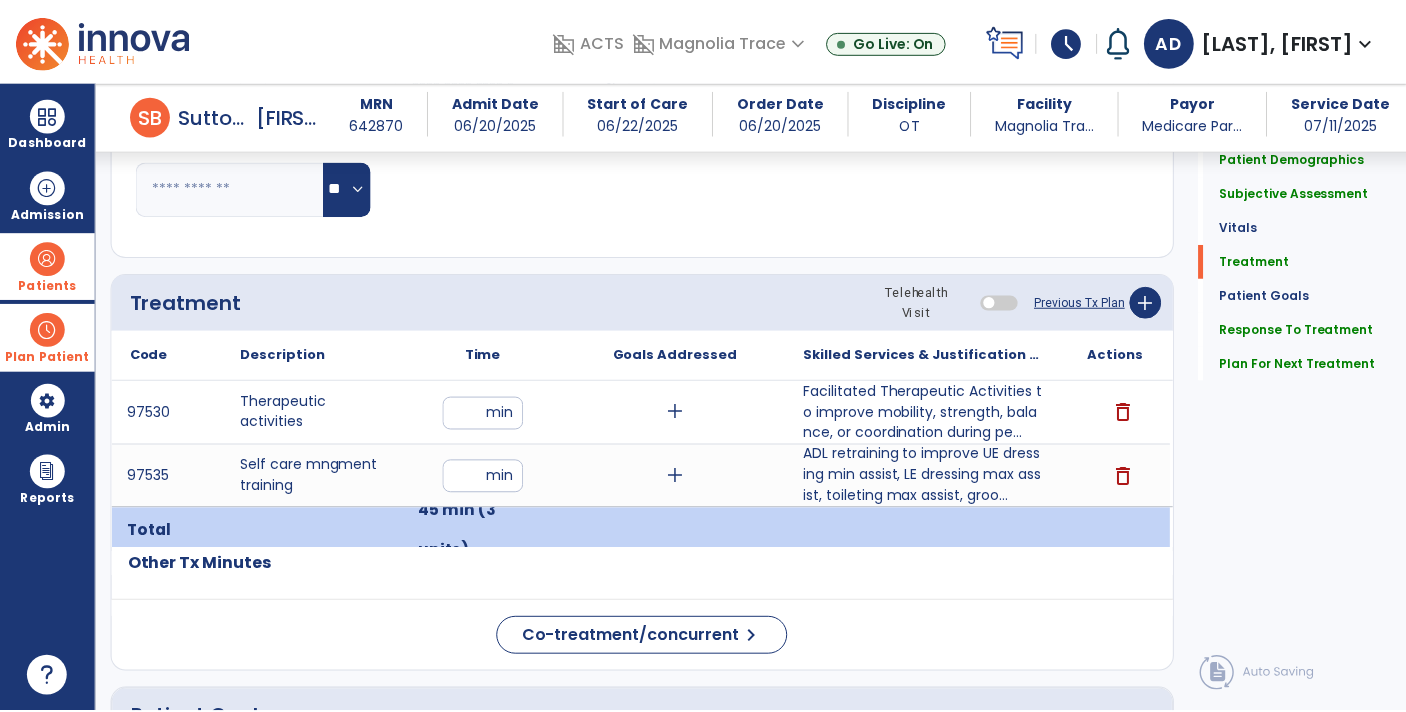 scroll, scrollTop: 973, scrollLeft: 0, axis: vertical 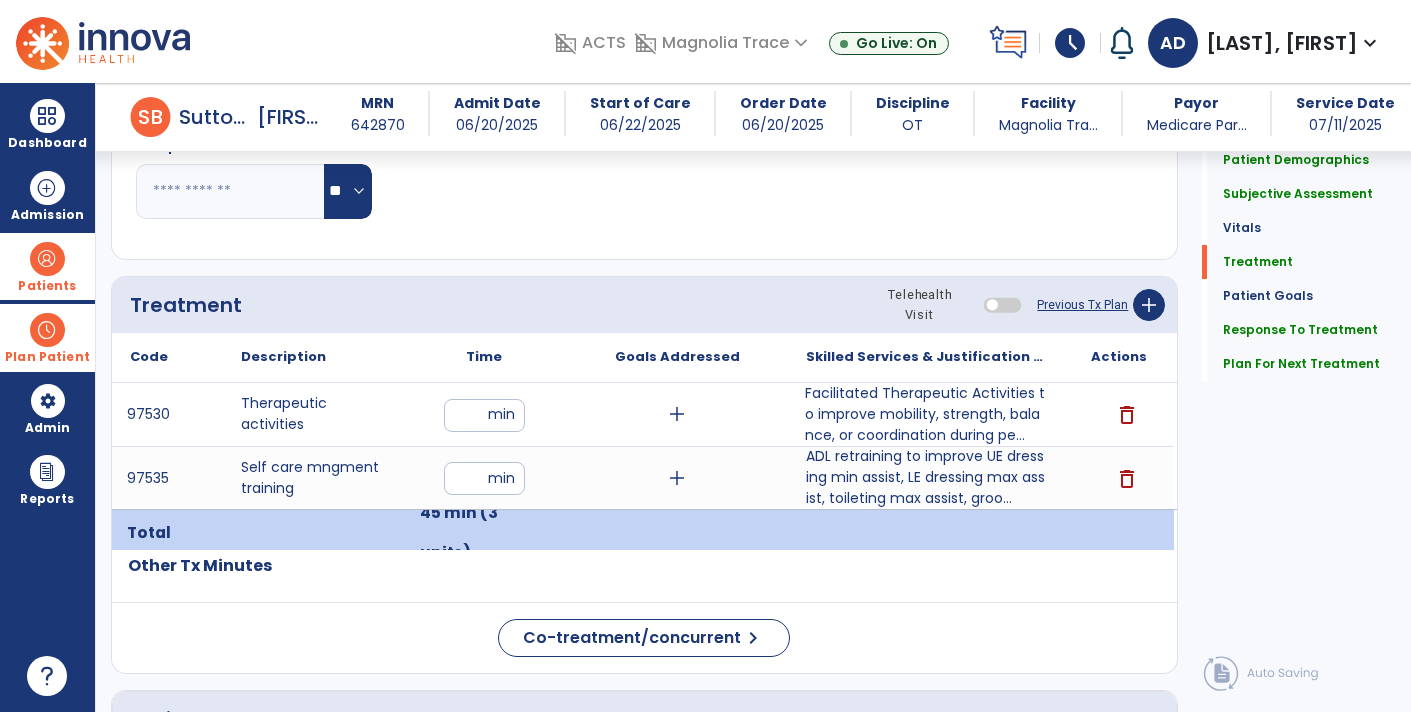 click on "Facilitated Therapeutic Activities to improve mobility, strength, balance, or coordination during pe..." at bounding box center (926, 414) 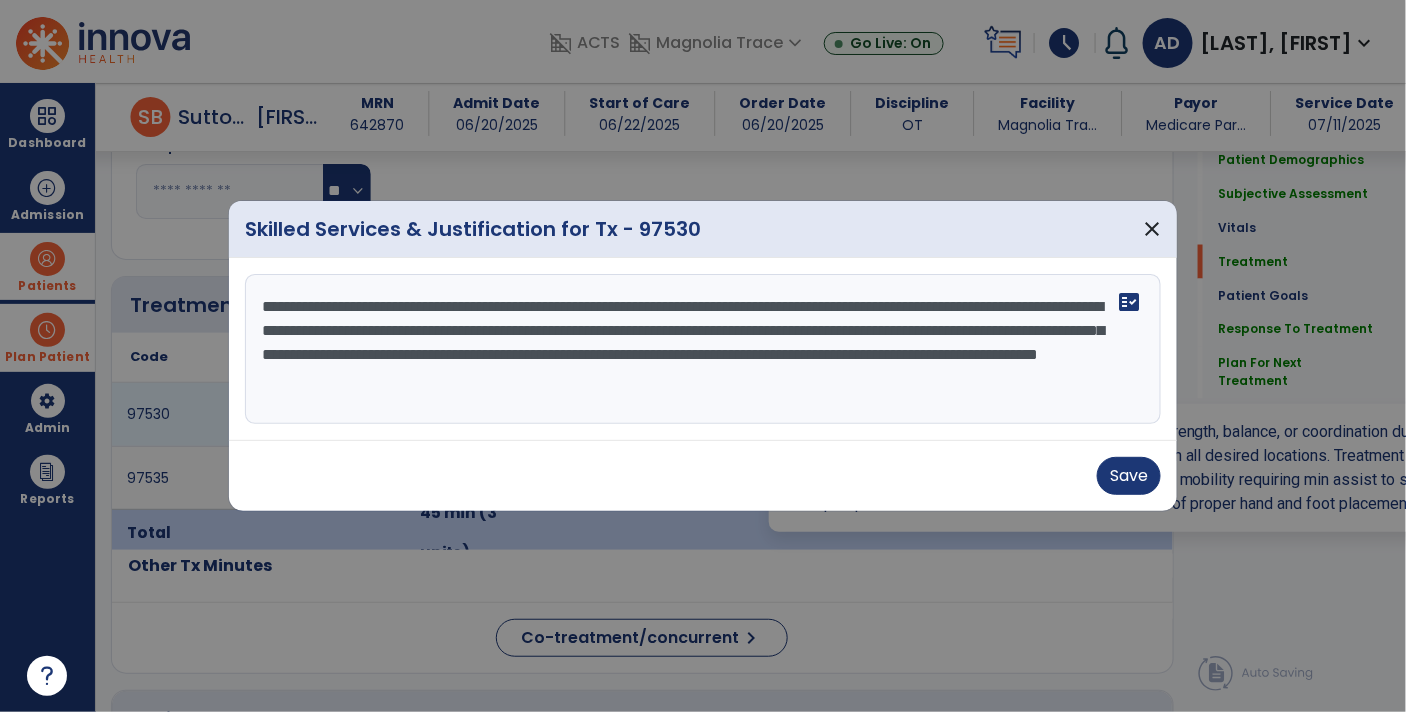 scroll, scrollTop: 973, scrollLeft: 0, axis: vertical 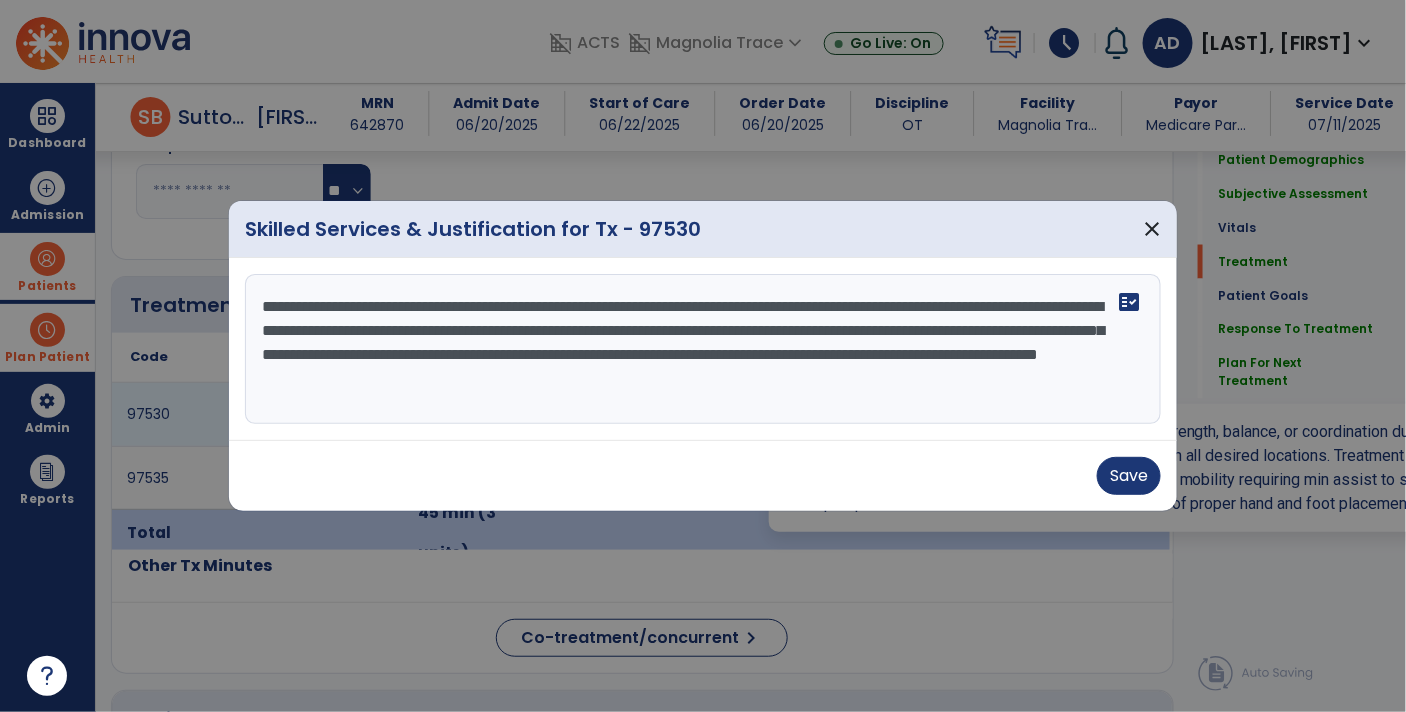 click on "**********" at bounding box center (703, 349) 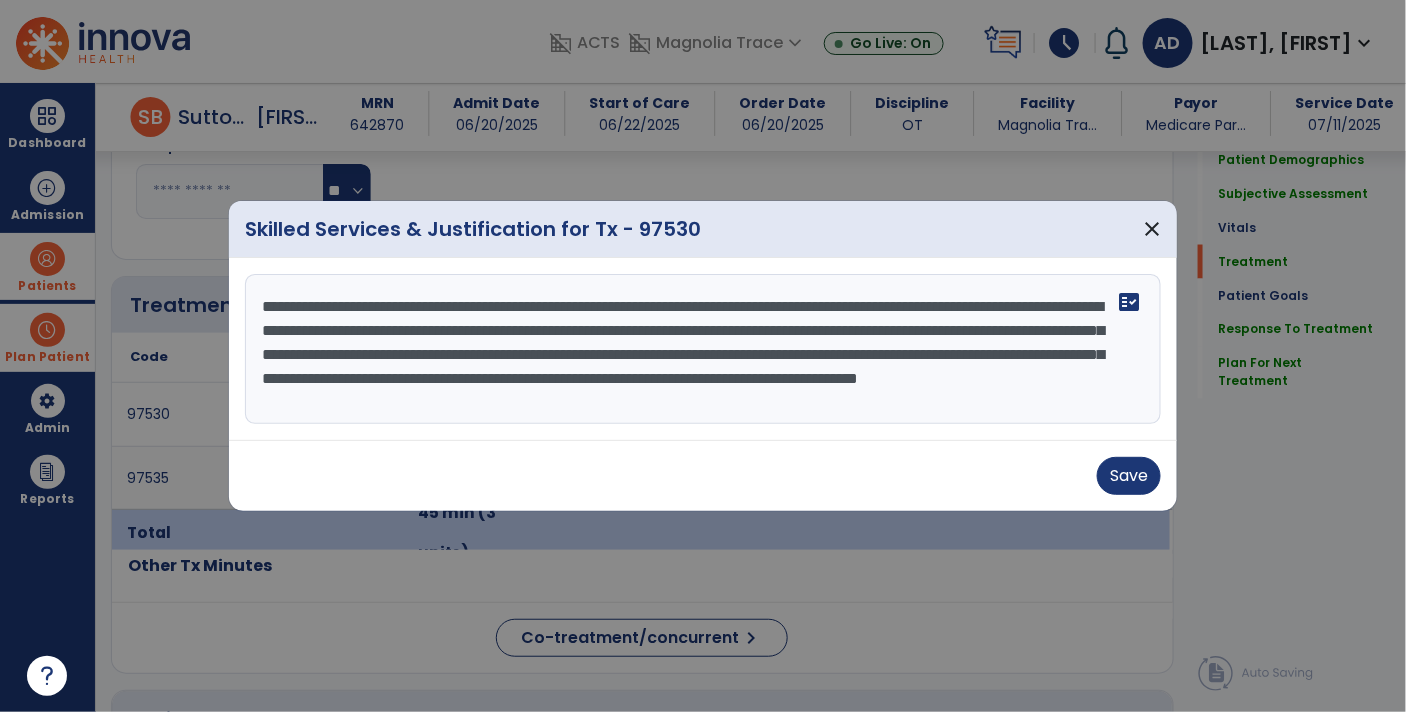 scroll, scrollTop: 15, scrollLeft: 0, axis: vertical 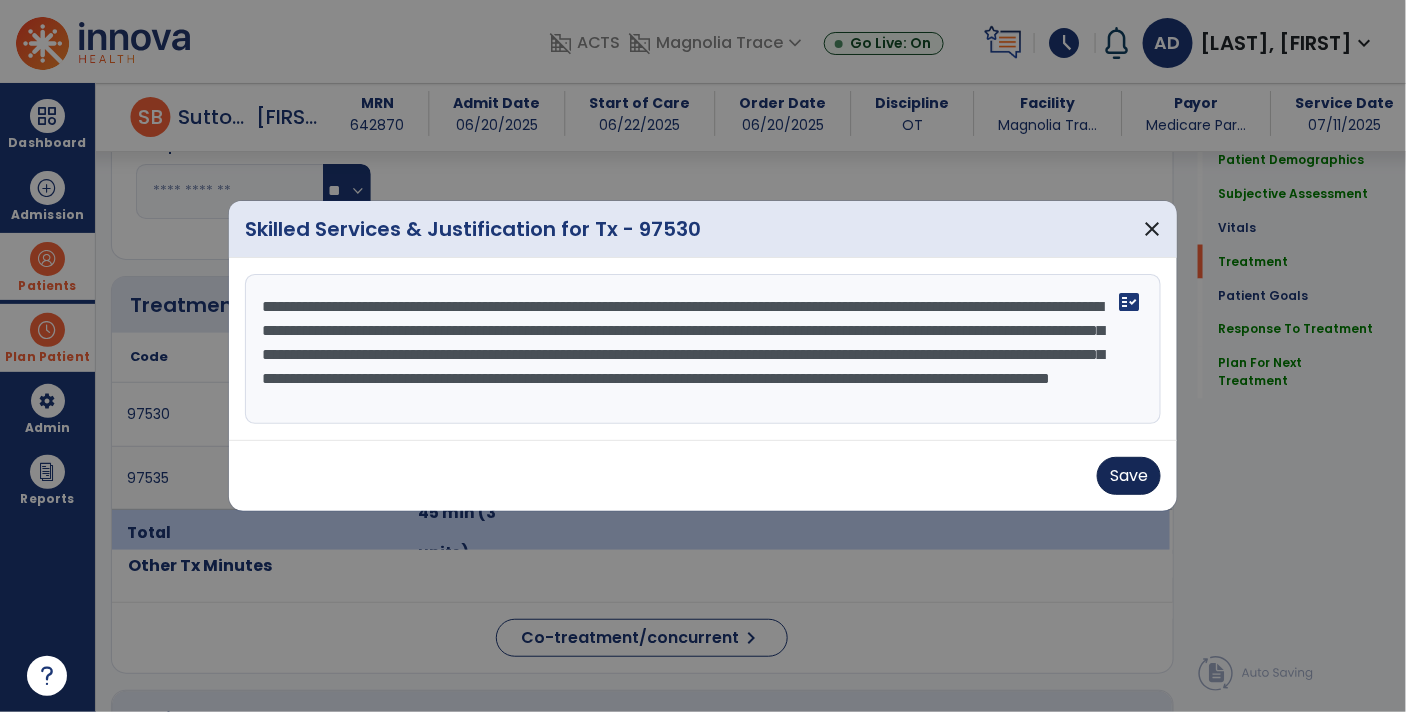 type on "**********" 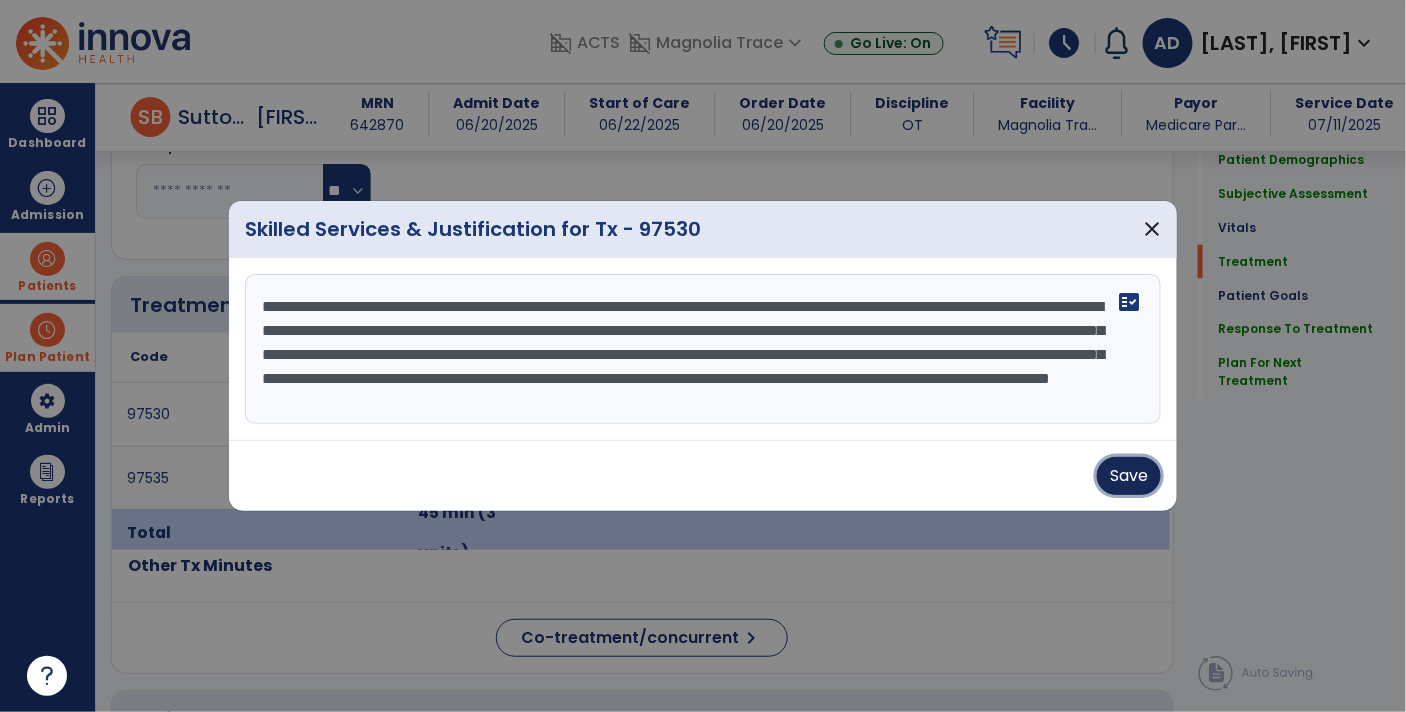 click on "Save" at bounding box center (1129, 476) 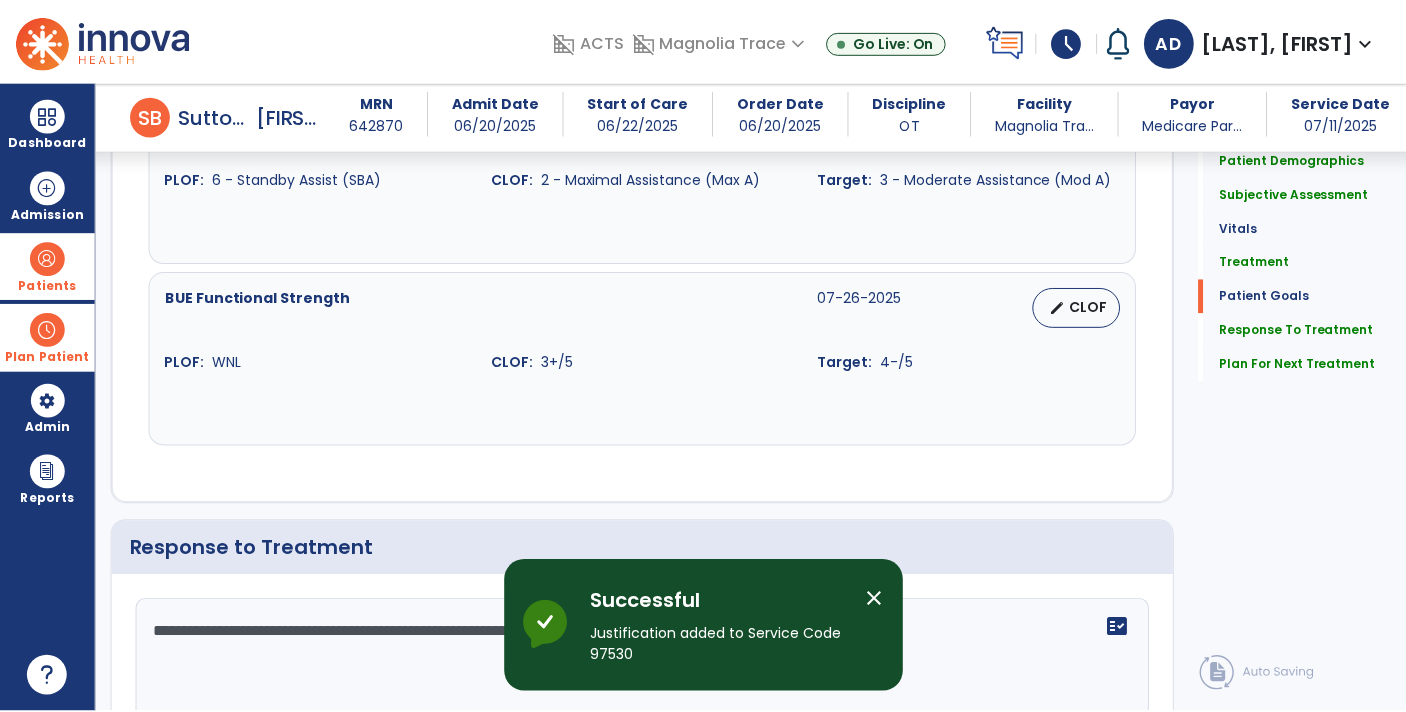scroll, scrollTop: 2608, scrollLeft: 0, axis: vertical 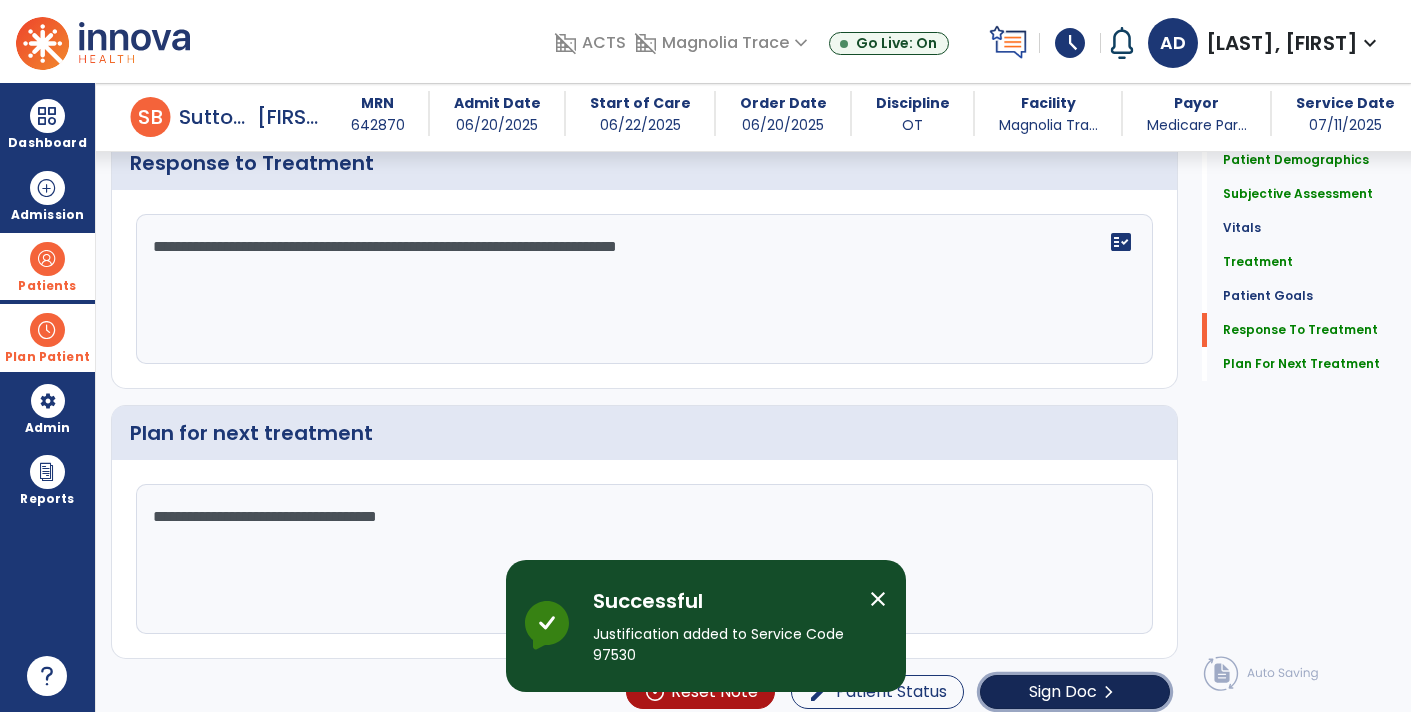 click on "chevron_right" 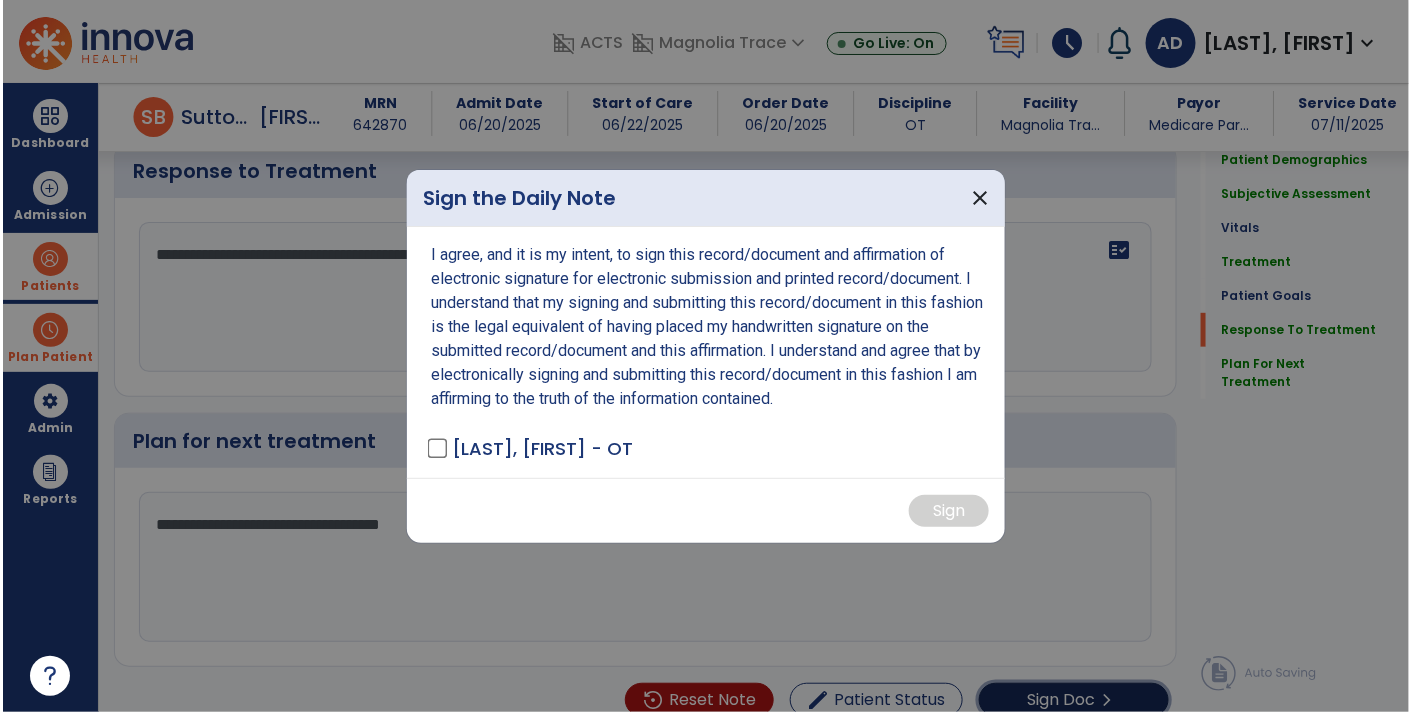 scroll, scrollTop: 2608, scrollLeft: 0, axis: vertical 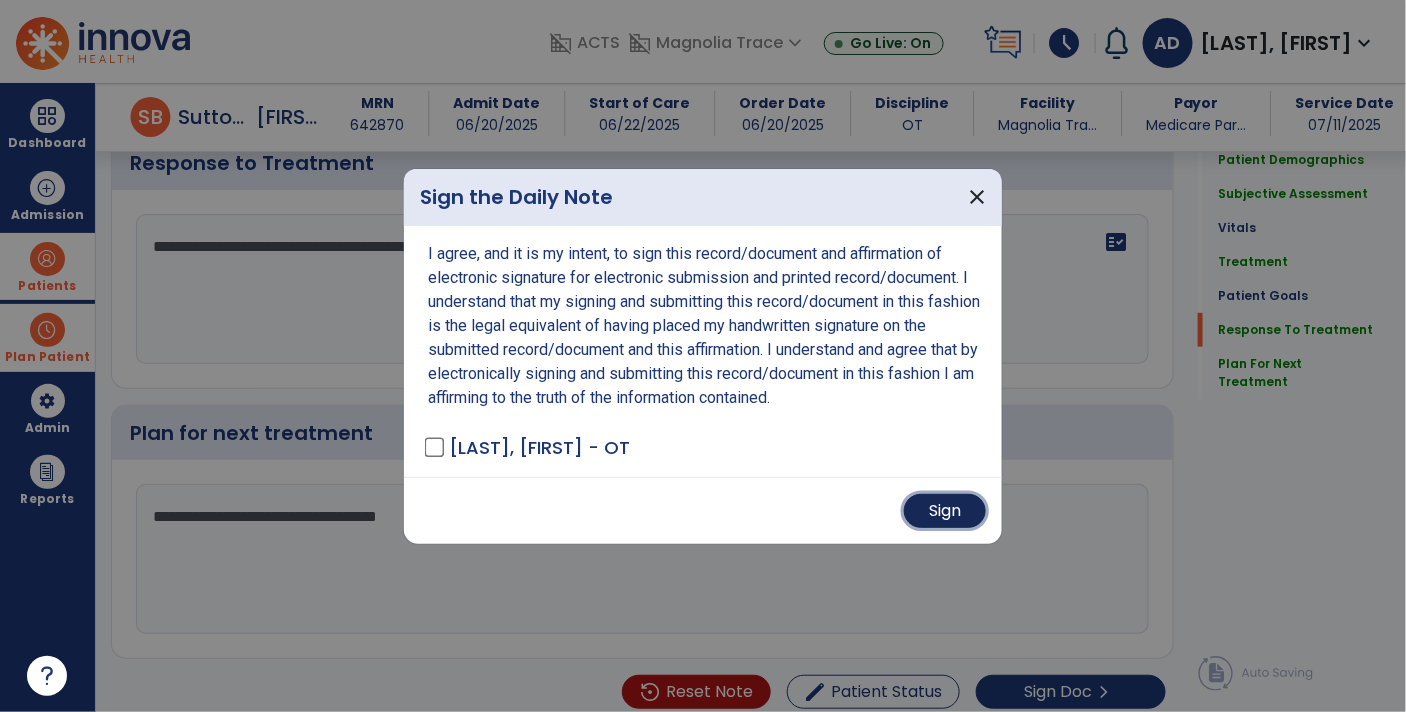 click on "Sign" at bounding box center (945, 511) 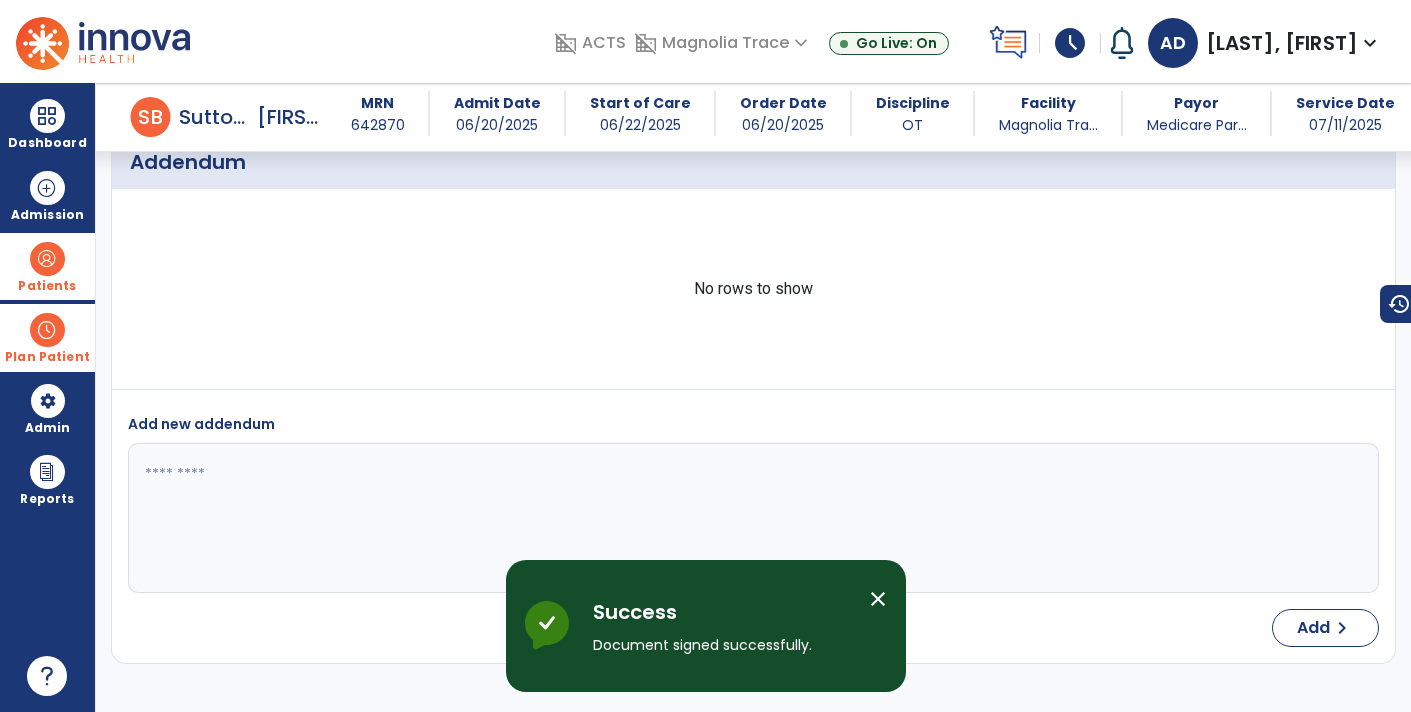 scroll, scrollTop: 3913, scrollLeft: 0, axis: vertical 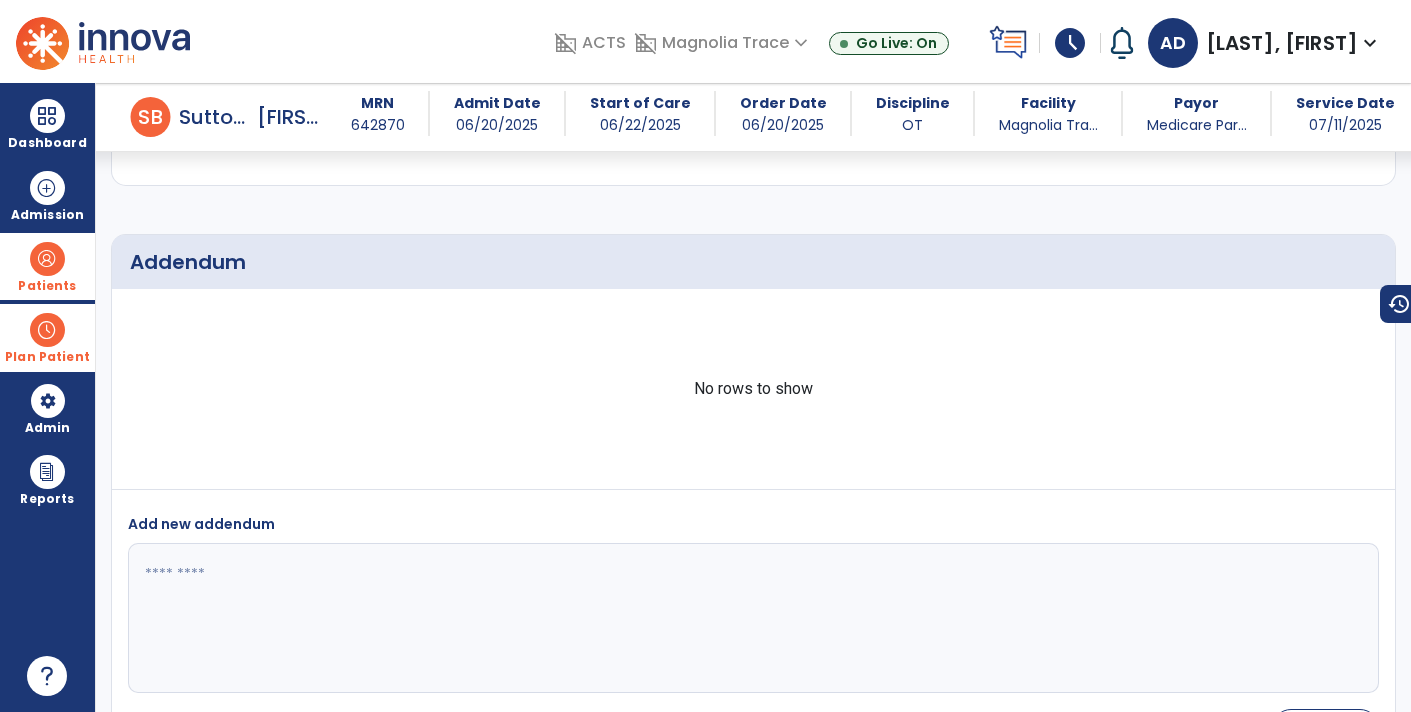 click on "Patients" at bounding box center (47, 266) 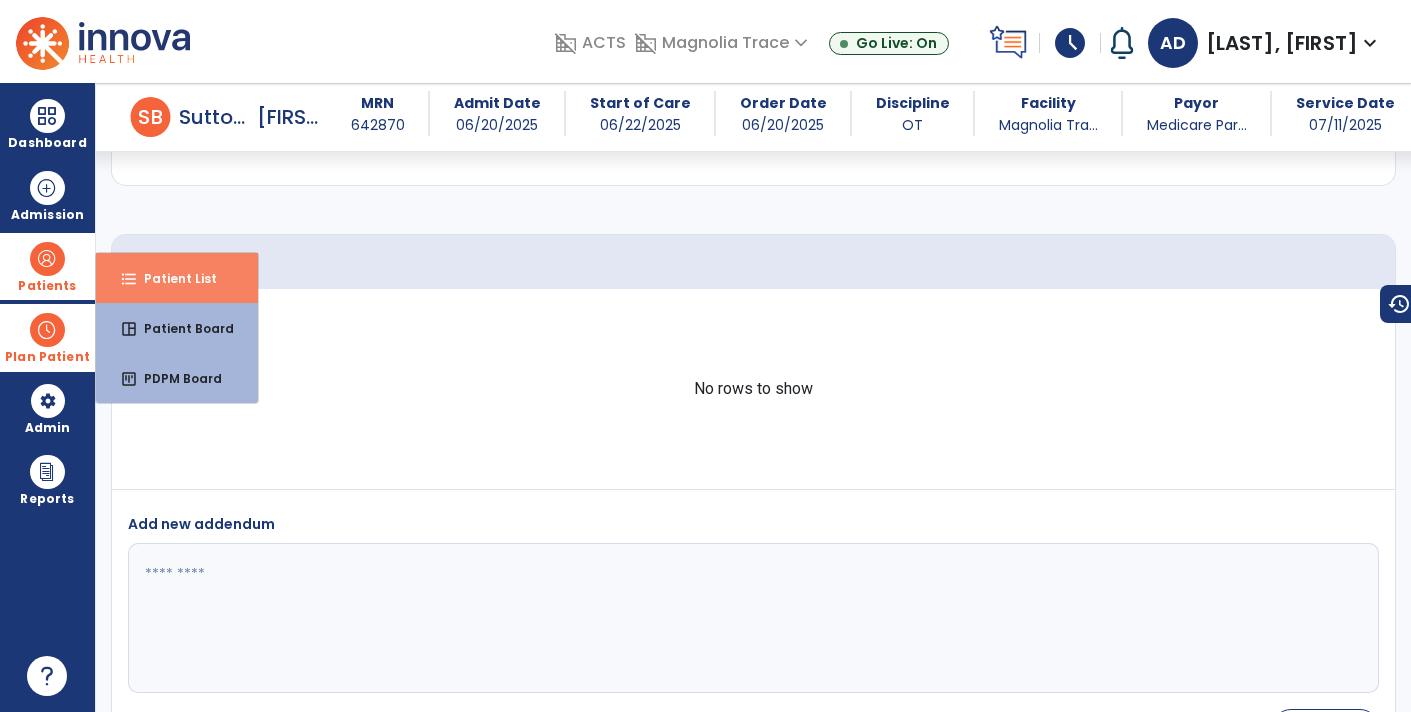 click on "format_list_bulleted  Patient List" at bounding box center (177, 278) 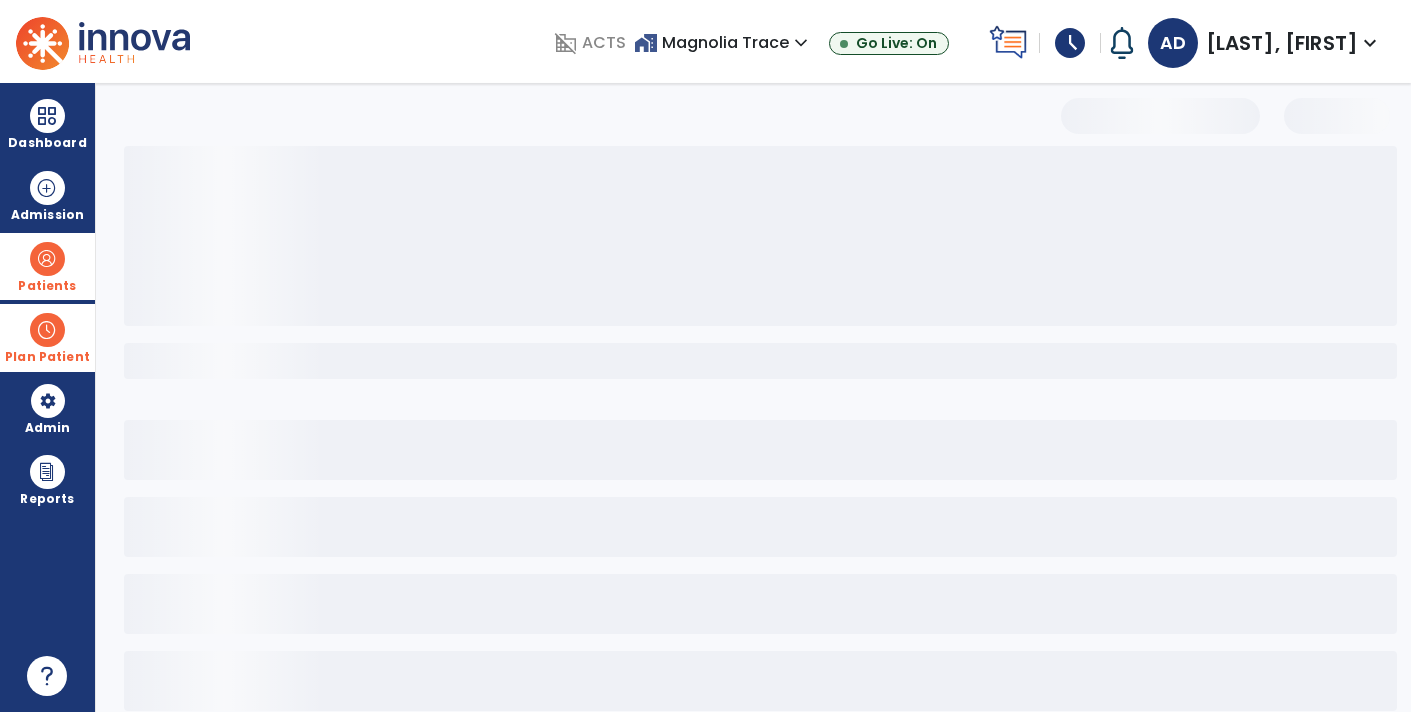 scroll, scrollTop: 0, scrollLeft: 0, axis: both 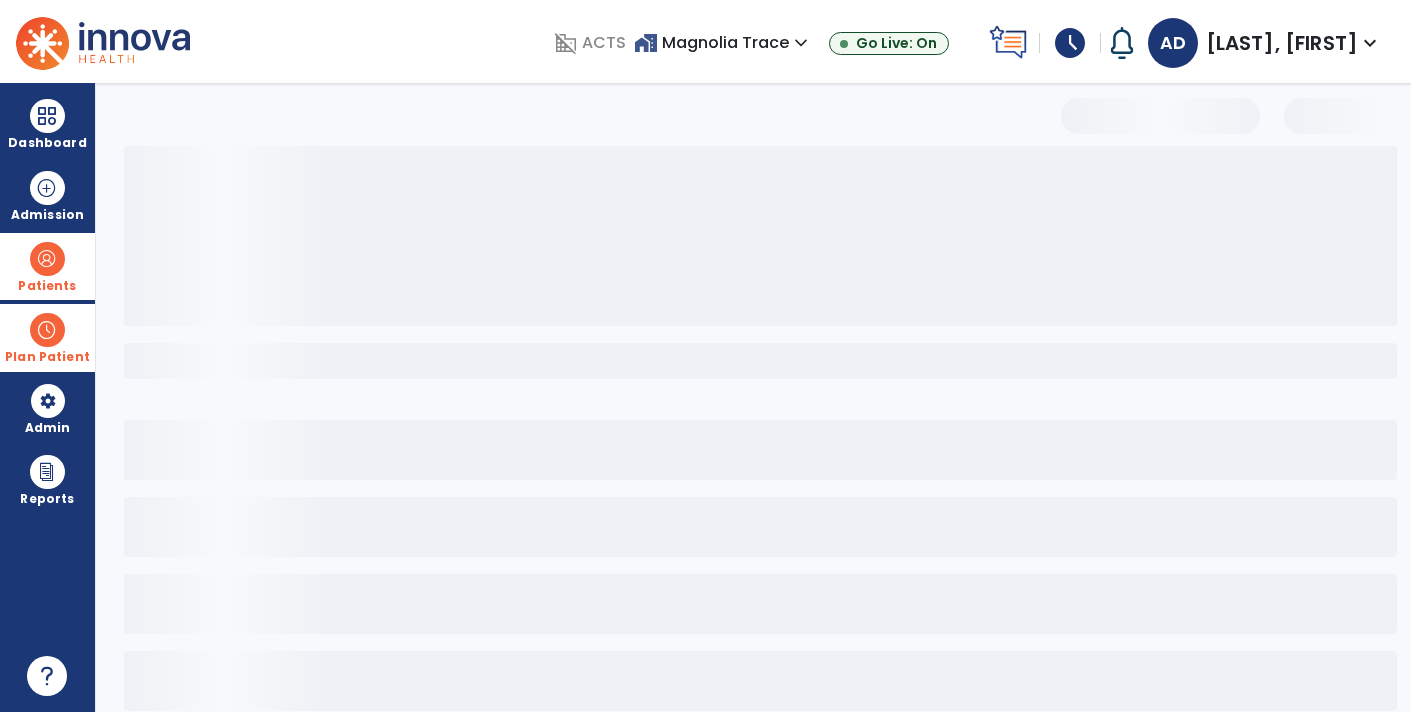 select on "***" 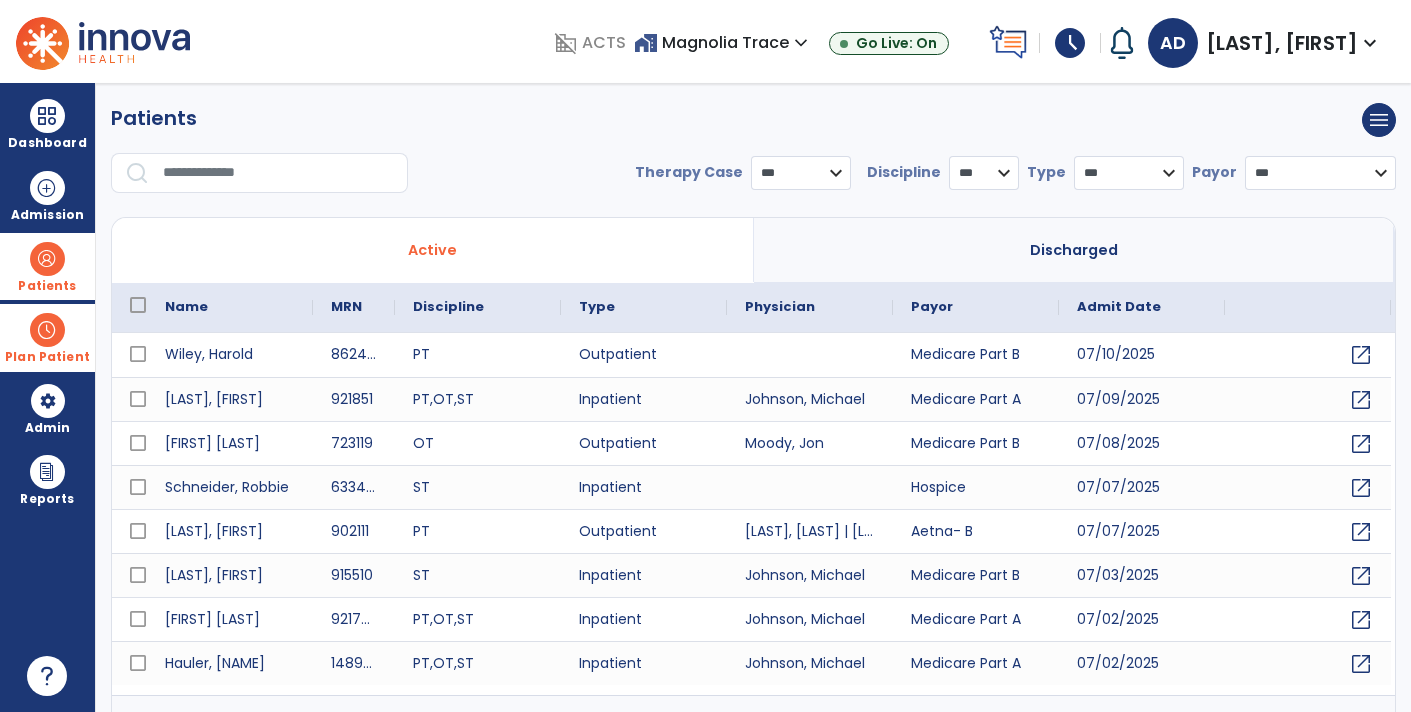 click at bounding box center (278, 173) 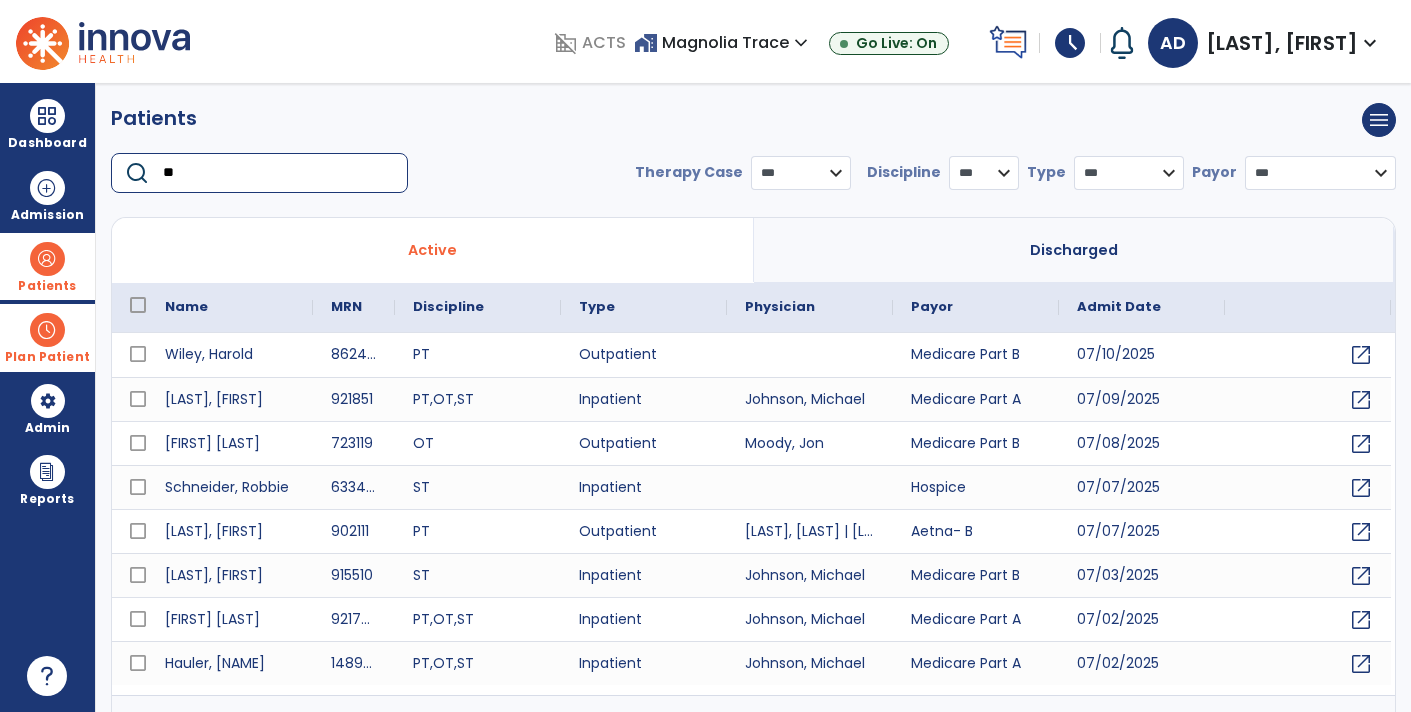 type on "*" 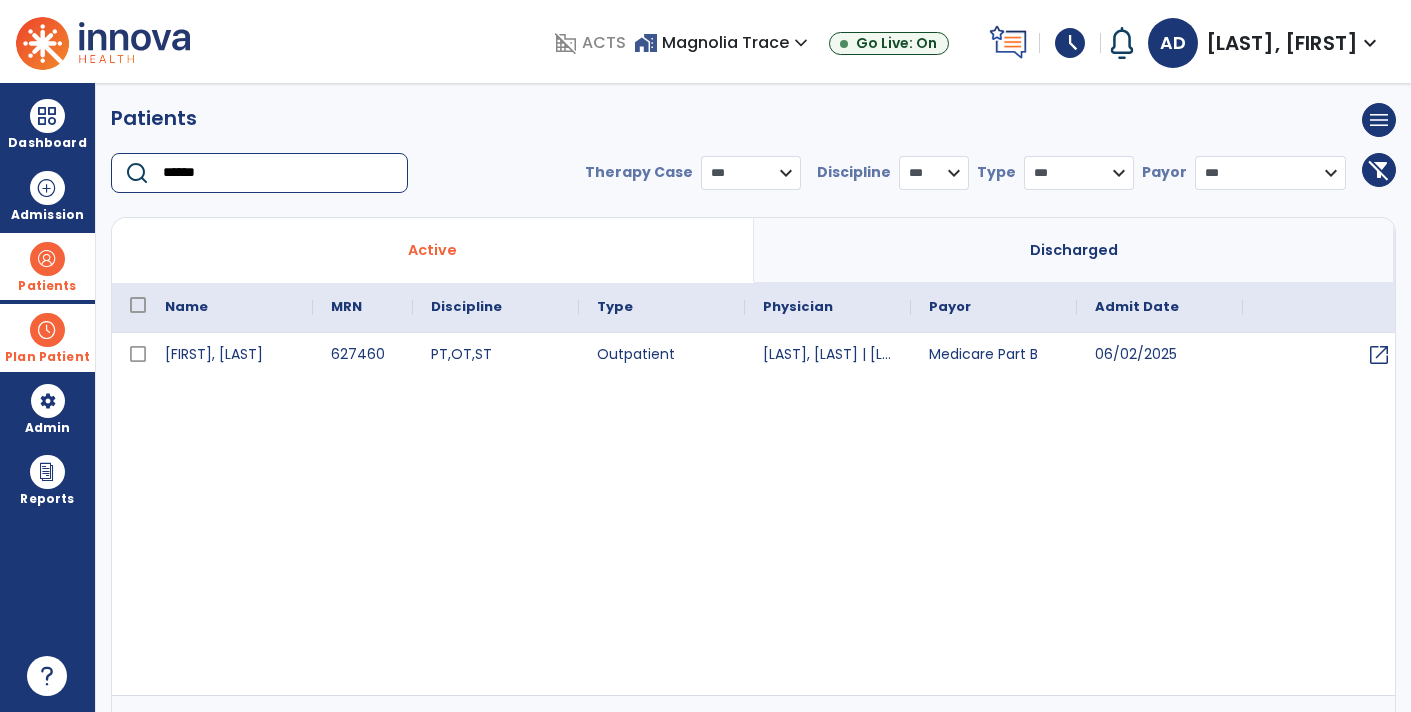 type on "******" 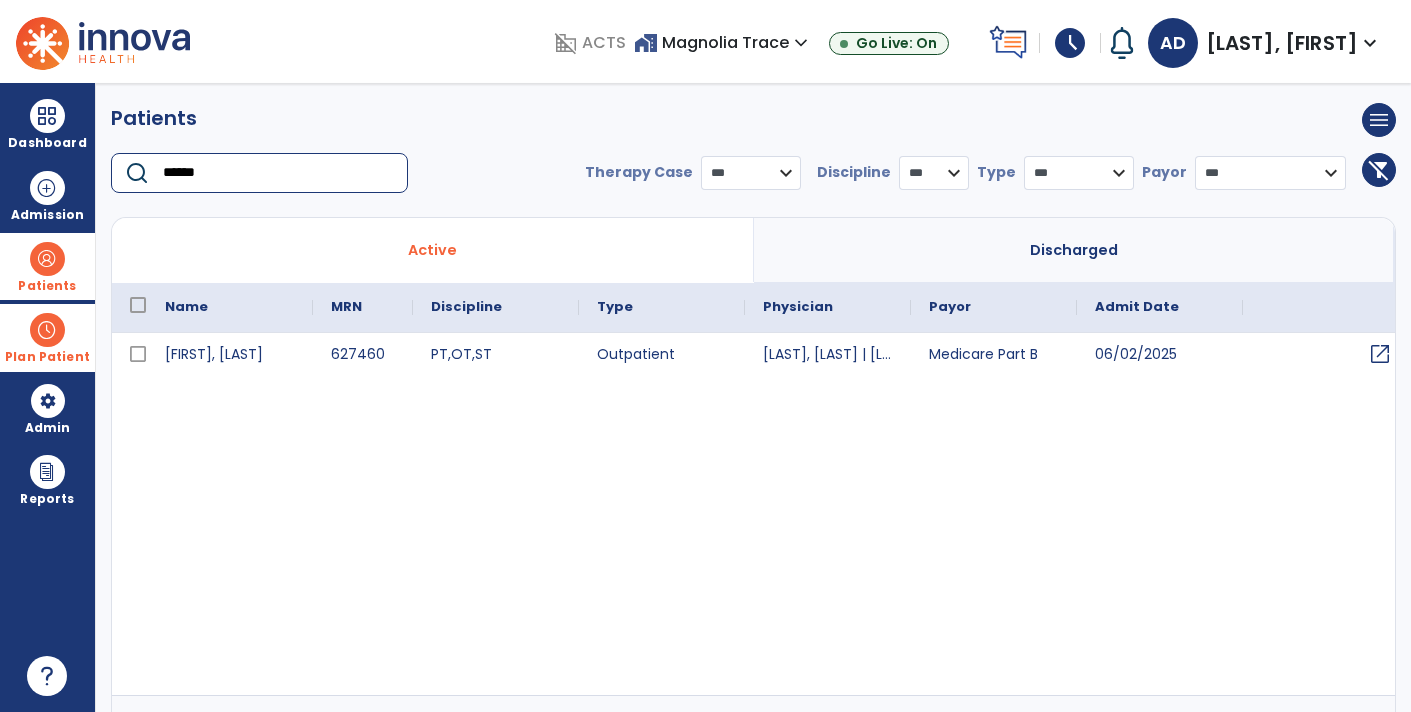 click on "open_in_new" at bounding box center [1380, 354] 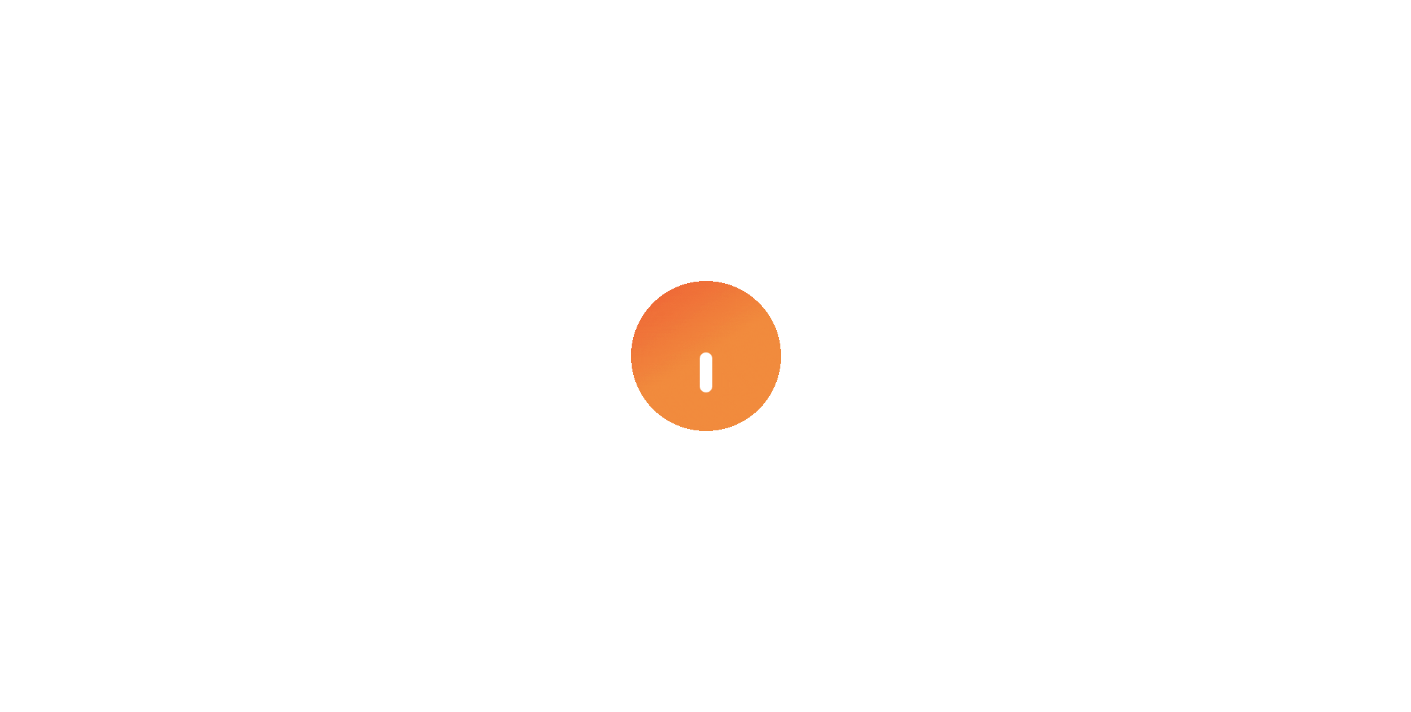 scroll, scrollTop: 0, scrollLeft: 0, axis: both 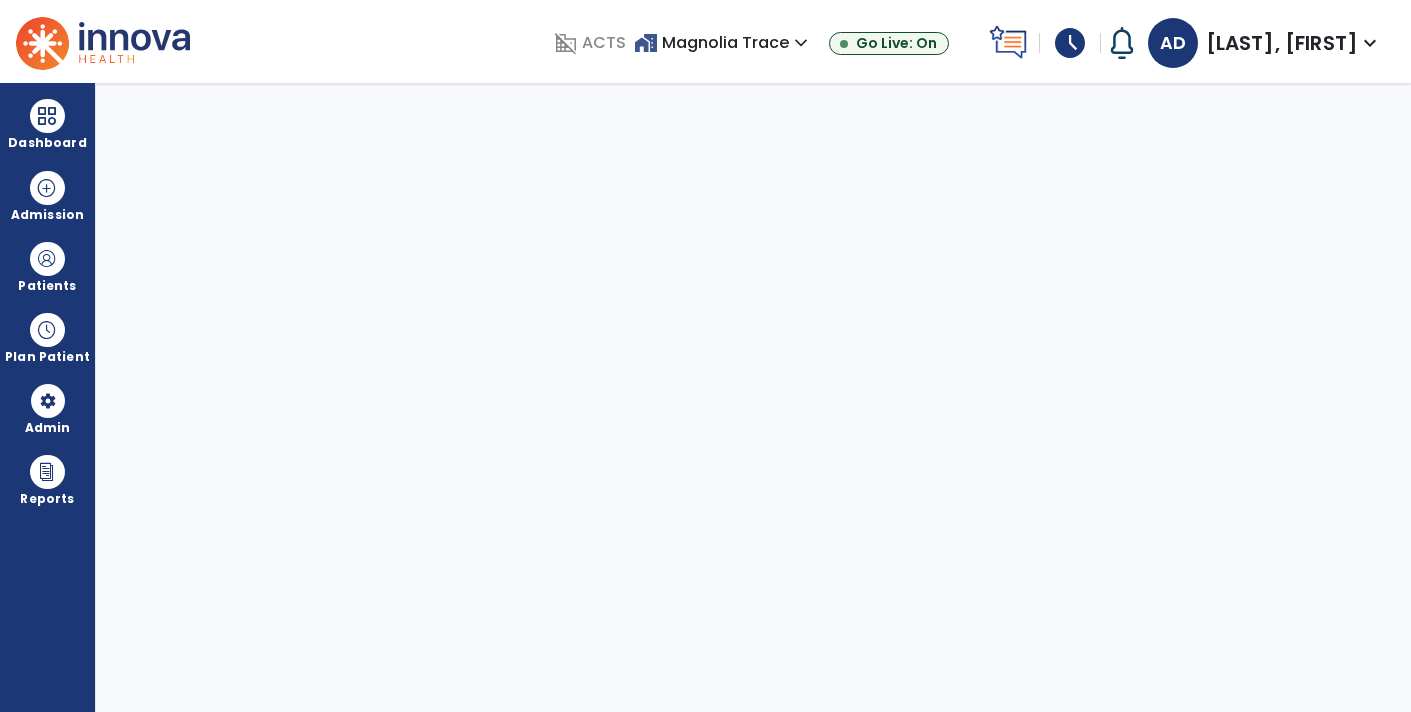 select on "****" 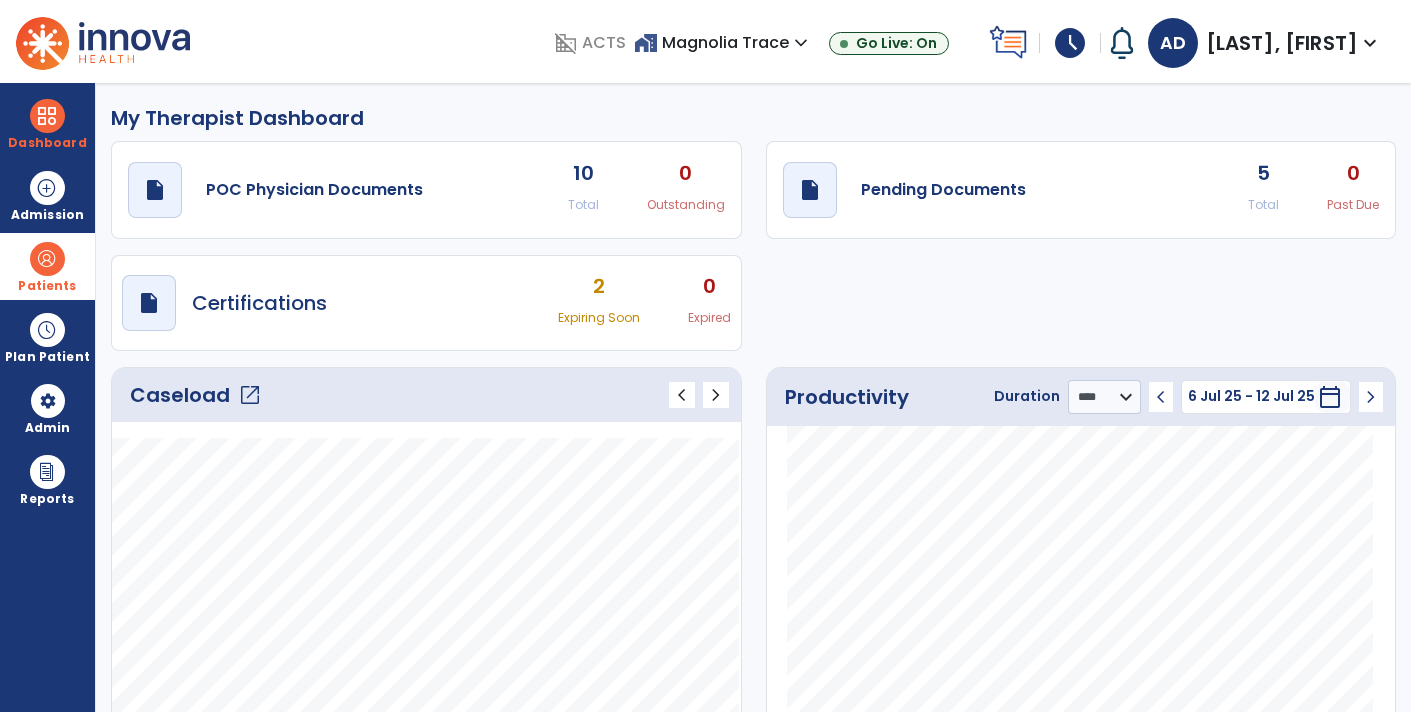 click at bounding box center (47, 259) 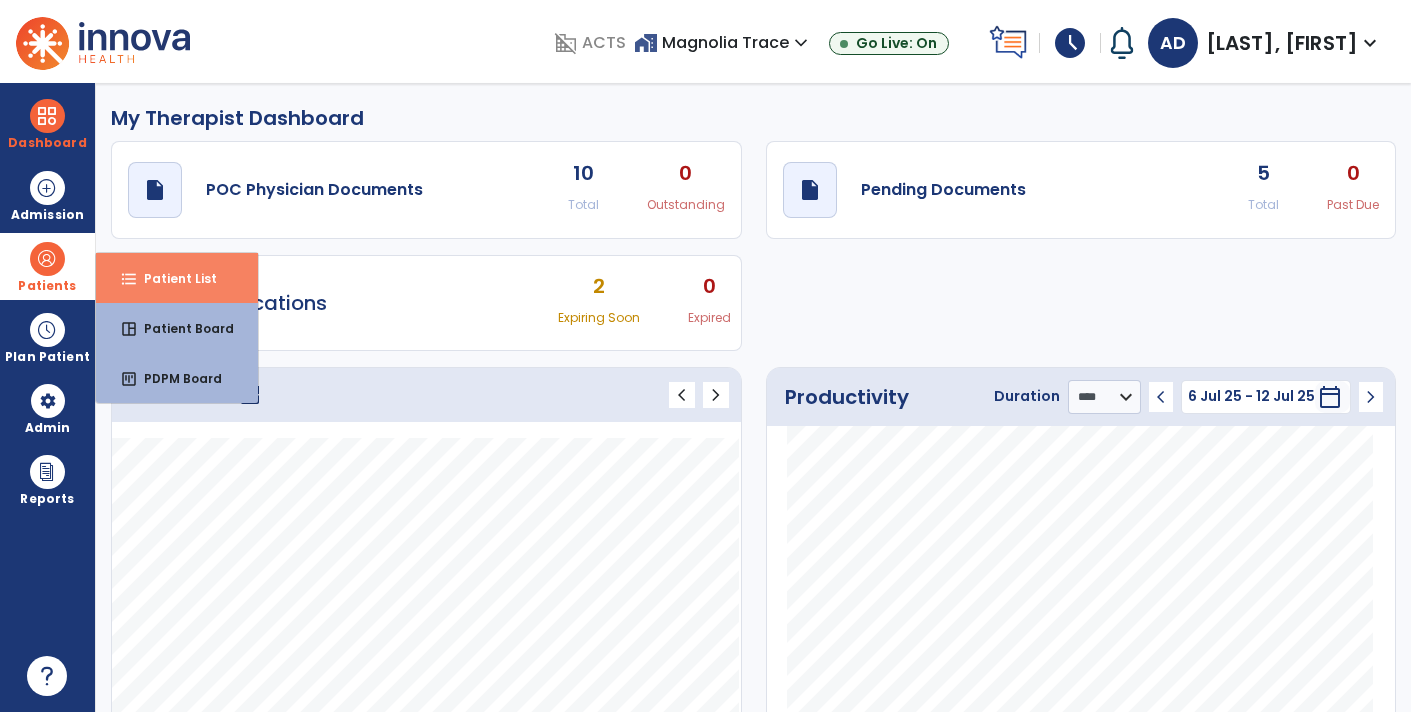 click on "Patient List" at bounding box center [172, 278] 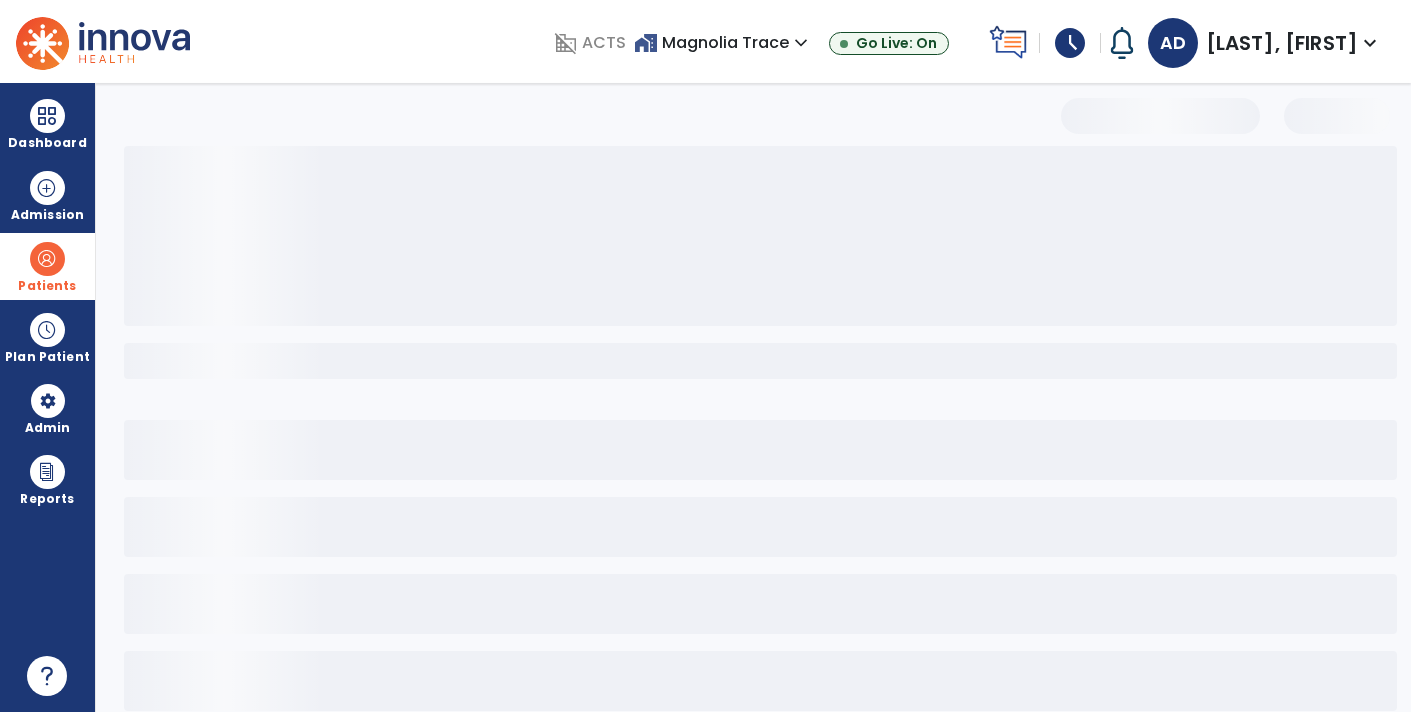 select on "***" 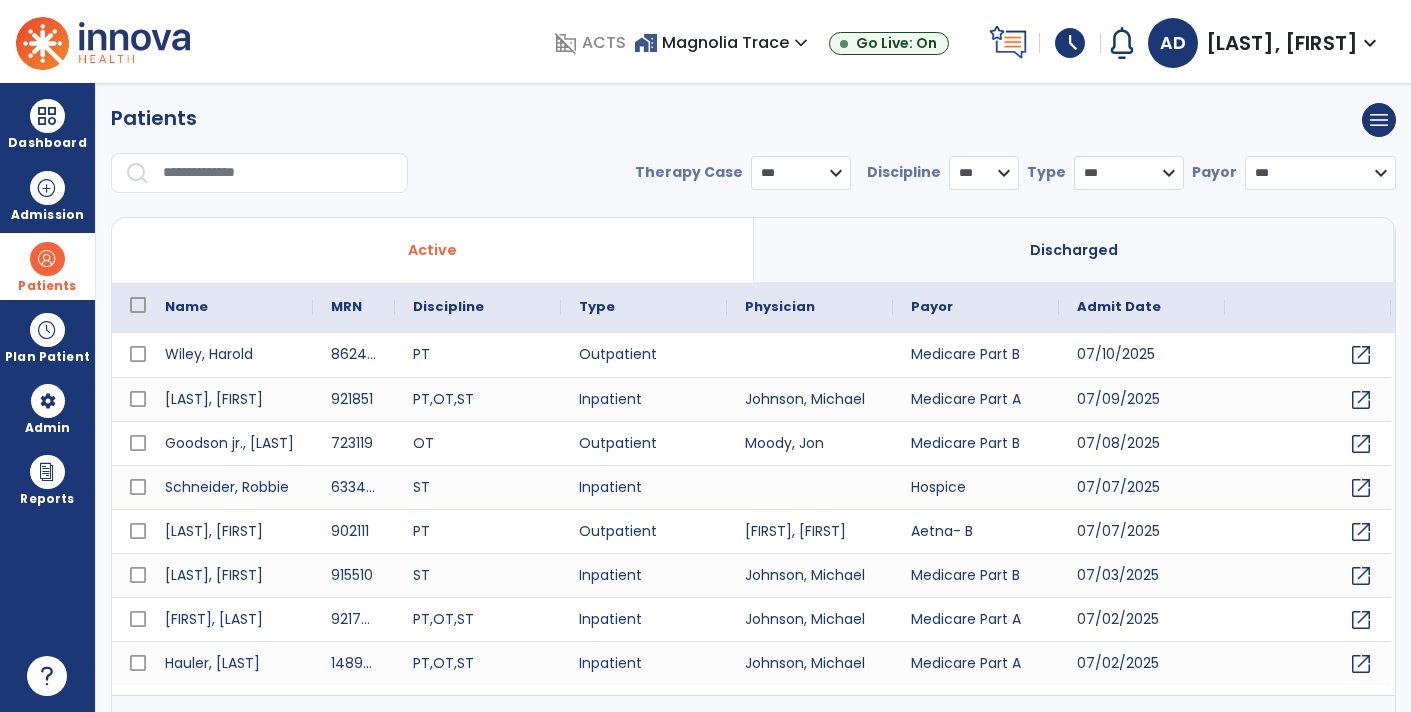 click at bounding box center (278, 173) 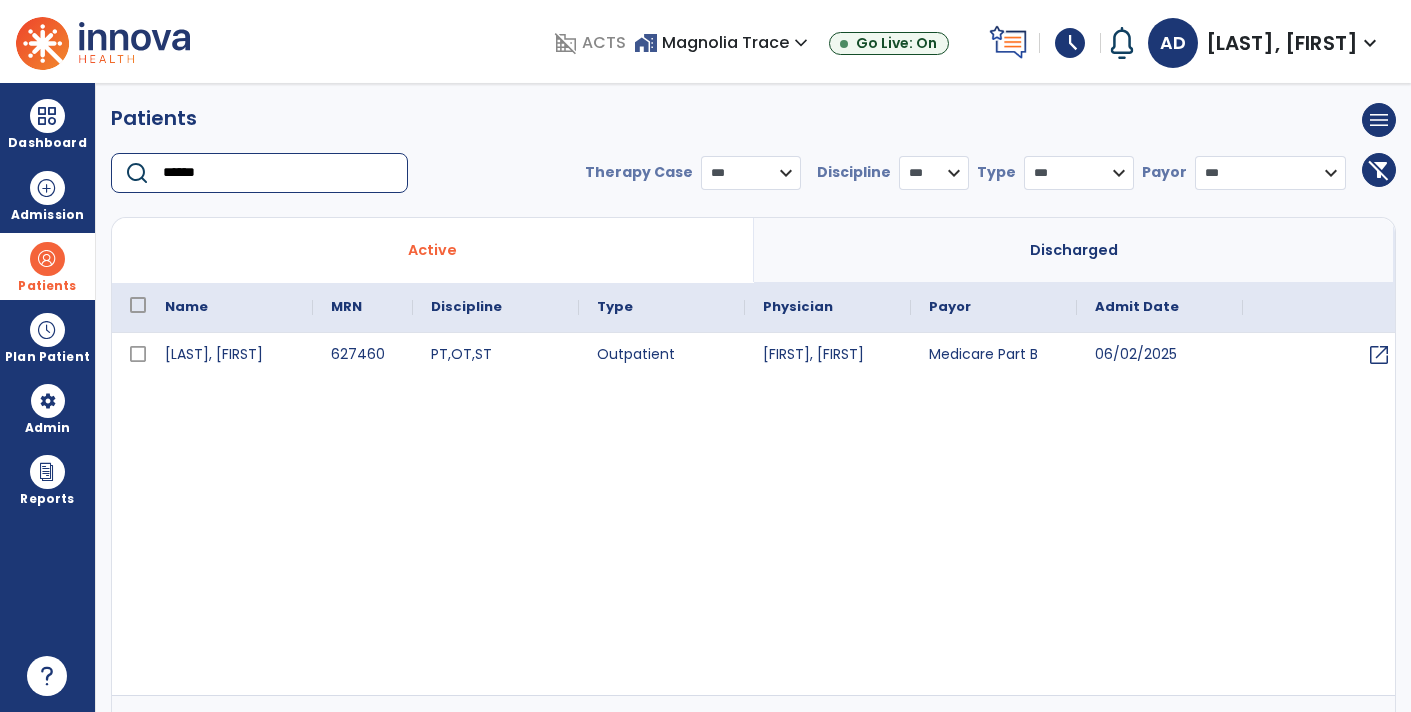 type on "******" 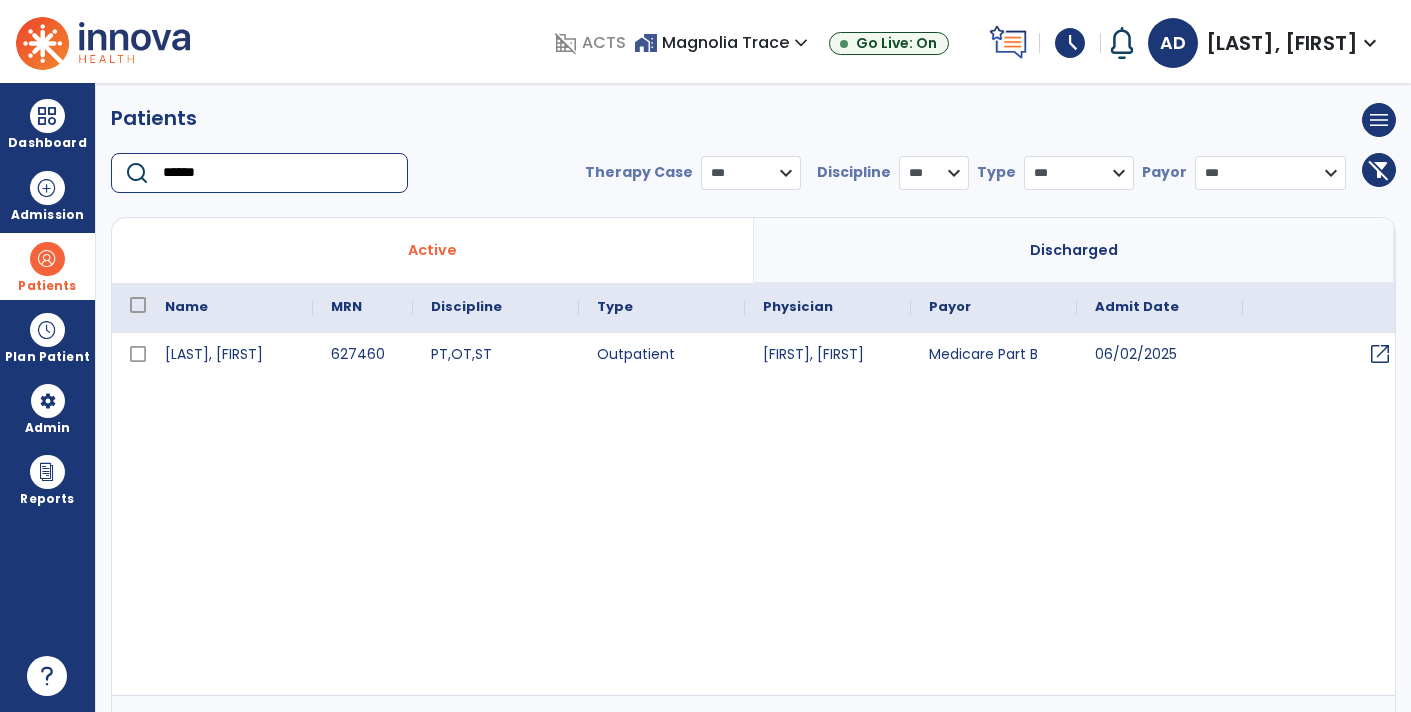 click on "open_in_new" at bounding box center [1380, 354] 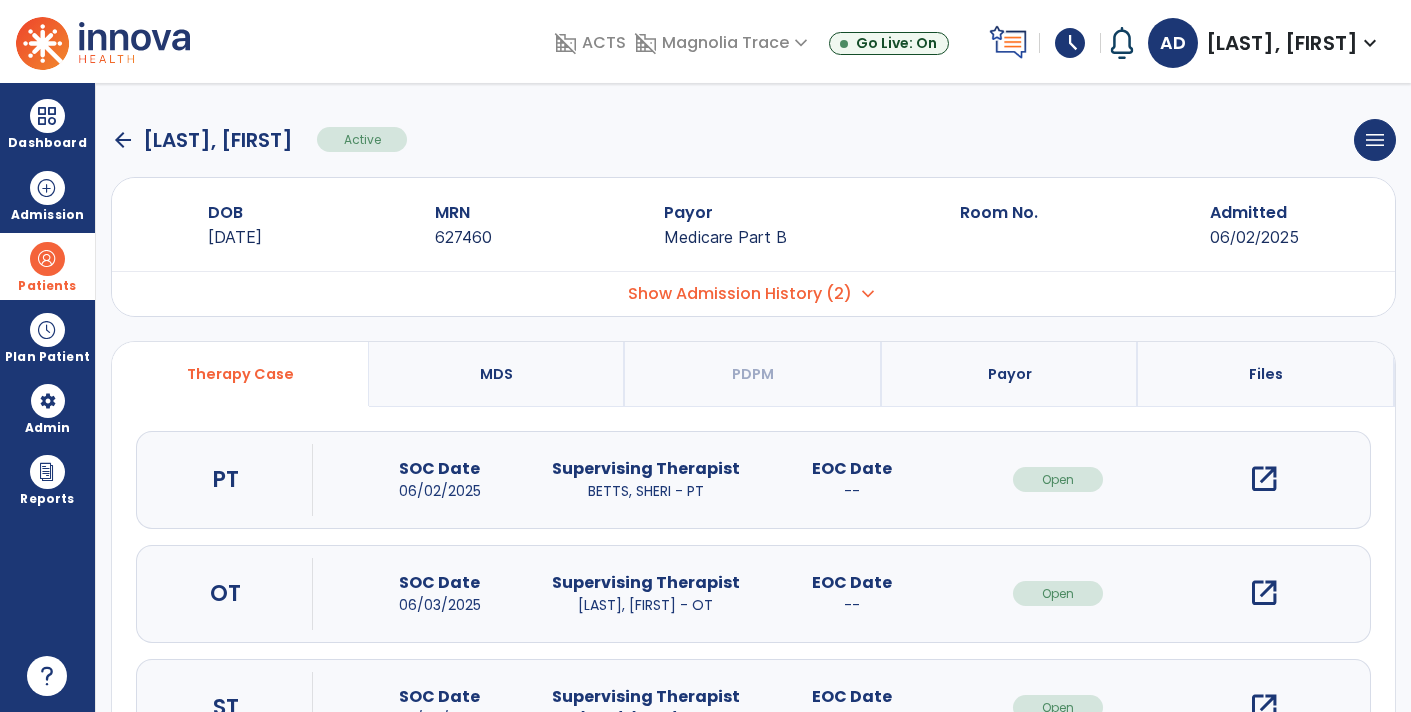 click on "open_in_new" at bounding box center (1264, 593) 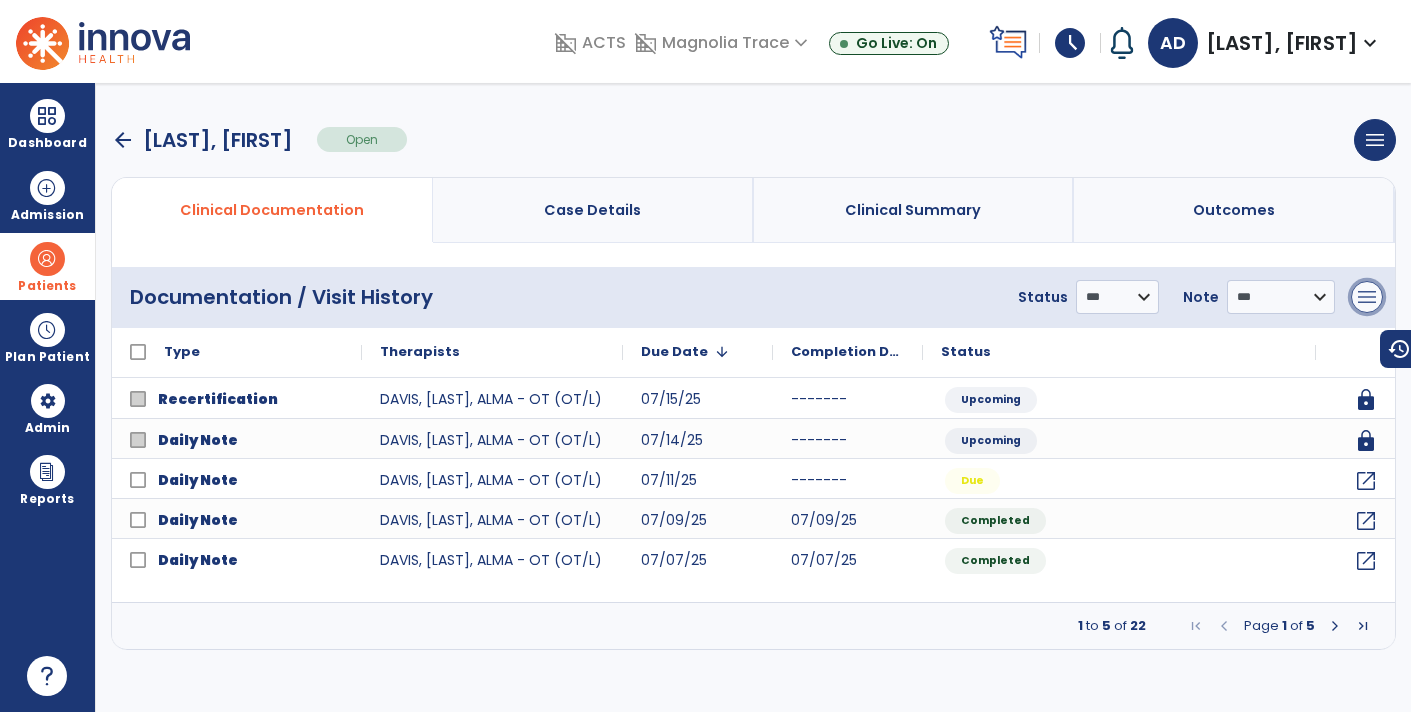 click on "menu" at bounding box center (1367, 297) 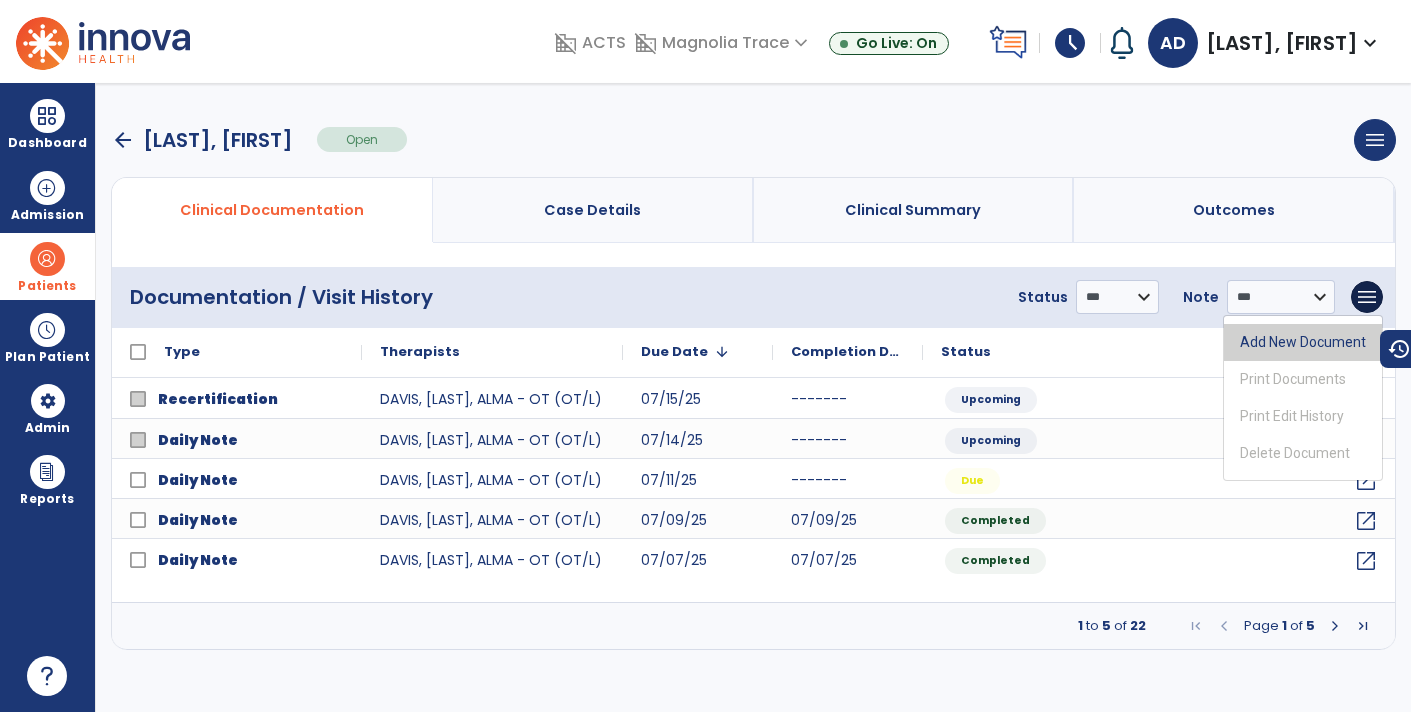 click on "Add New Document" at bounding box center (1303, 342) 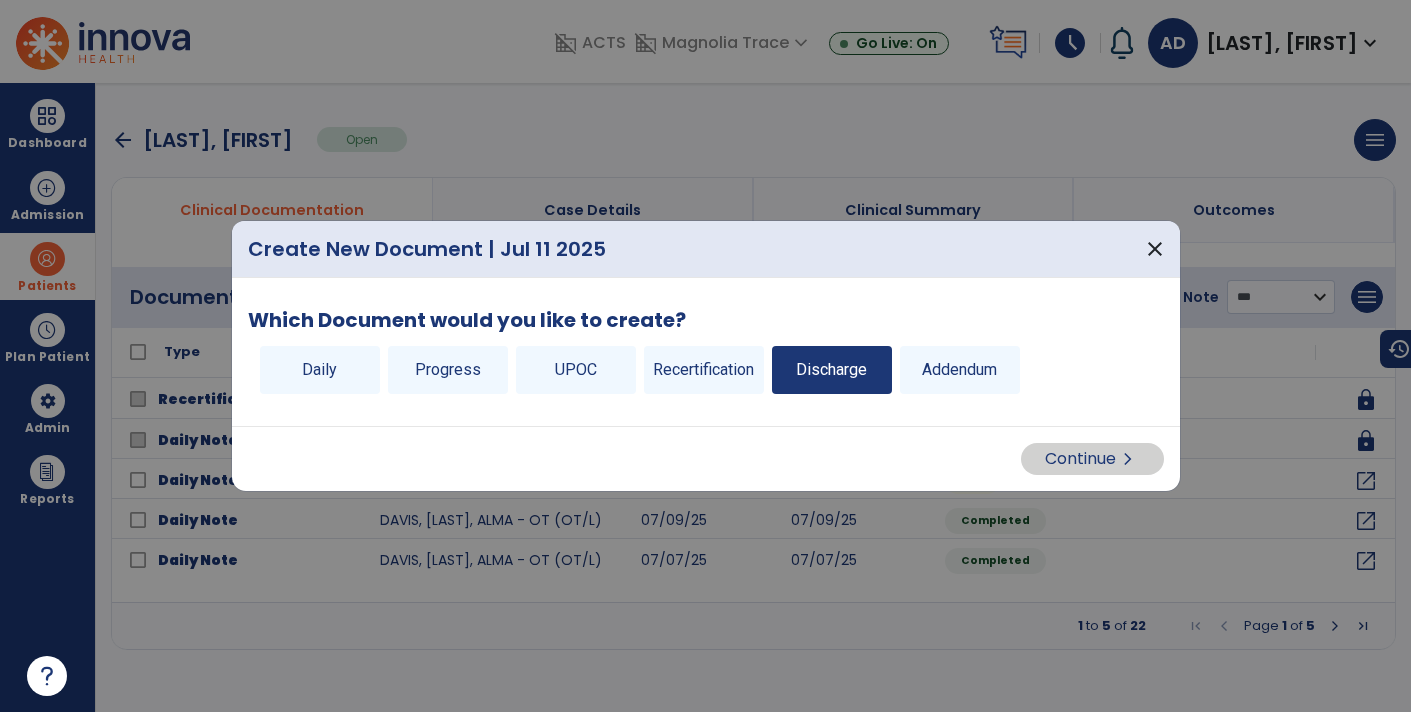 click on "Discharge" at bounding box center [832, 370] 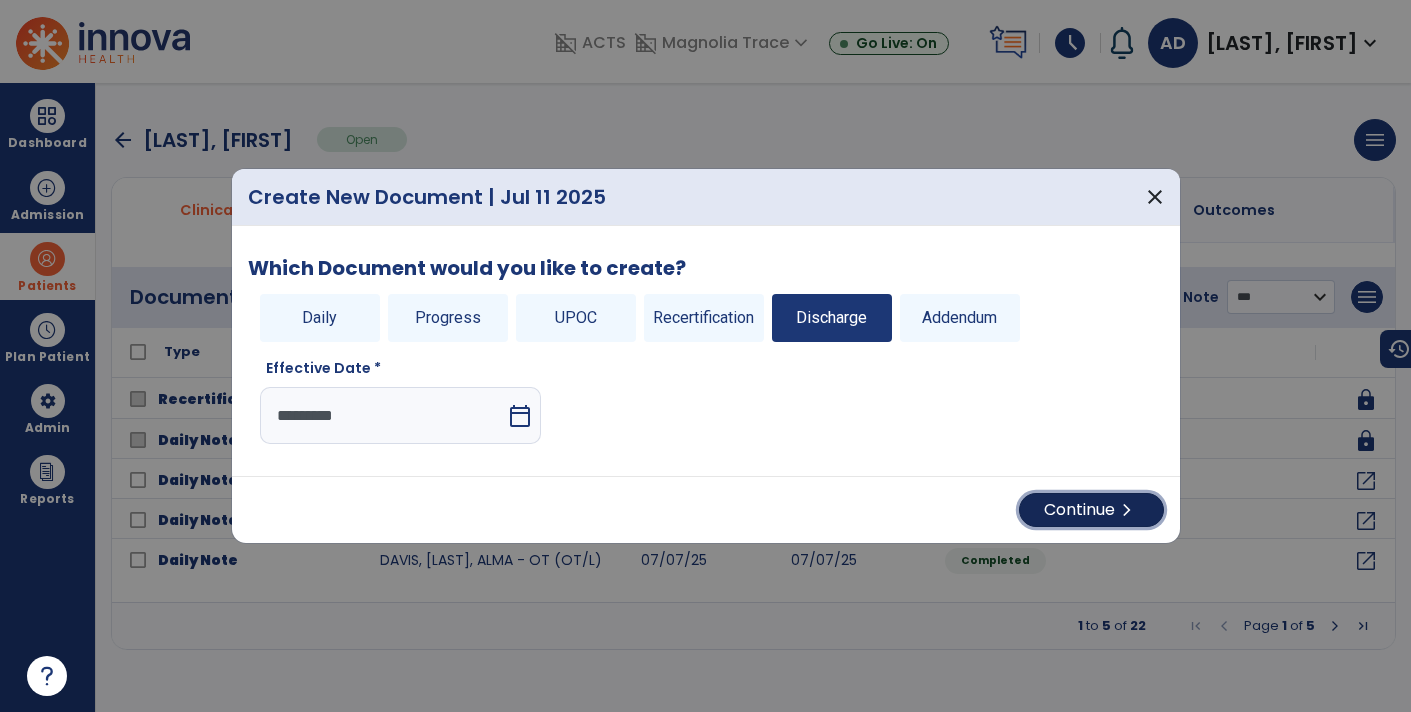 click on "chevron_right" at bounding box center [1127, 510] 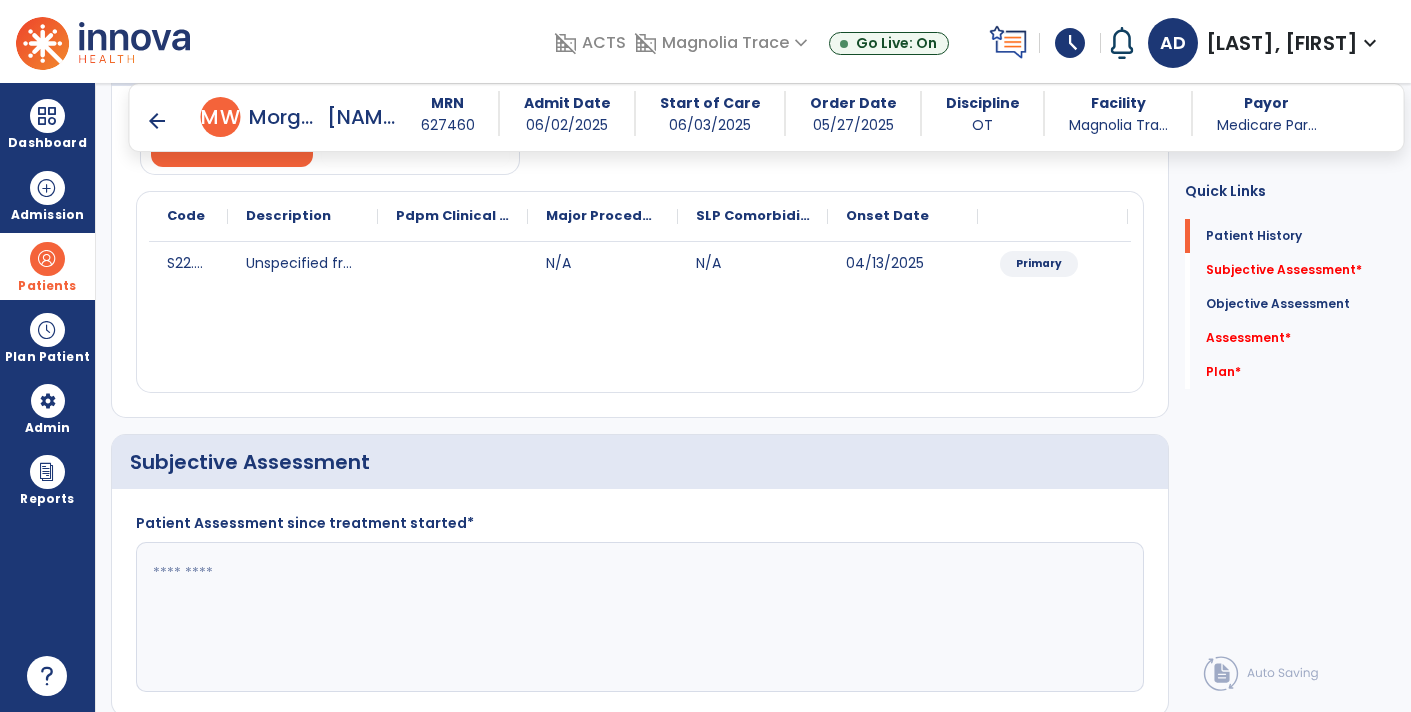 scroll, scrollTop: 0, scrollLeft: 0, axis: both 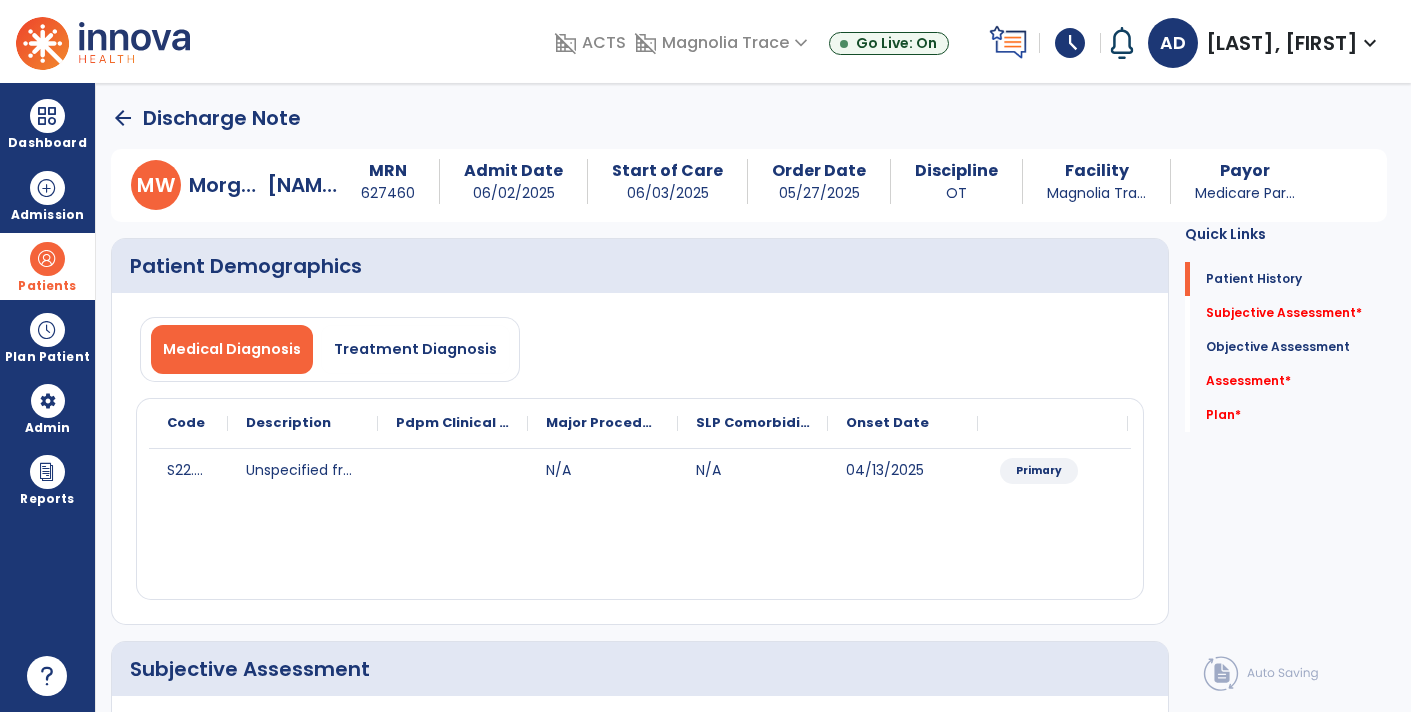 click on "arrow_back" 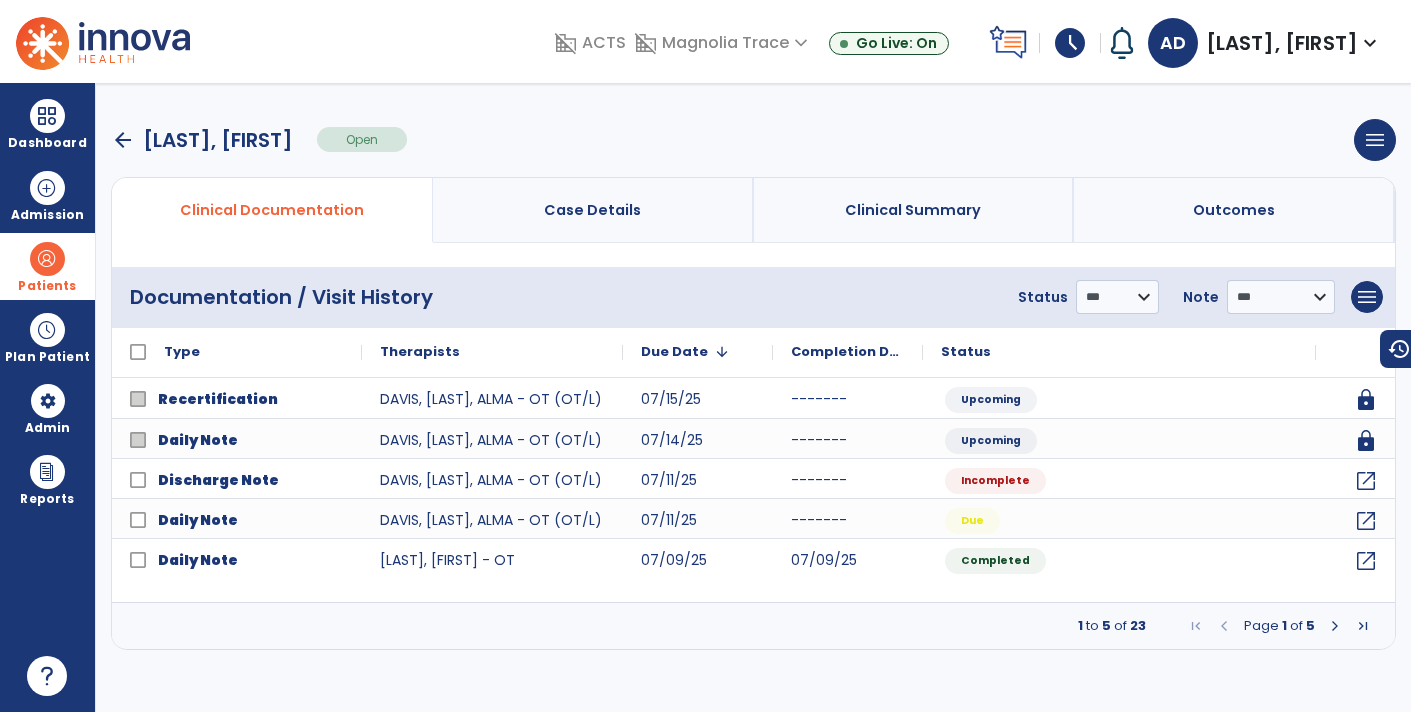 click at bounding box center [1335, 626] 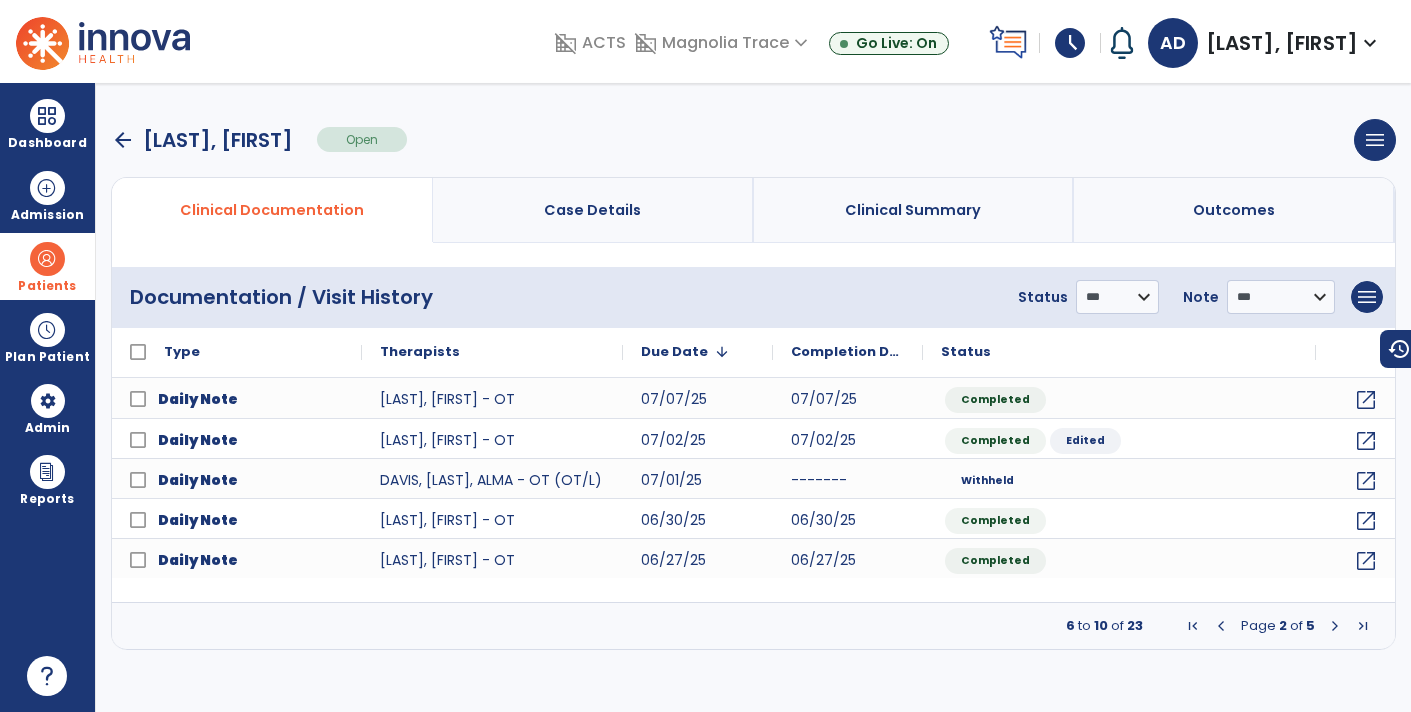 click at bounding box center (1335, 626) 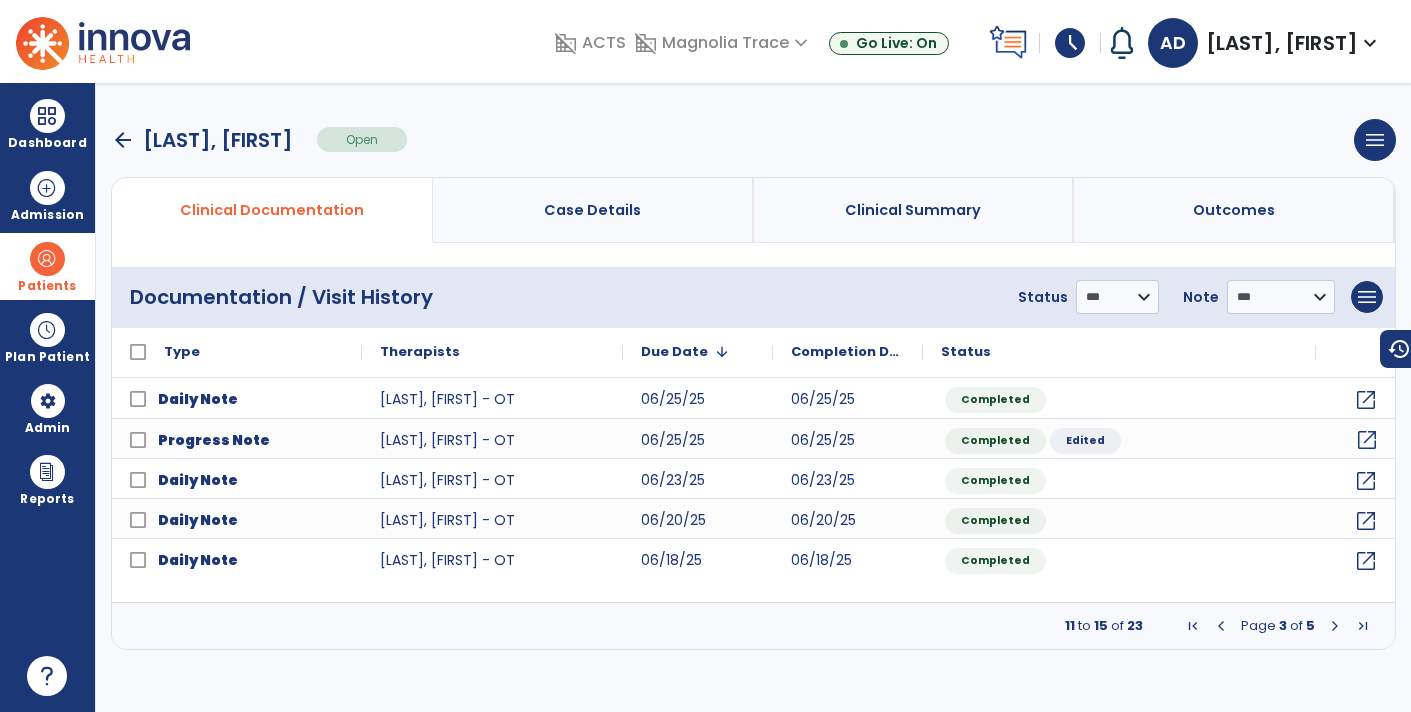 click on "open_in_new" 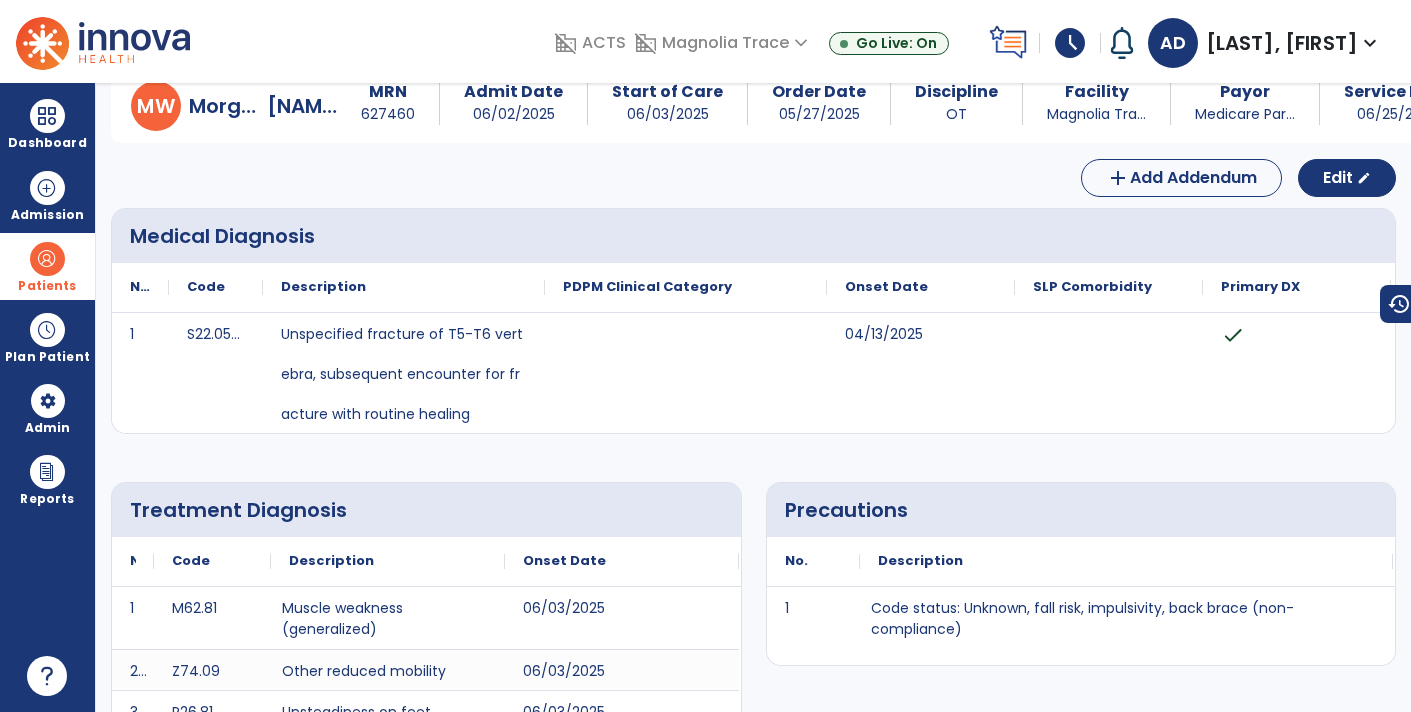 scroll, scrollTop: 0, scrollLeft: 0, axis: both 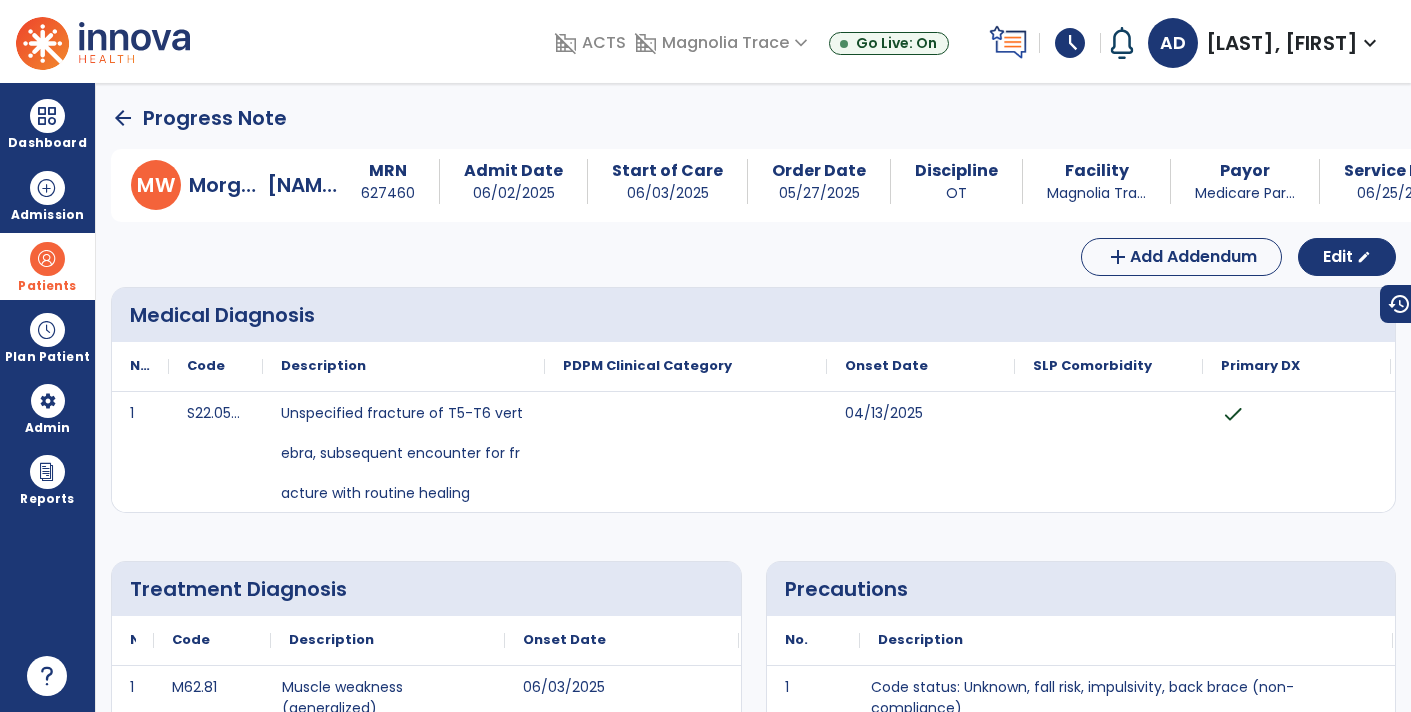 click on "arrow_back" 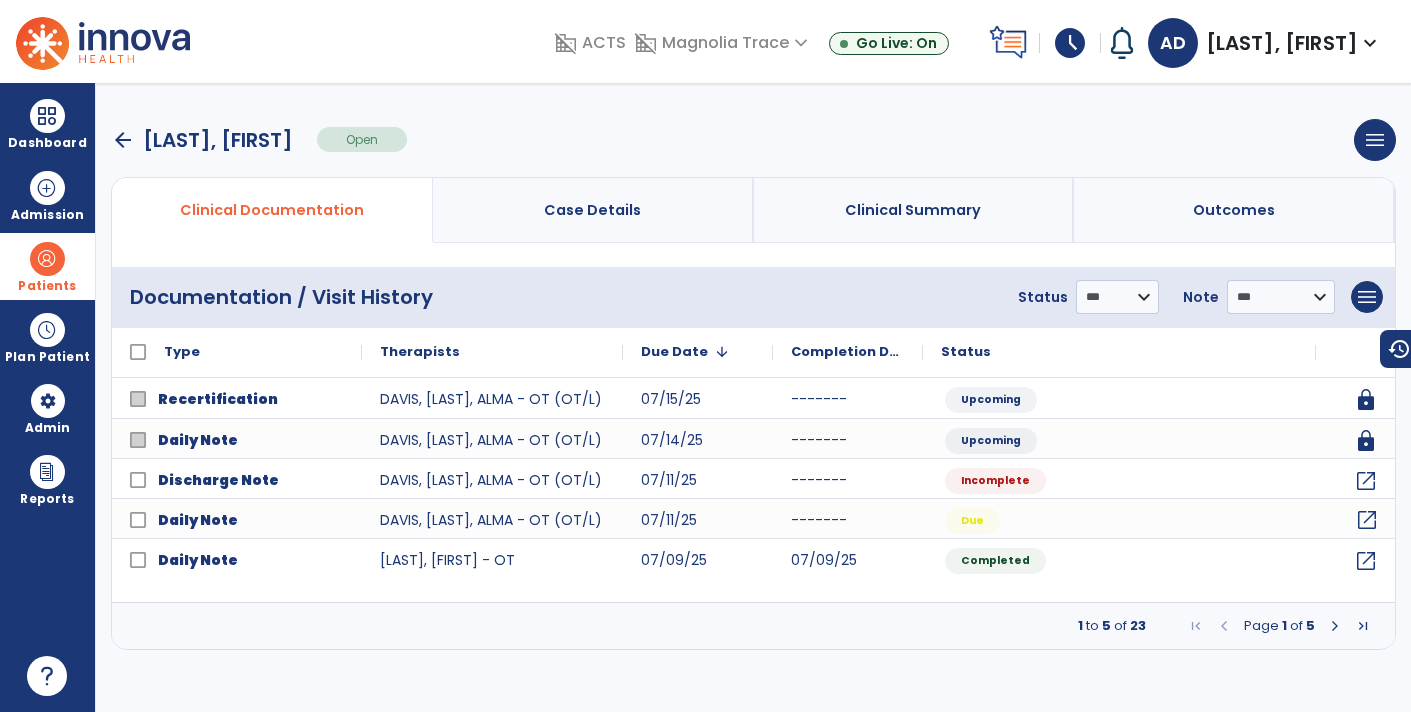 click on "open_in_new" 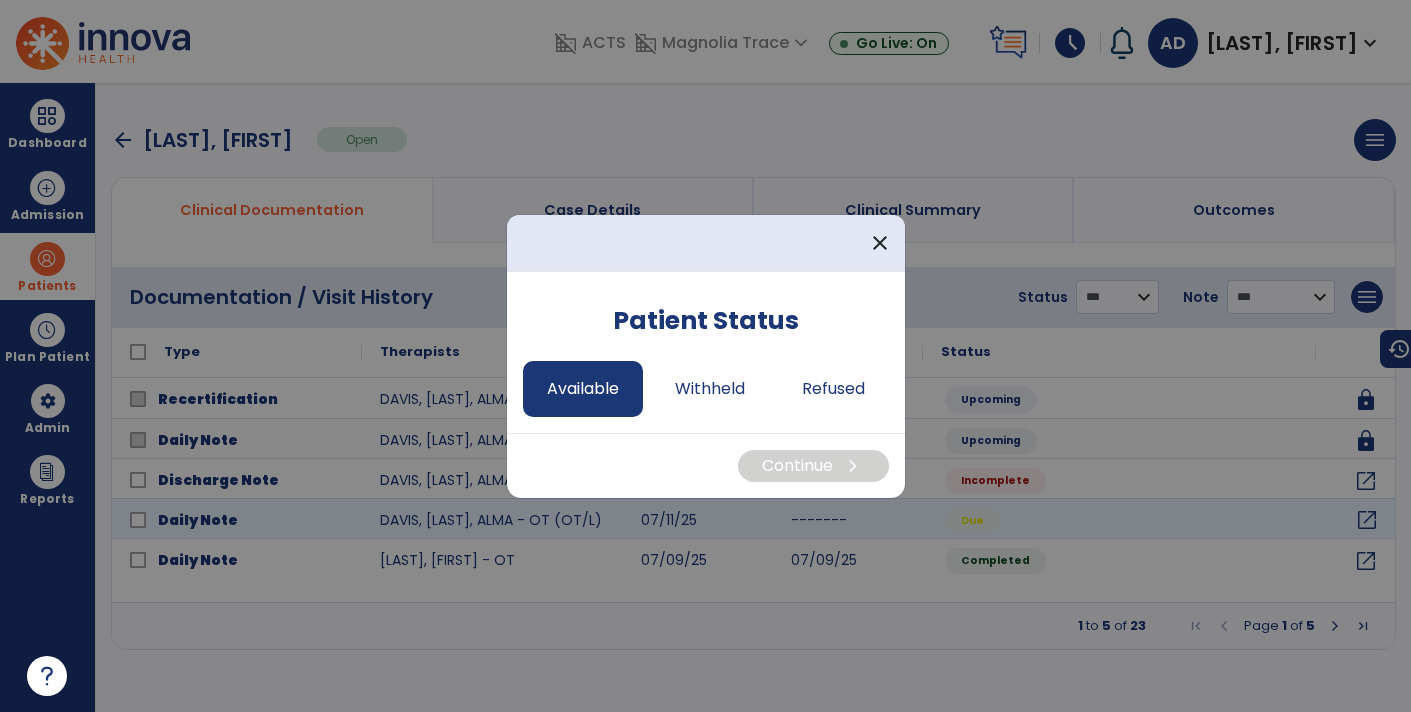 click on "Available" at bounding box center [583, 389] 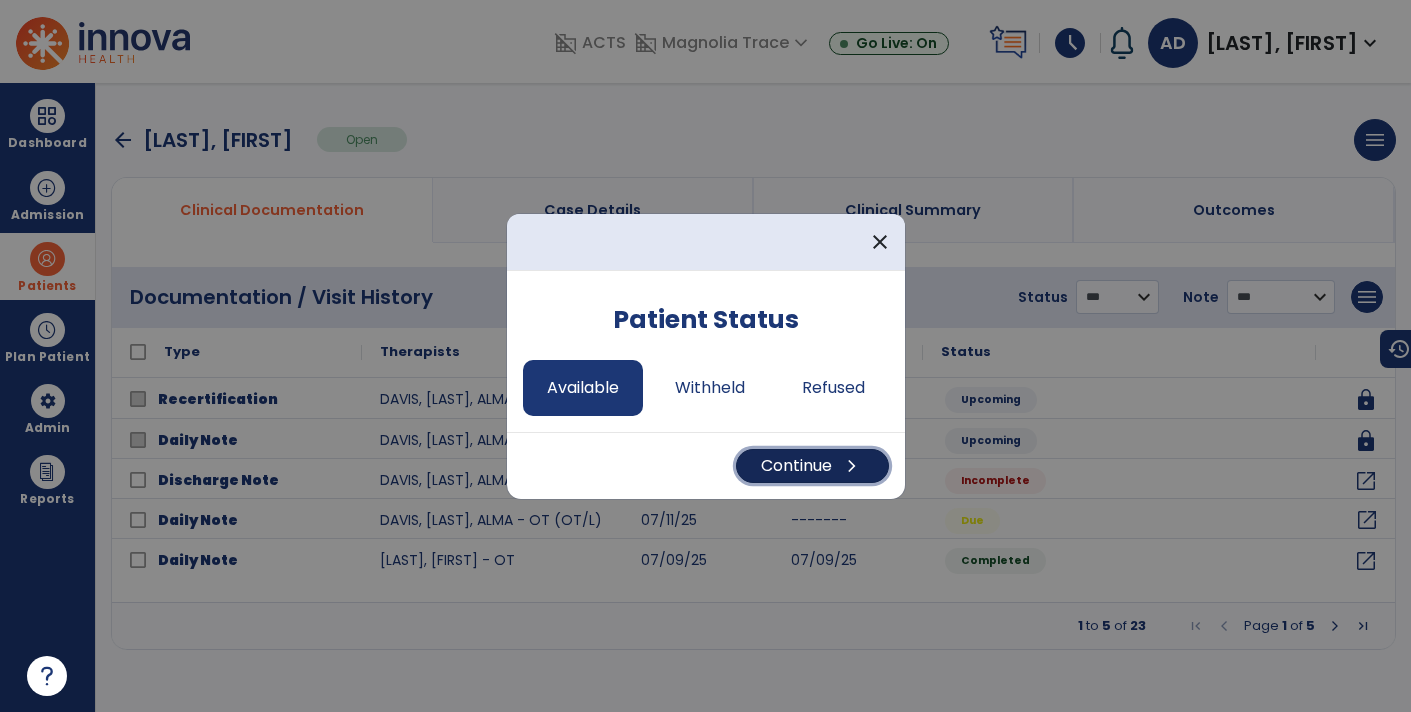 click on "Continue   chevron_right" at bounding box center (812, 466) 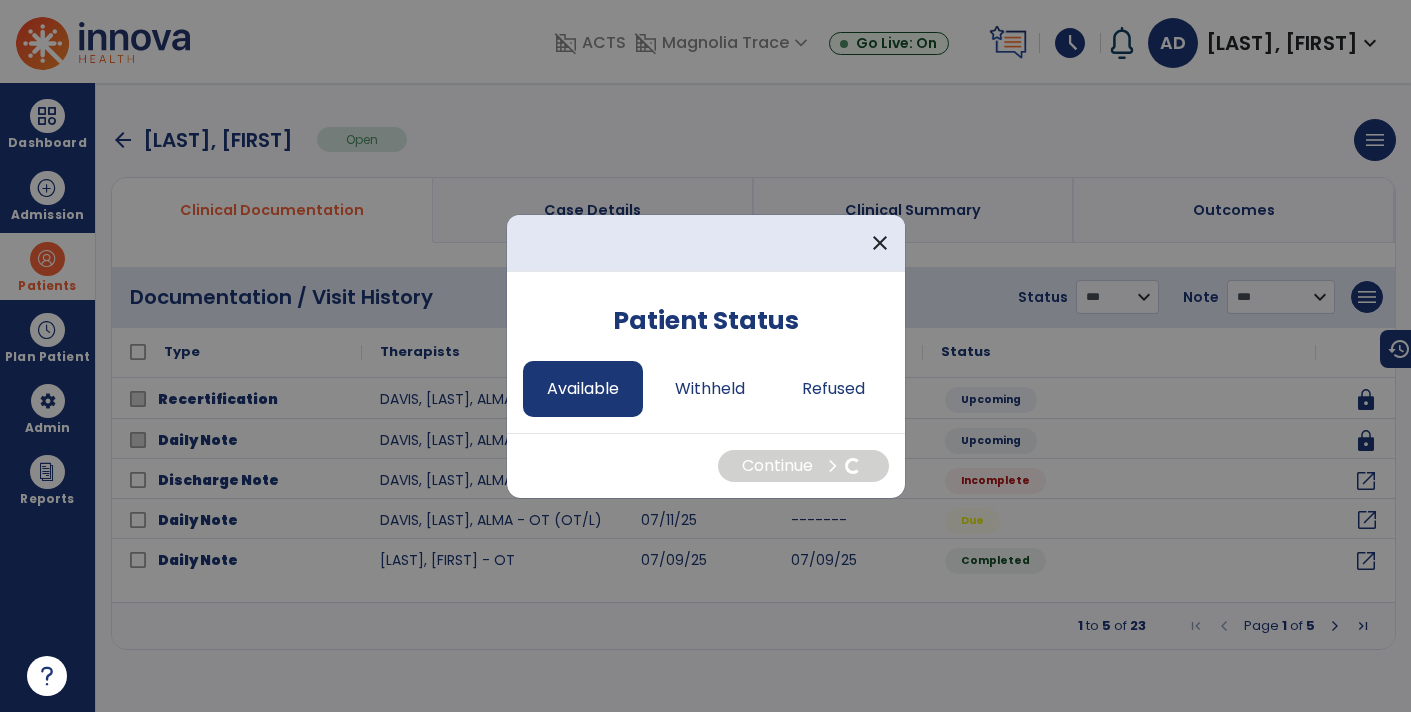 select on "*" 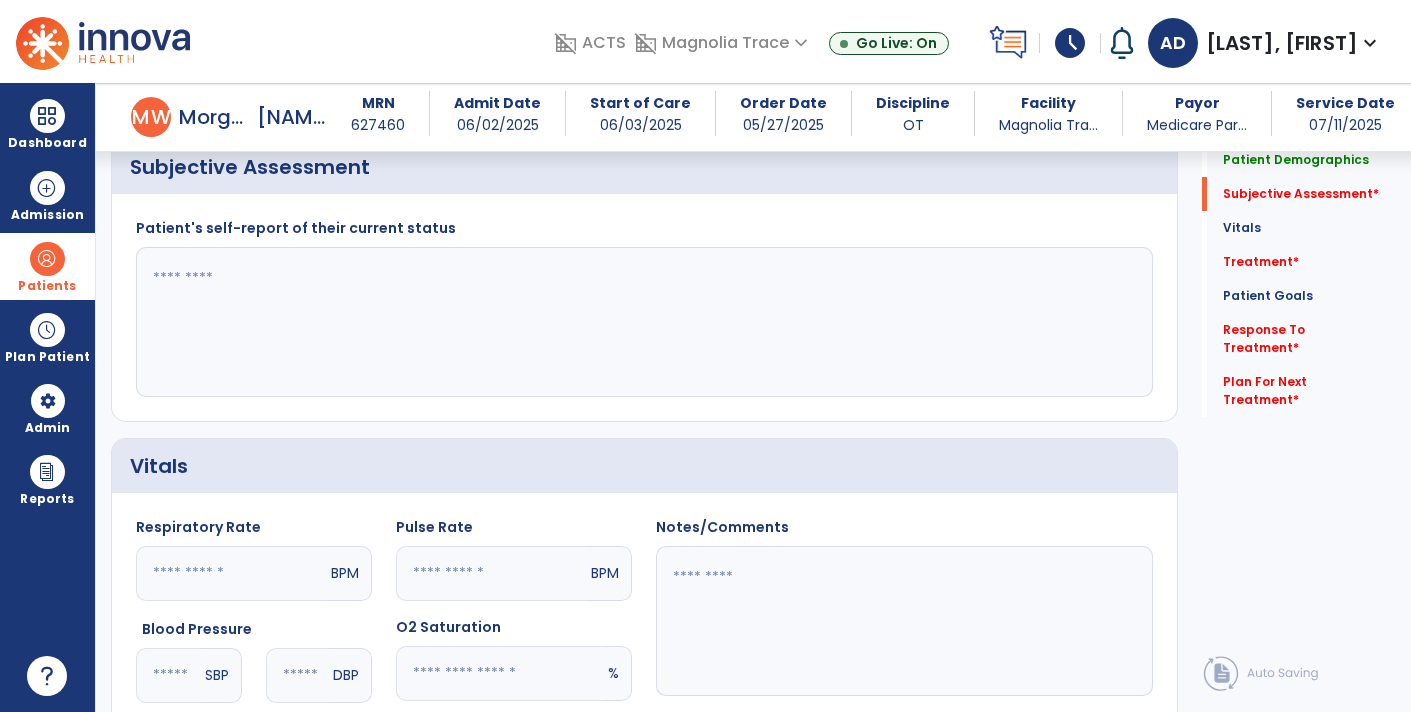 scroll, scrollTop: 400, scrollLeft: 0, axis: vertical 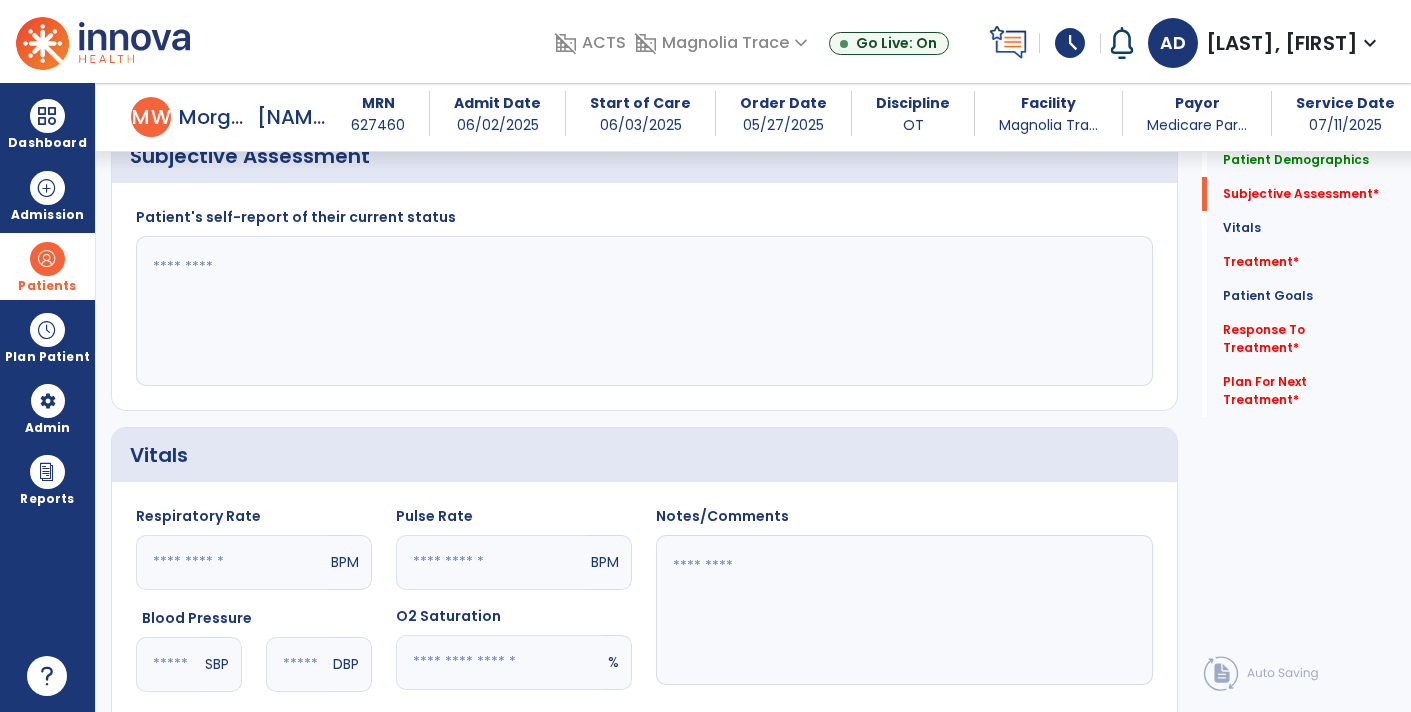 click 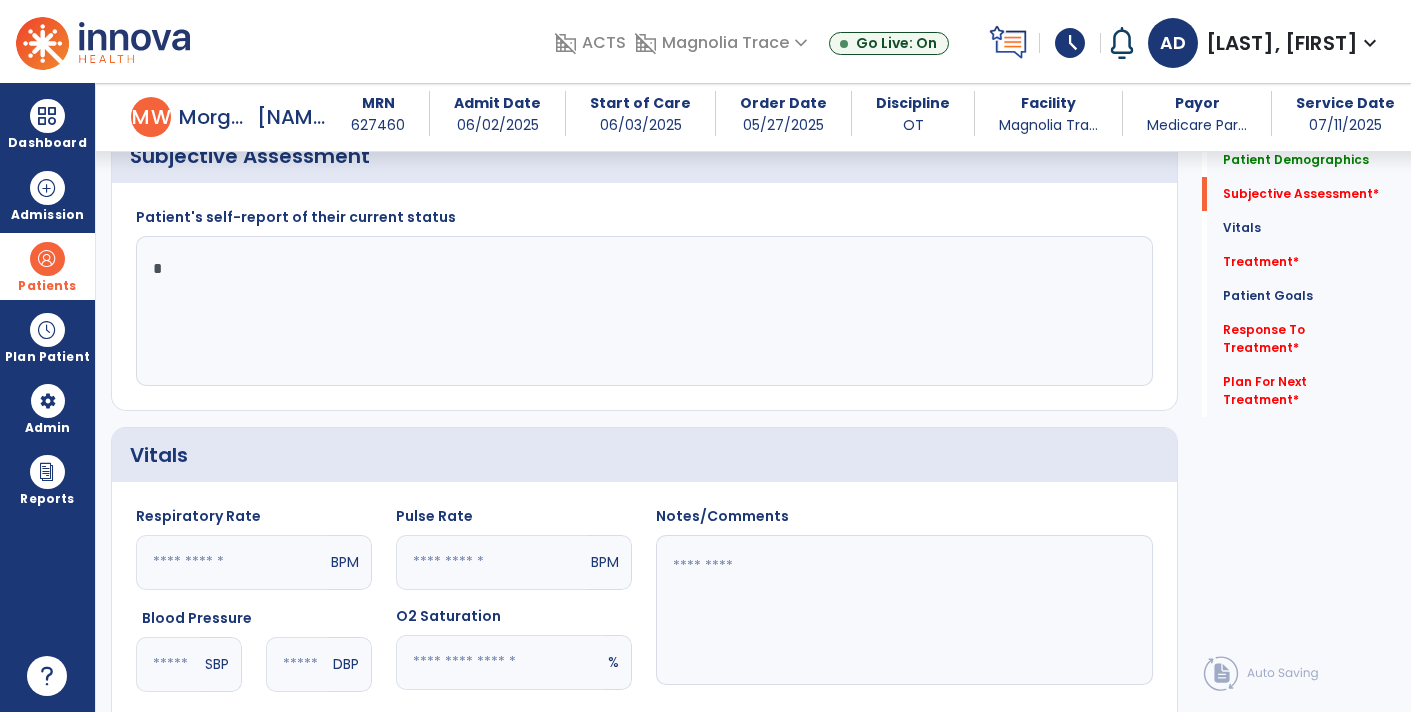 type on "**" 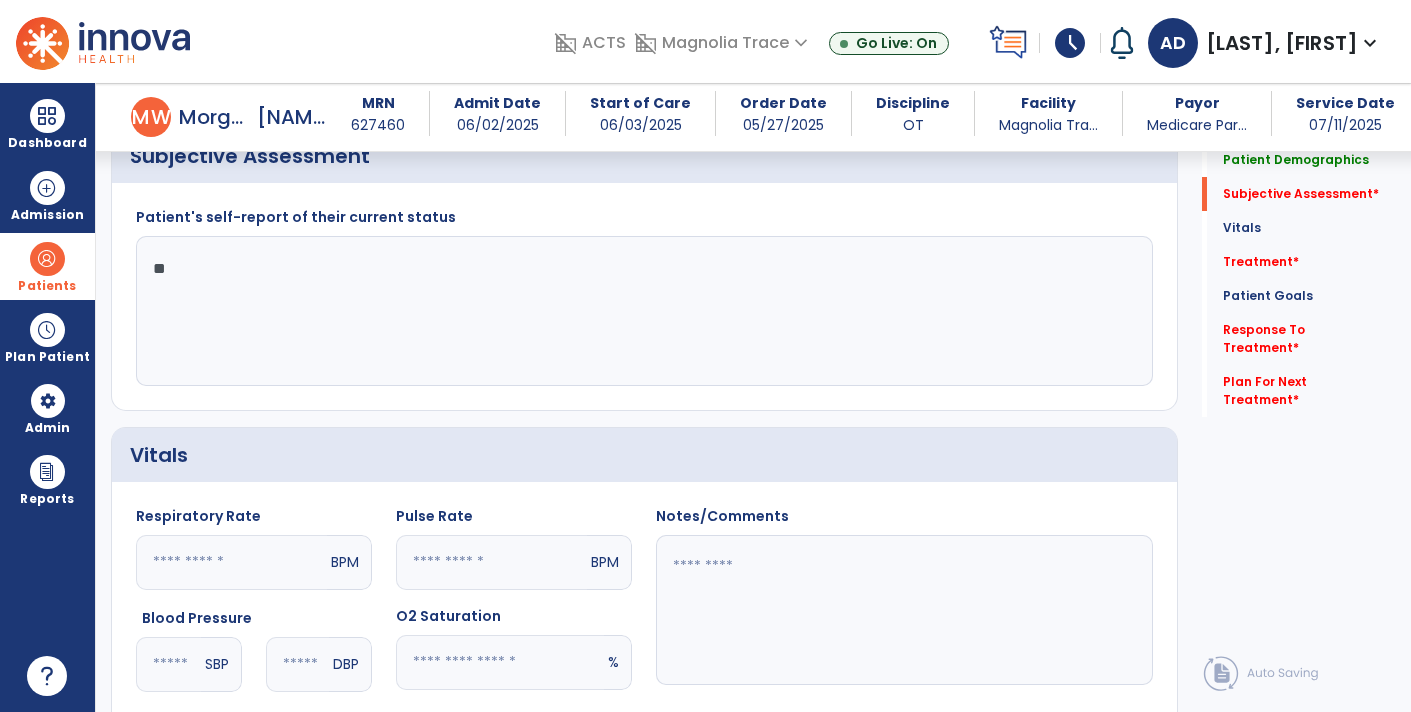 type on "*" 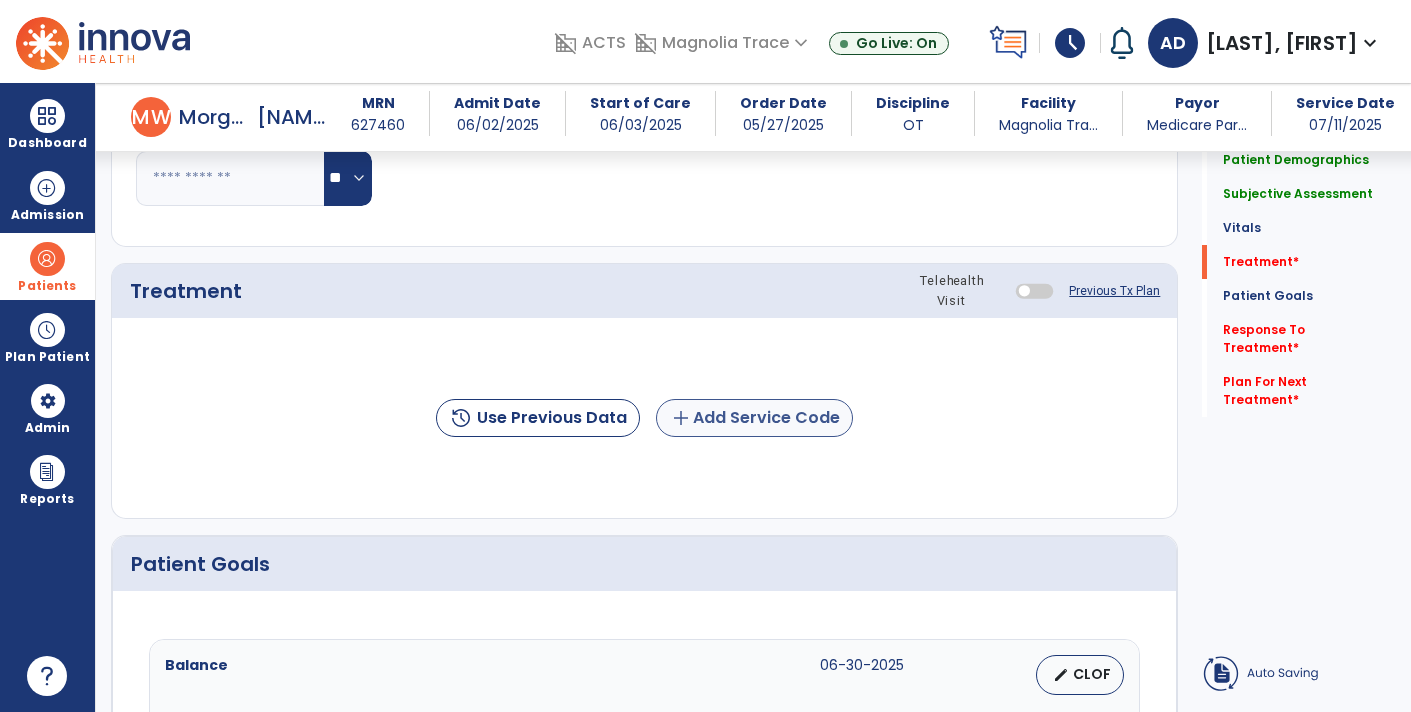 type on "********" 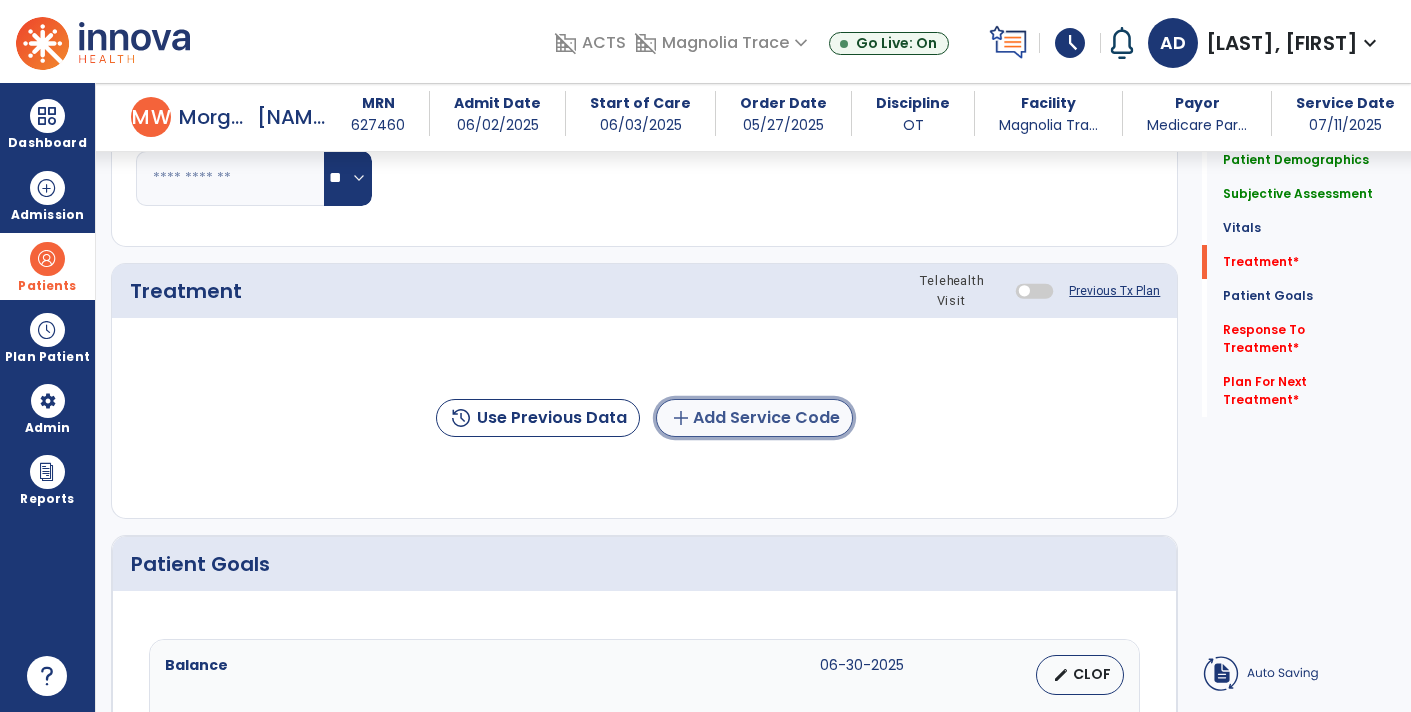 click on "add  Add Service Code" 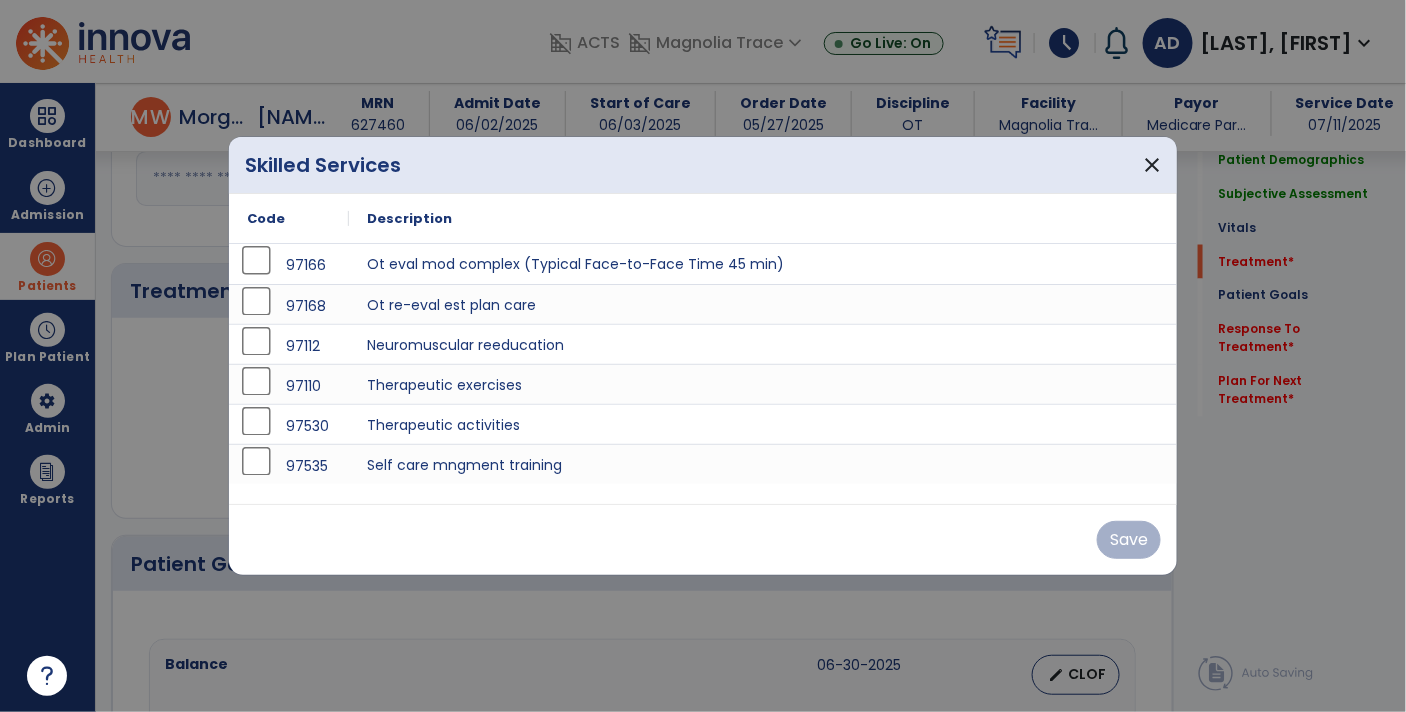 scroll, scrollTop: 986, scrollLeft: 0, axis: vertical 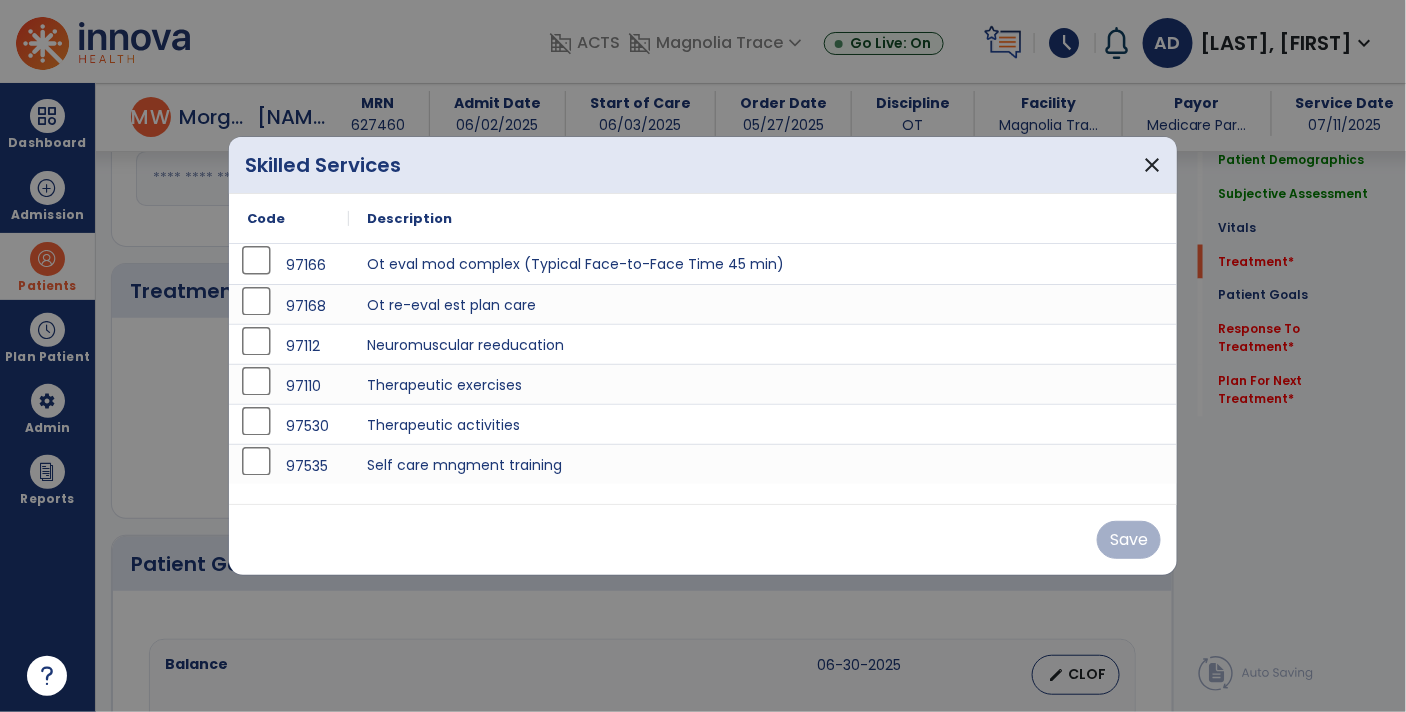 click on "97112" at bounding box center [289, 346] 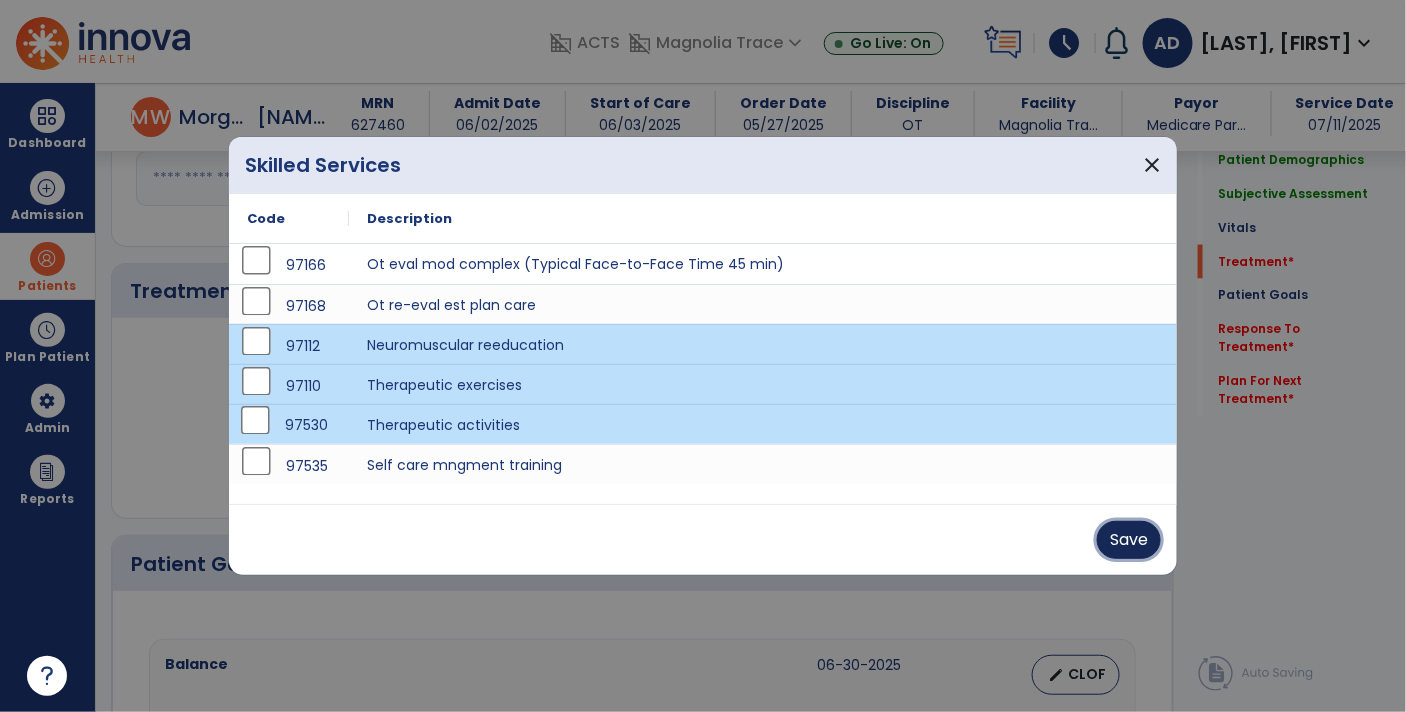 click on "Save" at bounding box center (1129, 540) 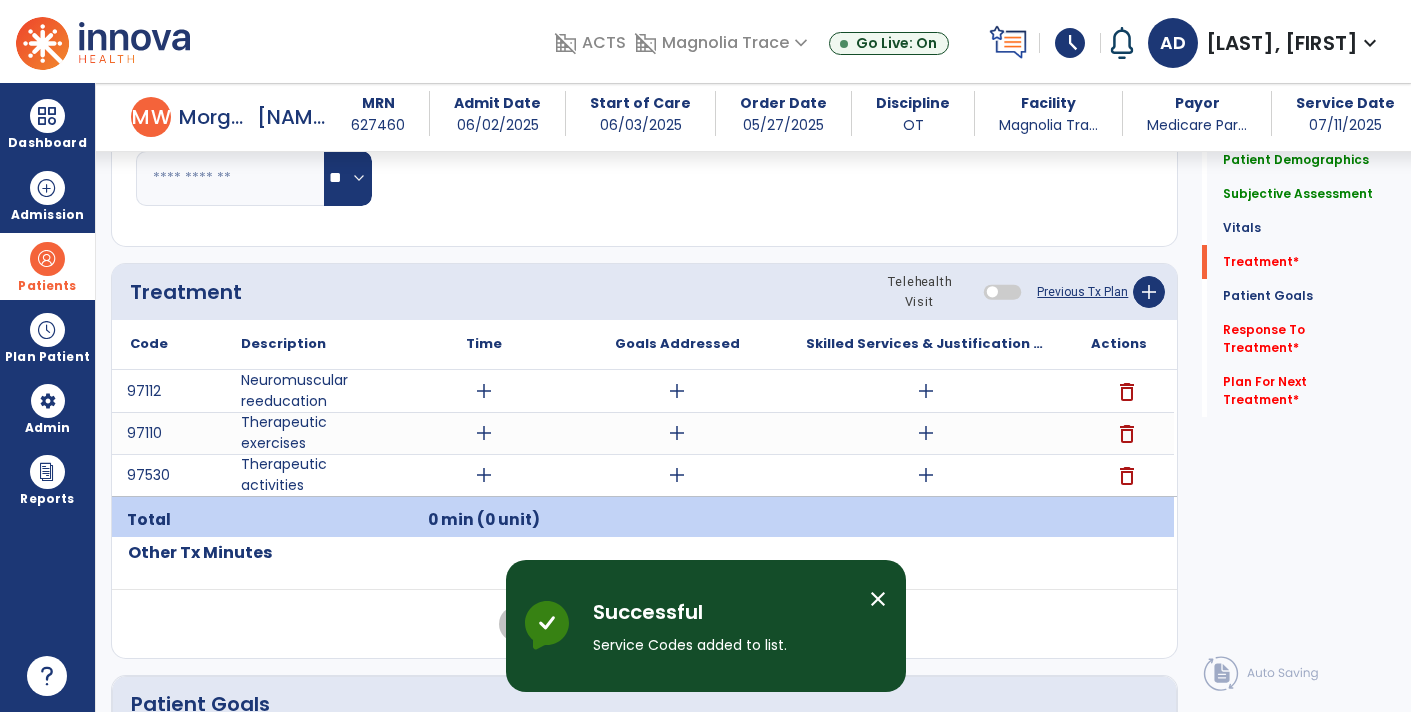 click on "add" at bounding box center (926, 391) 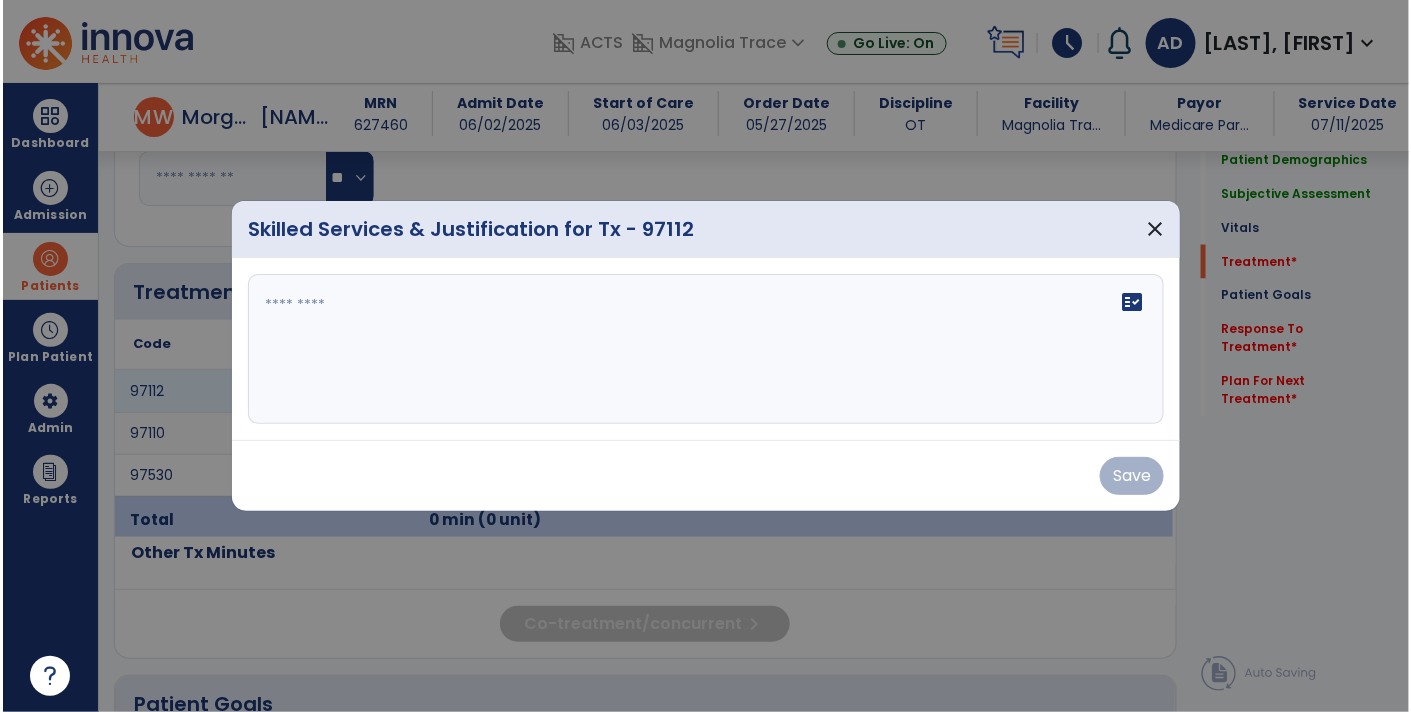 scroll, scrollTop: 986, scrollLeft: 0, axis: vertical 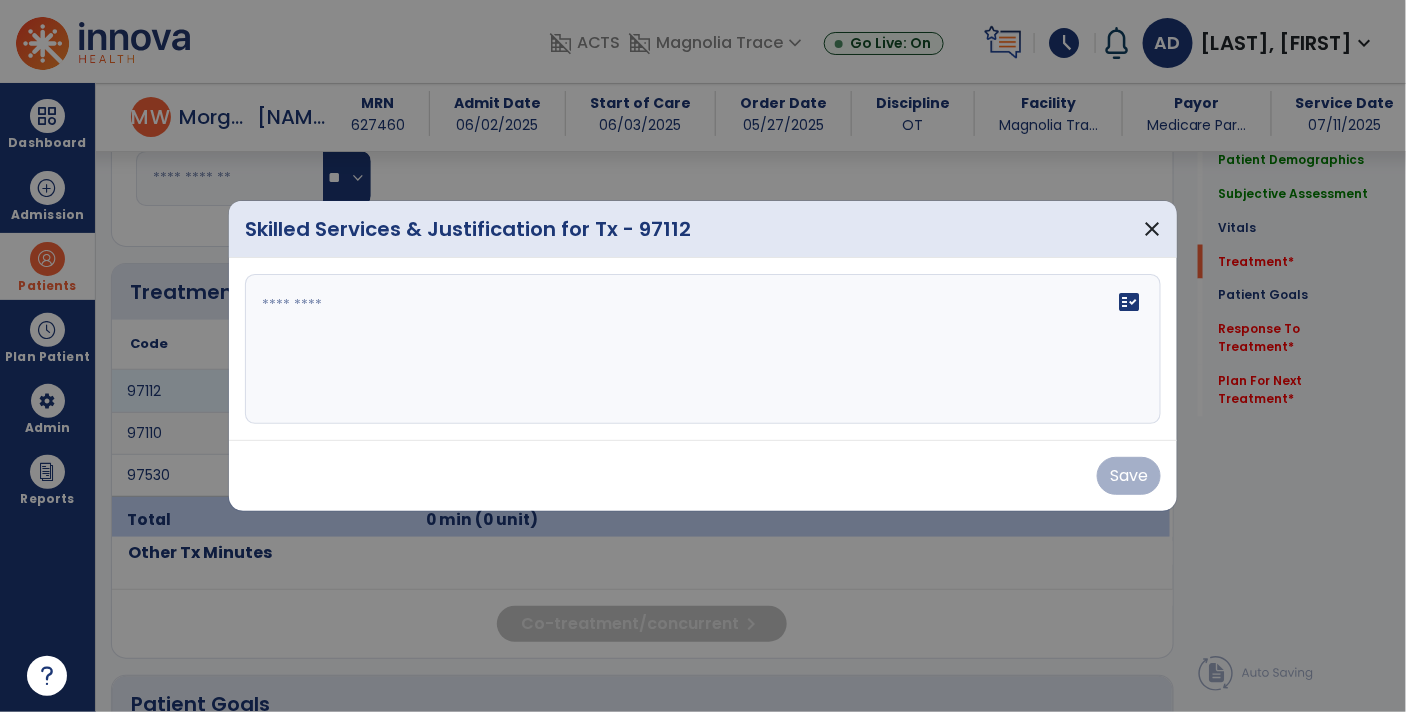 click at bounding box center [703, 349] 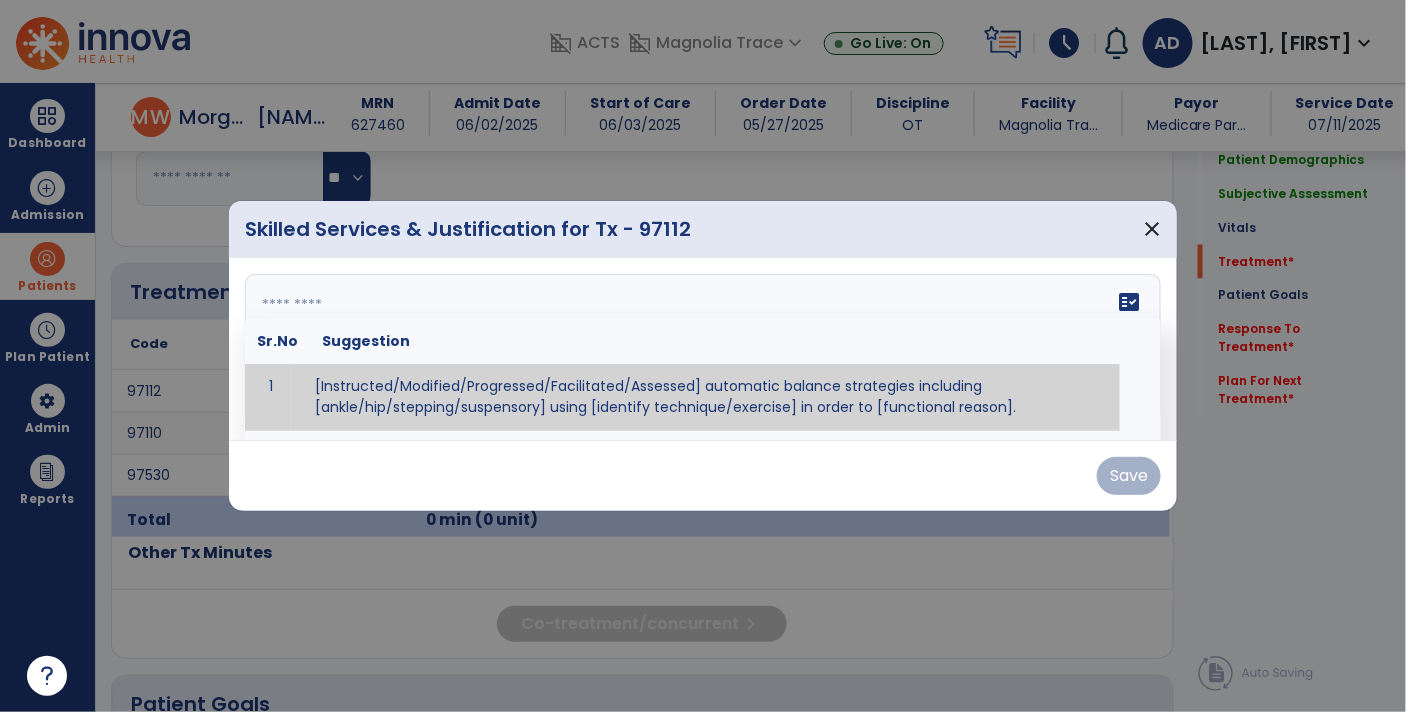 click at bounding box center (701, 349) 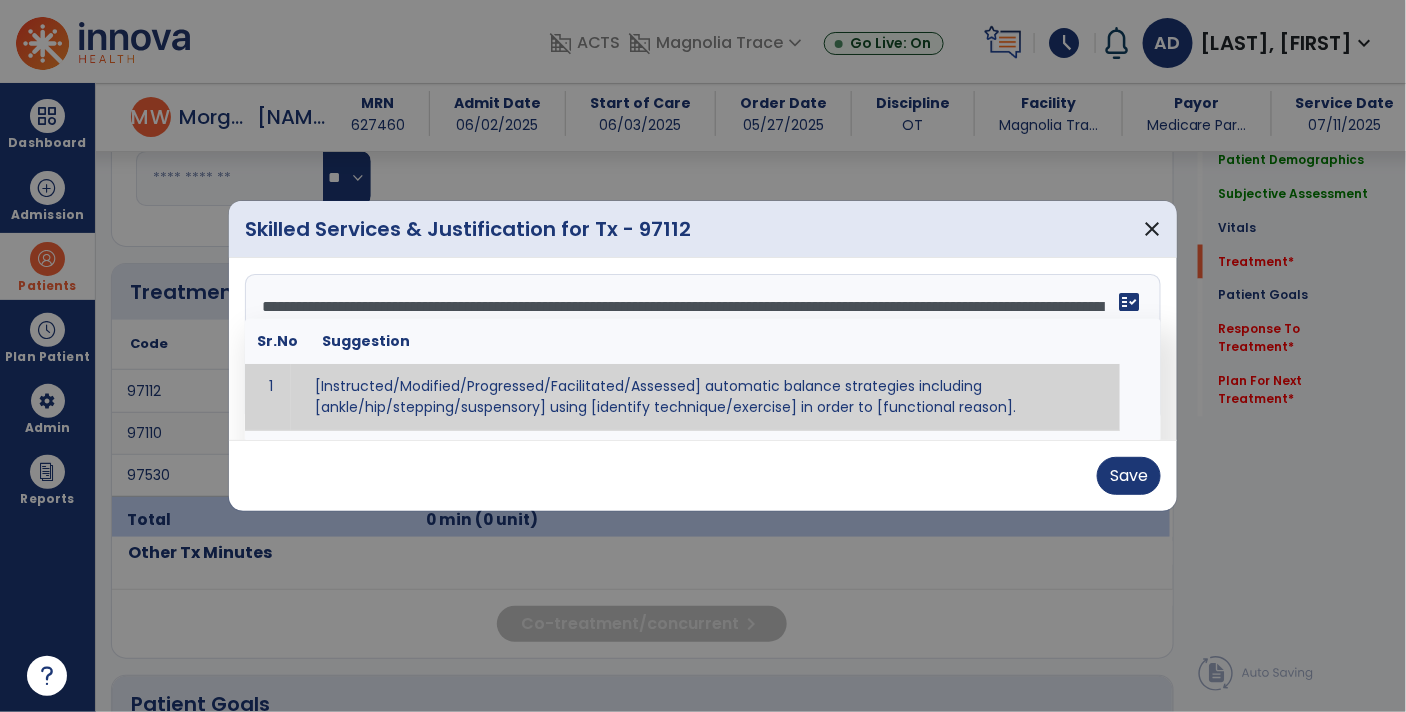 click on "fact_check" at bounding box center [1129, 302] 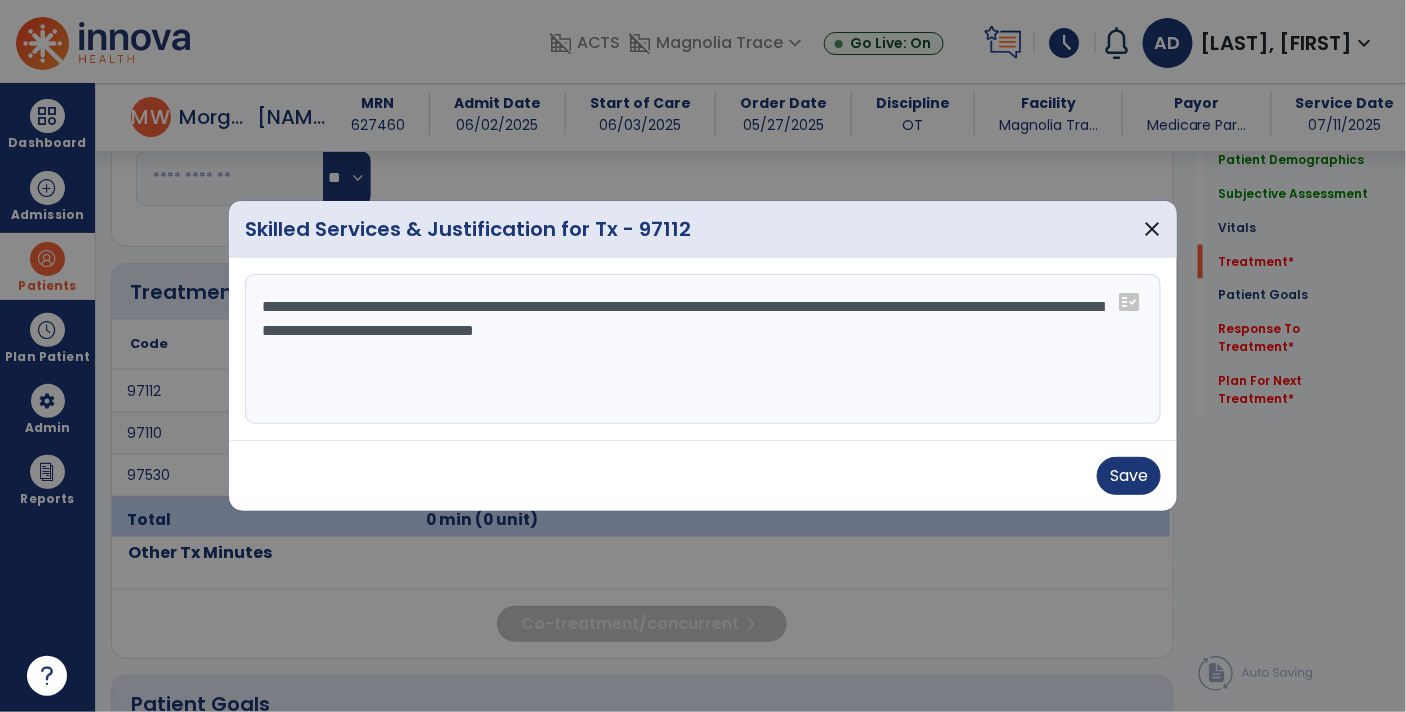 click on "**********" at bounding box center (703, 349) 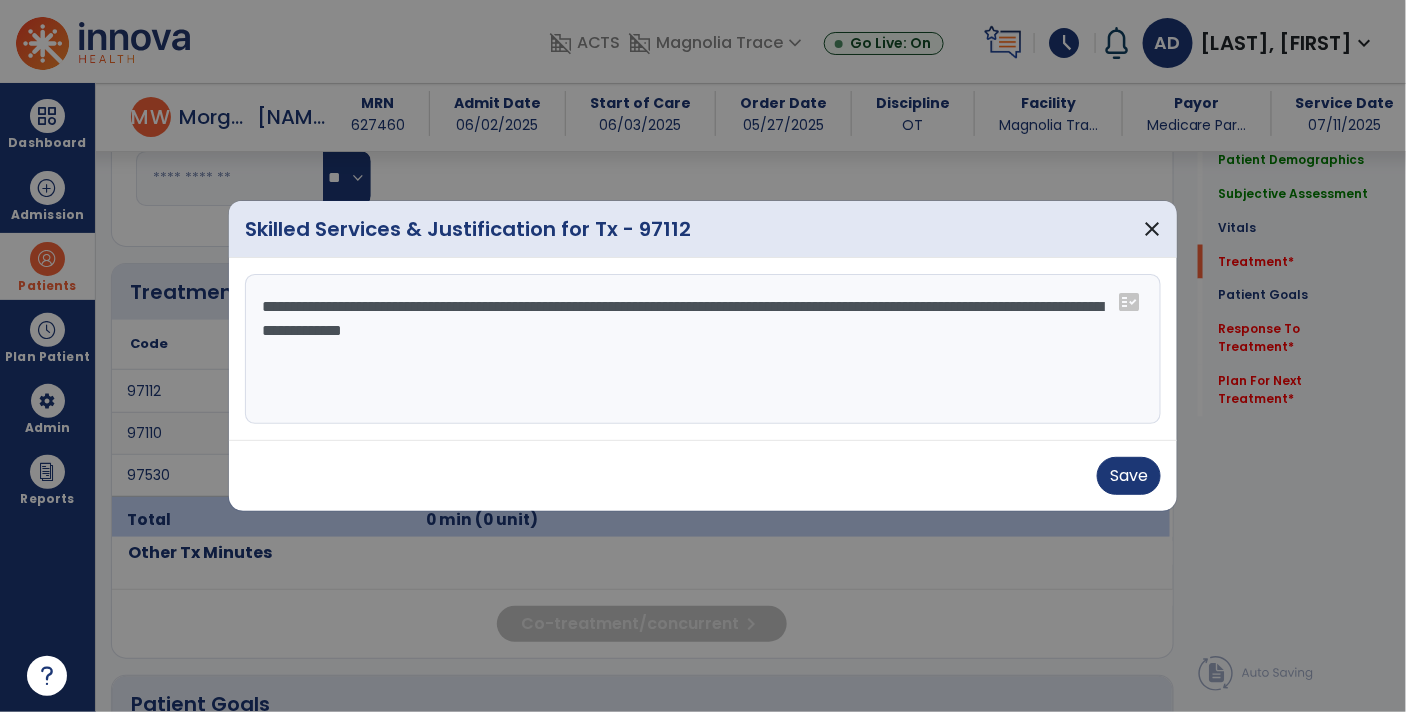 click on "**********" at bounding box center [703, 349] 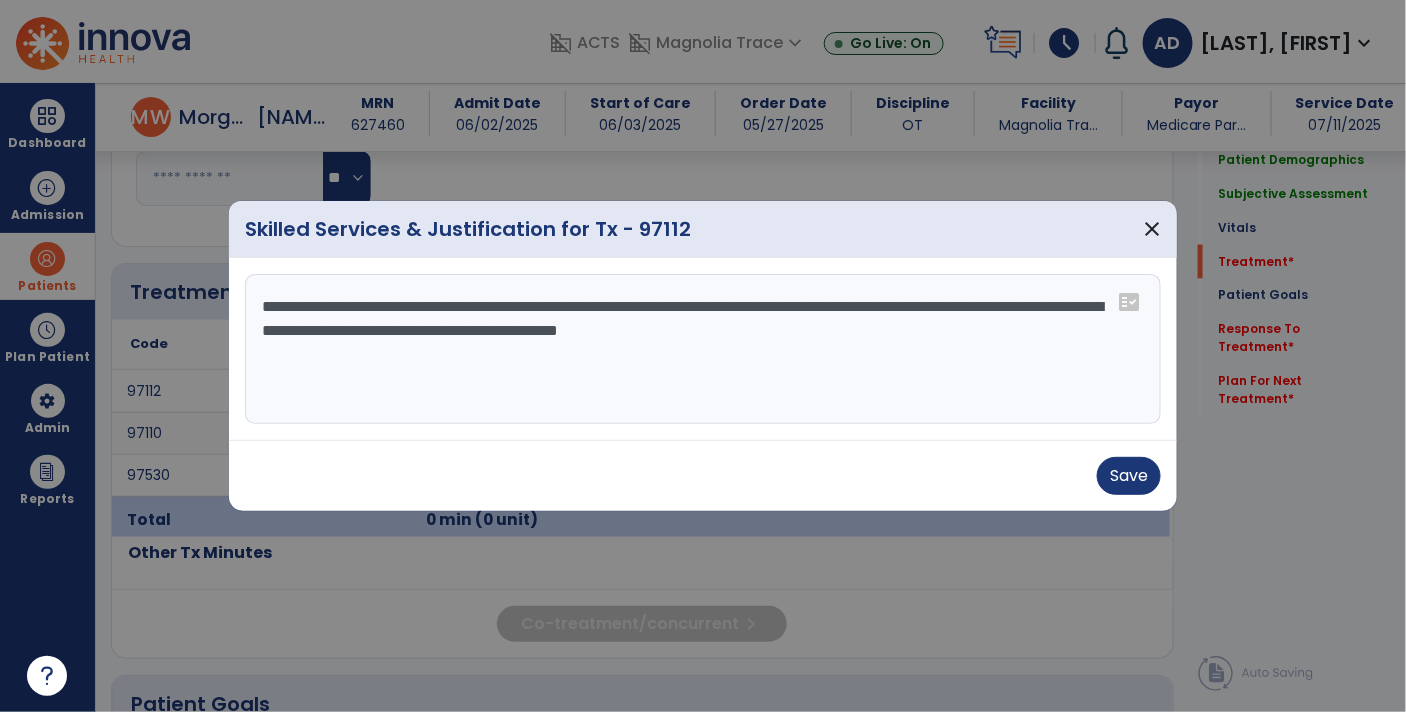 click on "**********" at bounding box center [703, 349] 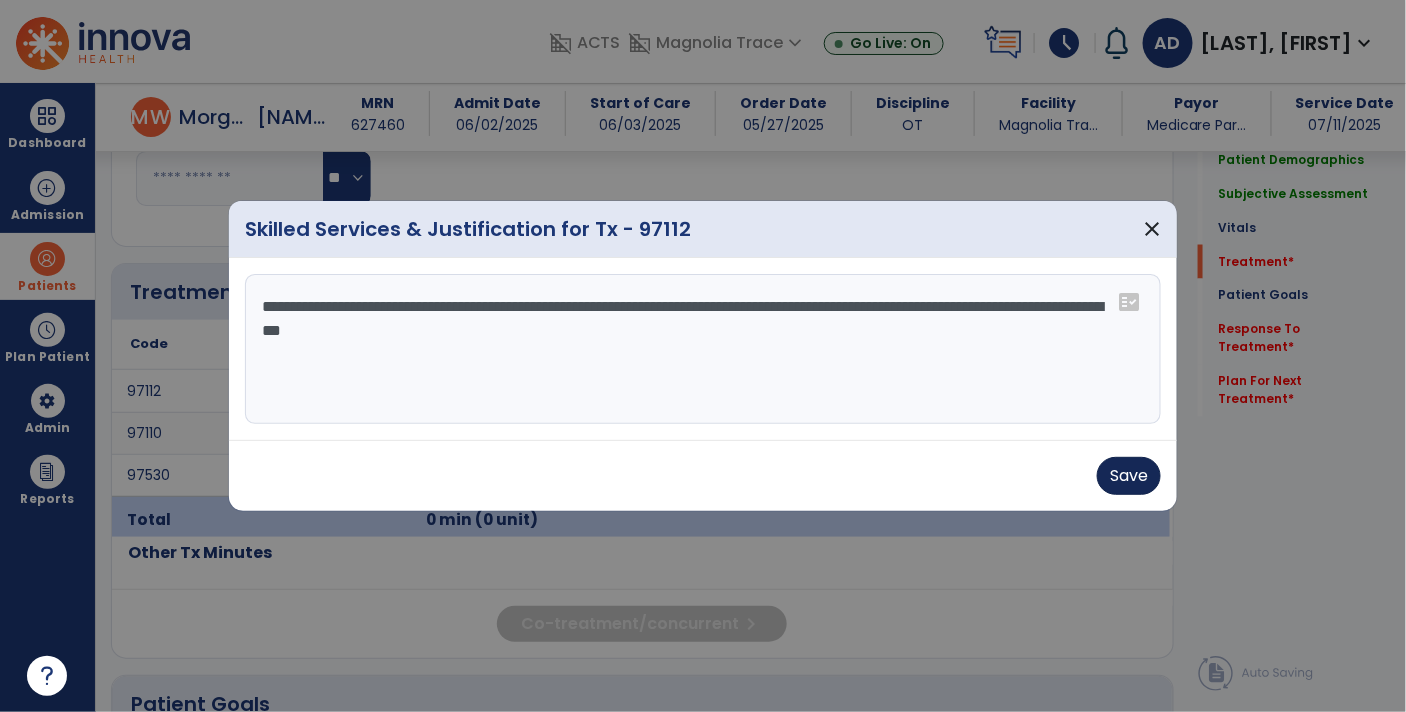 type on "**********" 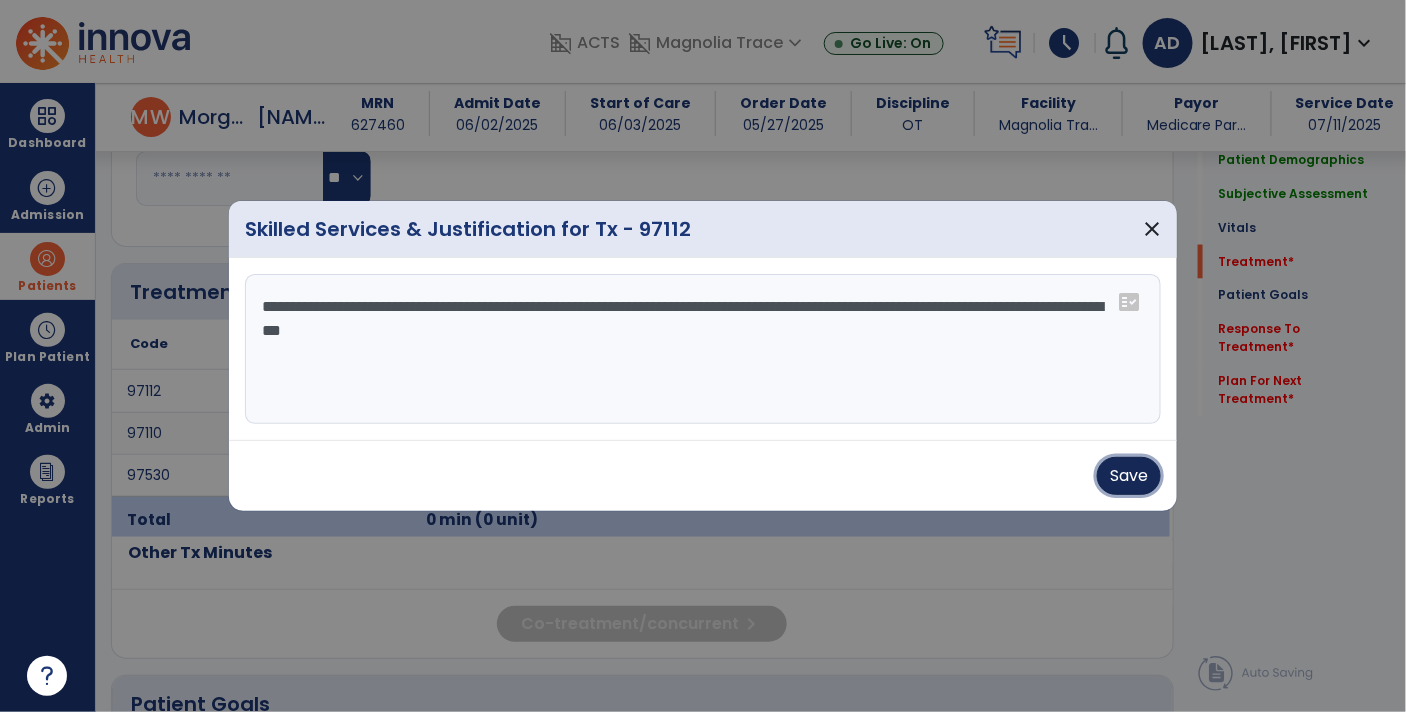 click on "Save" at bounding box center (1129, 476) 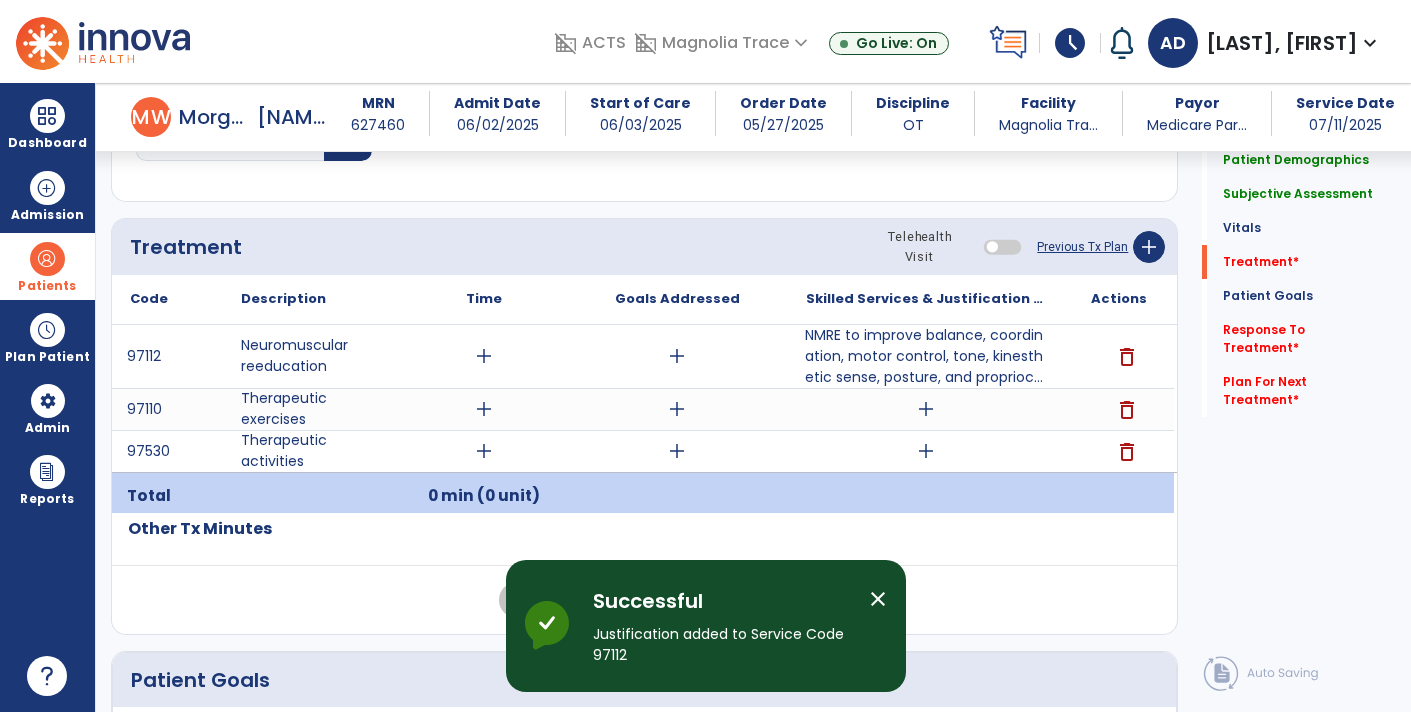 click on "add" at bounding box center (926, 409) 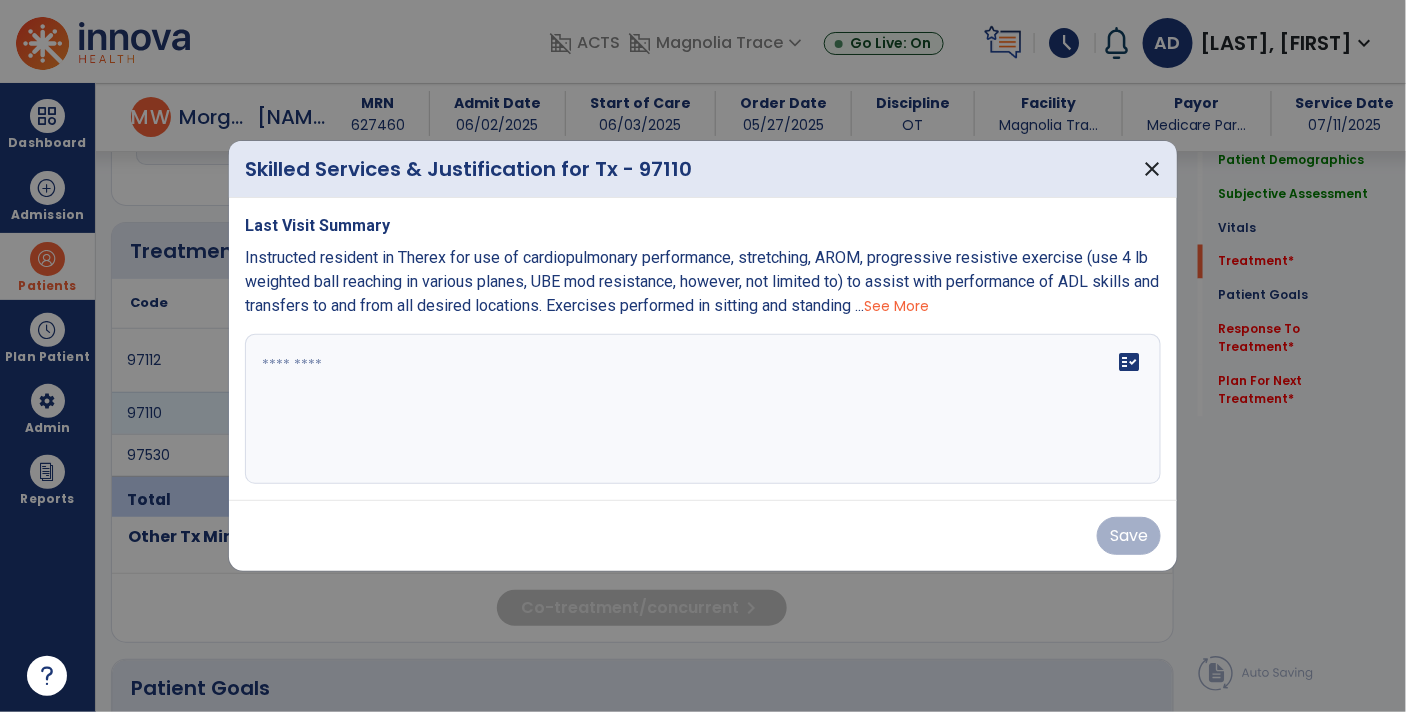 scroll, scrollTop: 1031, scrollLeft: 0, axis: vertical 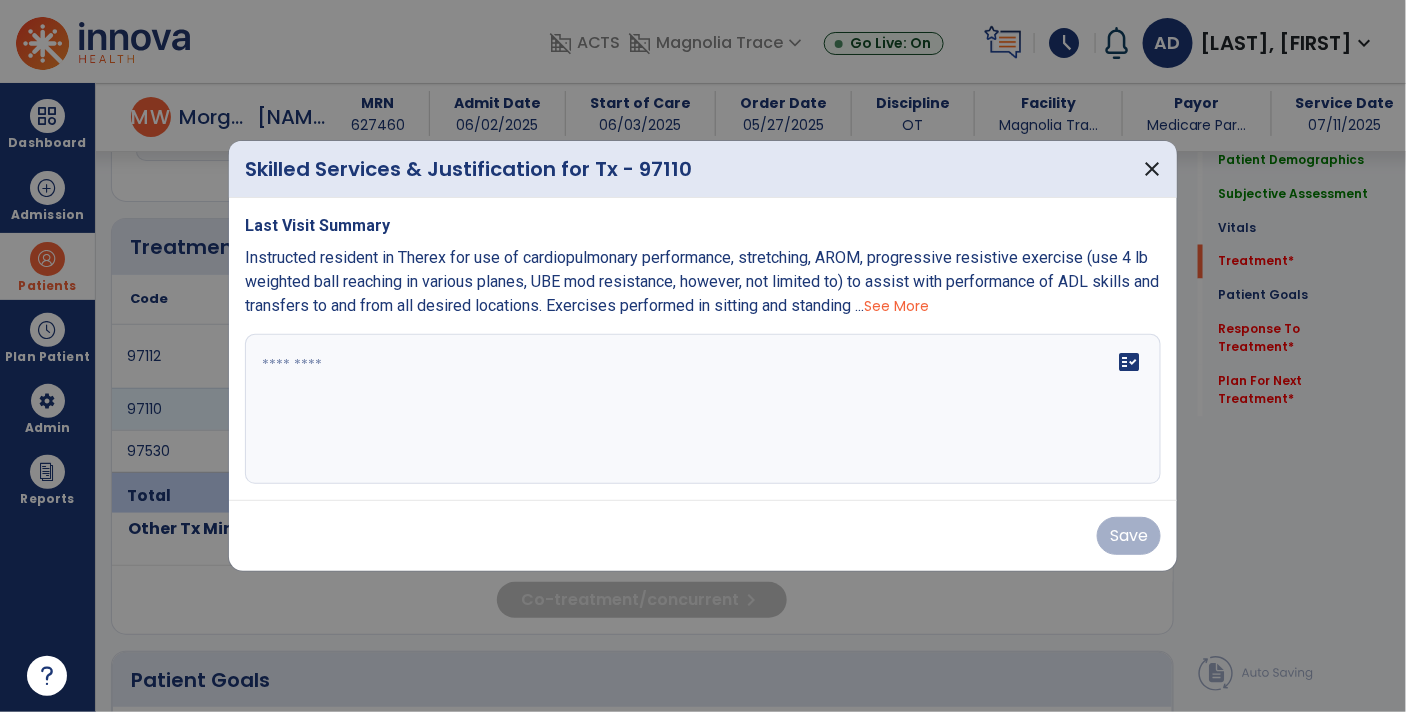 click on "See More" at bounding box center [896, 306] 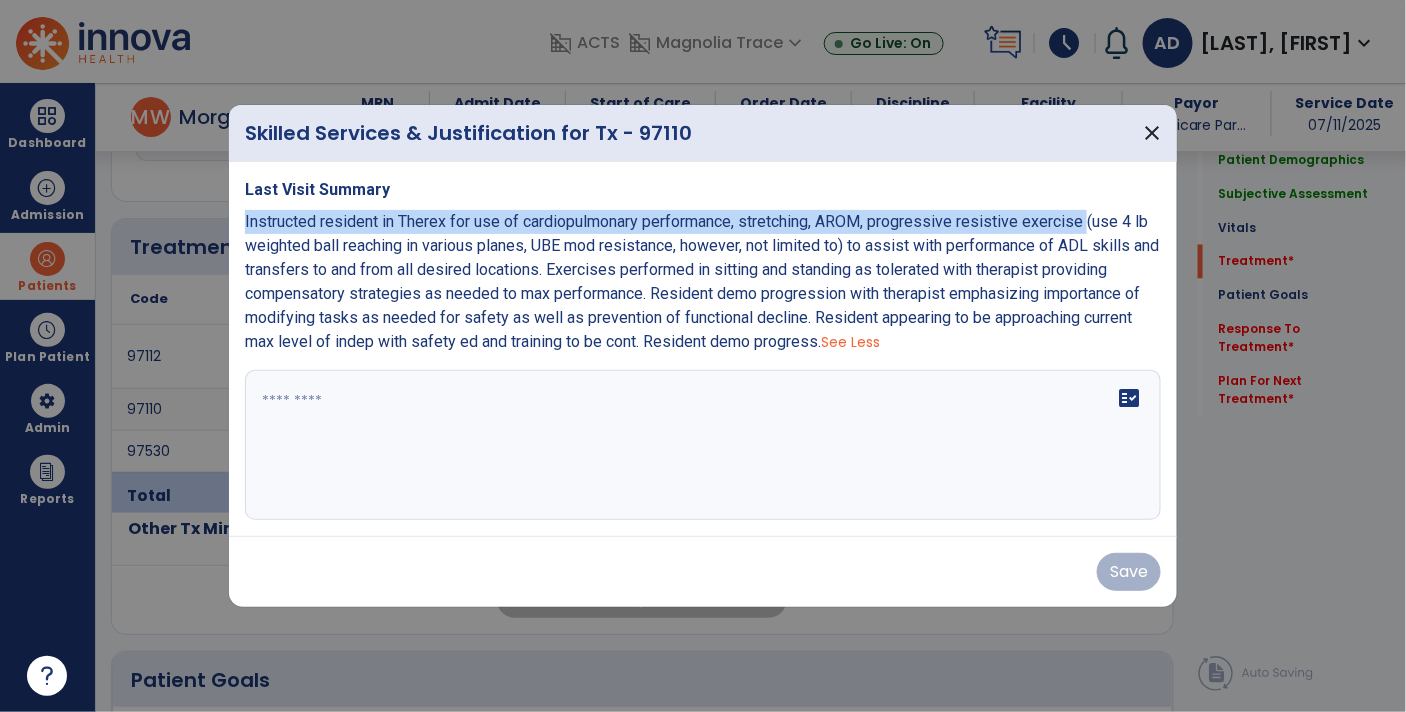 click at bounding box center [703, 445] 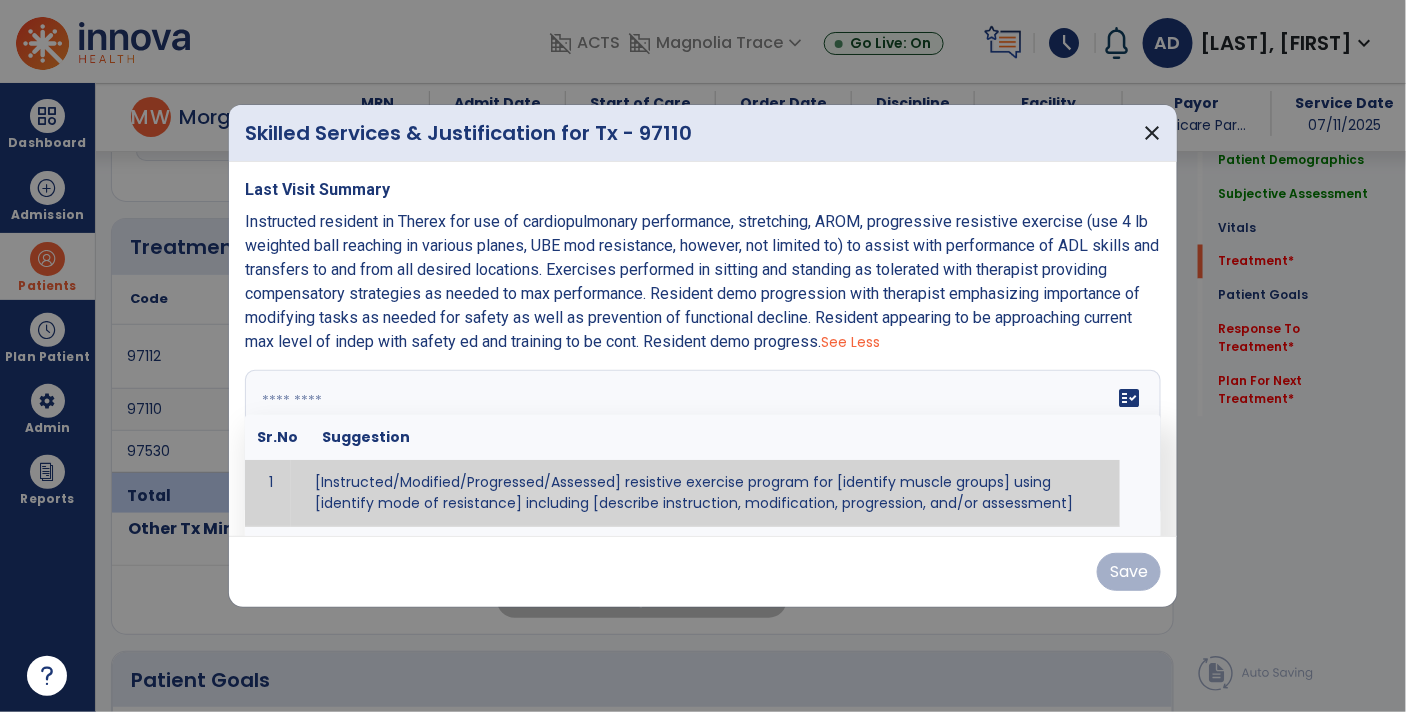 click at bounding box center [701, 445] 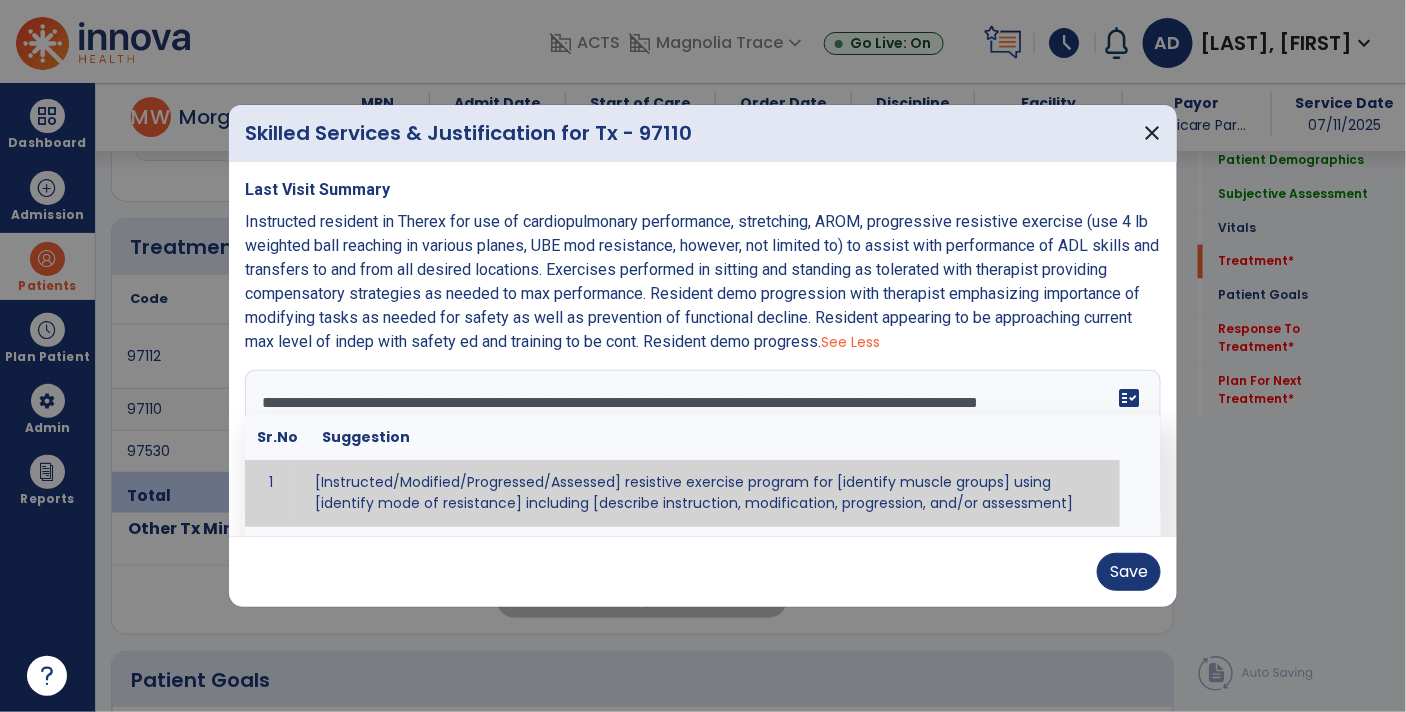 click on "**********" at bounding box center [701, 445] 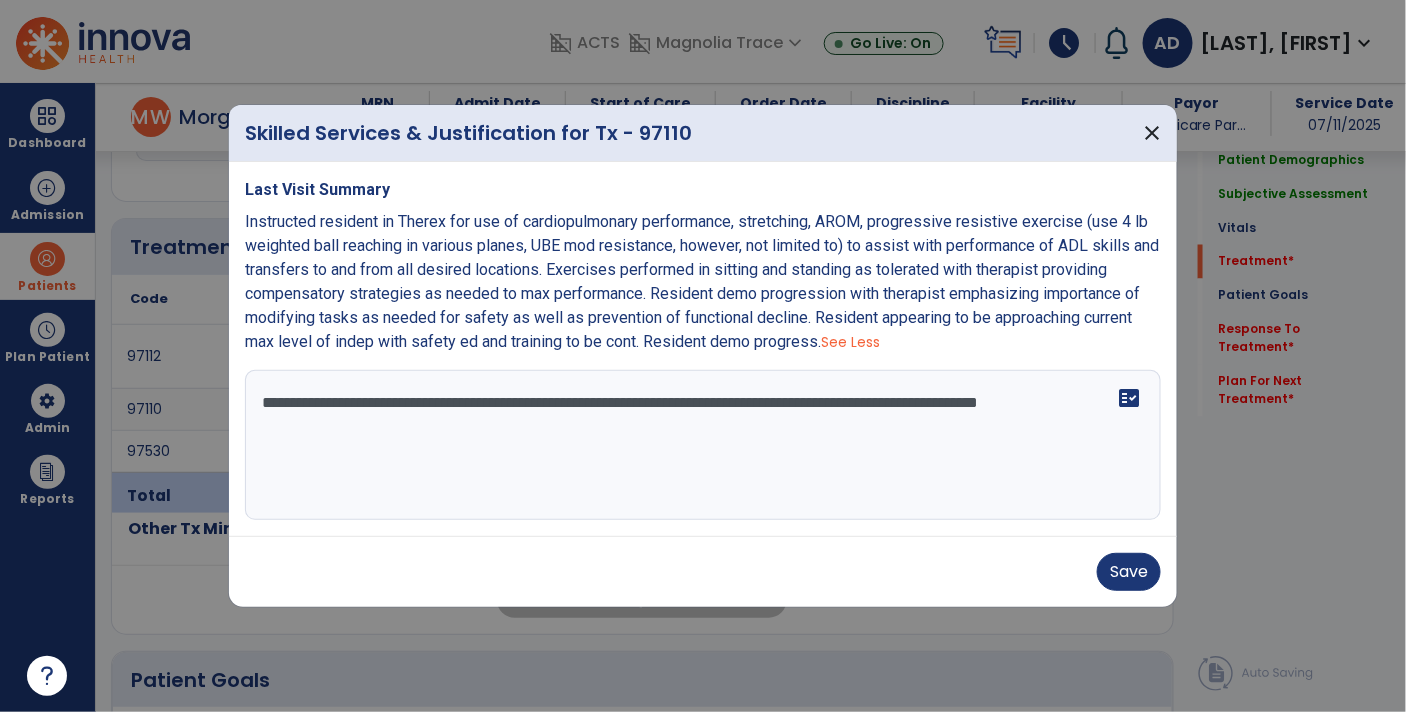 click on "**********" at bounding box center [703, 445] 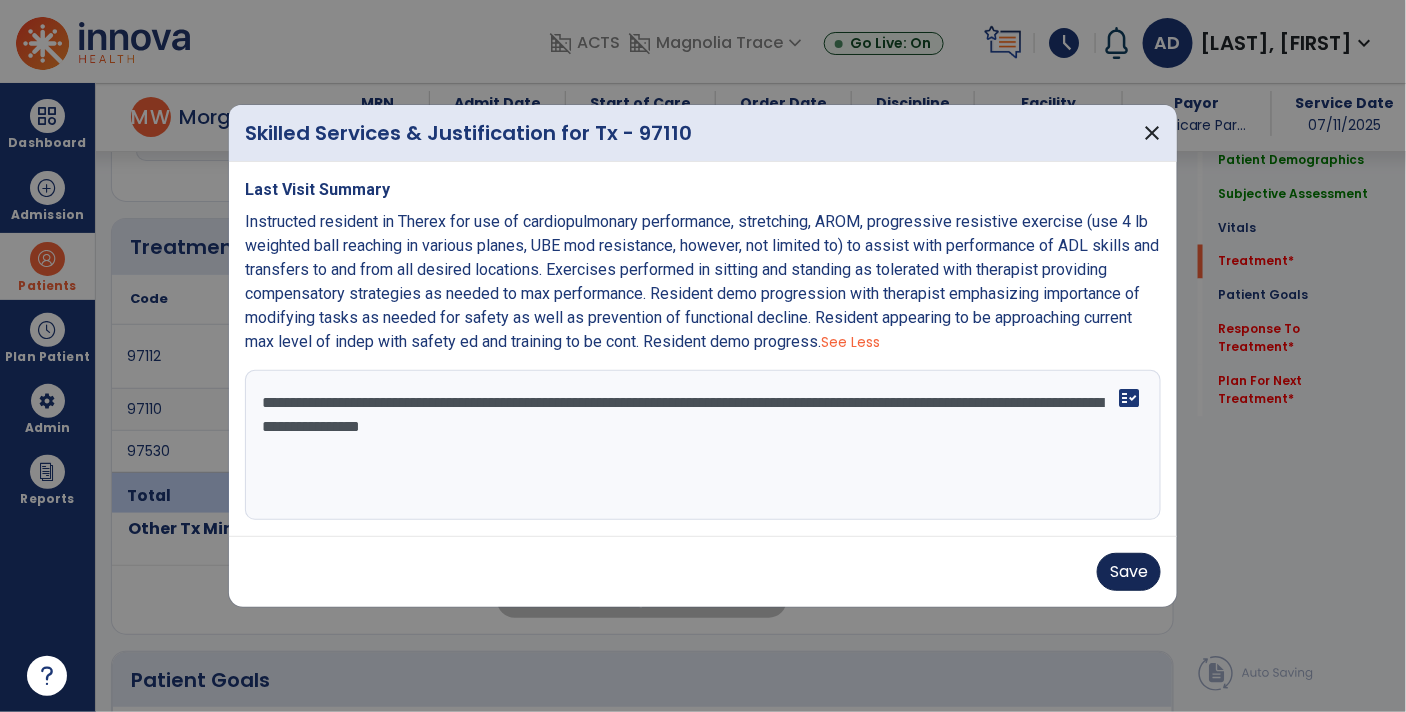 type on "**********" 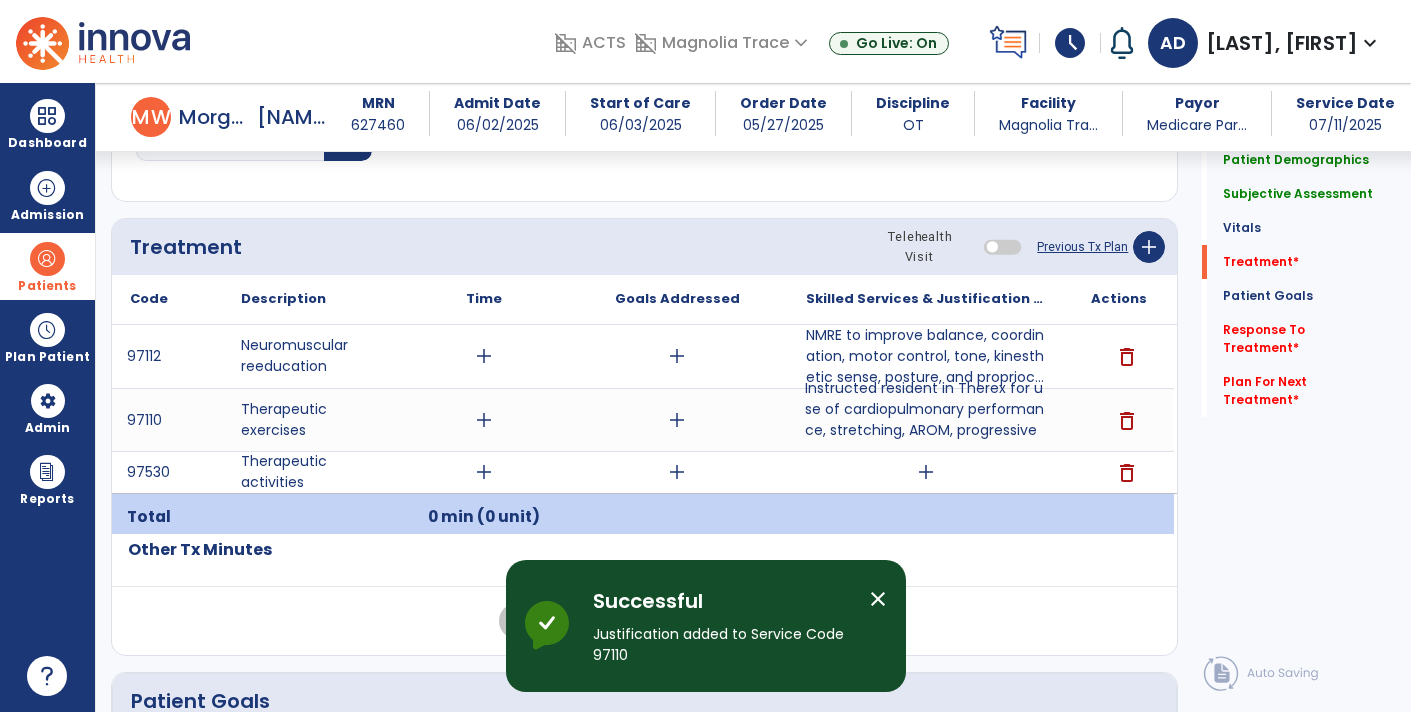 click on "add" at bounding box center (926, 472) 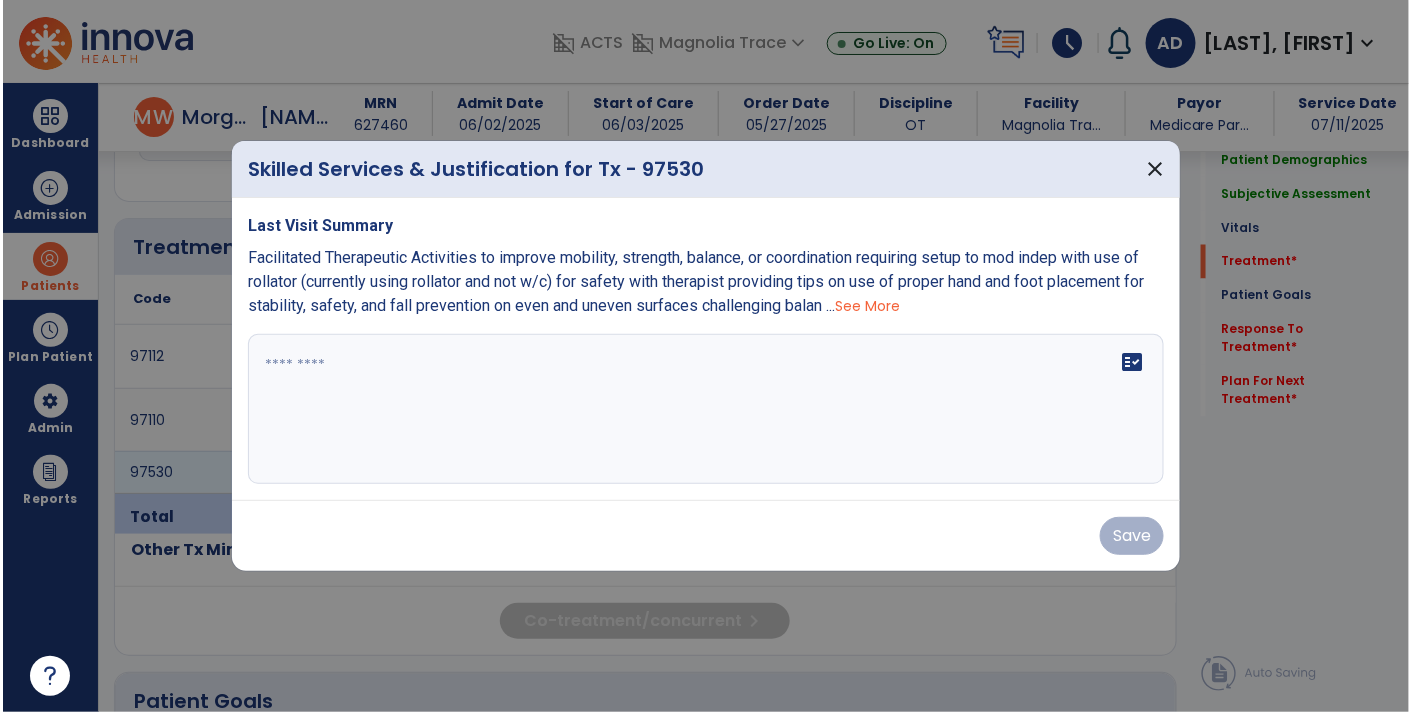 scroll, scrollTop: 1031, scrollLeft: 0, axis: vertical 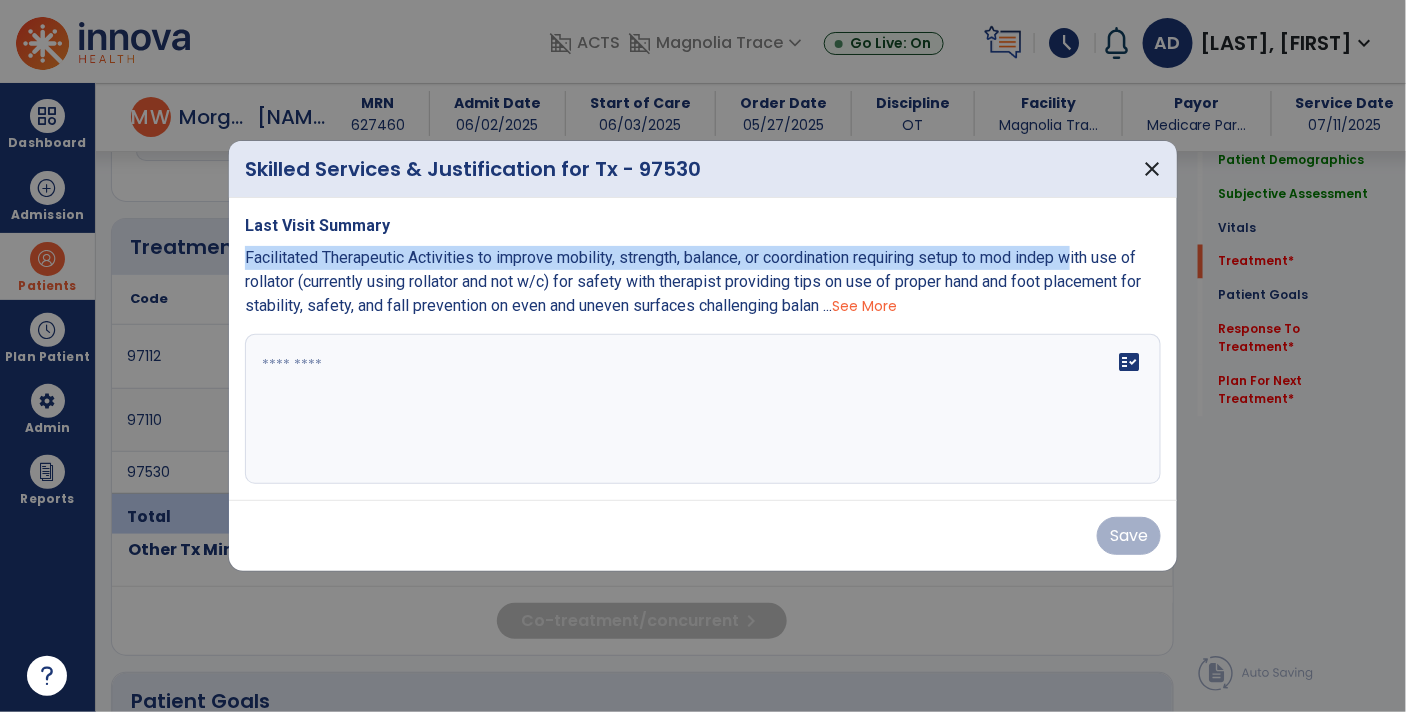 copy on "Facilitated Therapeutic Activities to improve mobility, strength, balance, or coordination requiring setup to mod indep w" 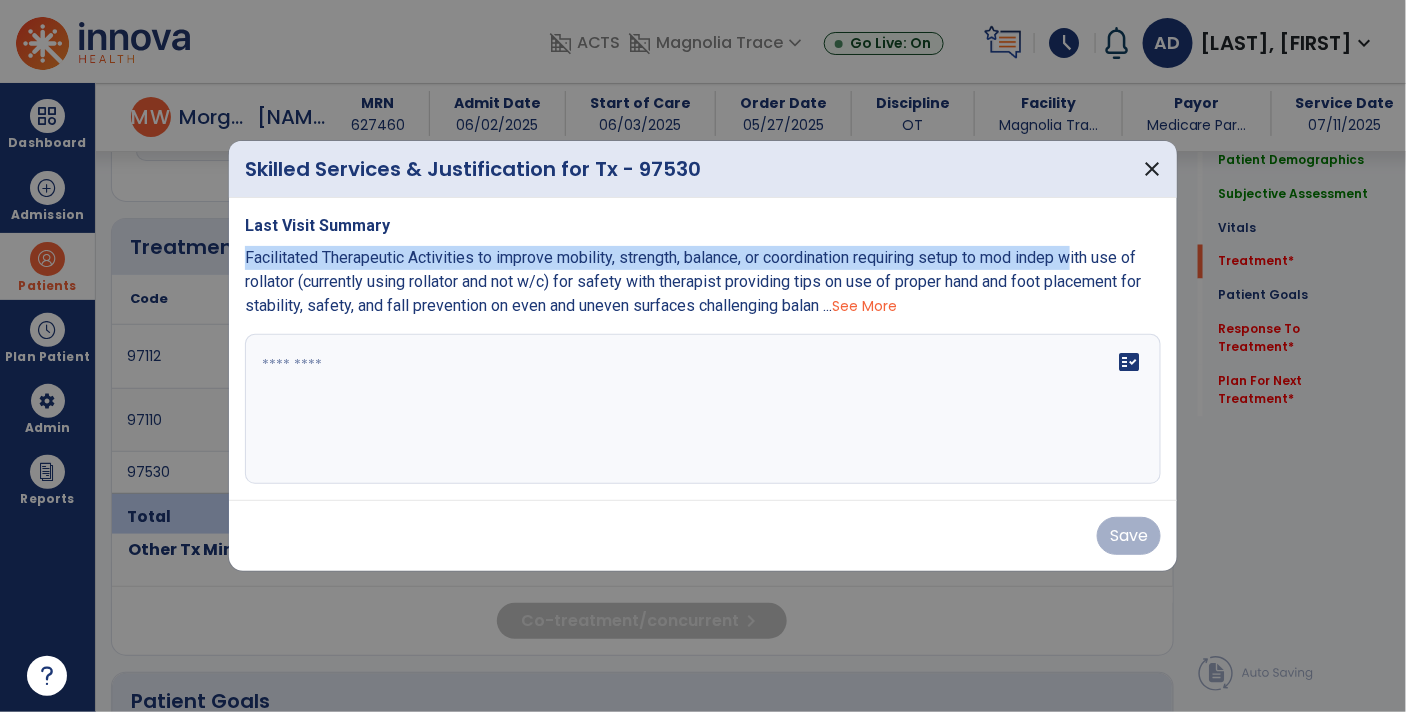 click at bounding box center (703, 409) 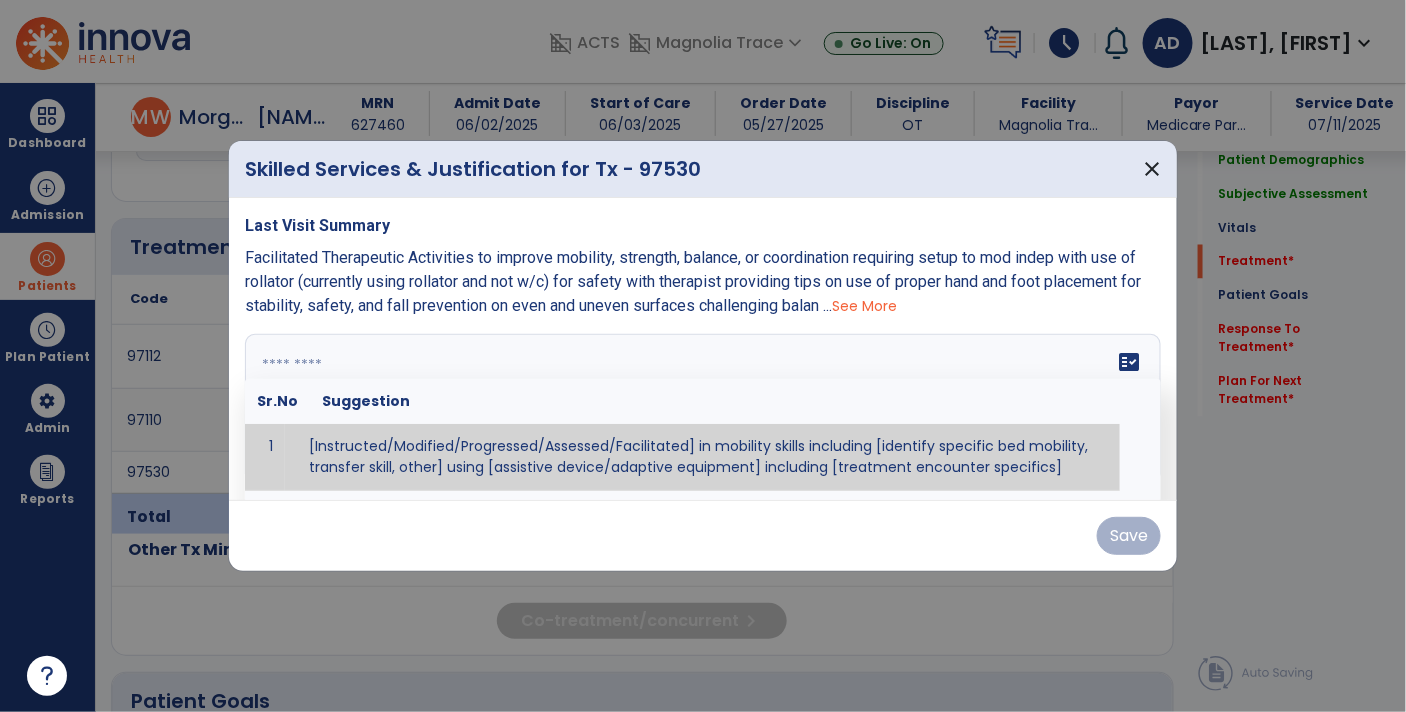 click at bounding box center [701, 409] 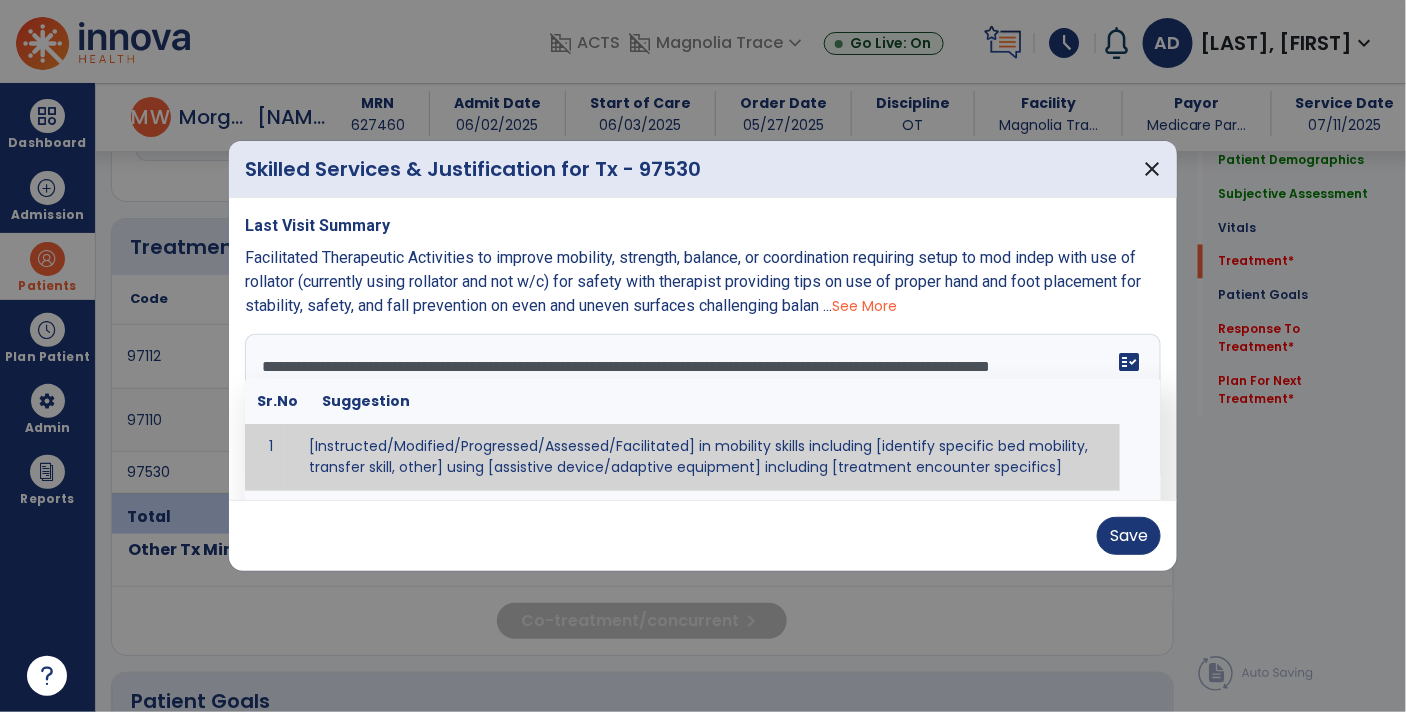 click on "fact_check" at bounding box center (1129, 362) 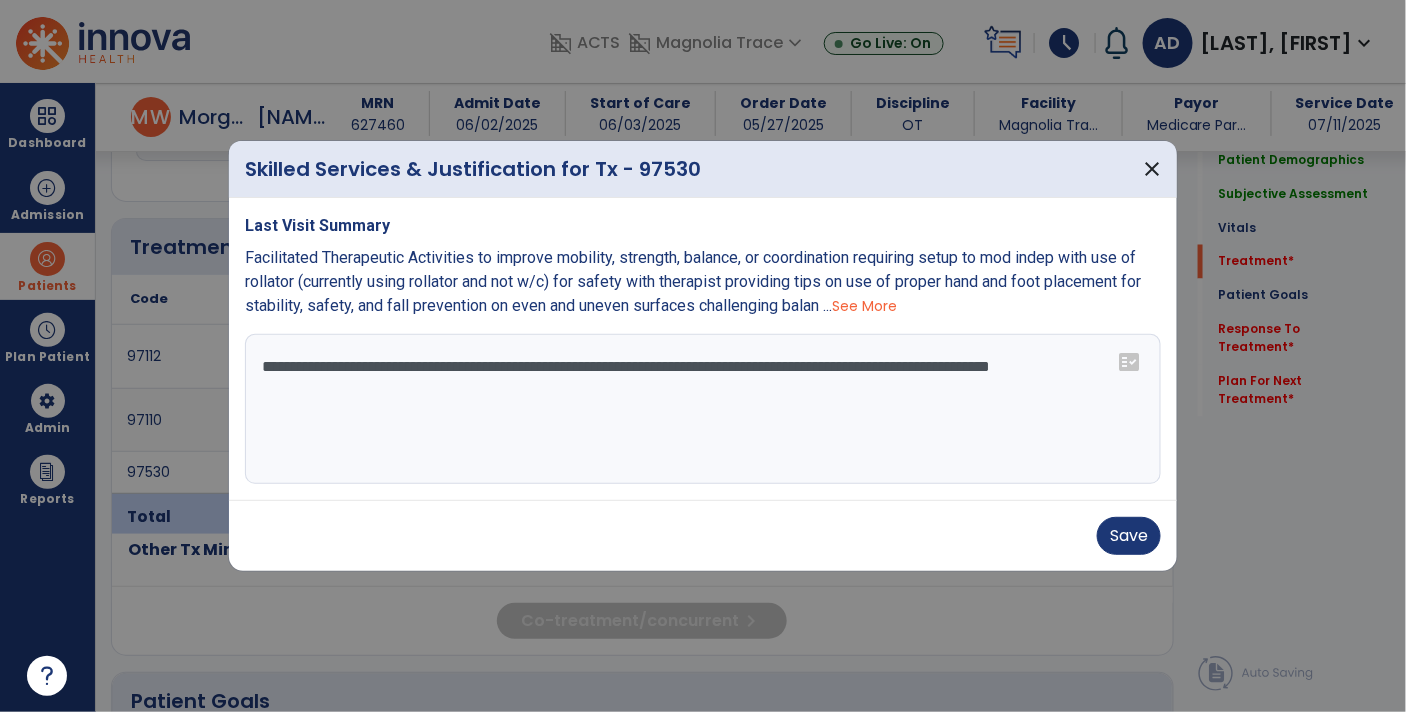 click on "**********" at bounding box center [703, 409] 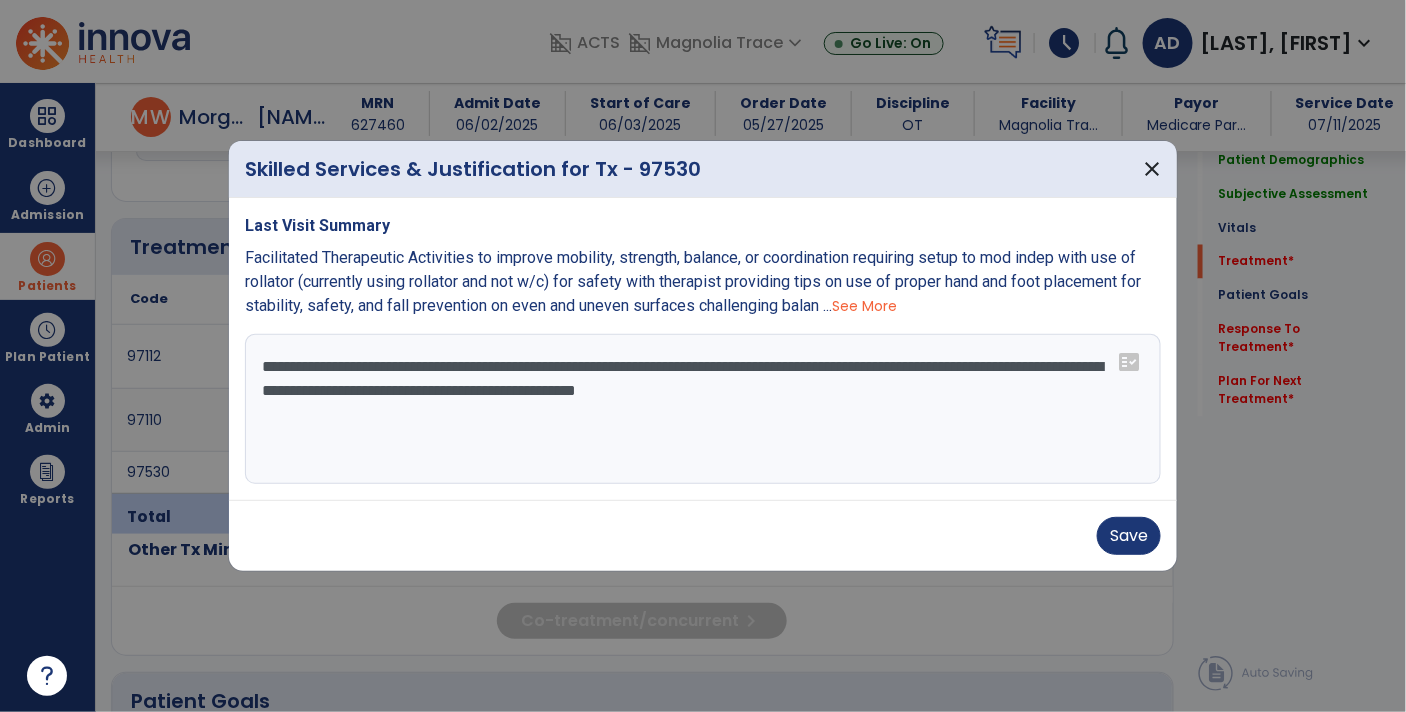 type on "**********" 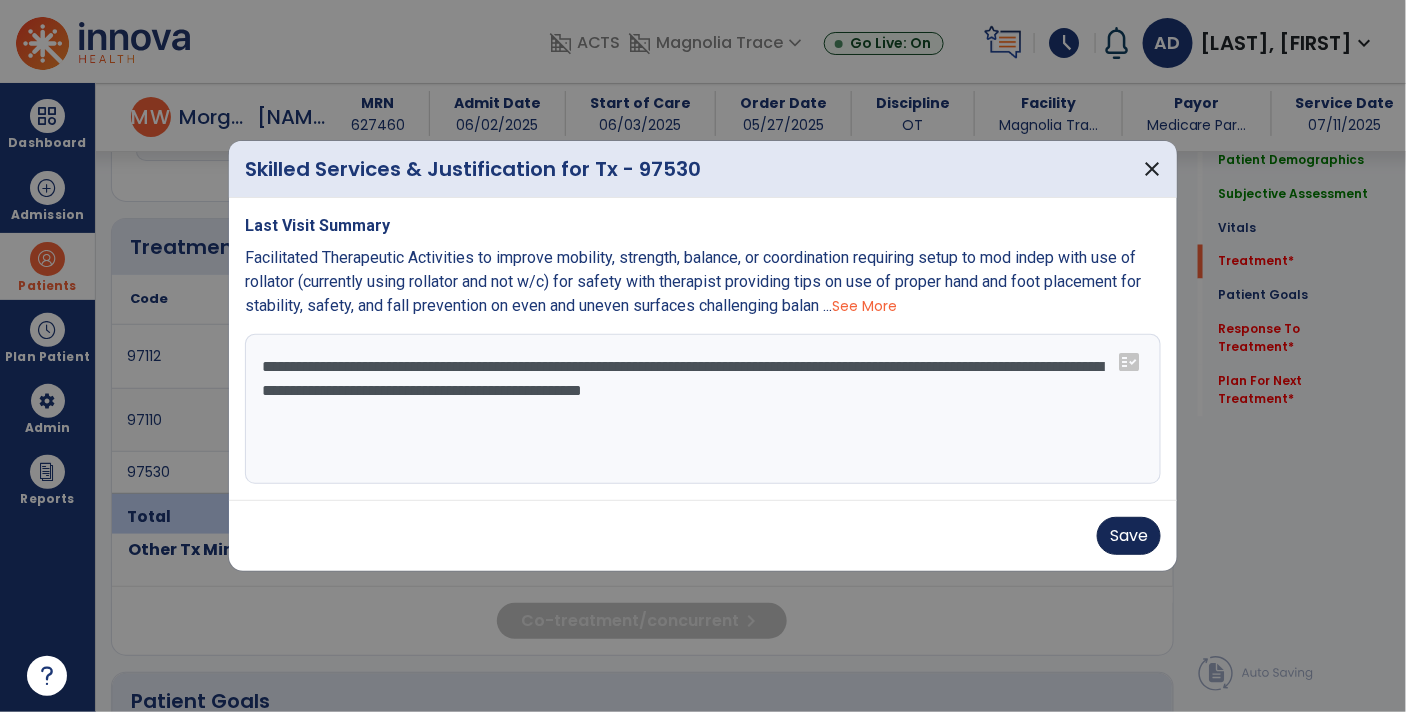 click on "Save" at bounding box center (1129, 536) 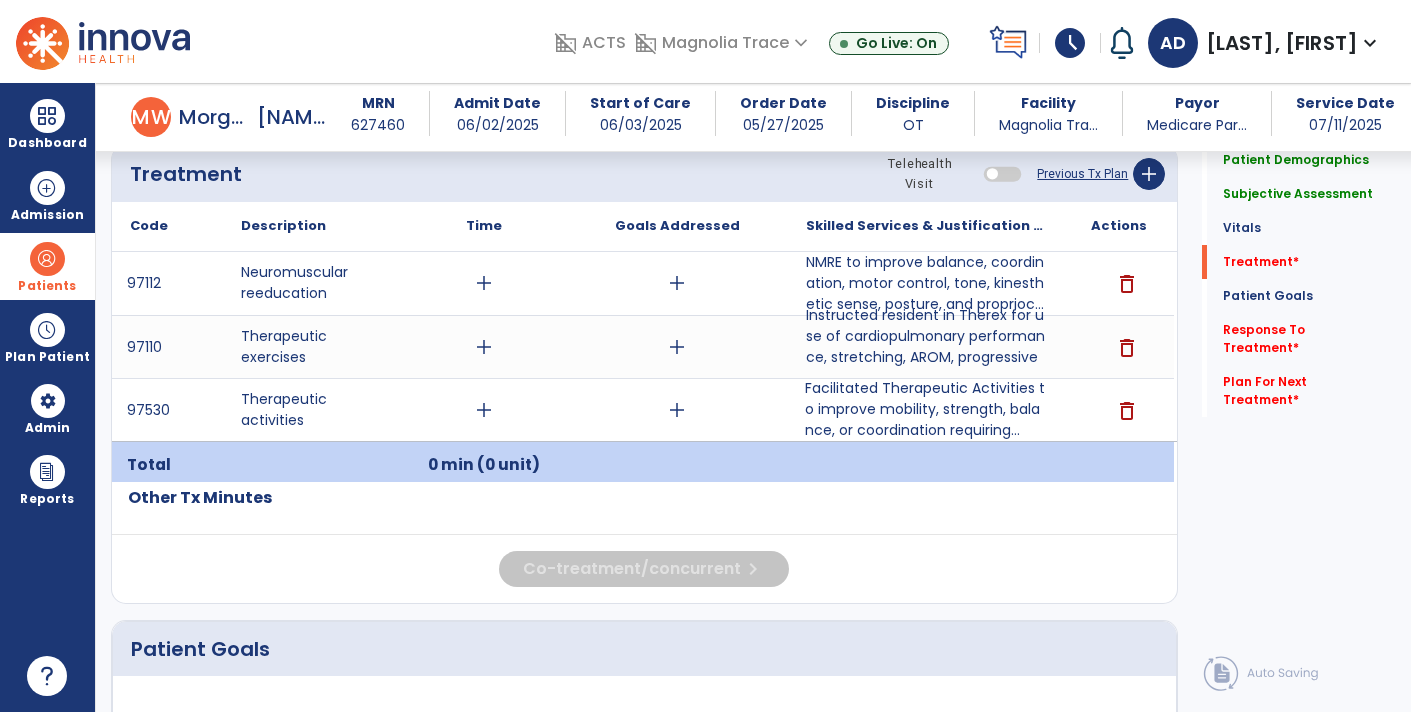 click on "Facilitated Therapeutic Activities to improve mobility, strength, balance, or coordination requiring...   Facilitated Therapeutic Activities to improve mobility, strength, balance, or coordination requiring setup to mod indep with safety ed and training provided.  See discharge summary for details." at bounding box center (926, 410) 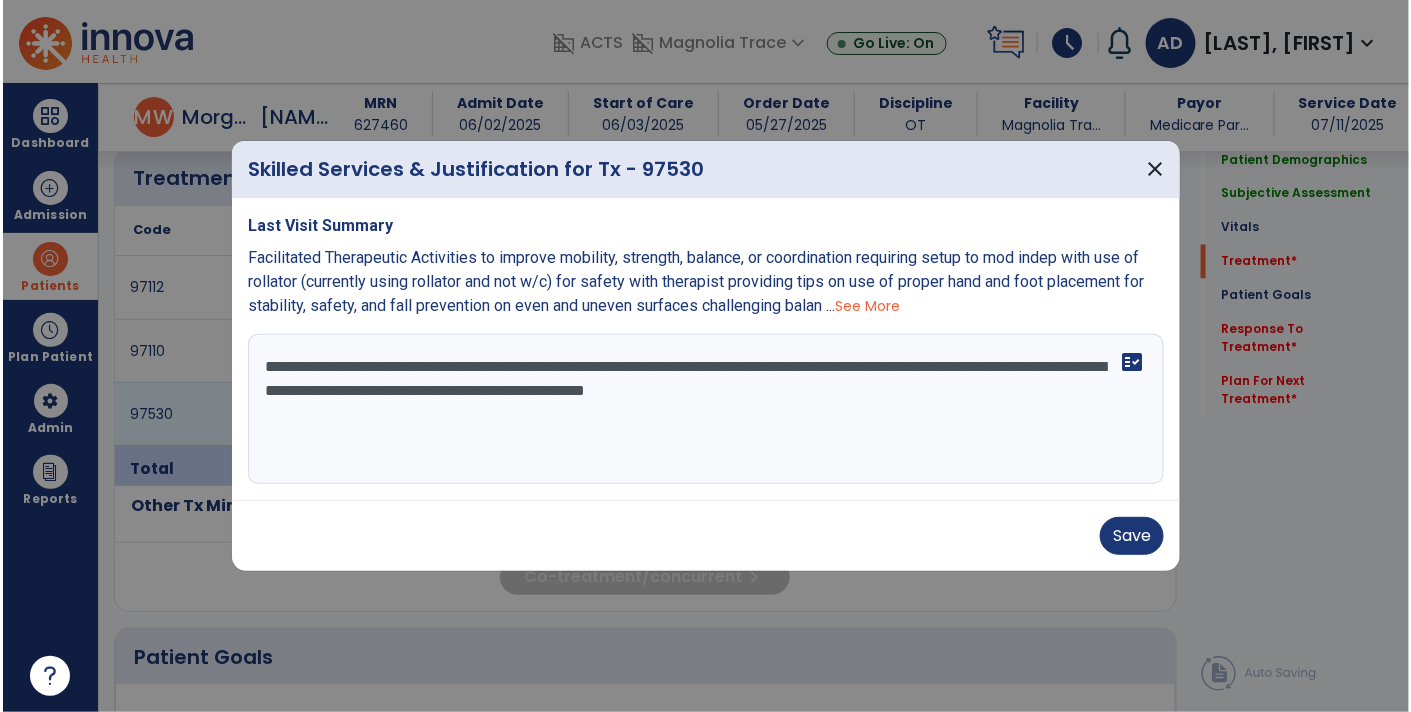 scroll, scrollTop: 1104, scrollLeft: 0, axis: vertical 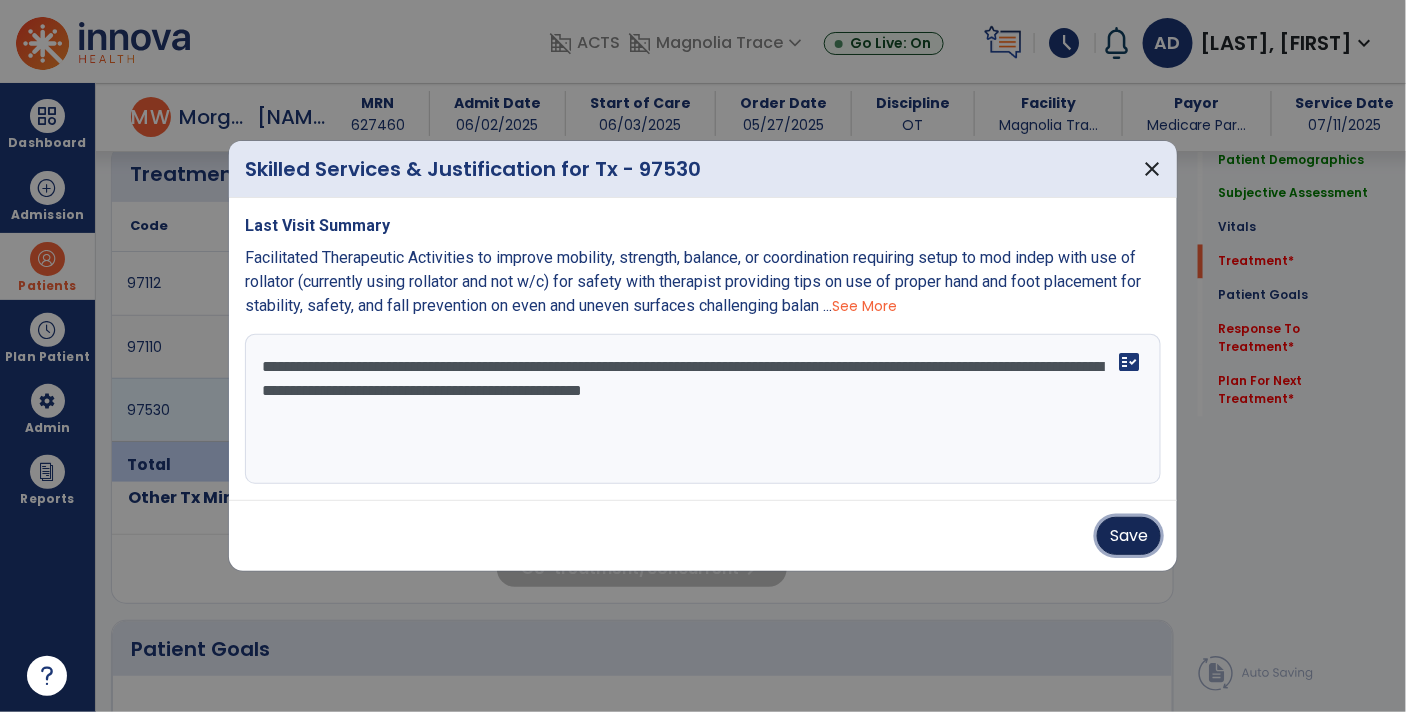 click on "Save" at bounding box center [1129, 536] 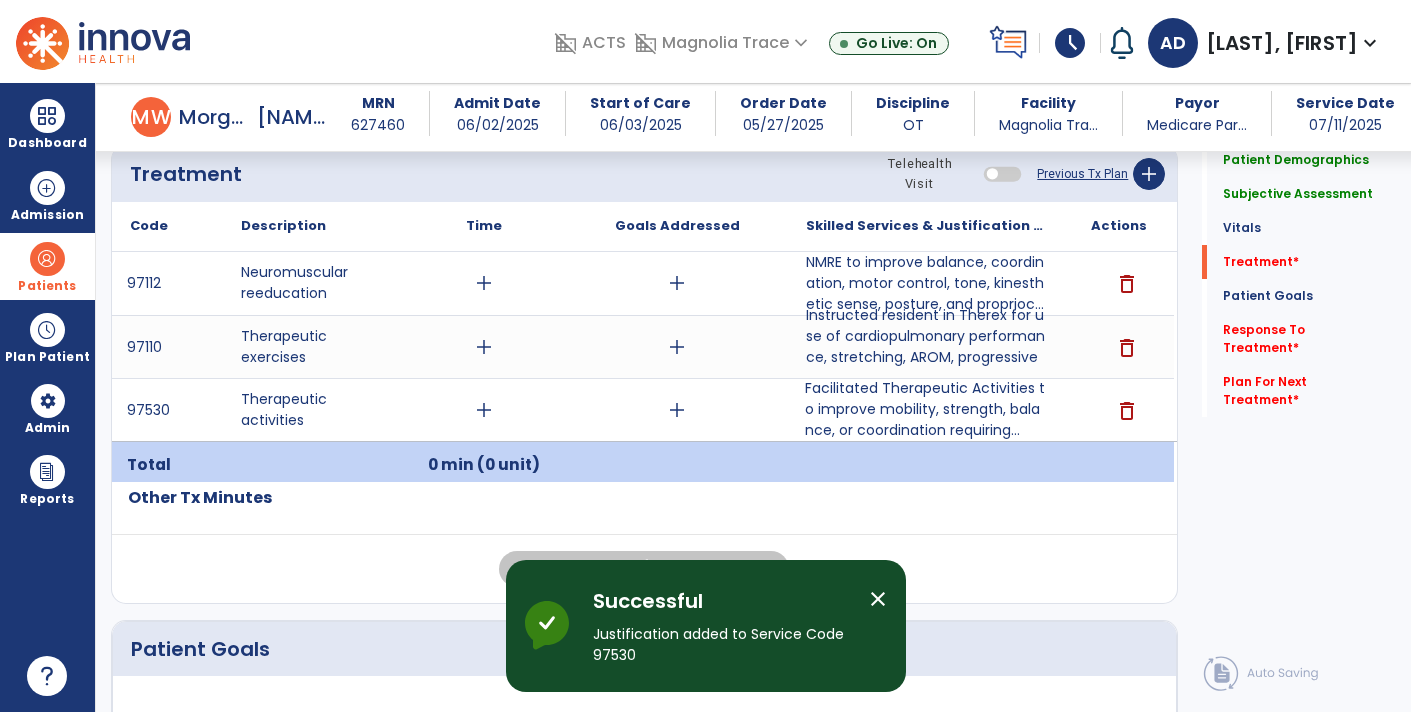 click on "add" at bounding box center [484, 410] 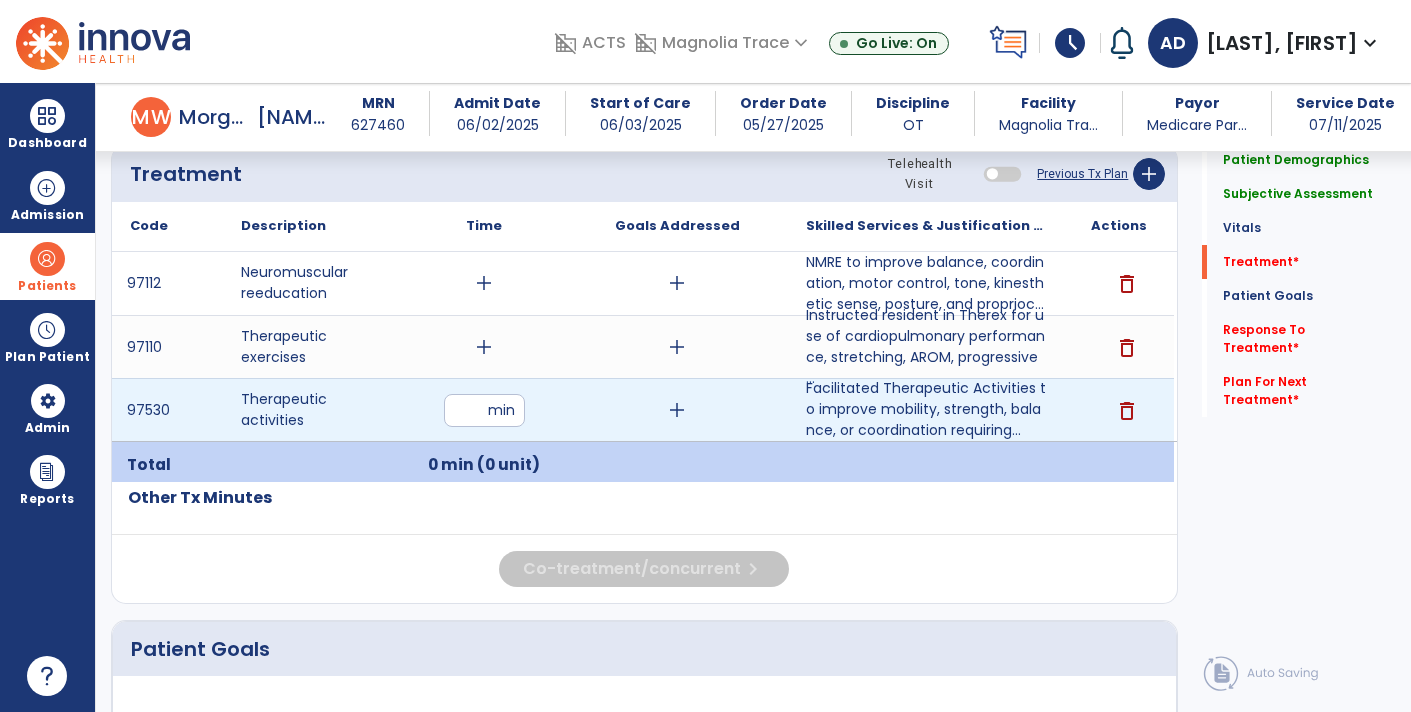 type on "**" 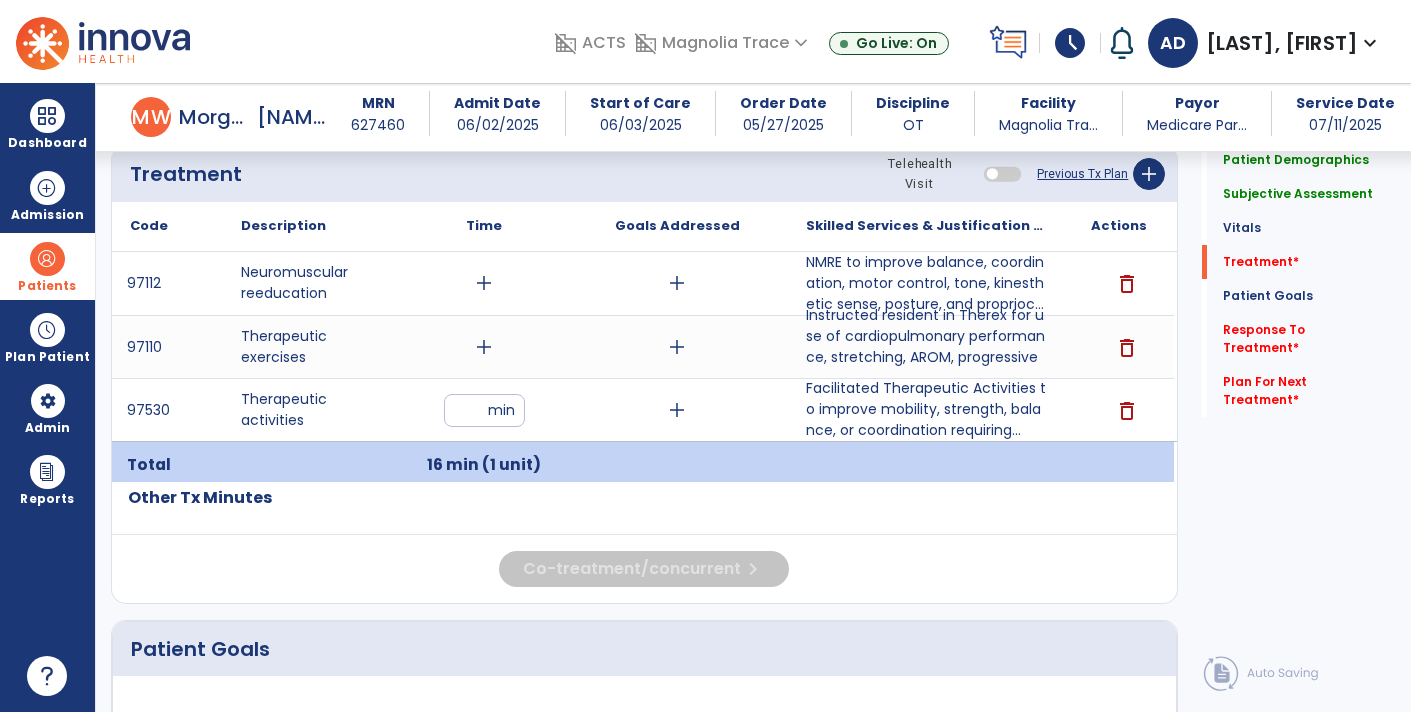 click on "add" at bounding box center [484, 347] 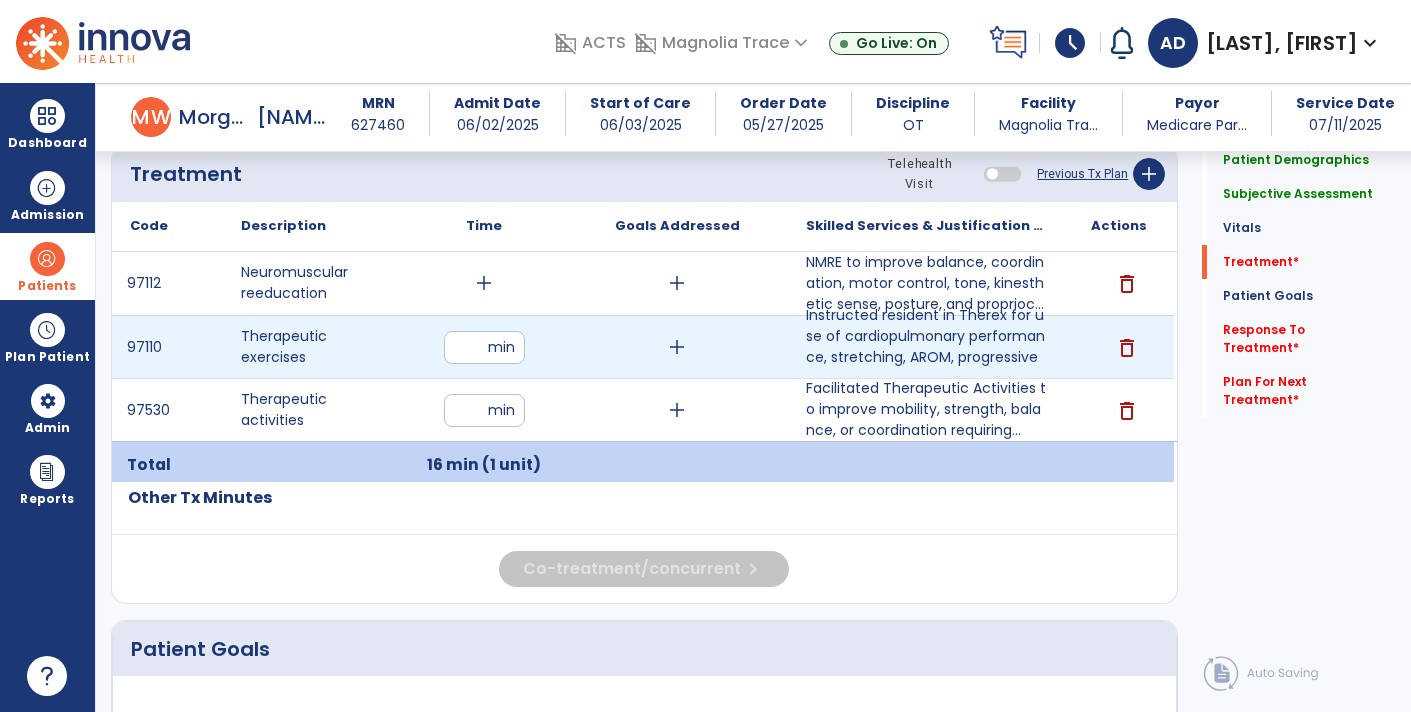 type on "*" 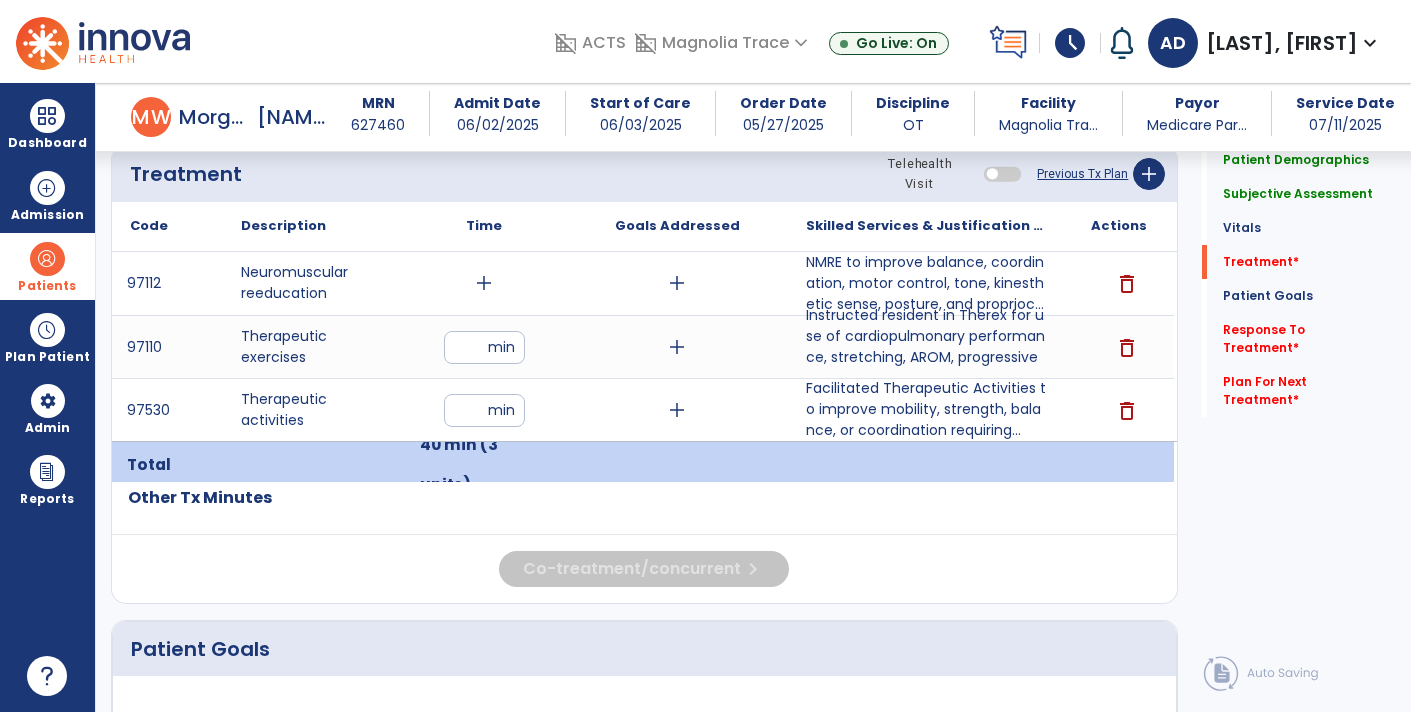 click on "add" at bounding box center [484, 283] 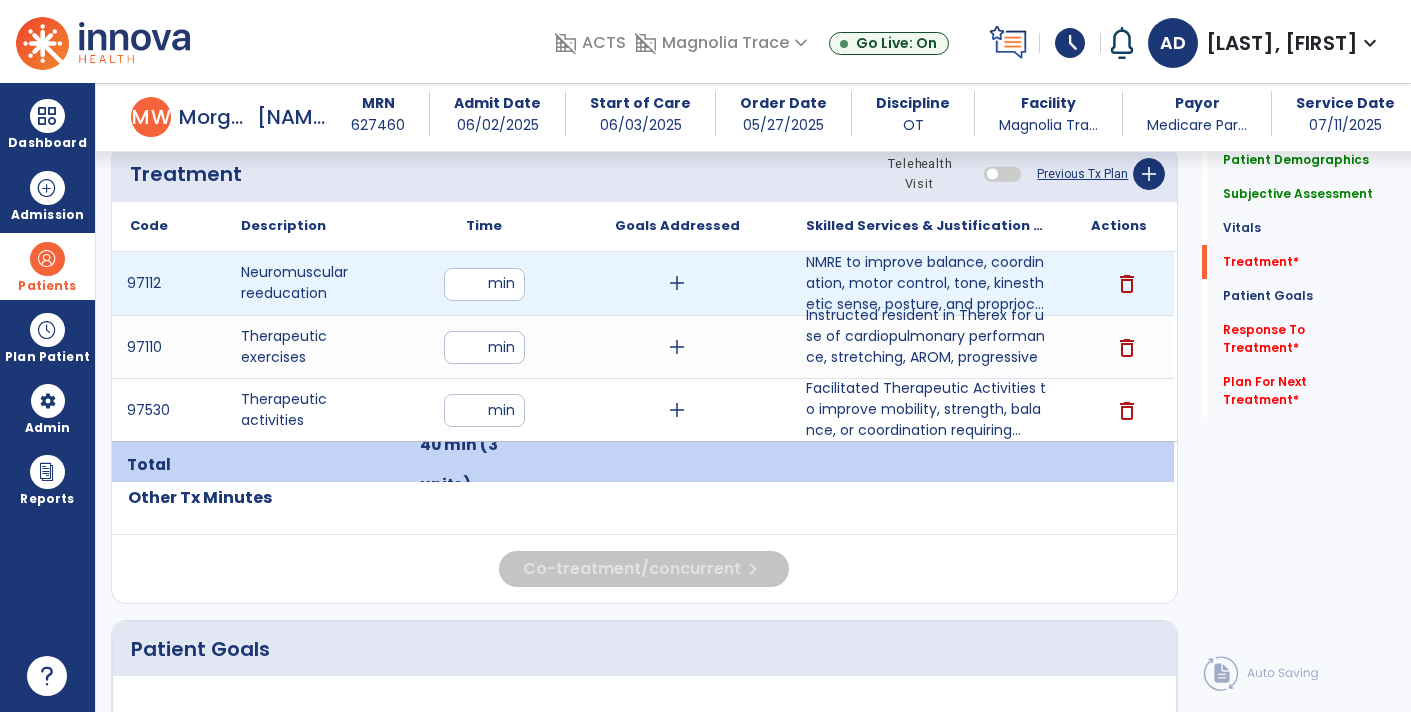 type on "**" 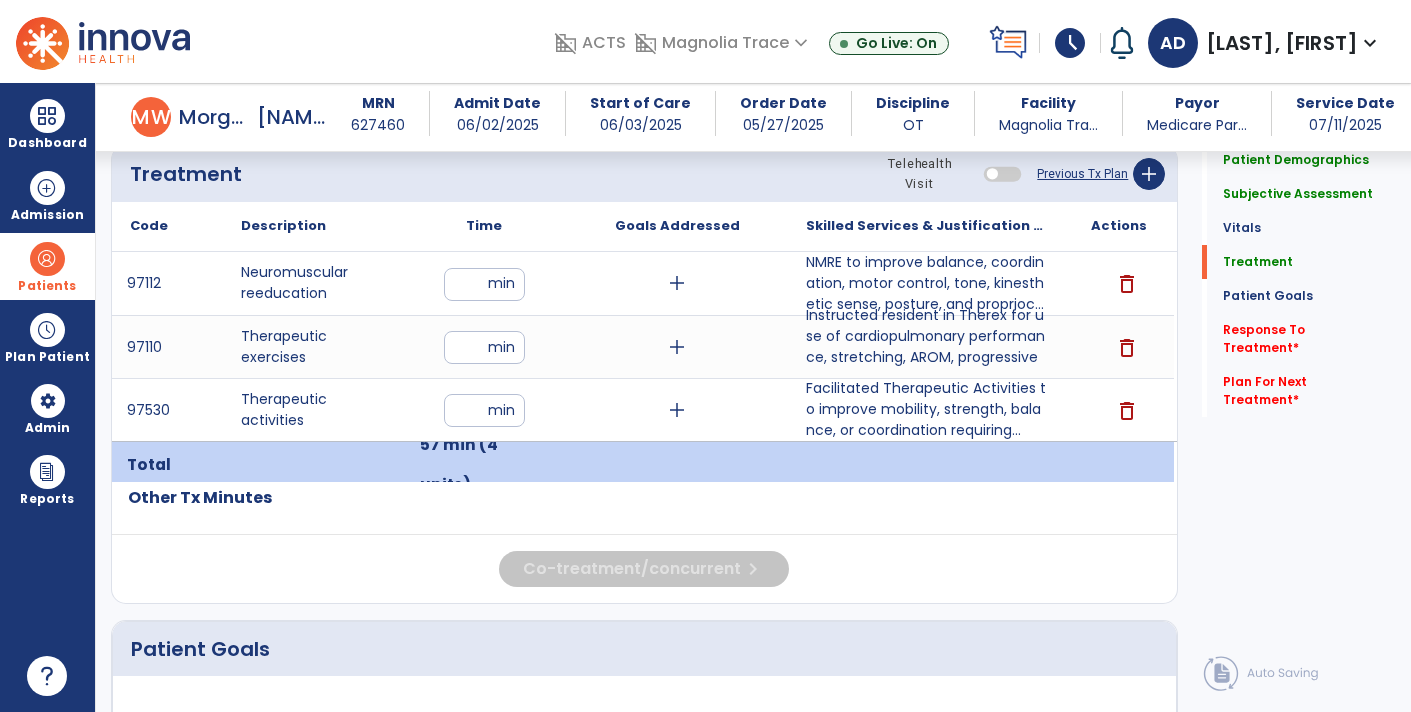 click on "**" at bounding box center [484, 410] 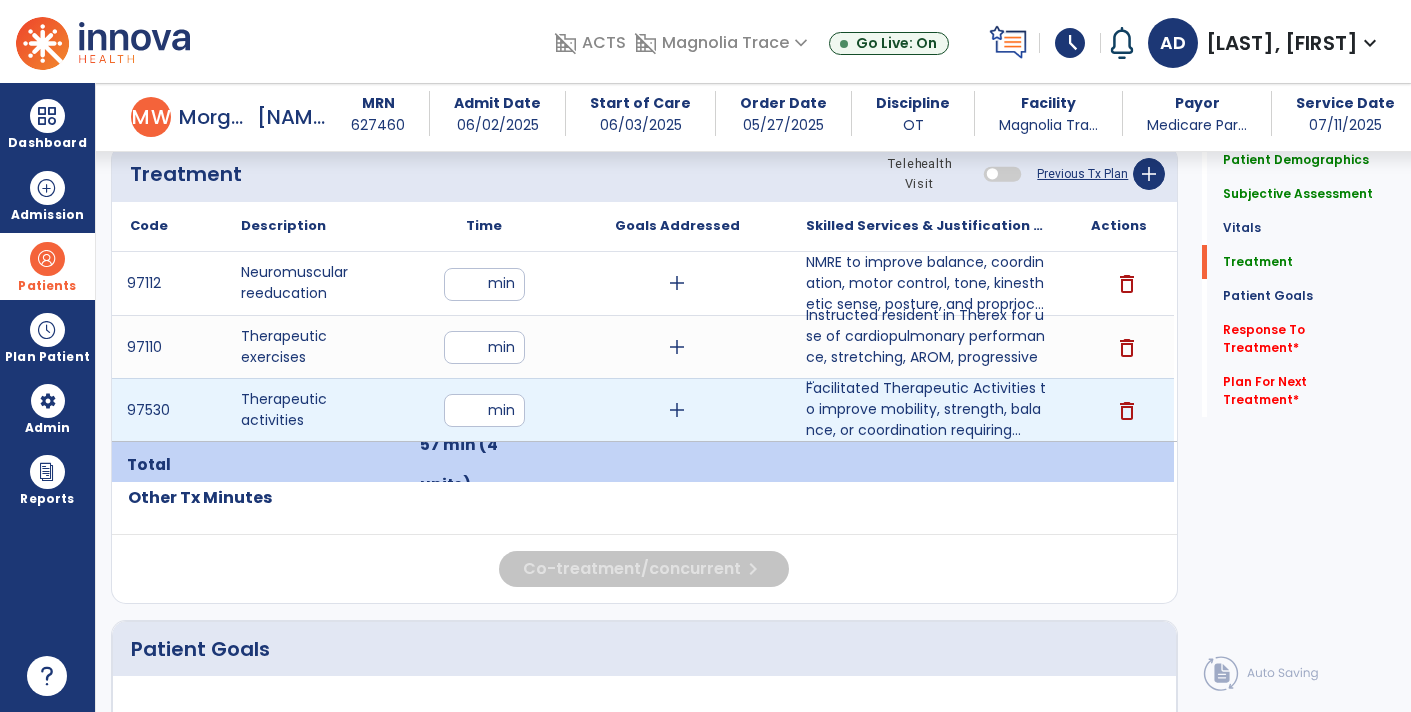 type on "**" 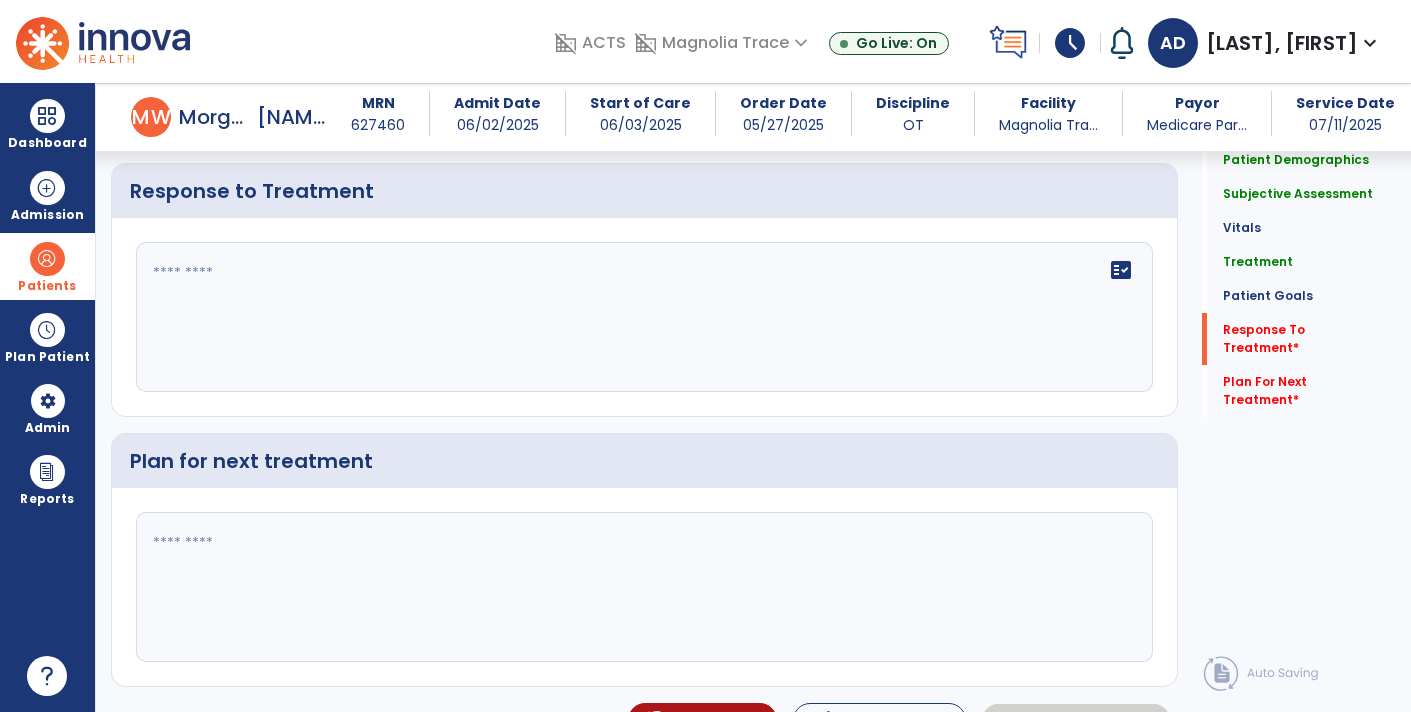 scroll, scrollTop: 2780, scrollLeft: 0, axis: vertical 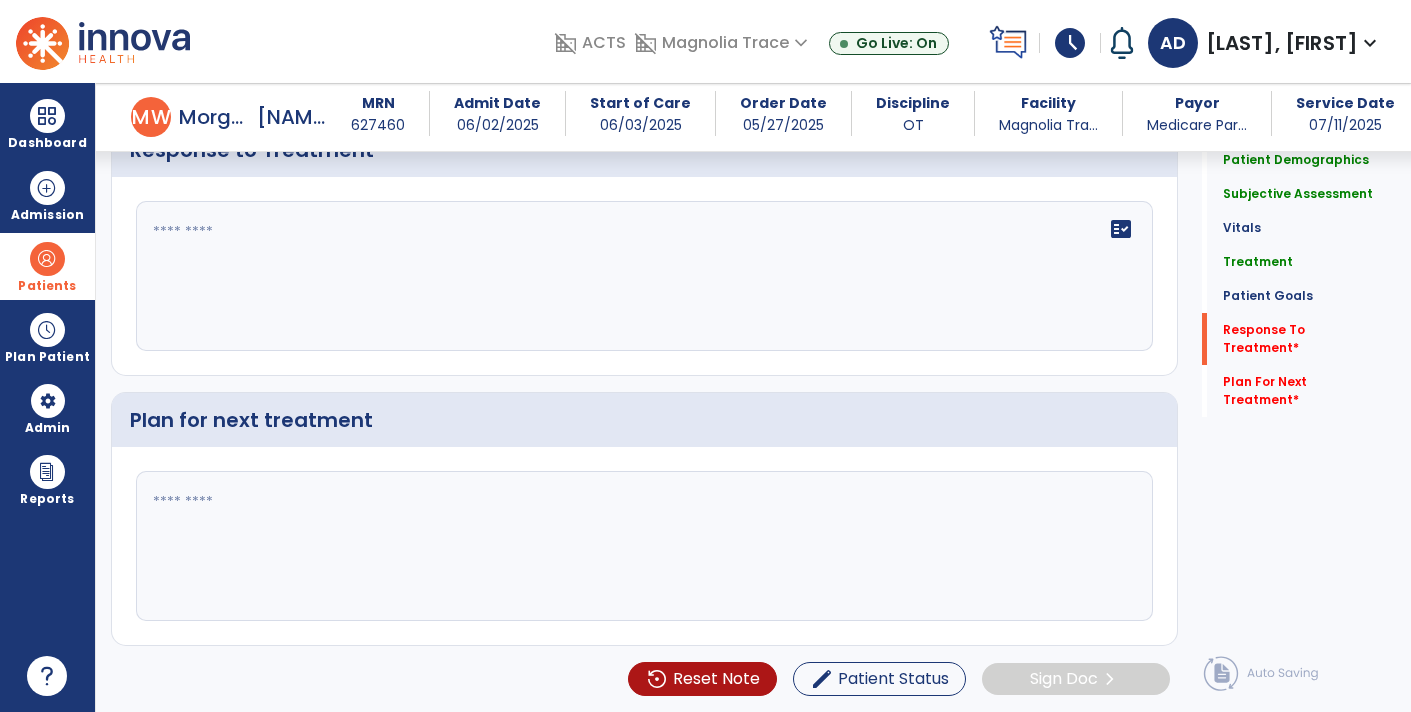click 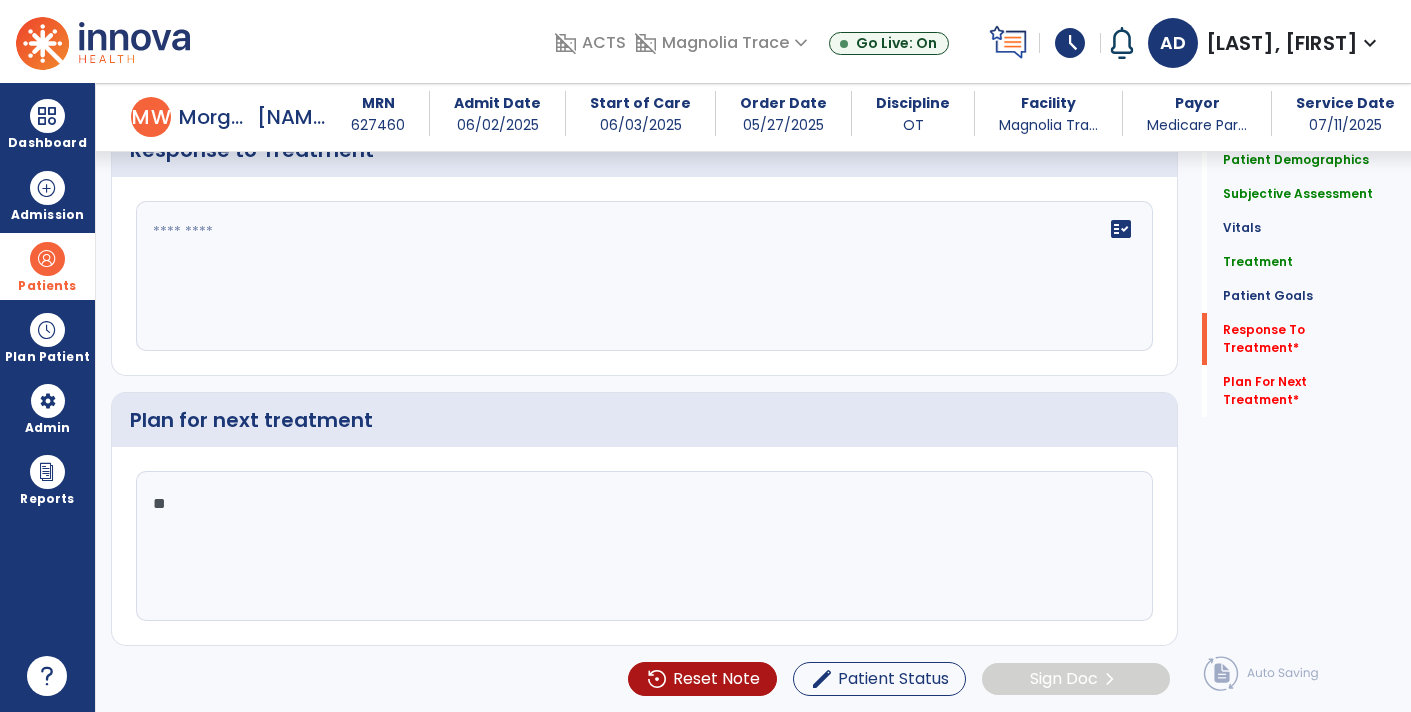 type on "***" 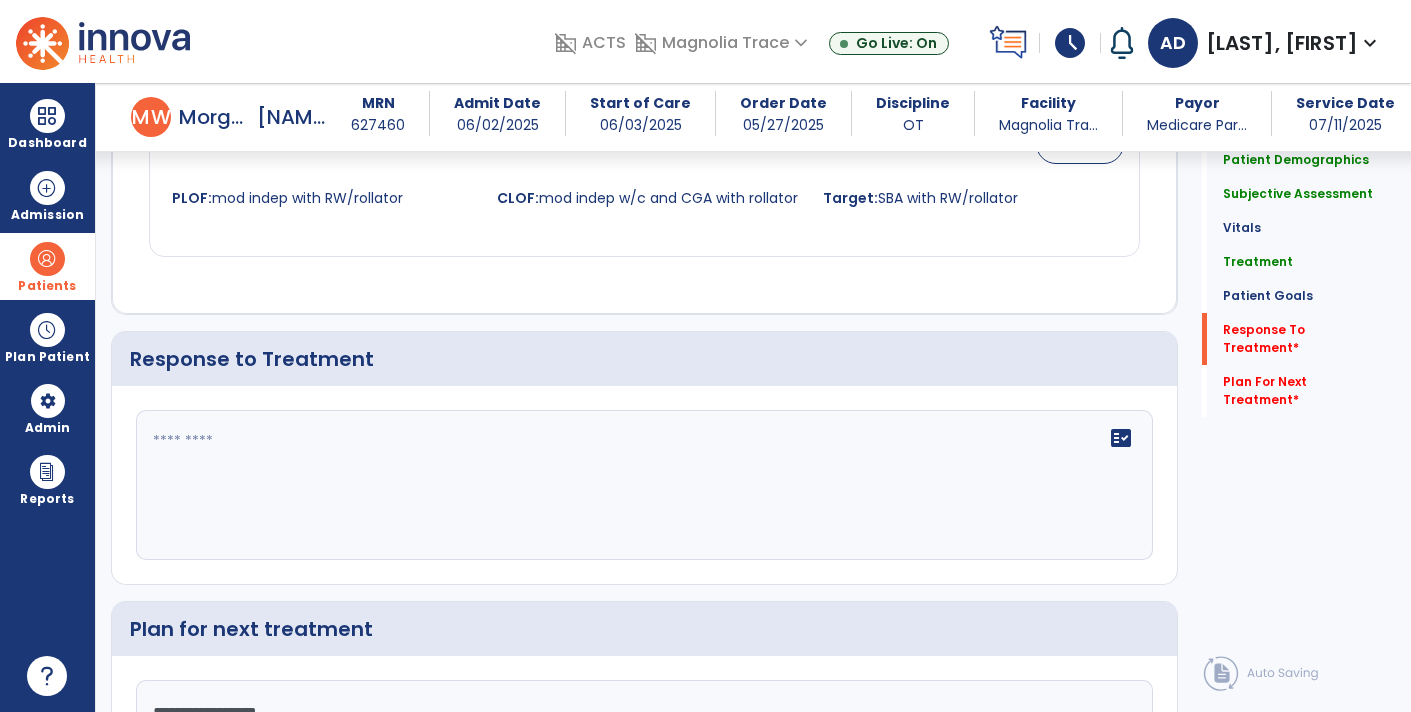 type on "**********" 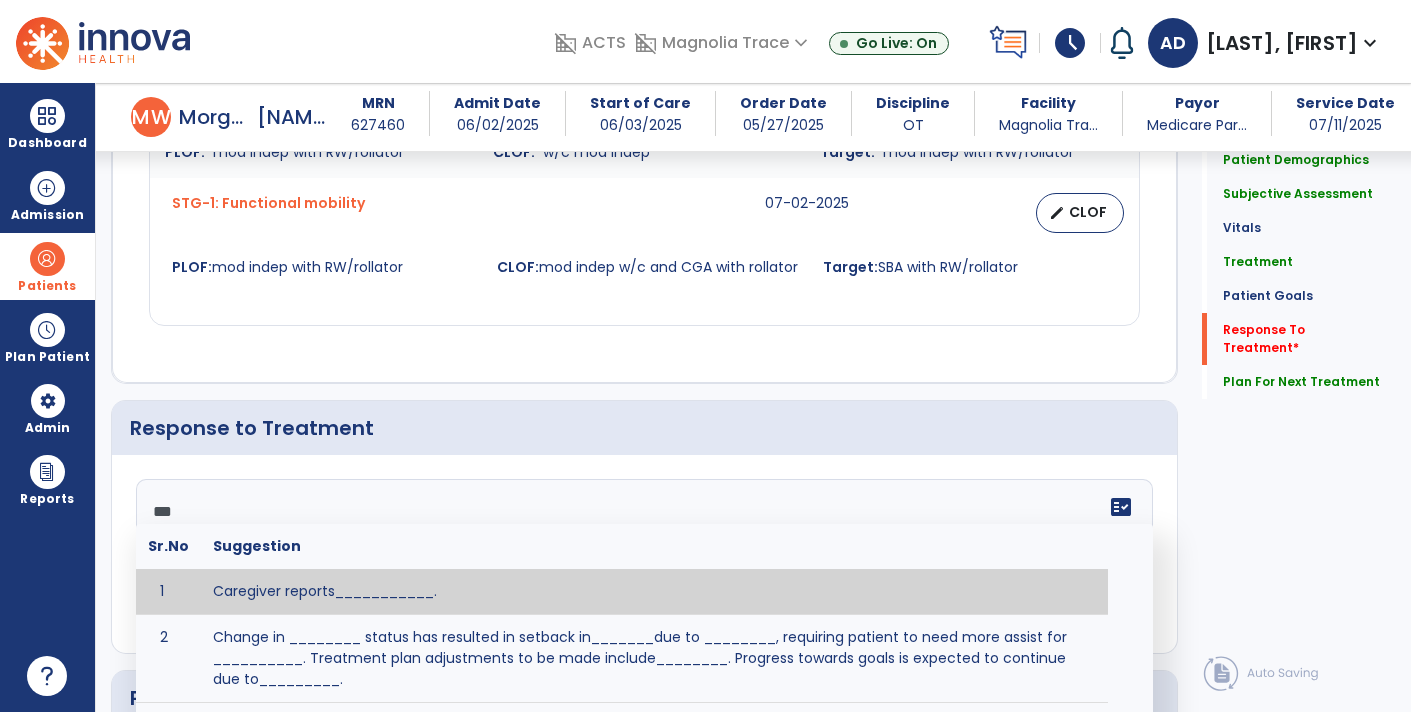 scroll, scrollTop: 2561, scrollLeft: 0, axis: vertical 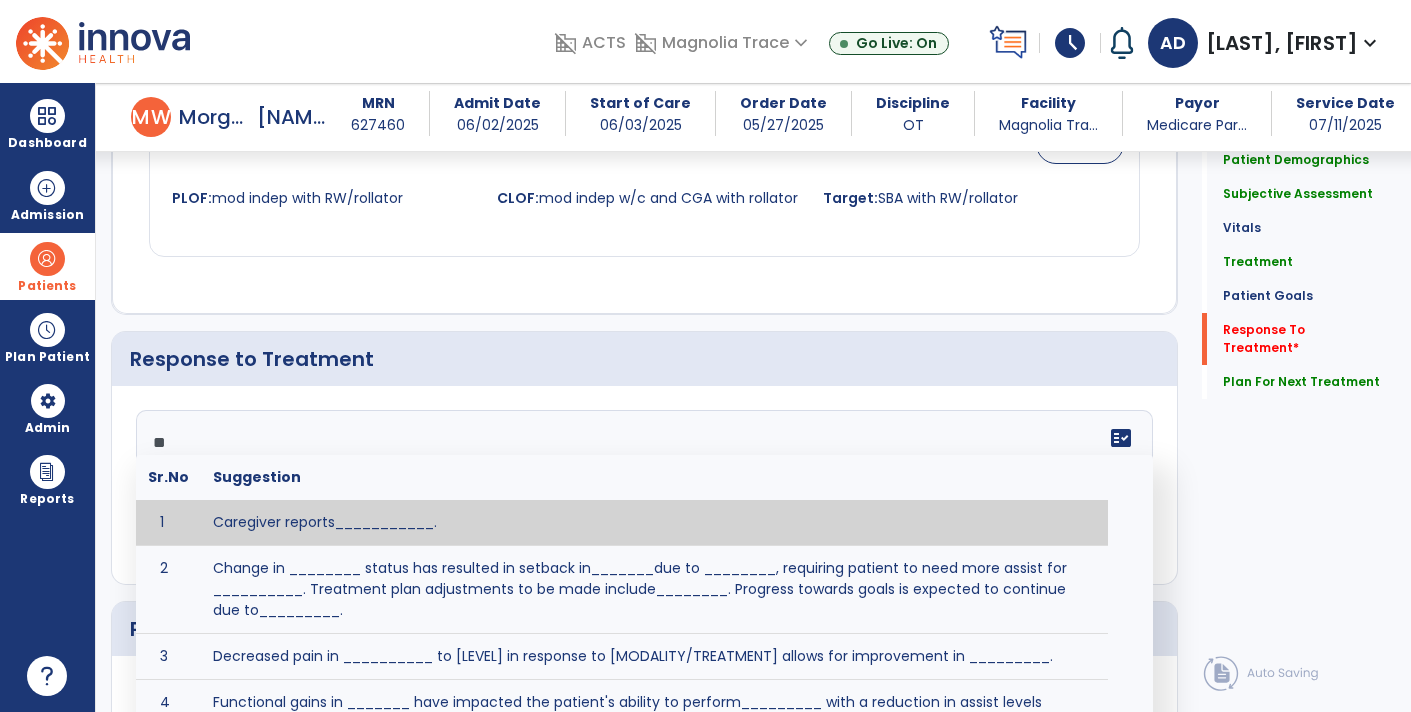 type on "*" 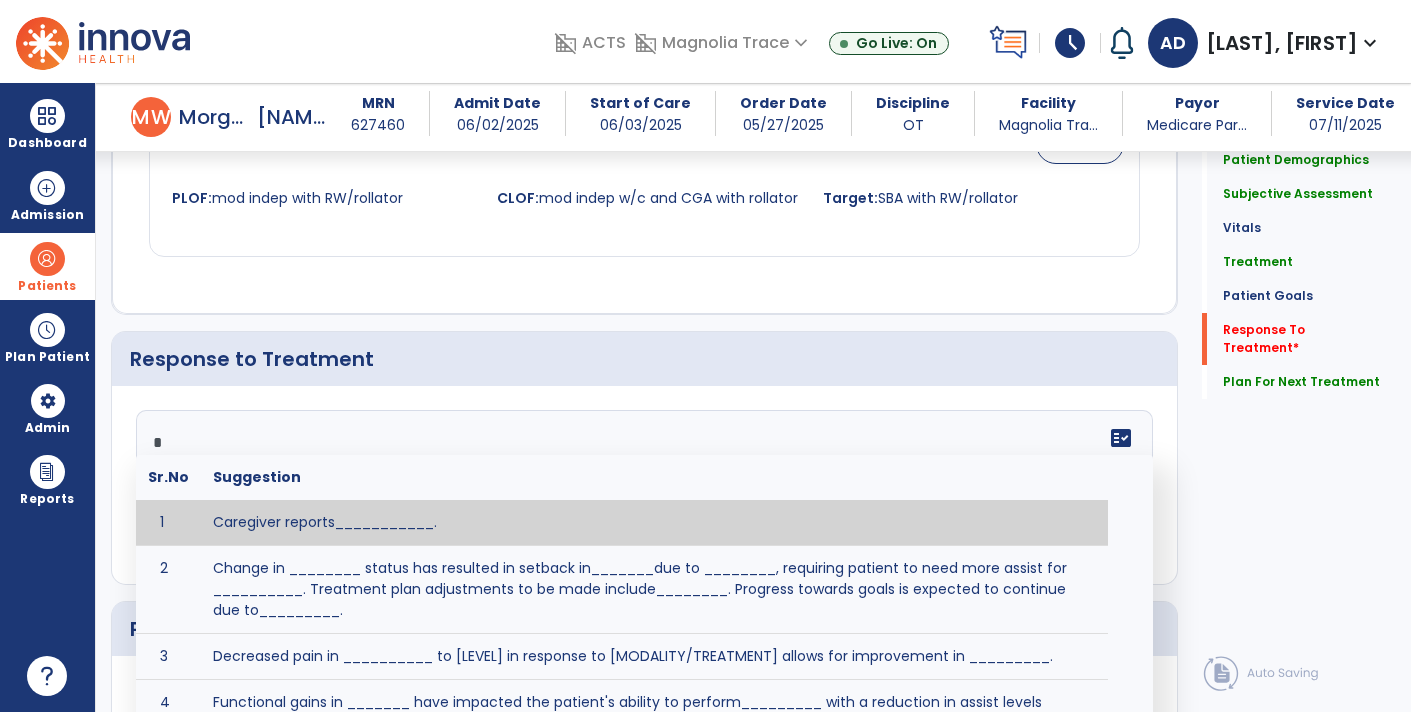 type on "**" 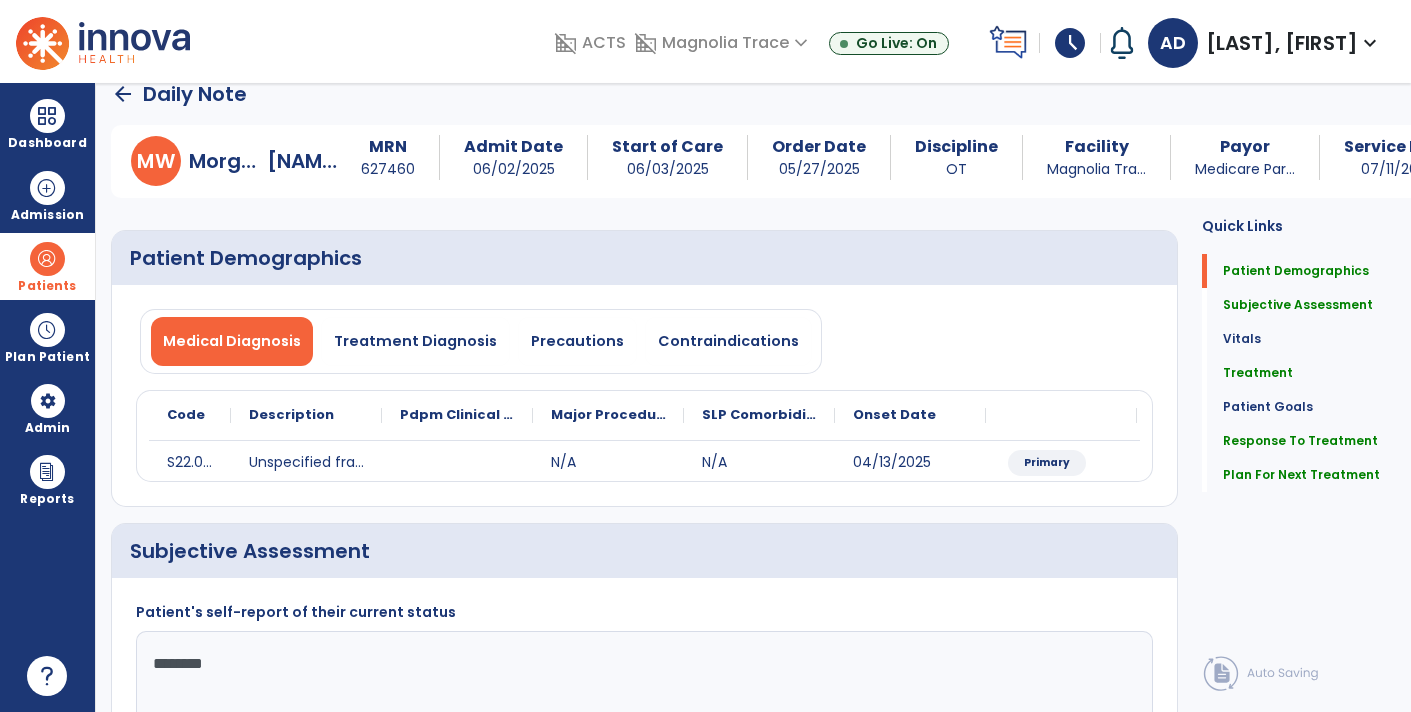 scroll, scrollTop: 0, scrollLeft: 0, axis: both 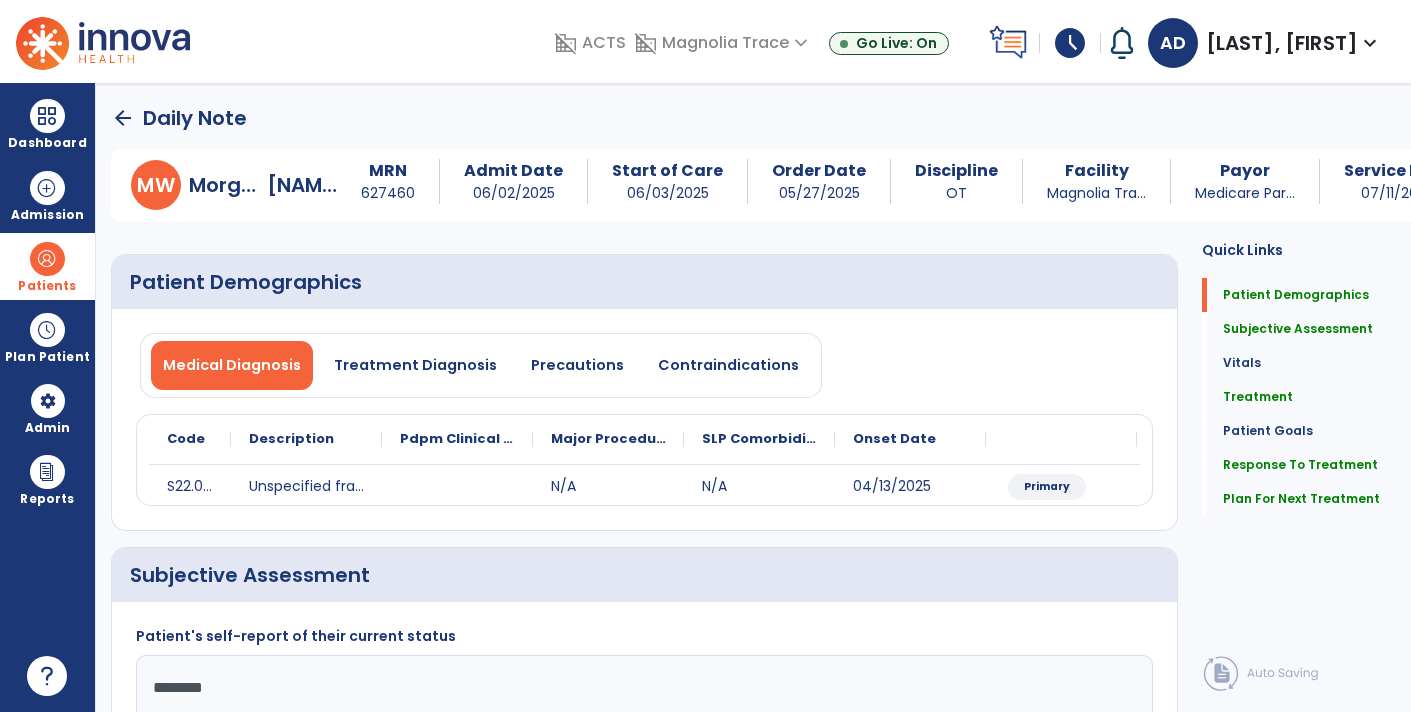 type on "**********" 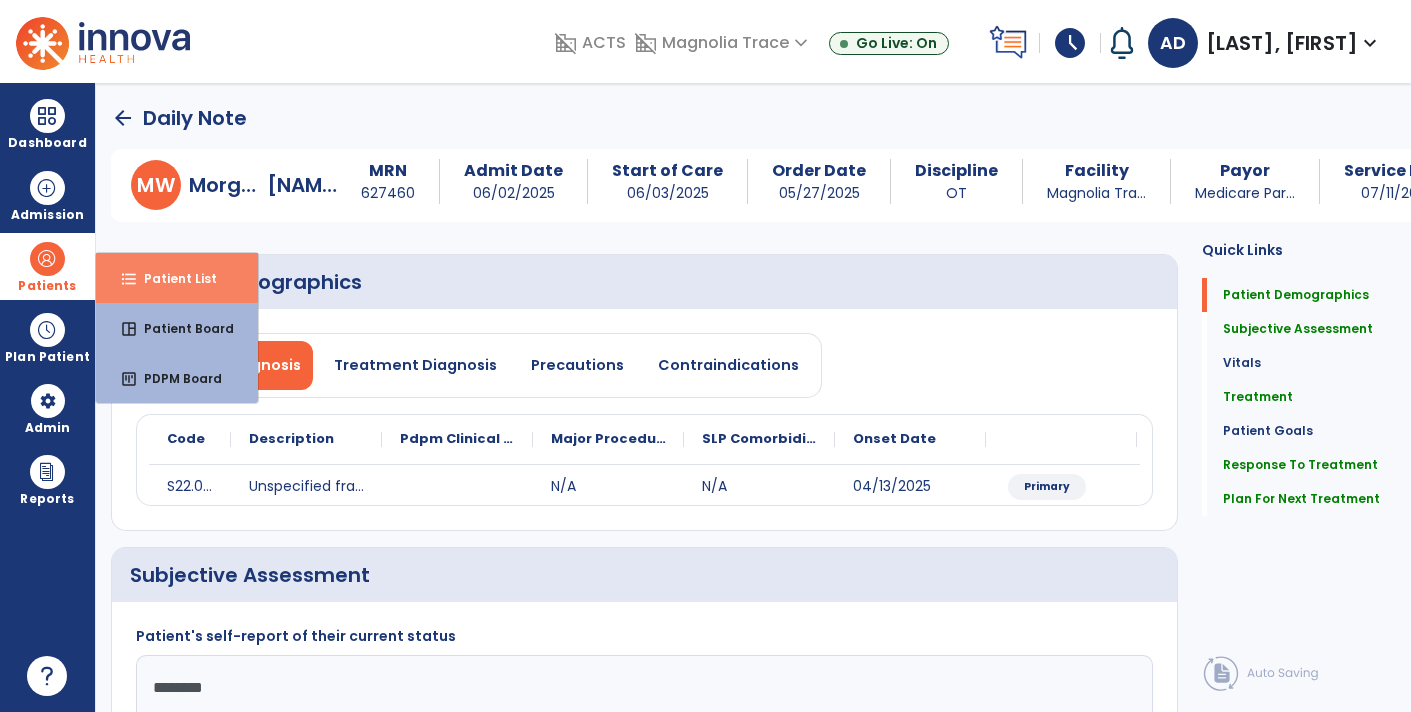 click on "Patient List" at bounding box center [172, 278] 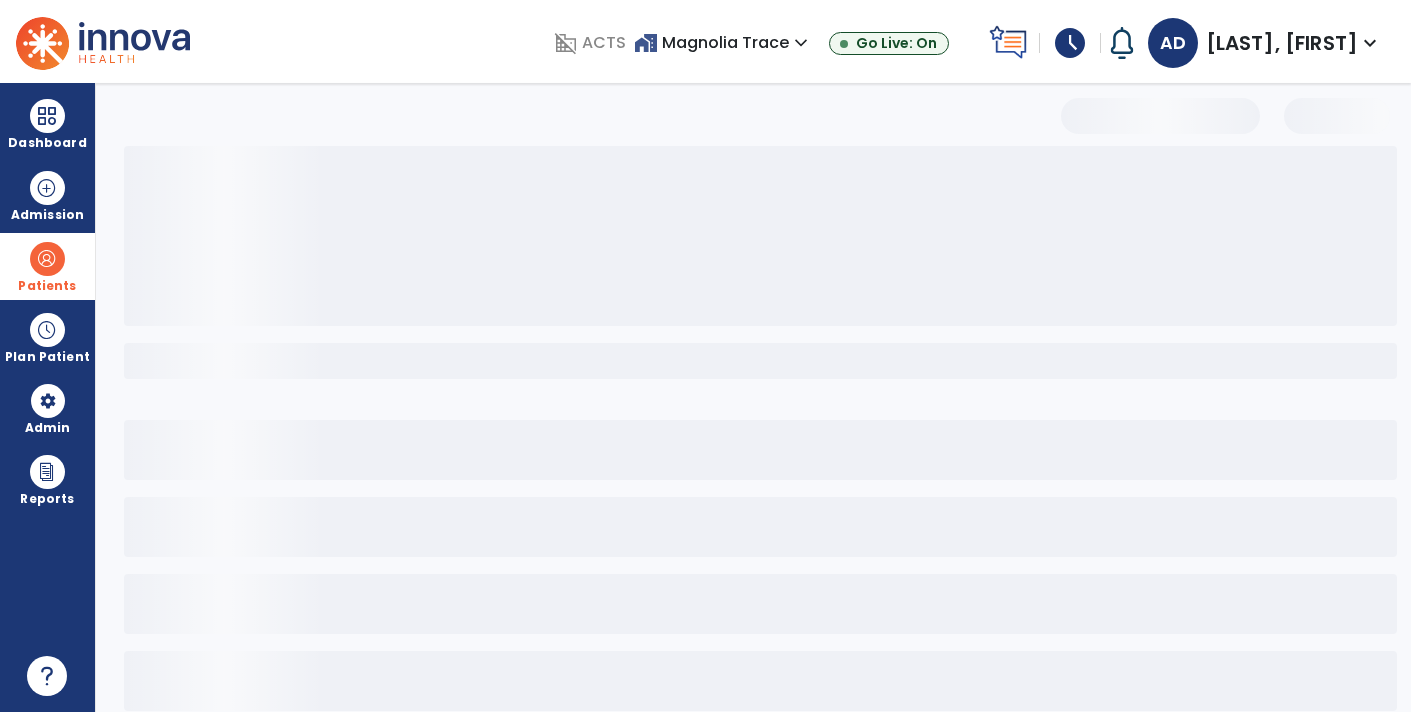 select on "***" 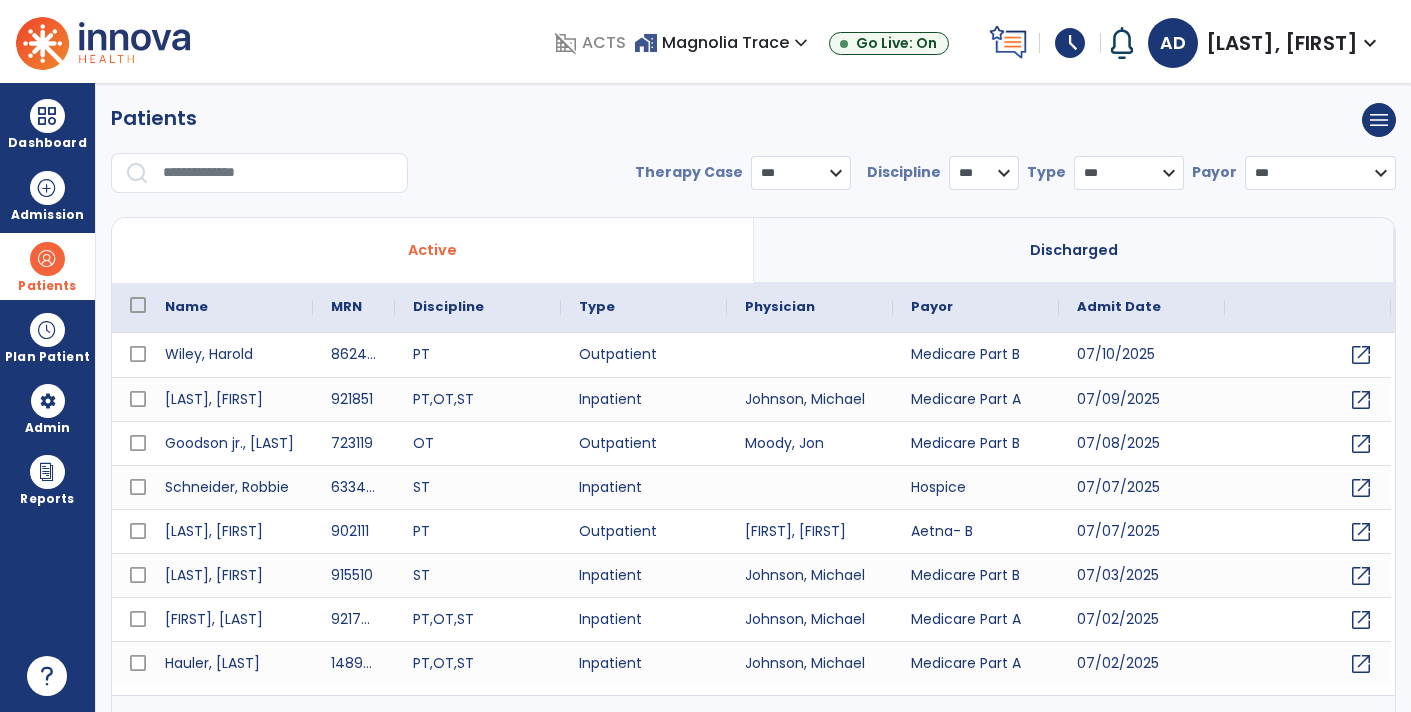click at bounding box center [278, 173] 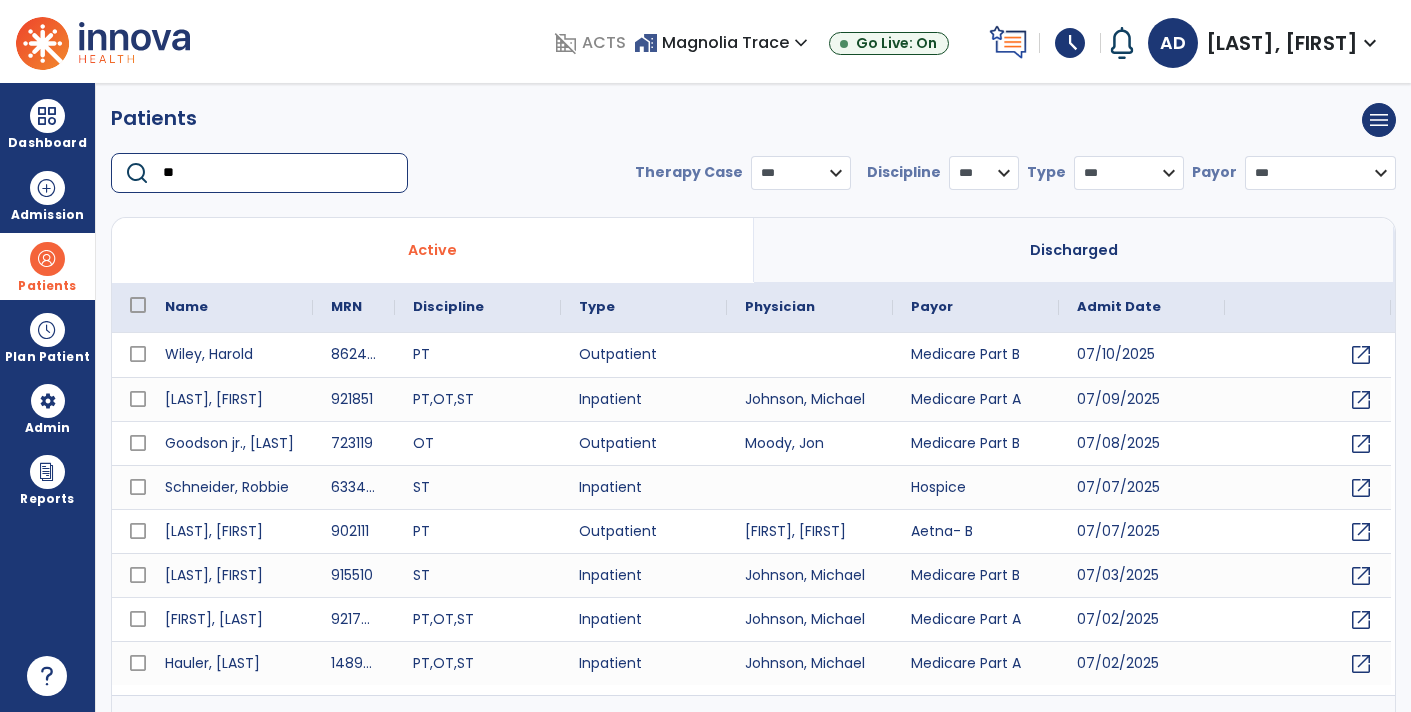 type on "*" 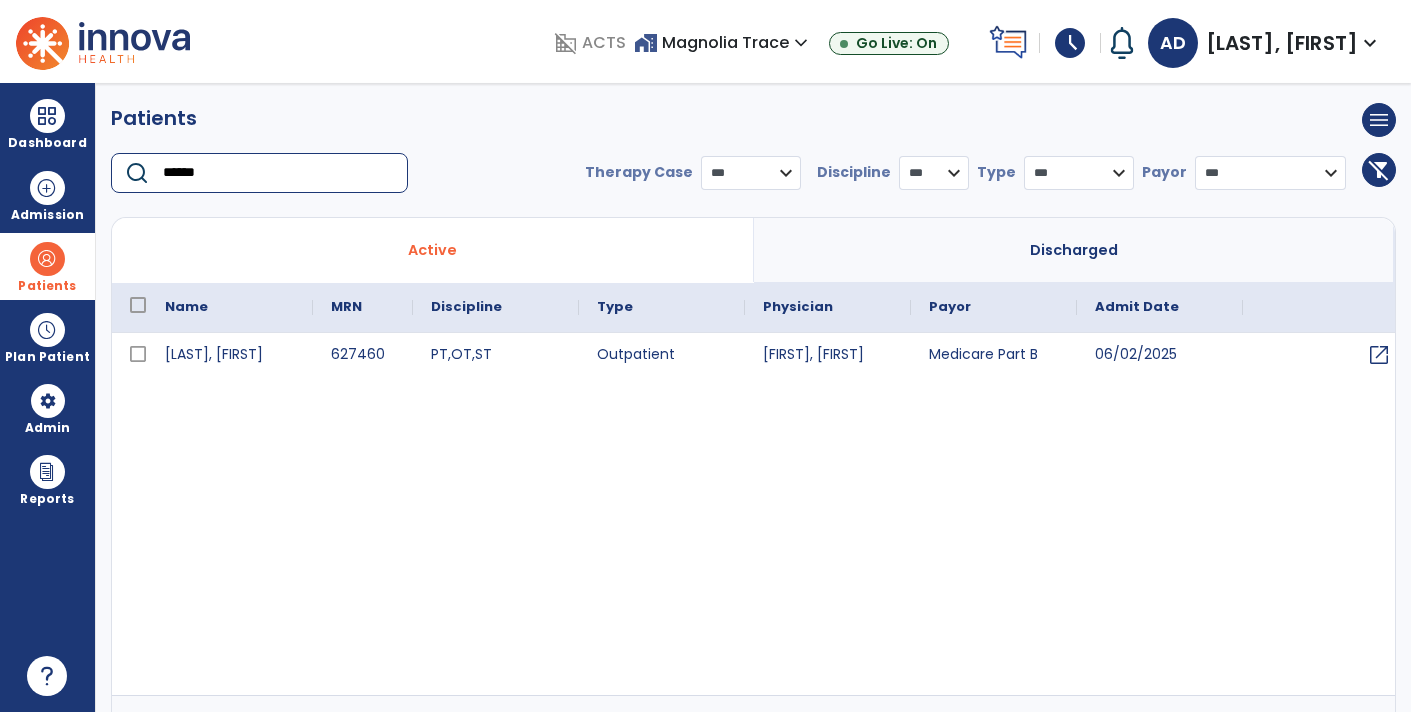 type on "******" 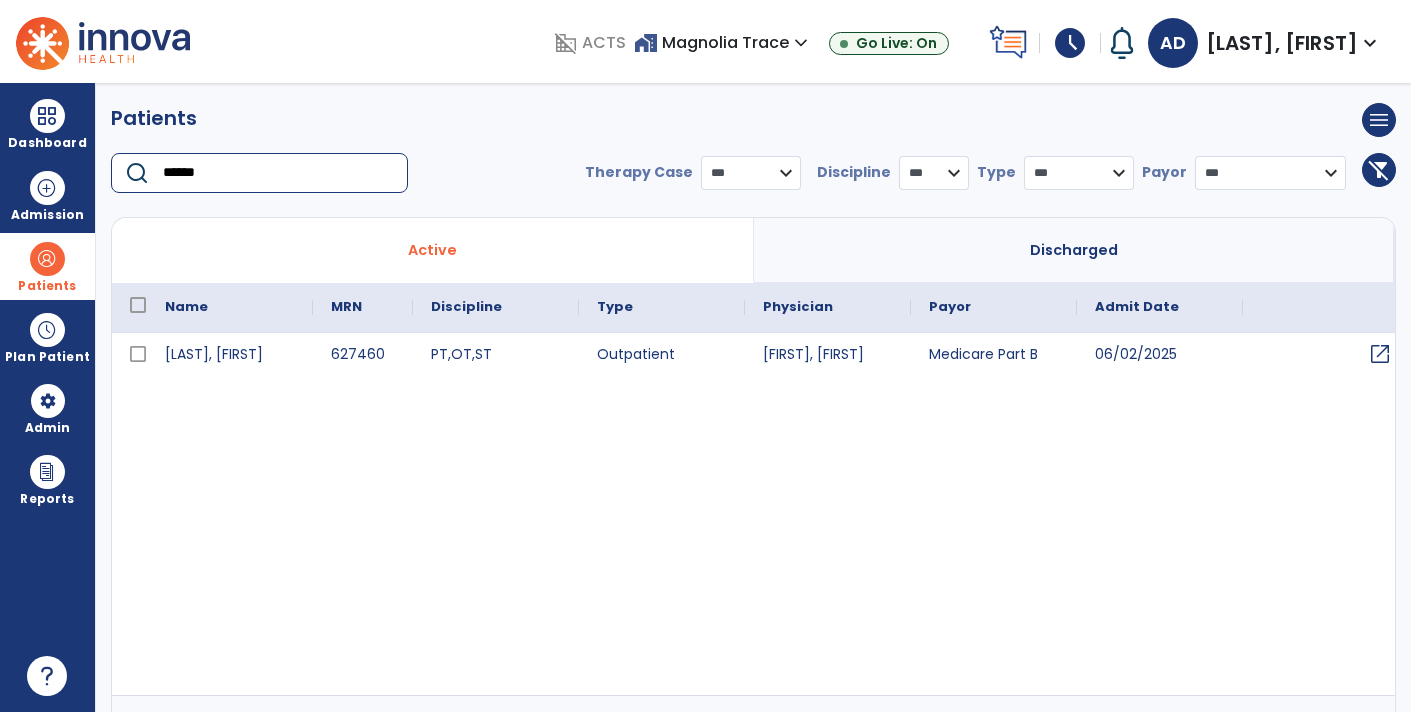 click on "open_in_new" at bounding box center (1380, 354) 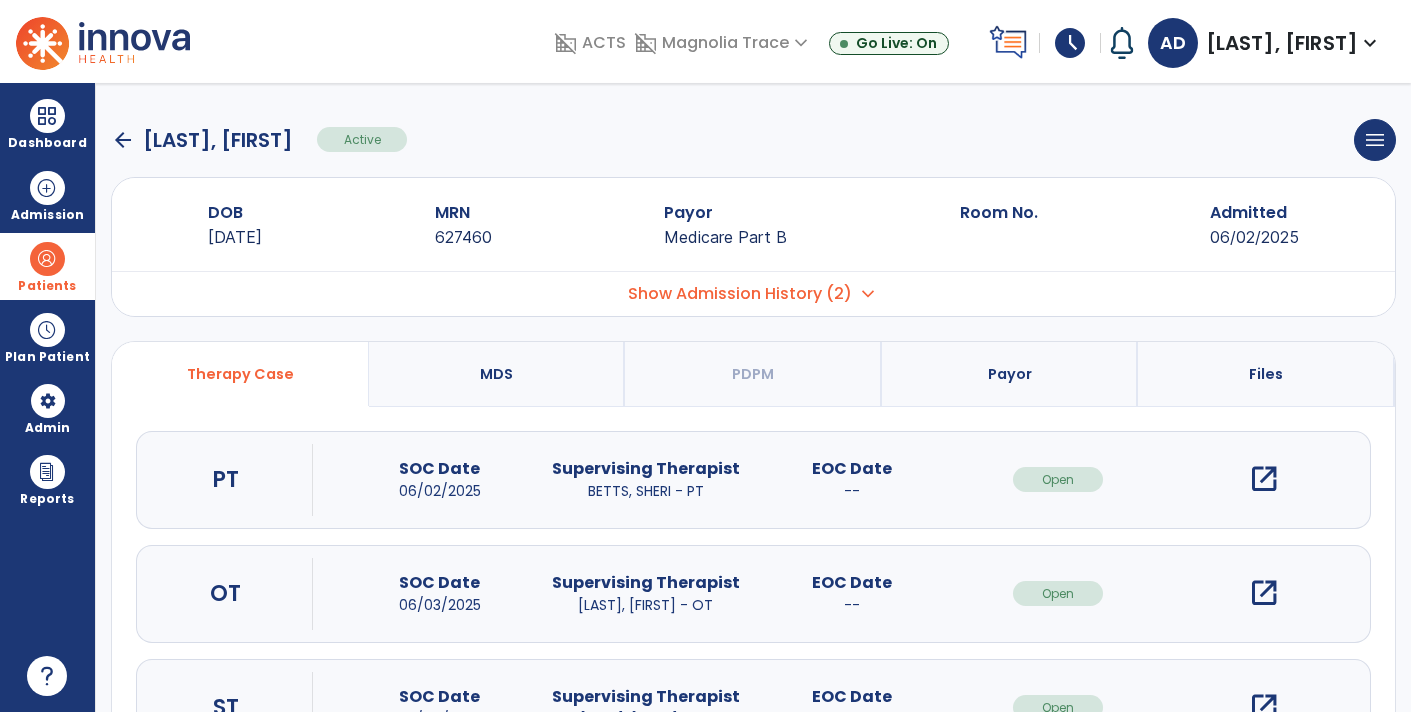 click on "open_in_new" at bounding box center (1264, 593) 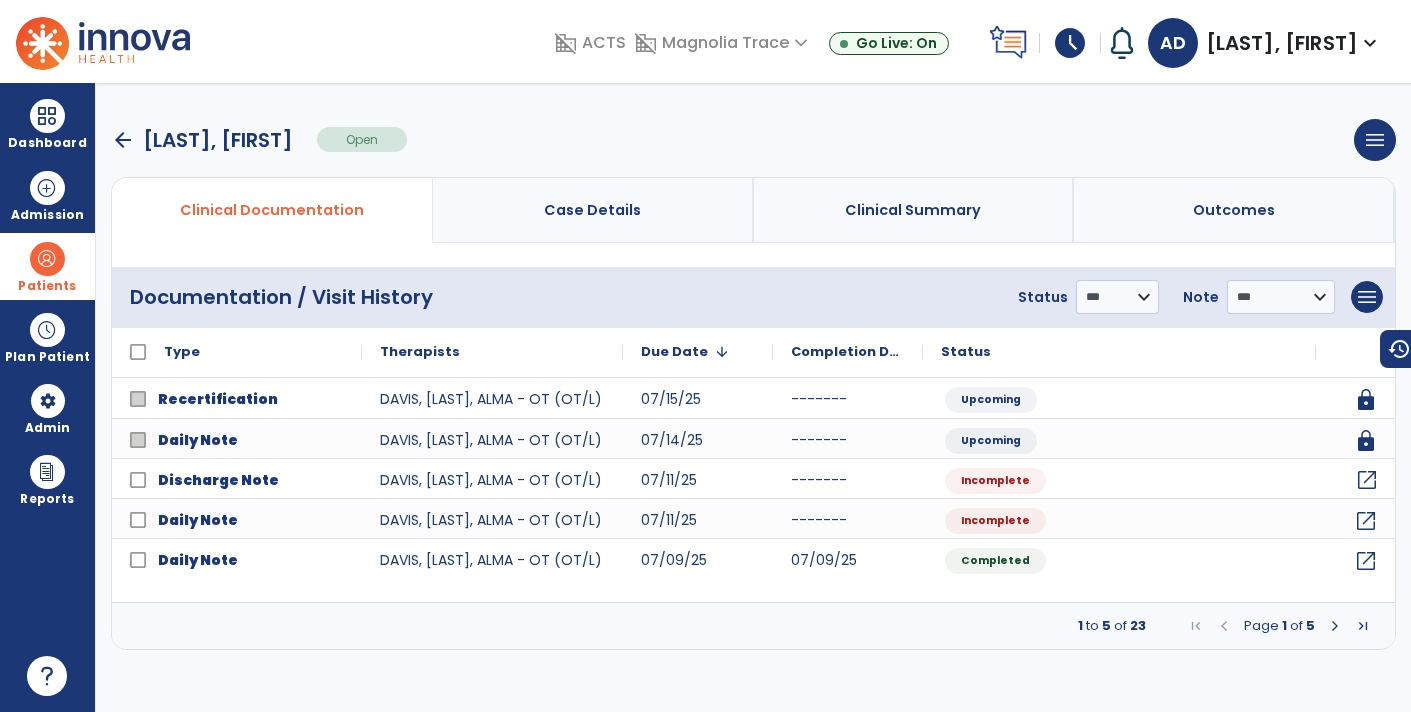 click on "open_in_new" 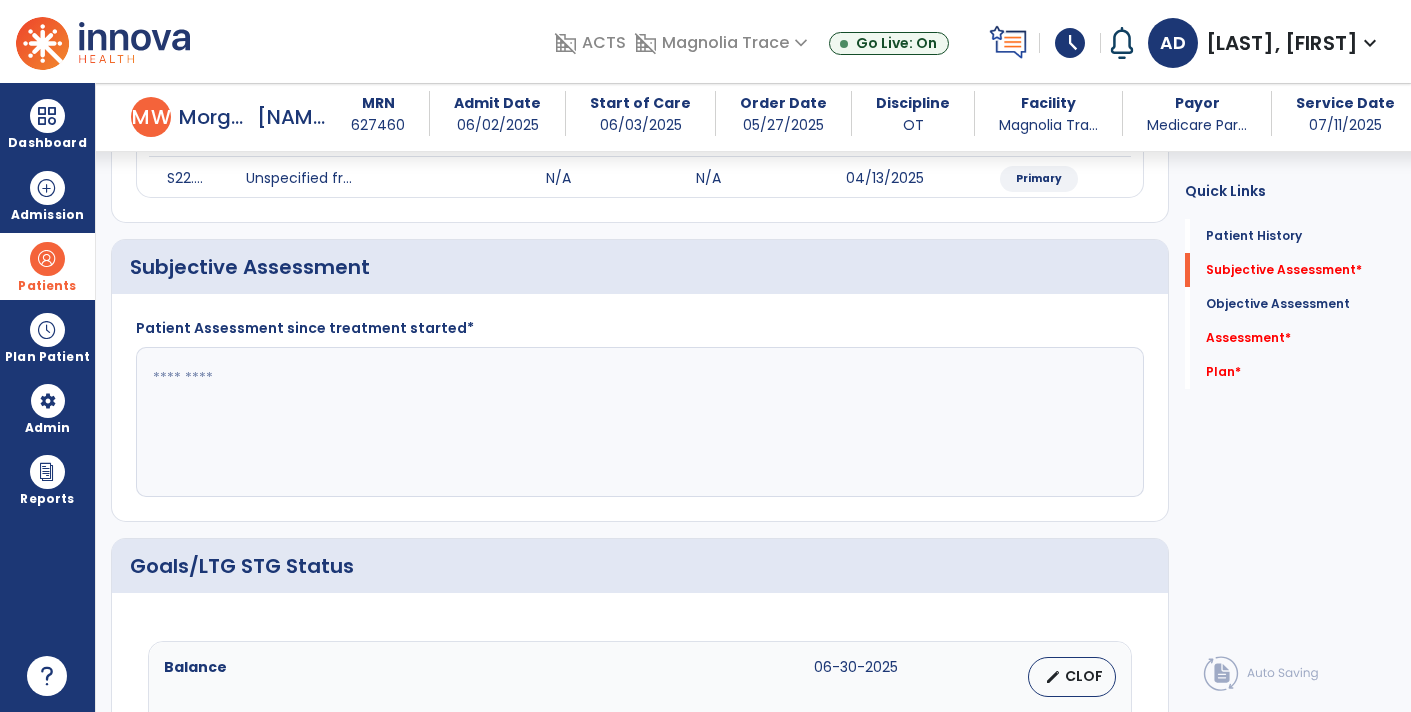 scroll, scrollTop: 274, scrollLeft: 0, axis: vertical 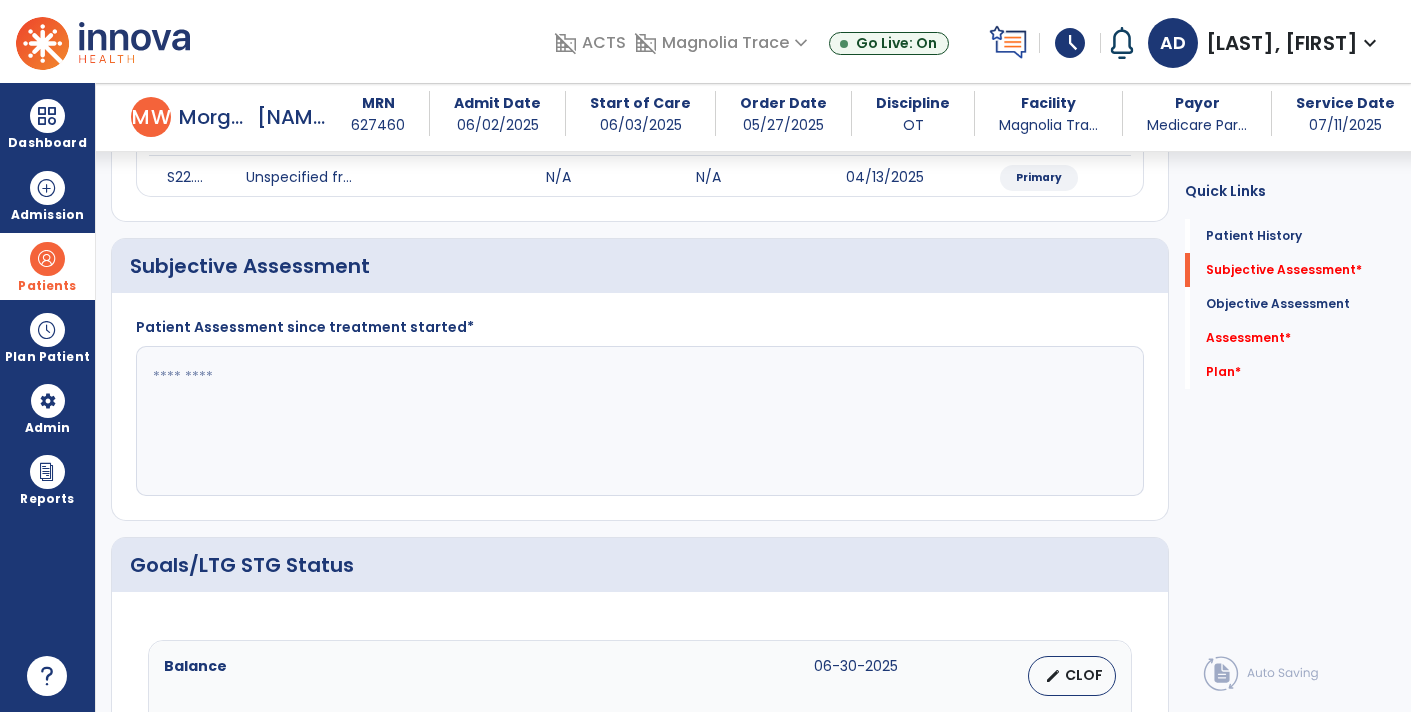 click 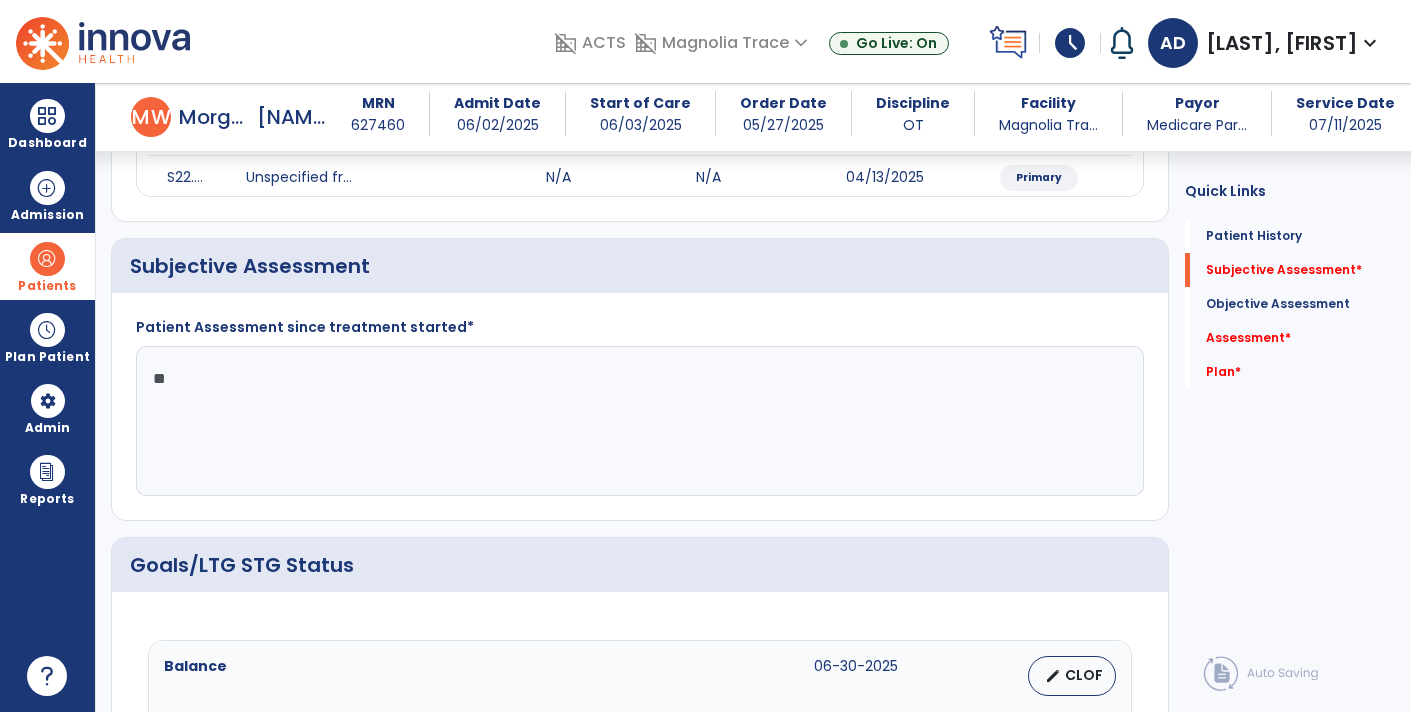 type on "*" 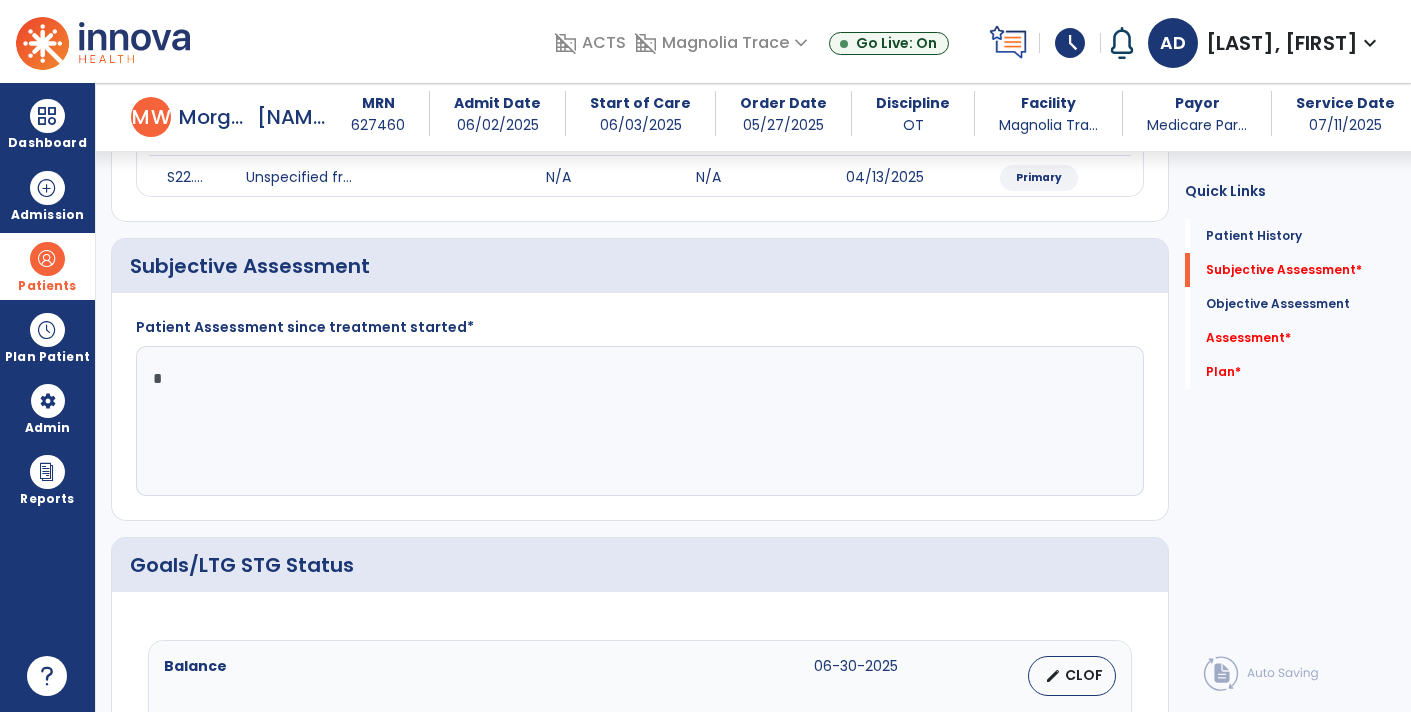 type 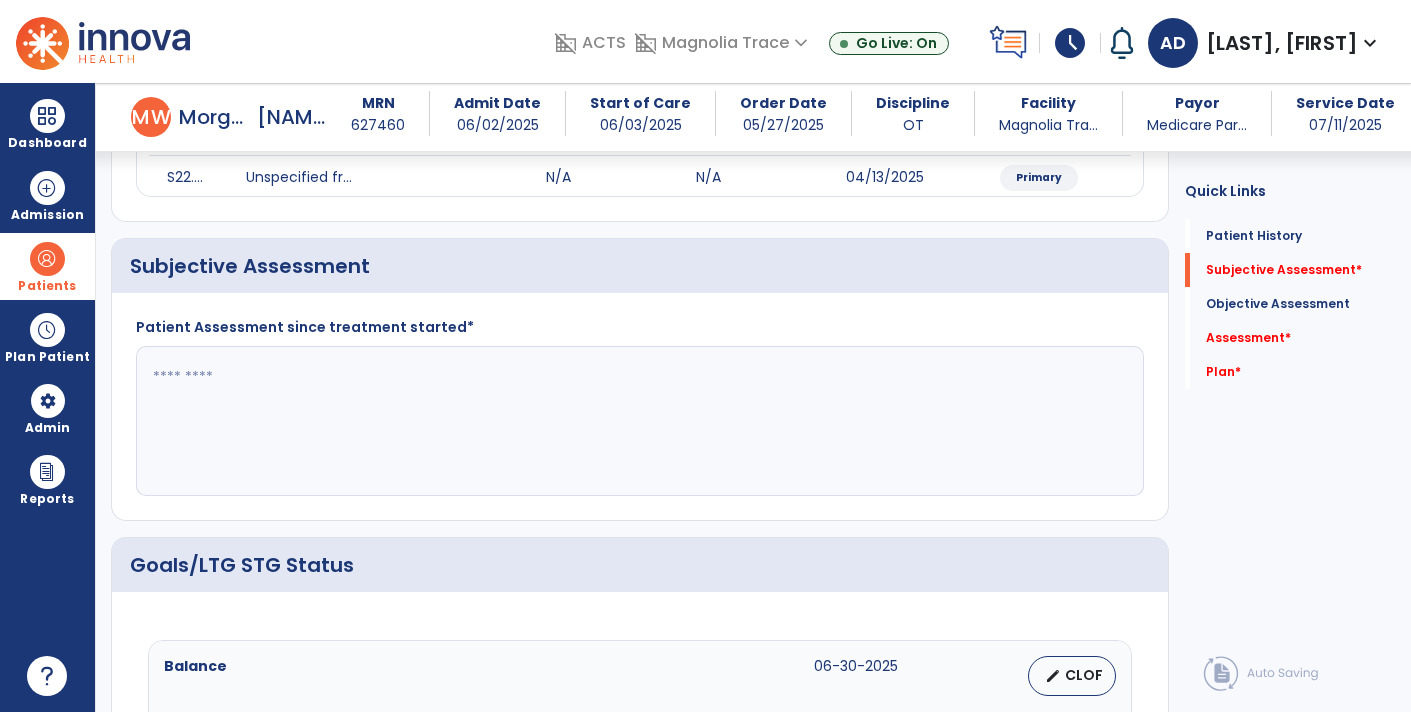 click 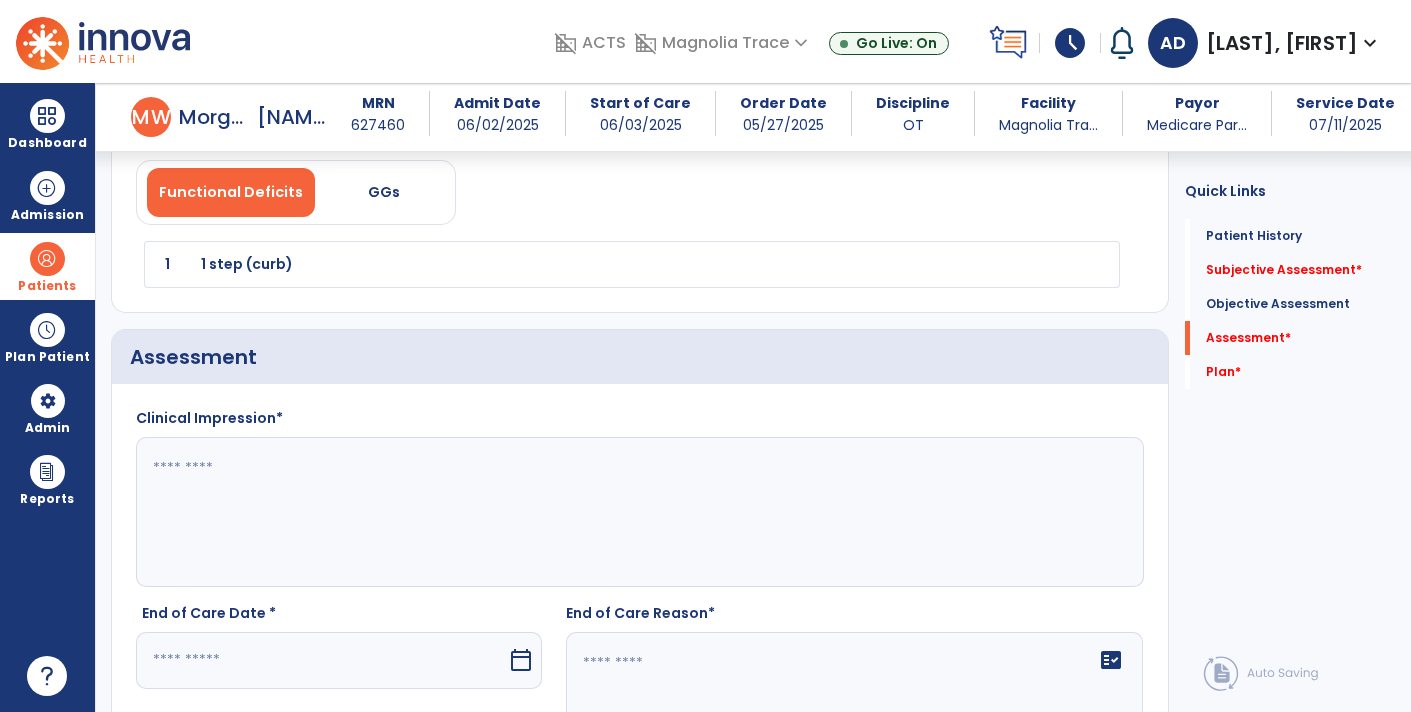scroll, scrollTop: 1935, scrollLeft: 0, axis: vertical 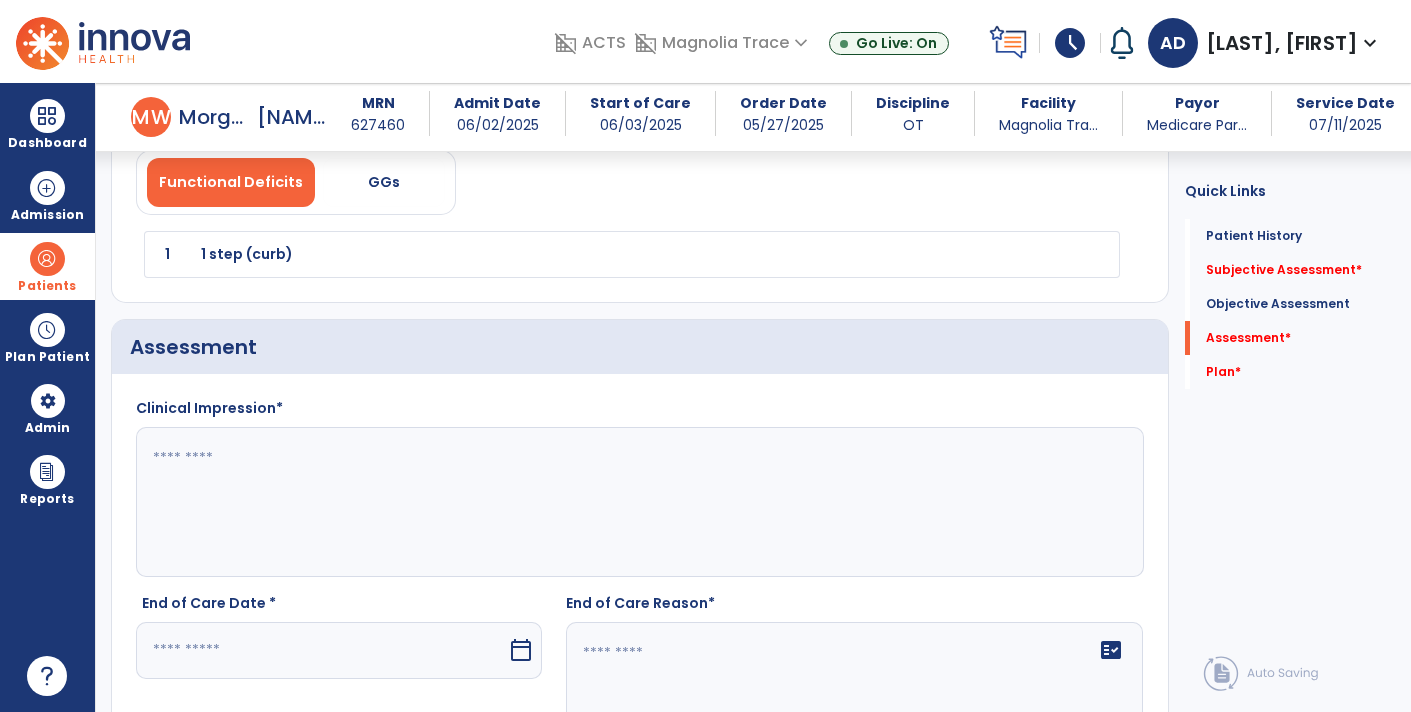 click 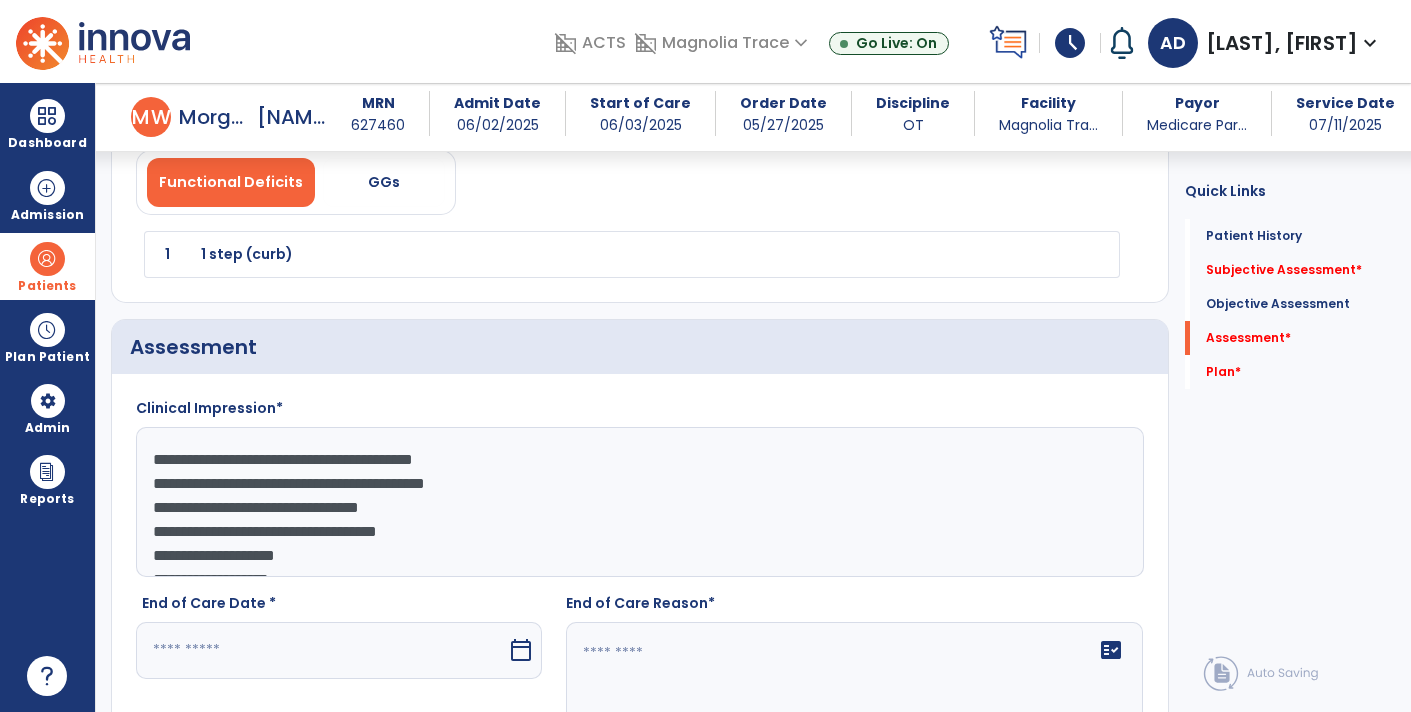 scroll, scrollTop: 39, scrollLeft: 0, axis: vertical 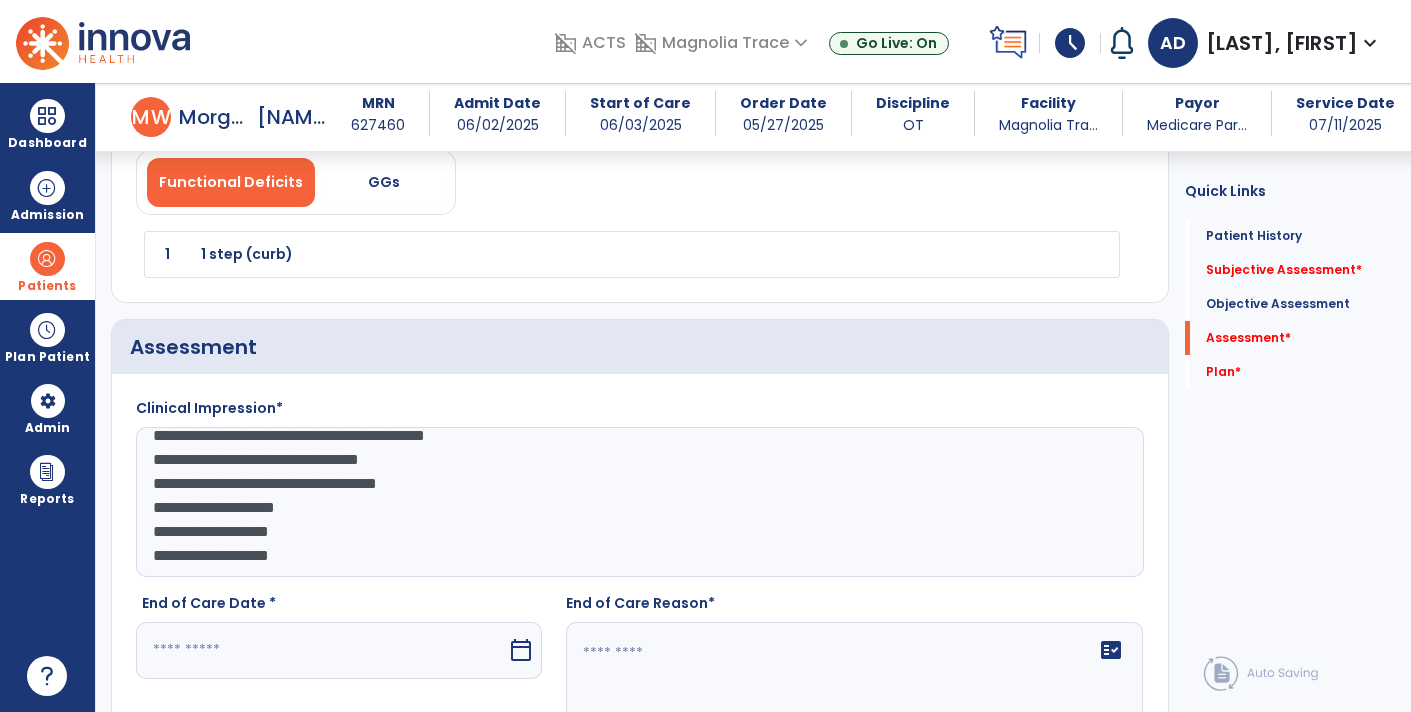 type on "**********" 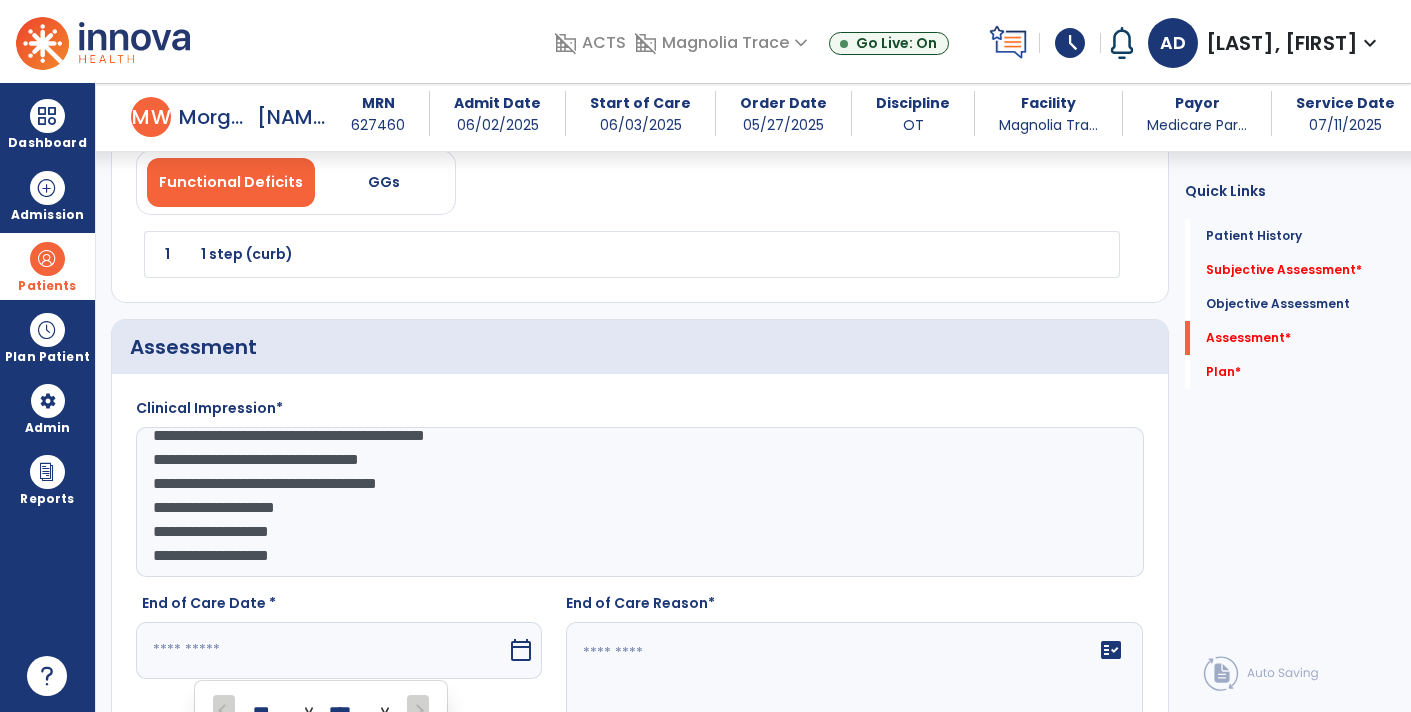 click on "fact_check" 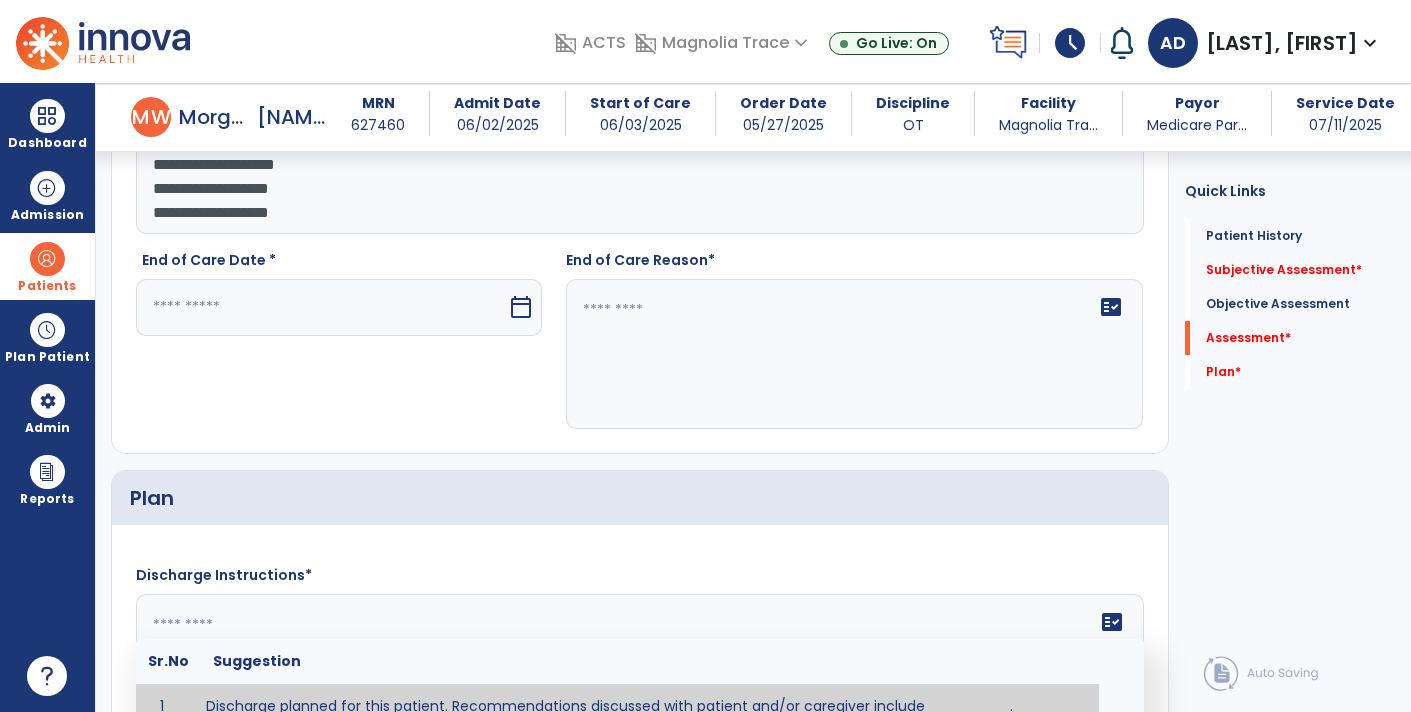 scroll, scrollTop: 2277, scrollLeft: 0, axis: vertical 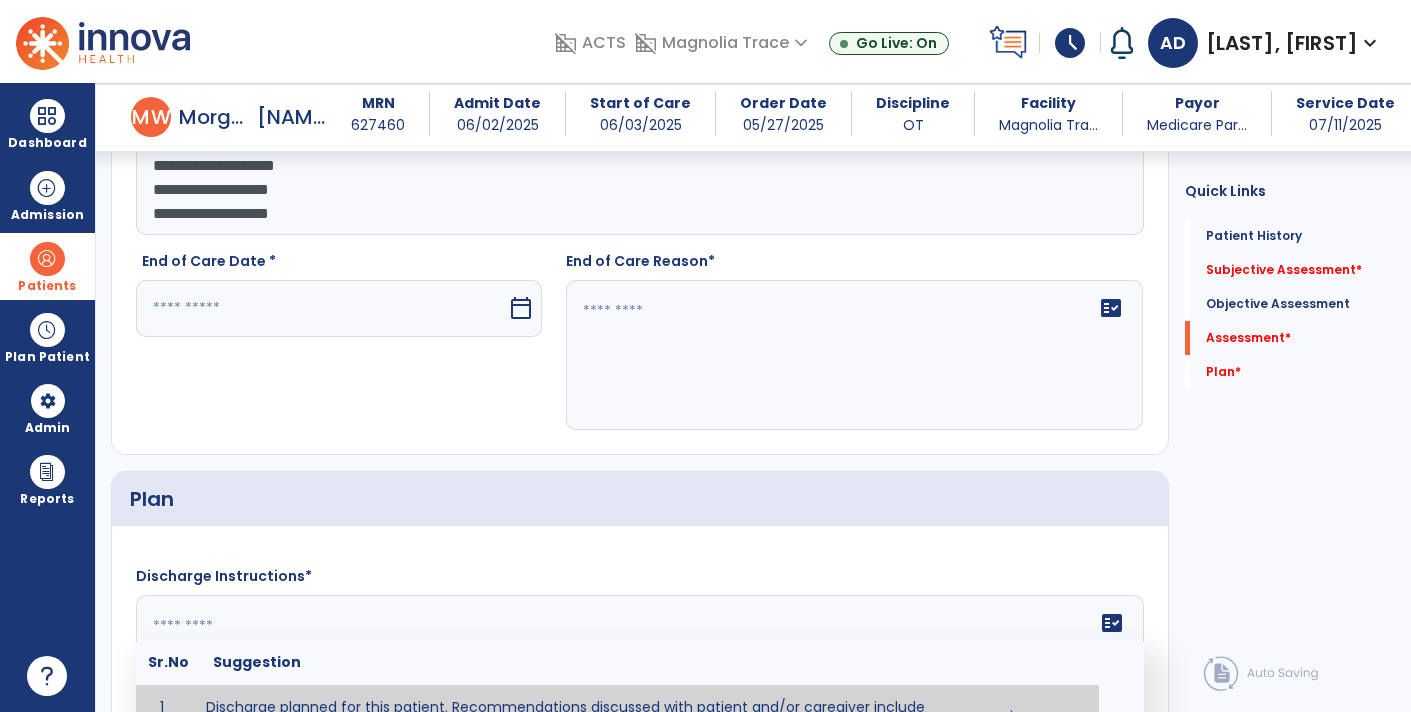 click on "calendar_today" at bounding box center [521, 308] 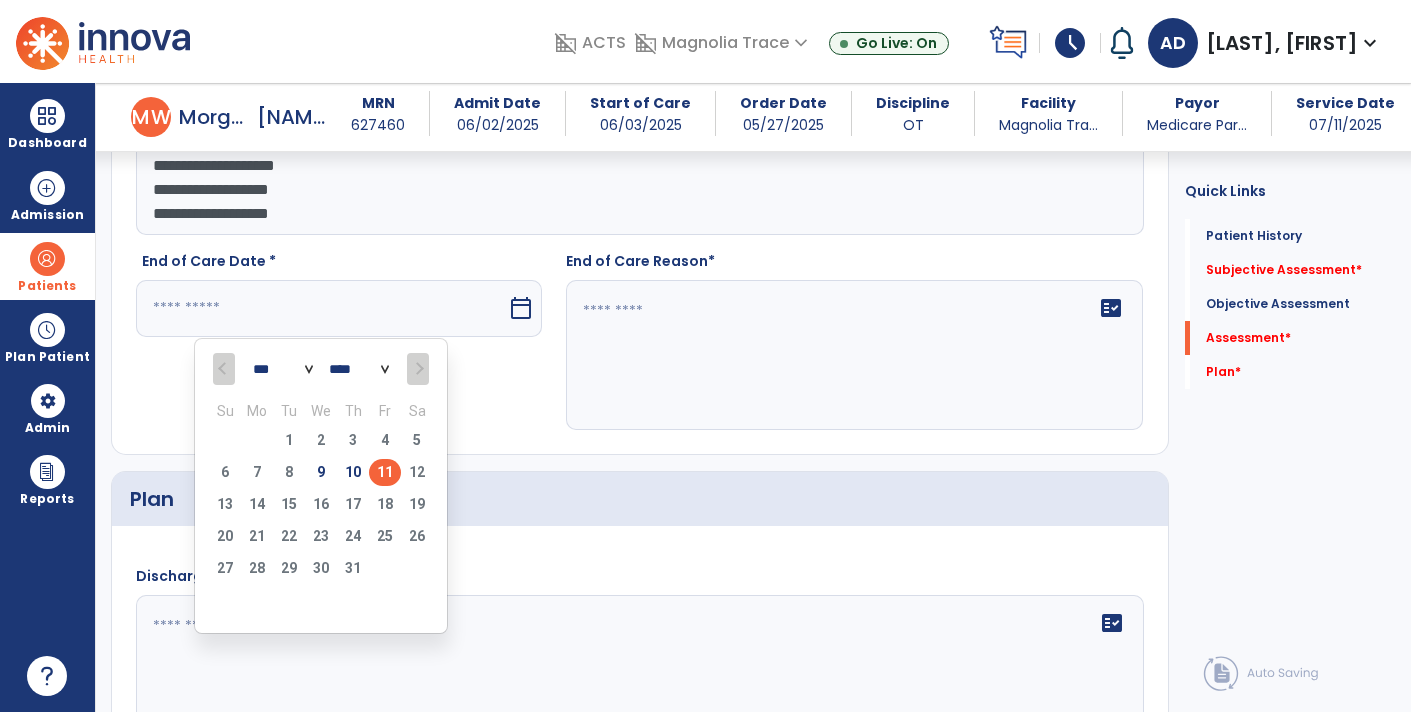 click on "11" at bounding box center (385, 472) 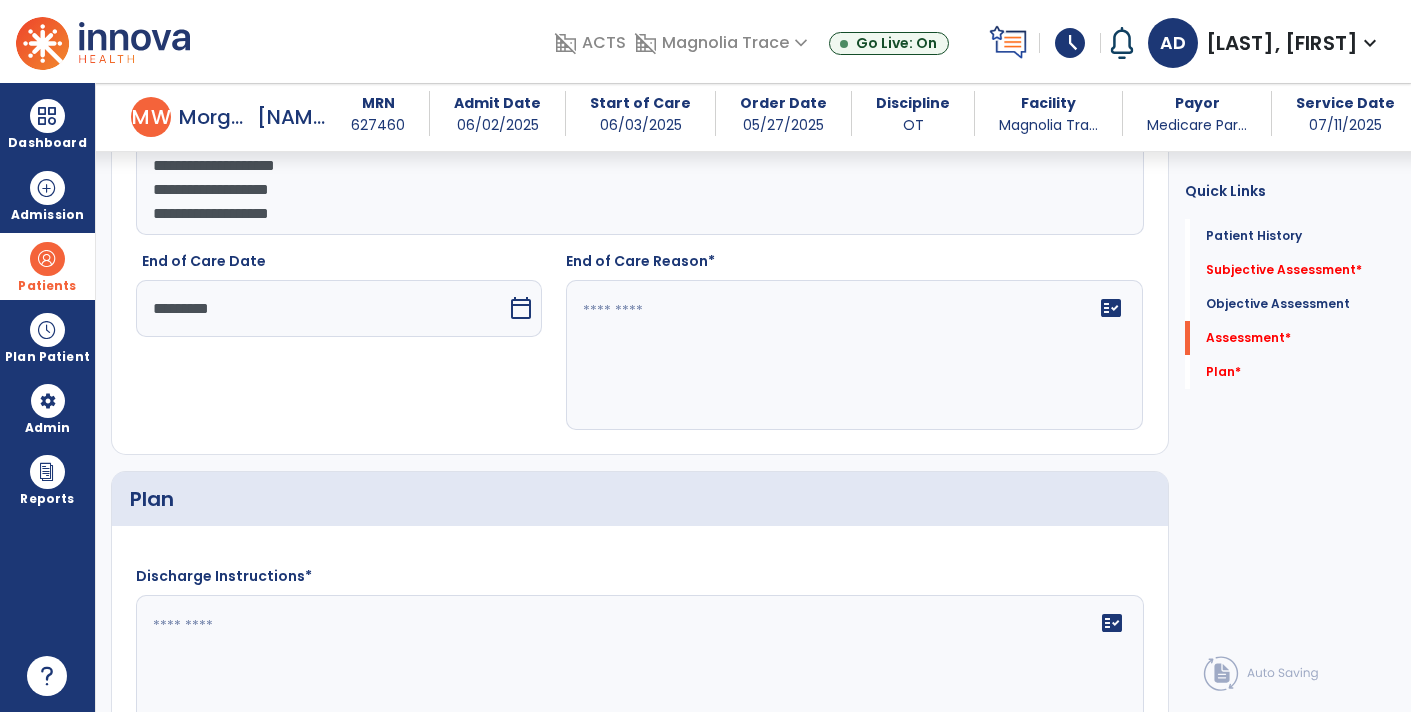 click 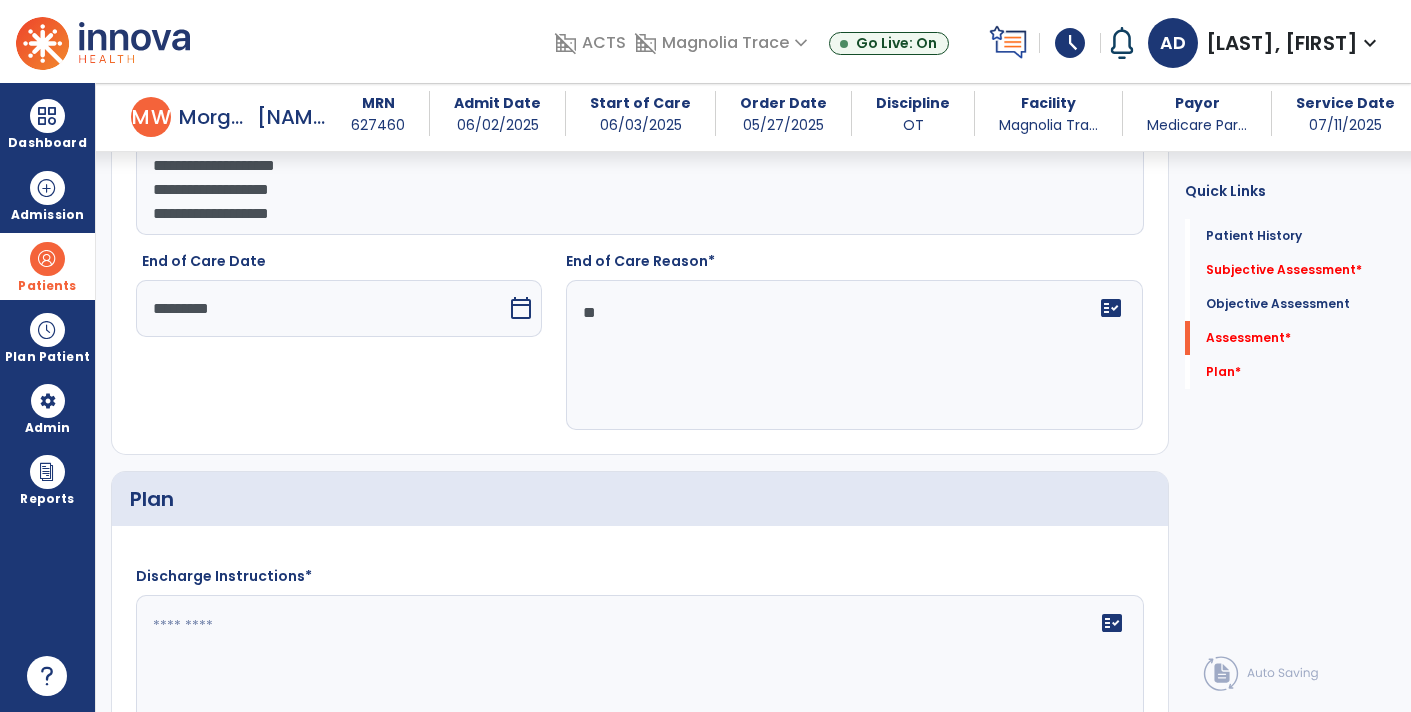 type on "*" 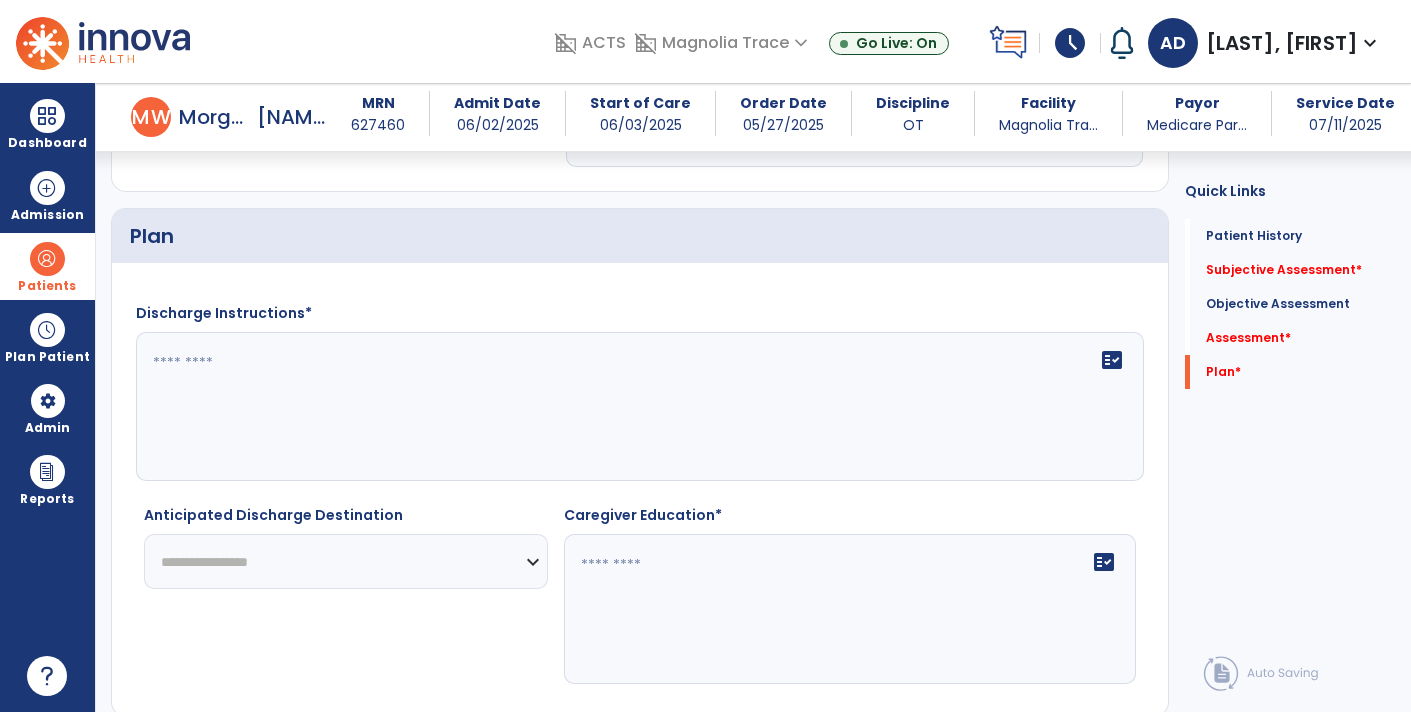 scroll, scrollTop: 2608, scrollLeft: 0, axis: vertical 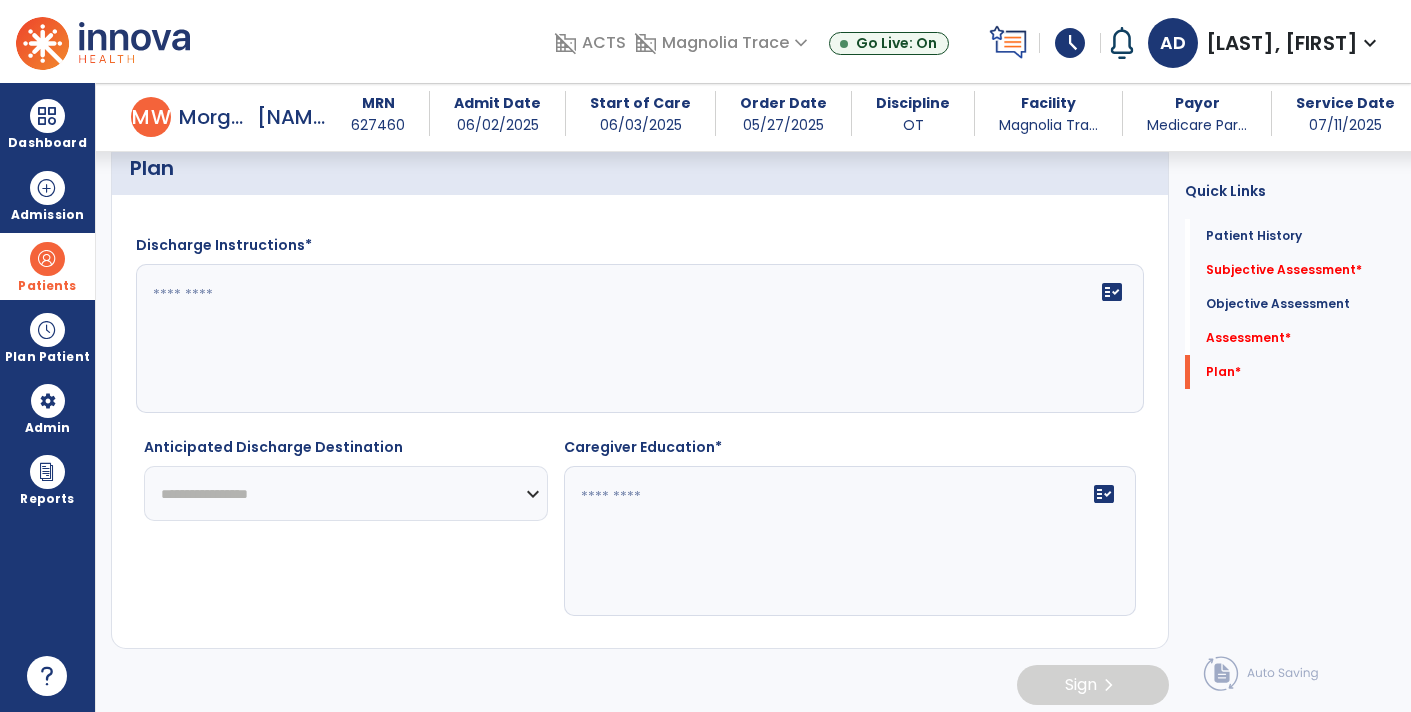 type on "**********" 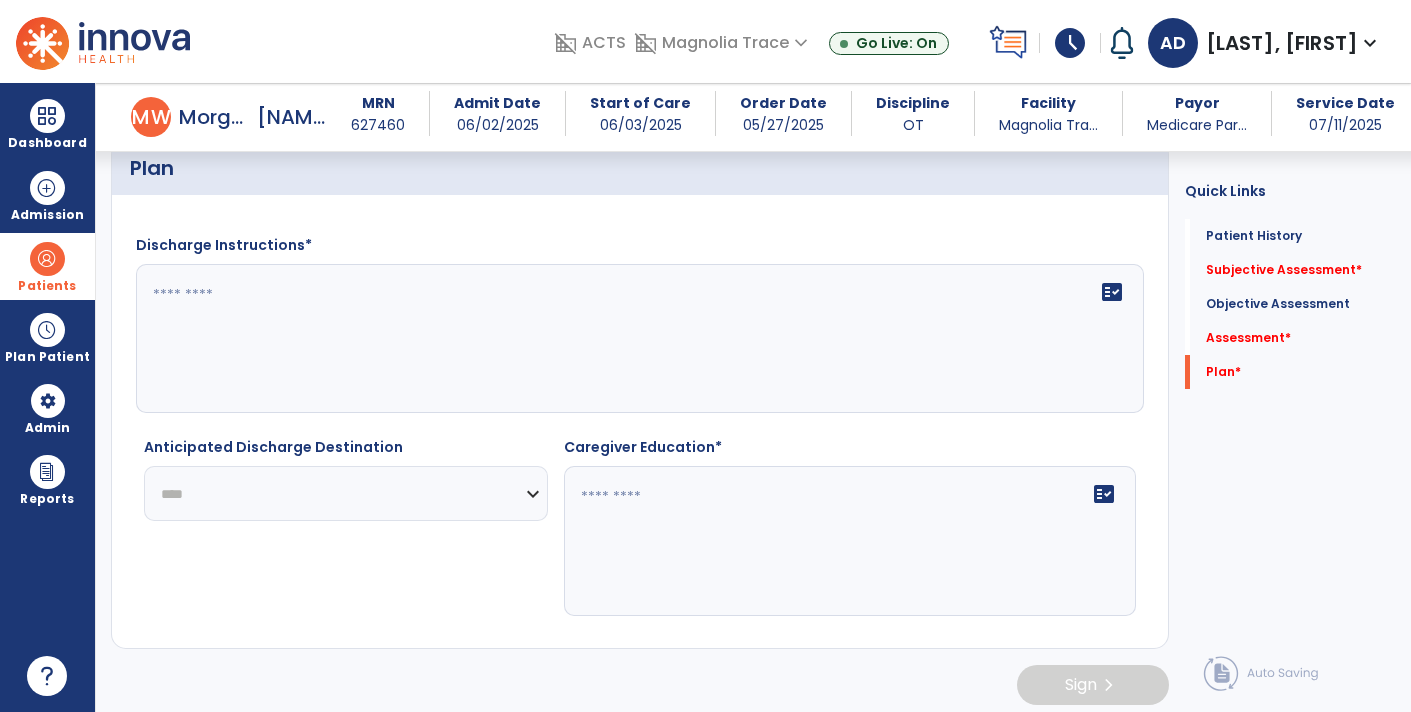 click on "**********" 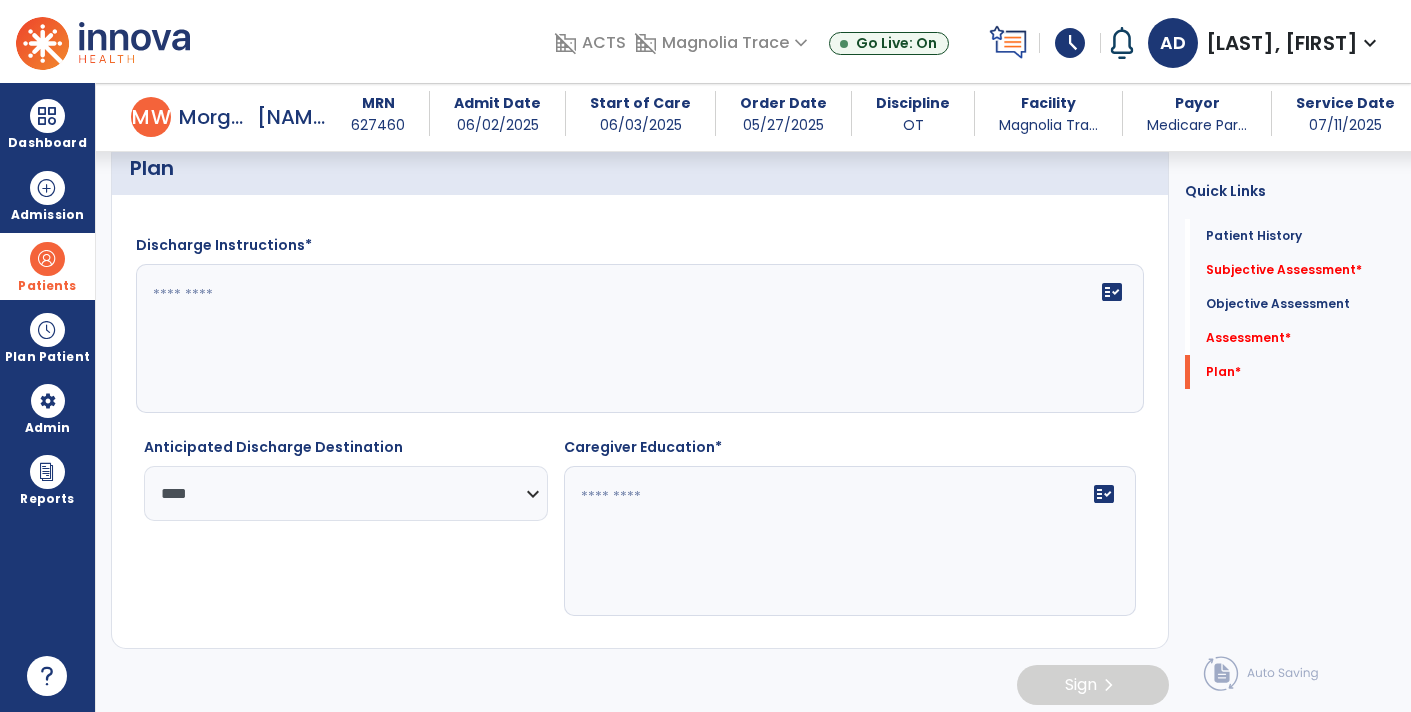 click 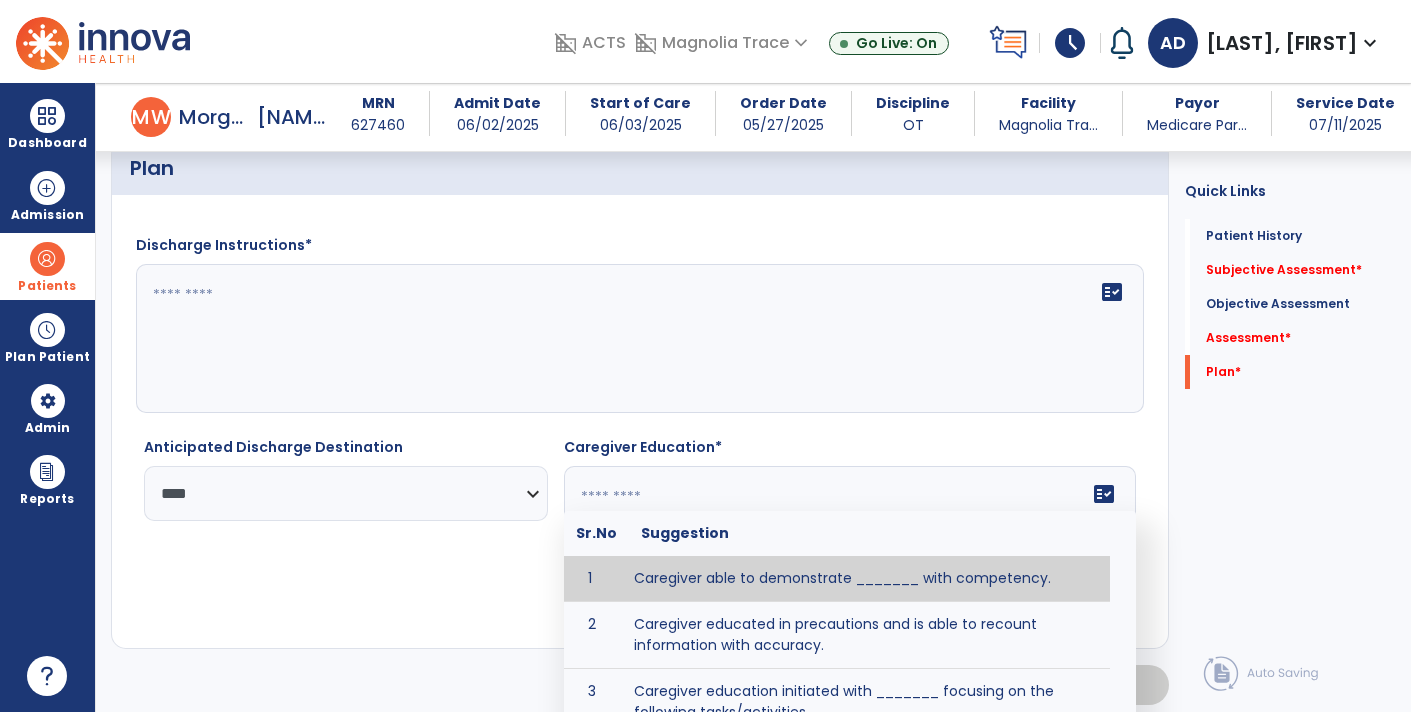 click on "fact_check" 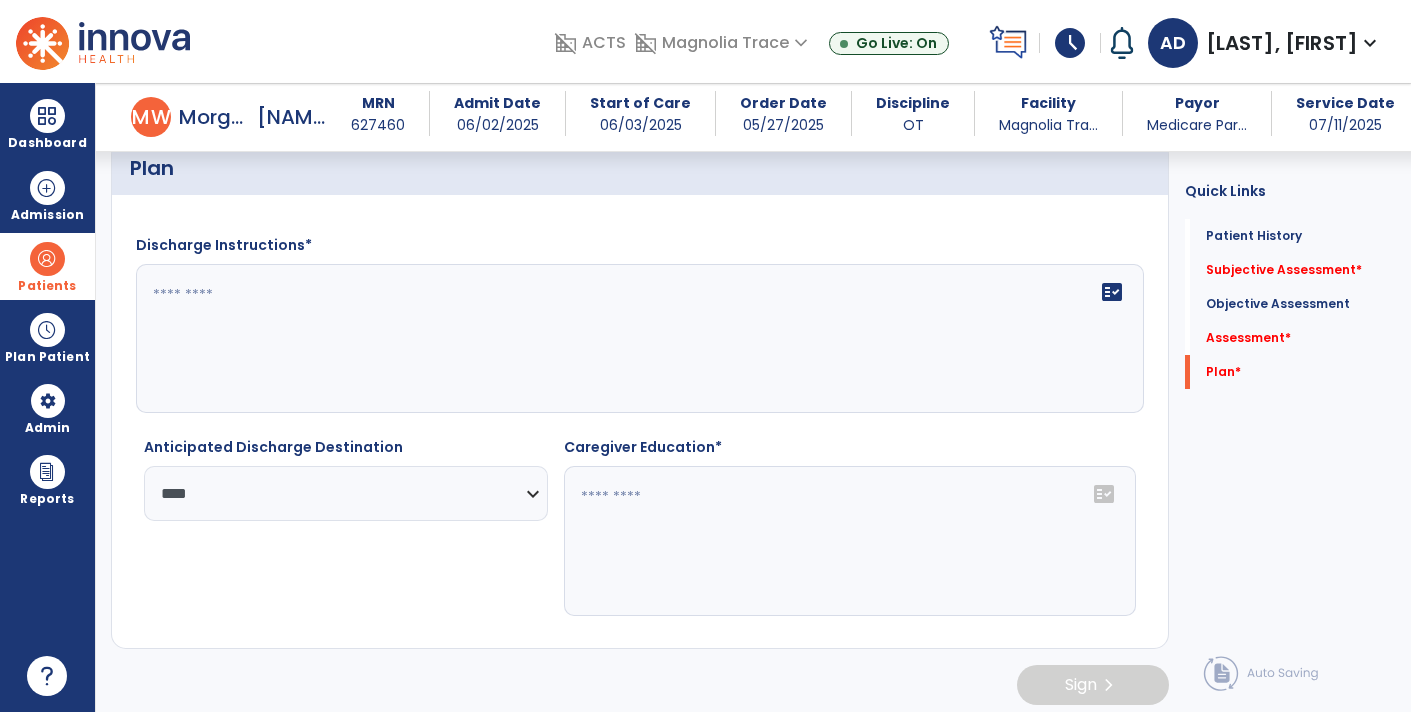 click 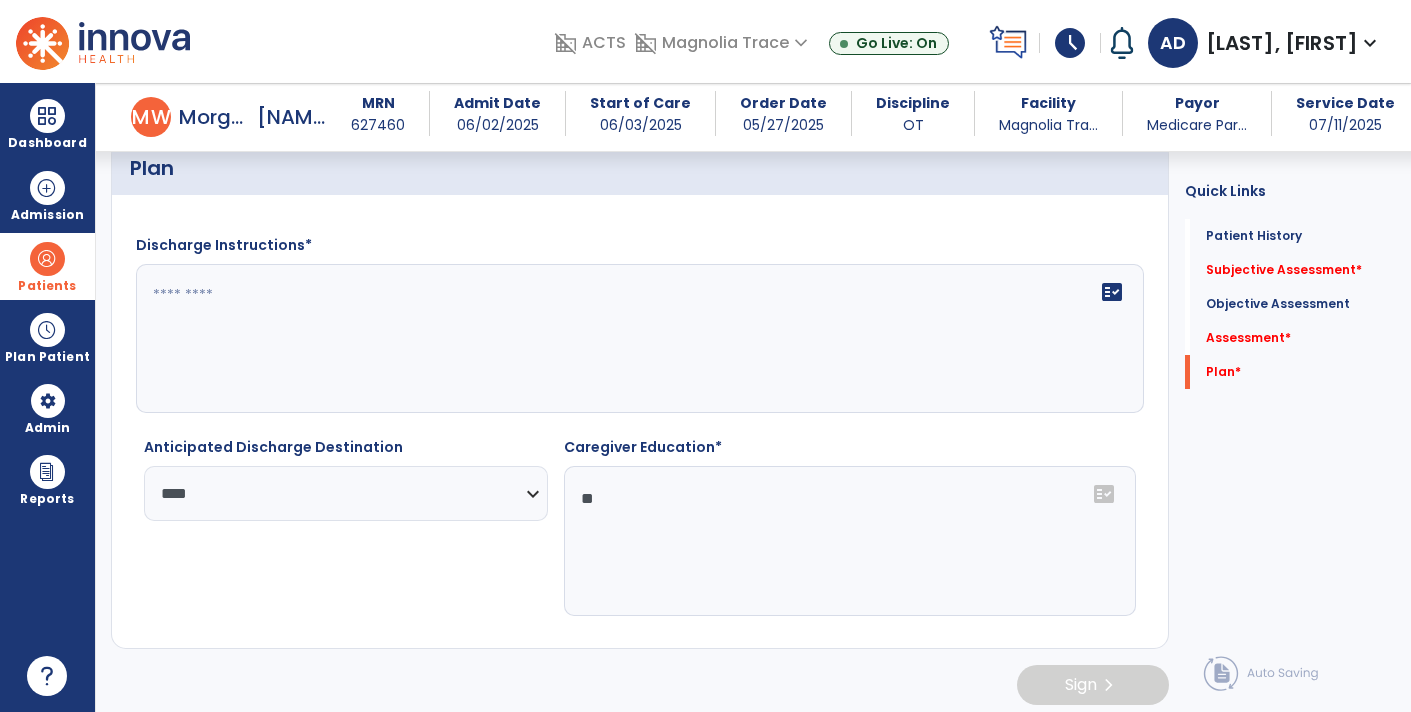 type on "*" 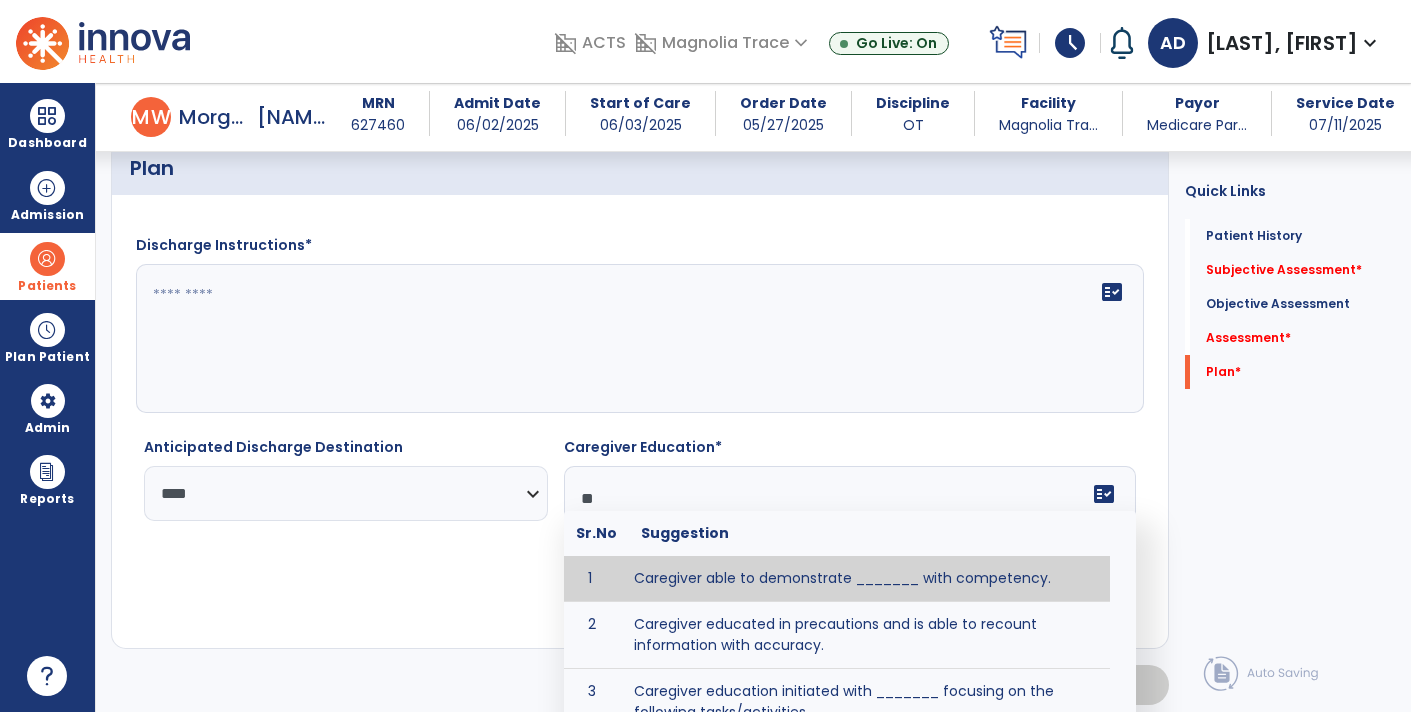 type on "***" 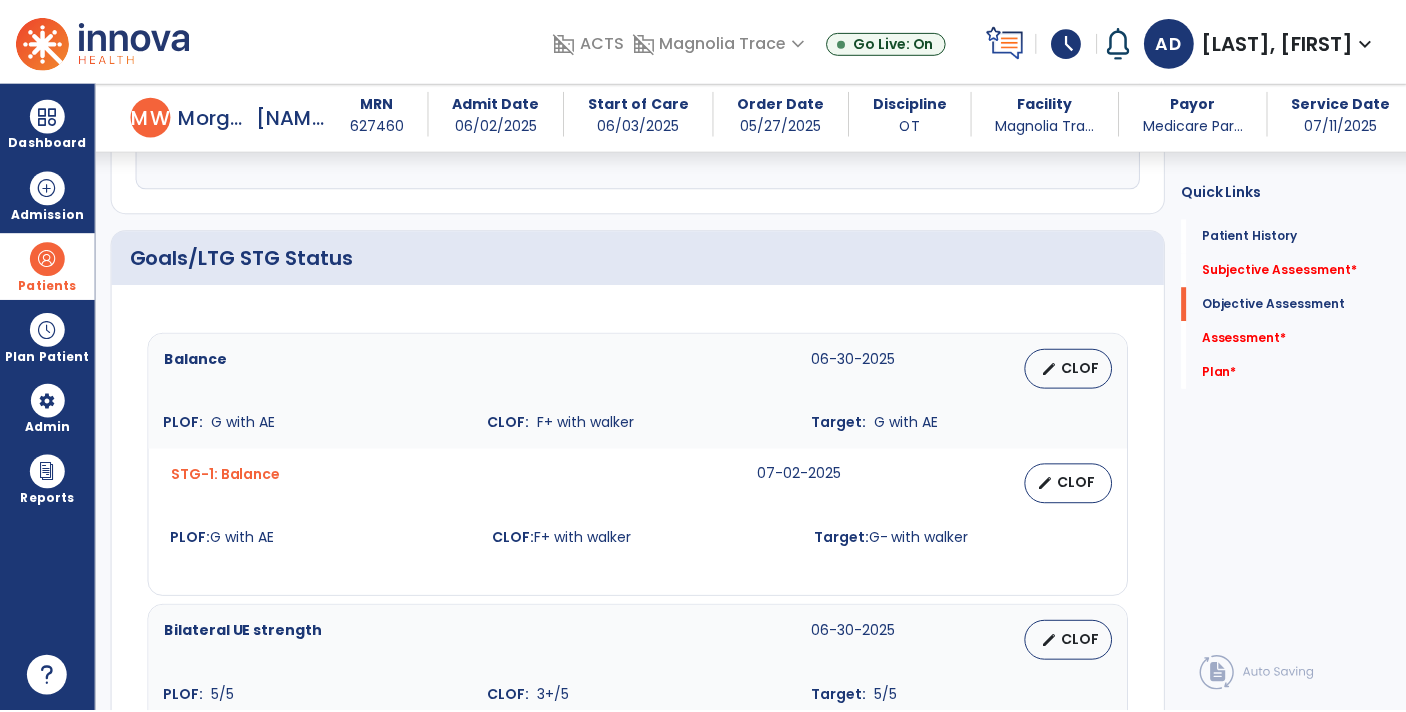 scroll, scrollTop: 599, scrollLeft: 0, axis: vertical 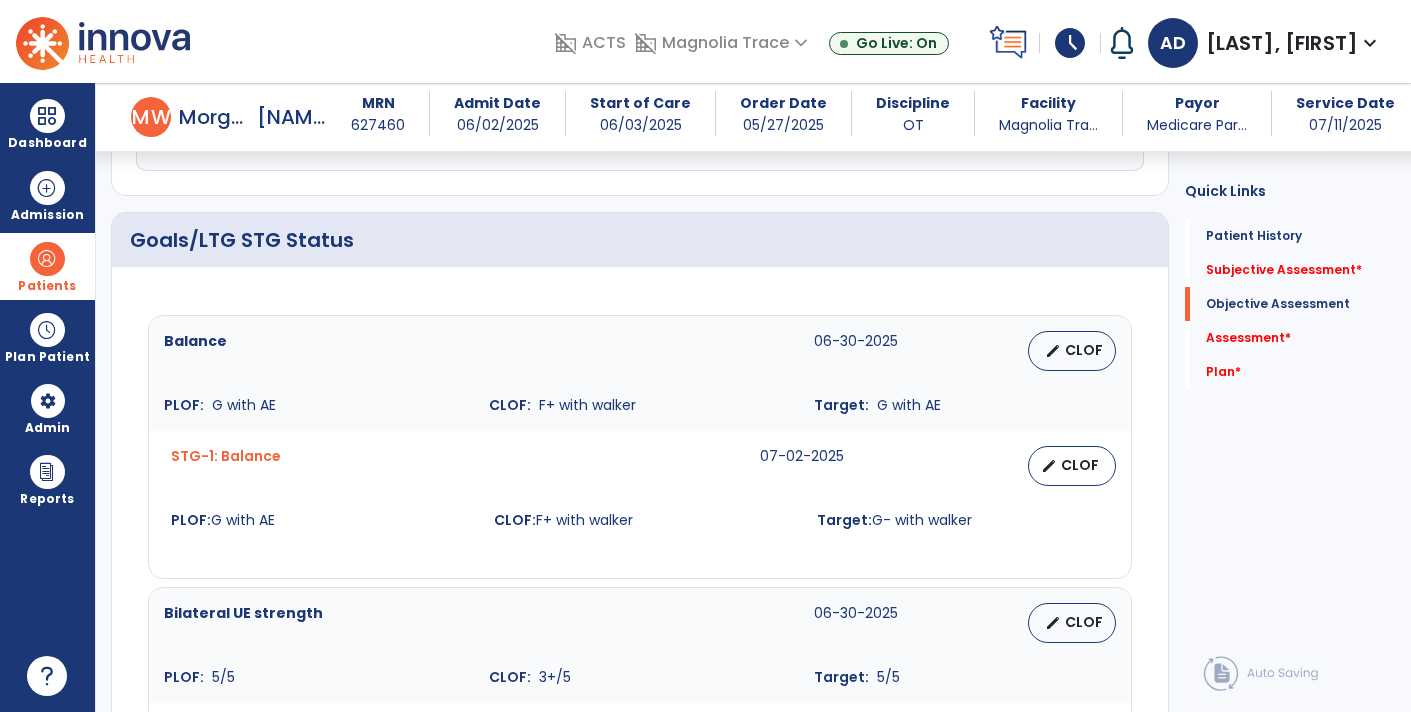 type on "**********" 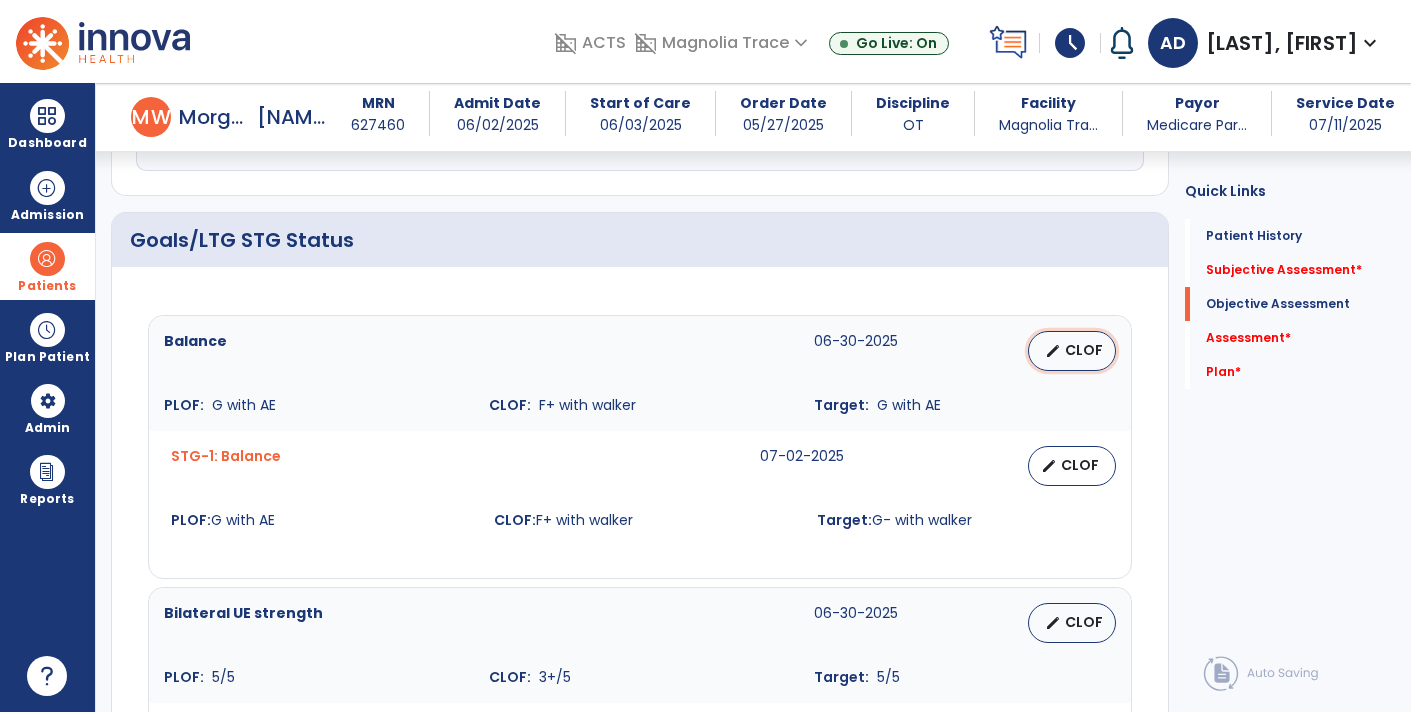 click on "CLOF" at bounding box center (1084, 350) 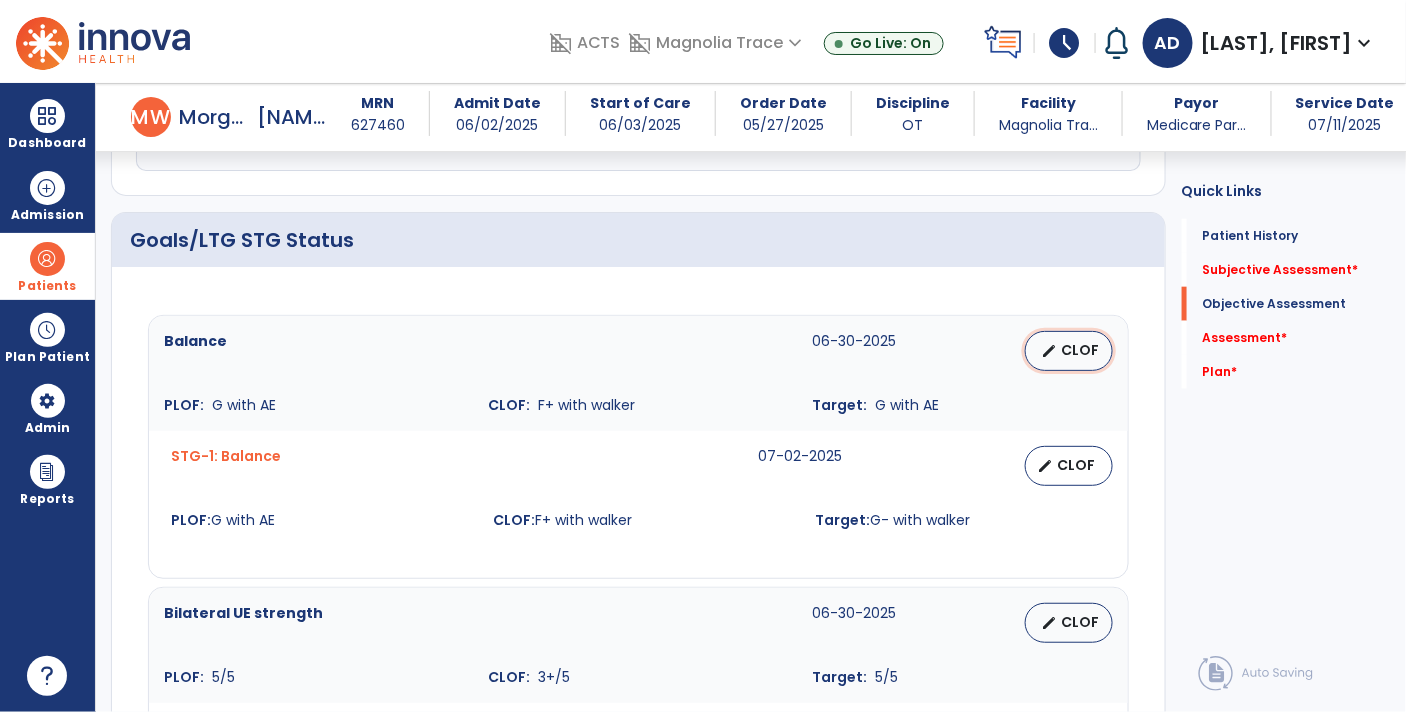 select on "********" 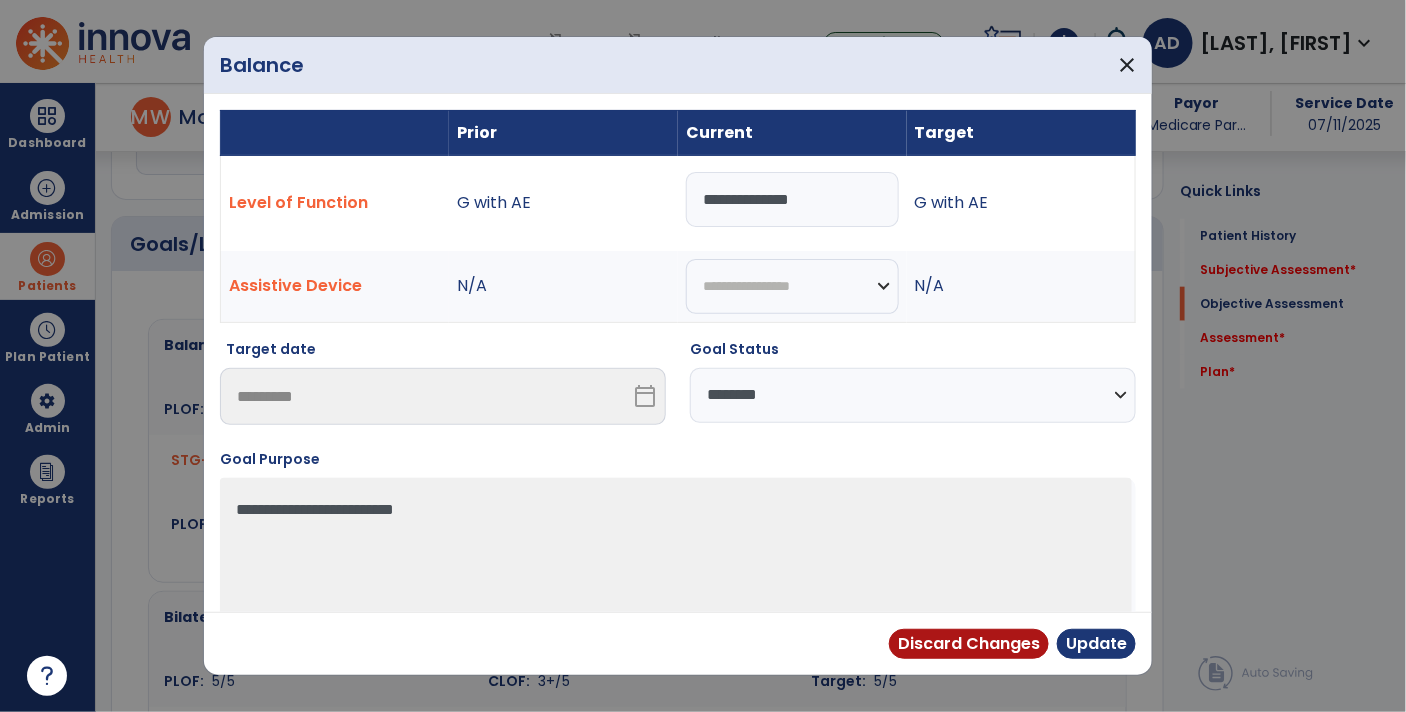 scroll, scrollTop: 599, scrollLeft: 0, axis: vertical 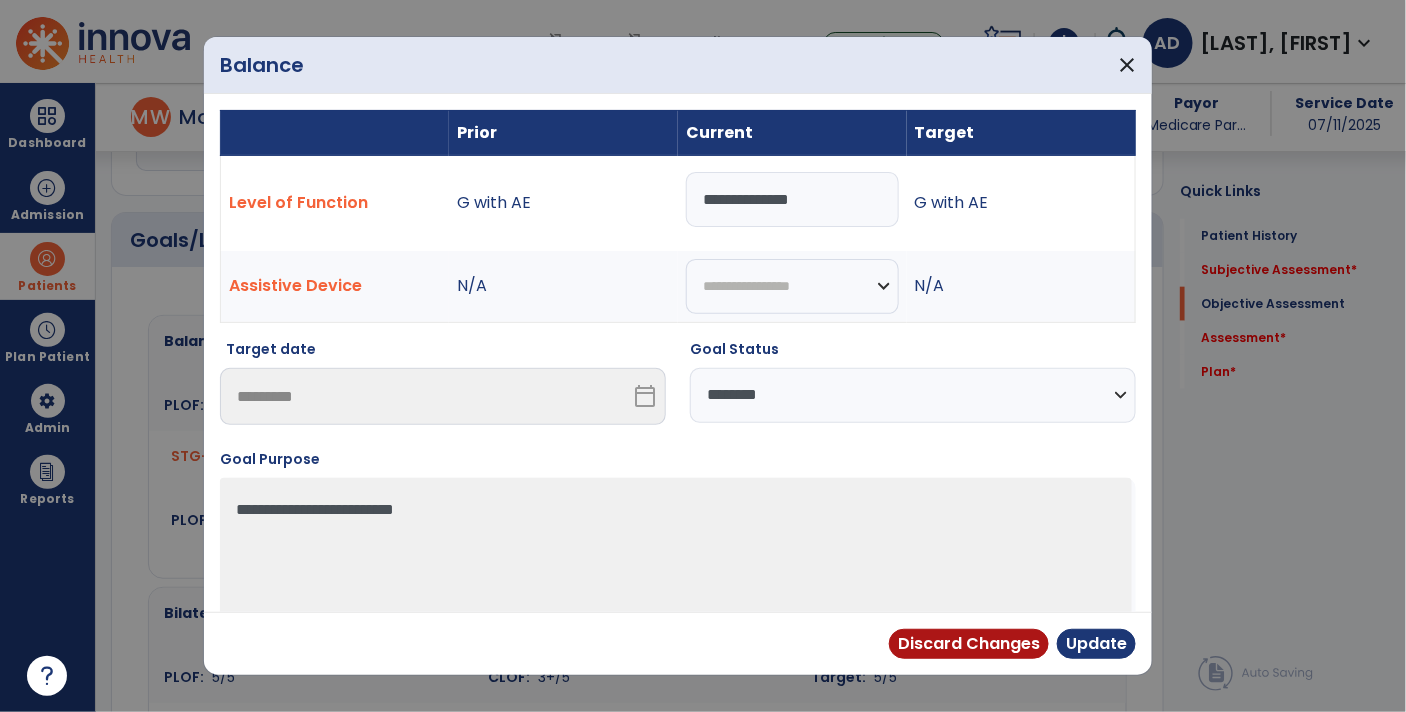 click on "**********" at bounding box center [792, 199] 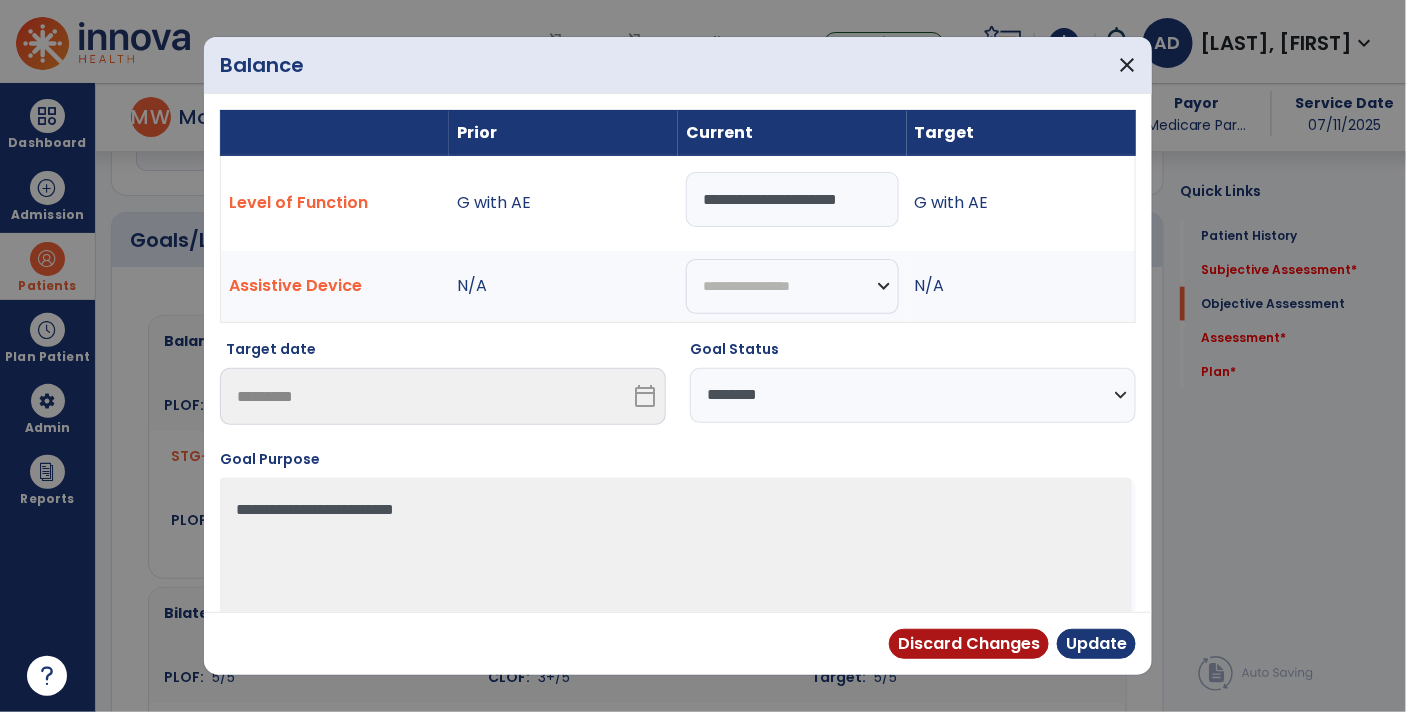 type on "**********" 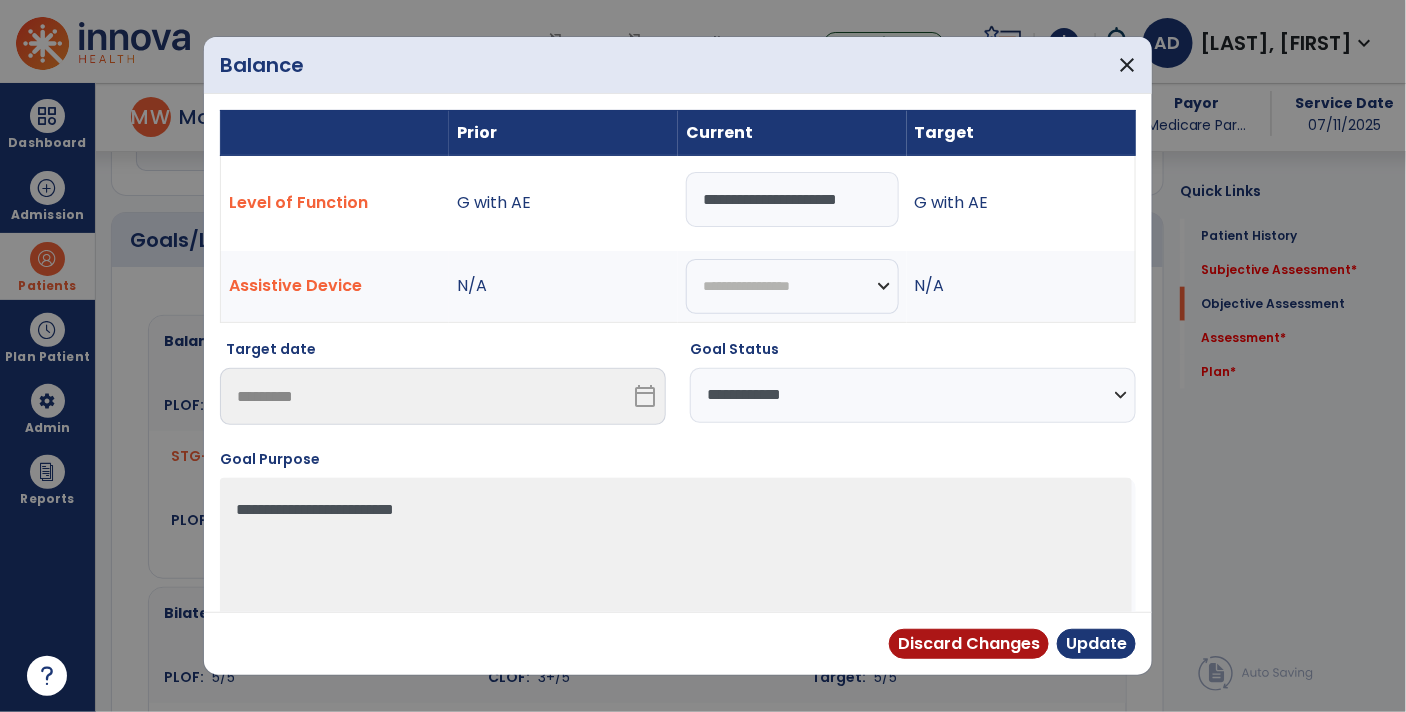 click on "**********" at bounding box center [913, 395] 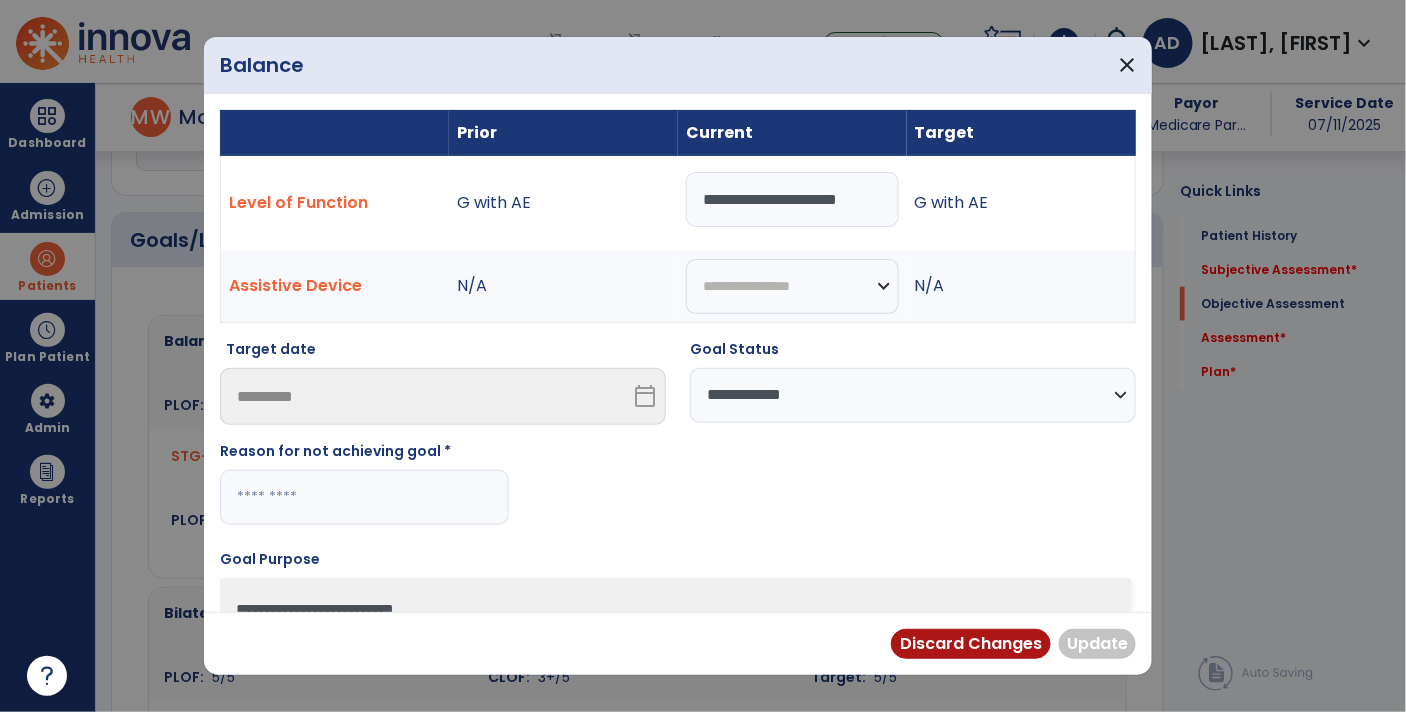 click at bounding box center [364, 497] 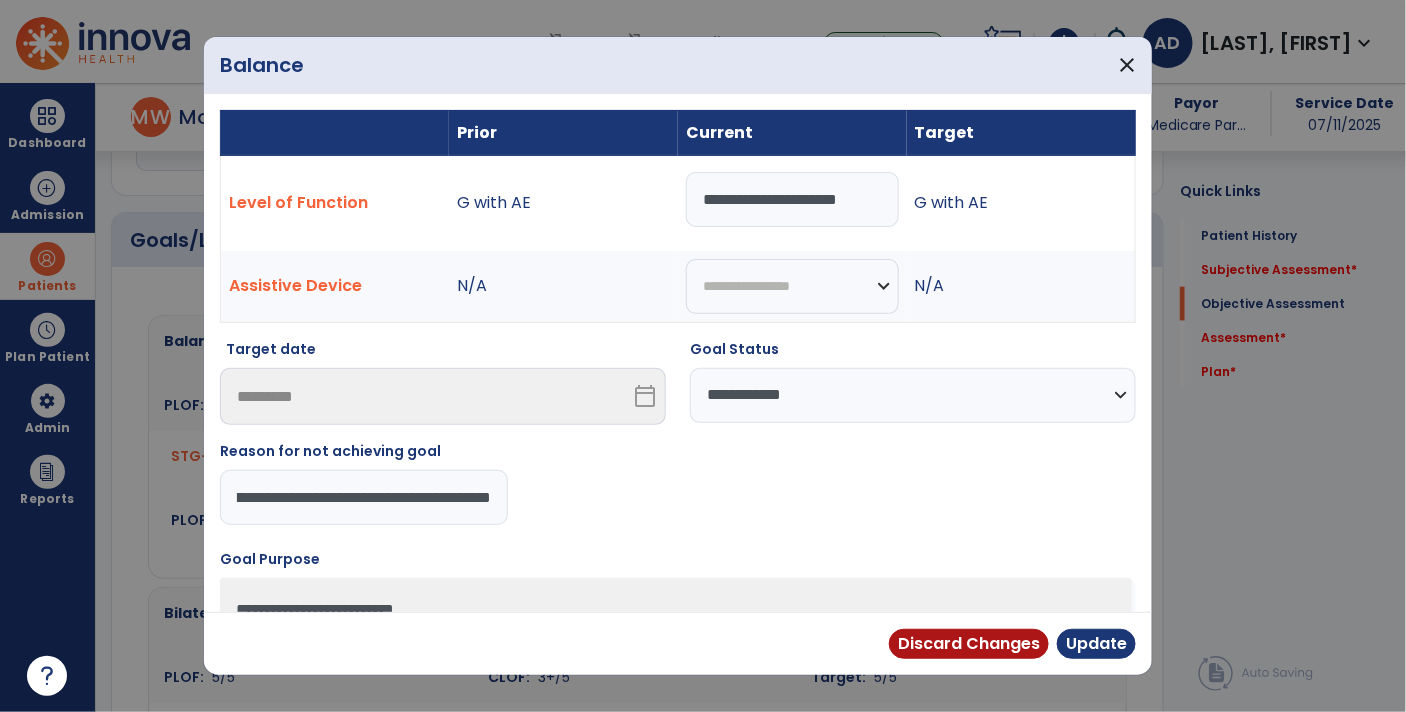 scroll, scrollTop: 0, scrollLeft: 105, axis: horizontal 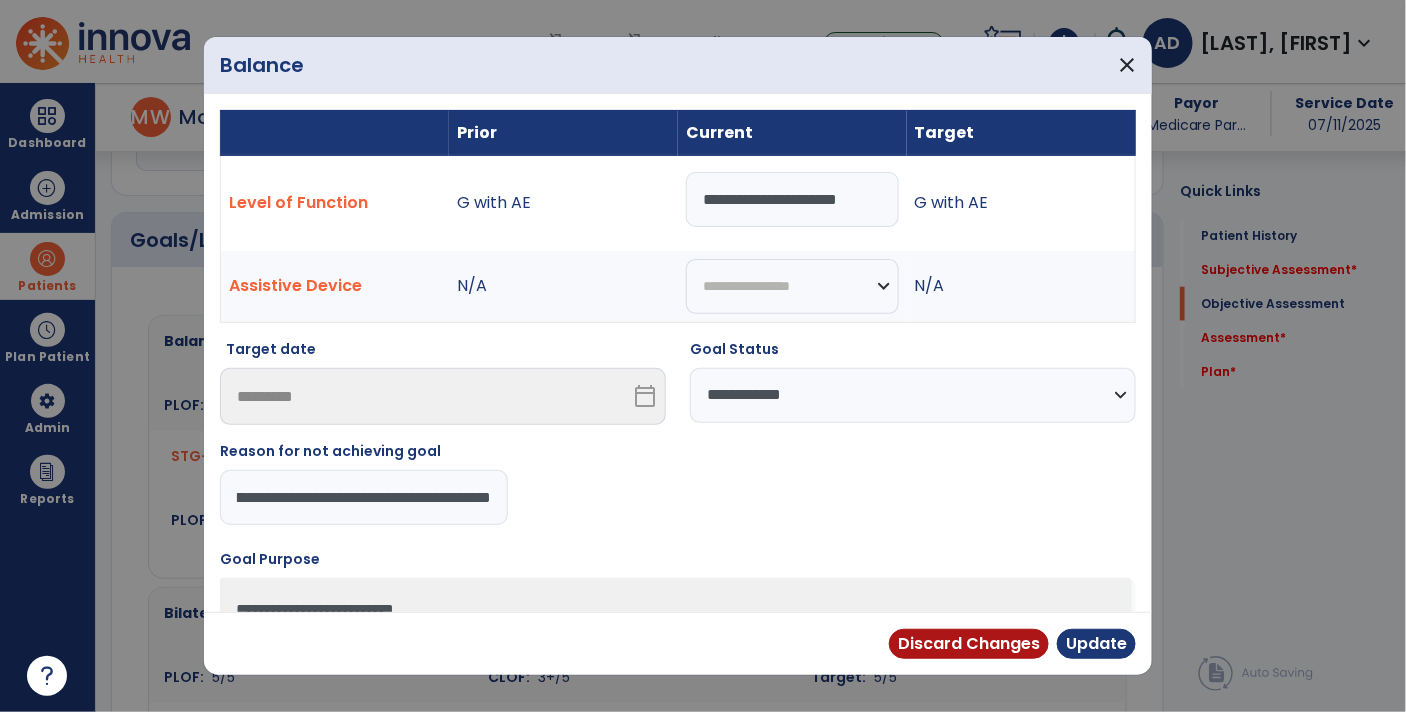 type on "**********" 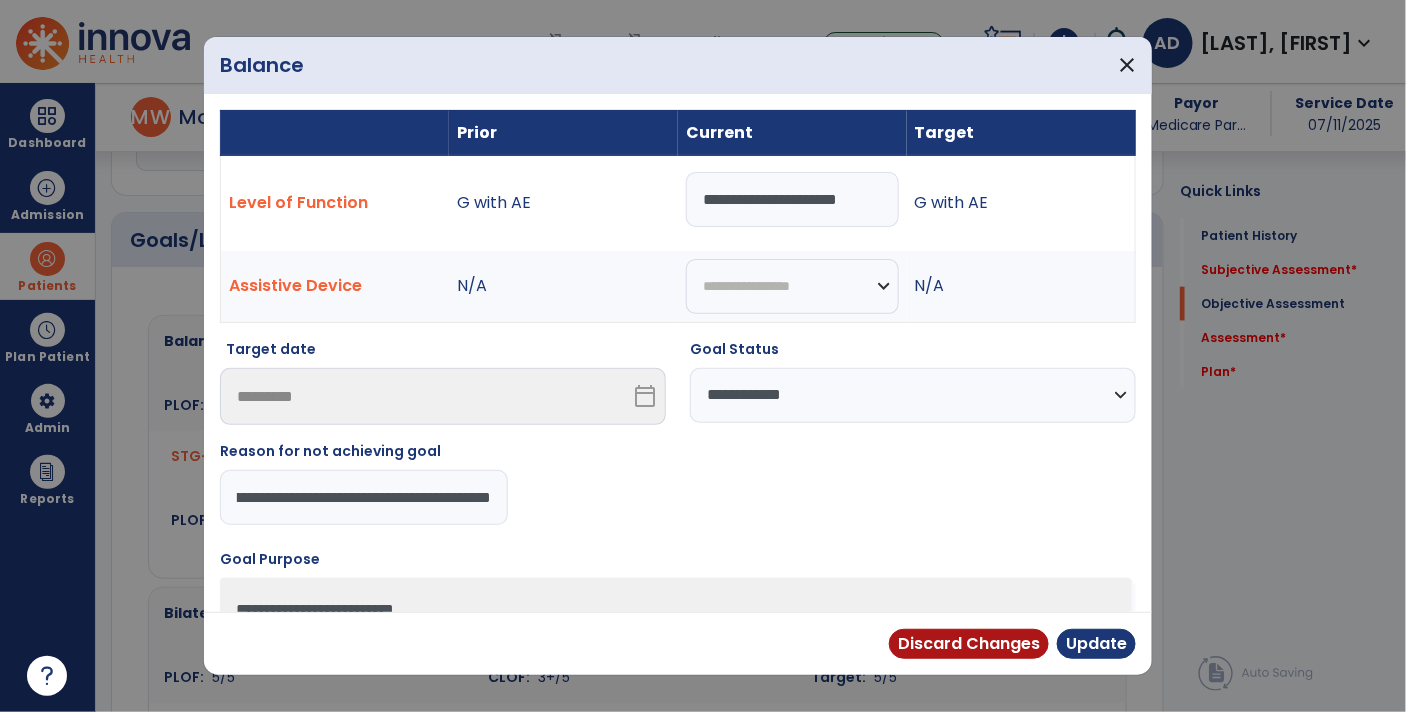 scroll, scrollTop: 0, scrollLeft: 115, axis: horizontal 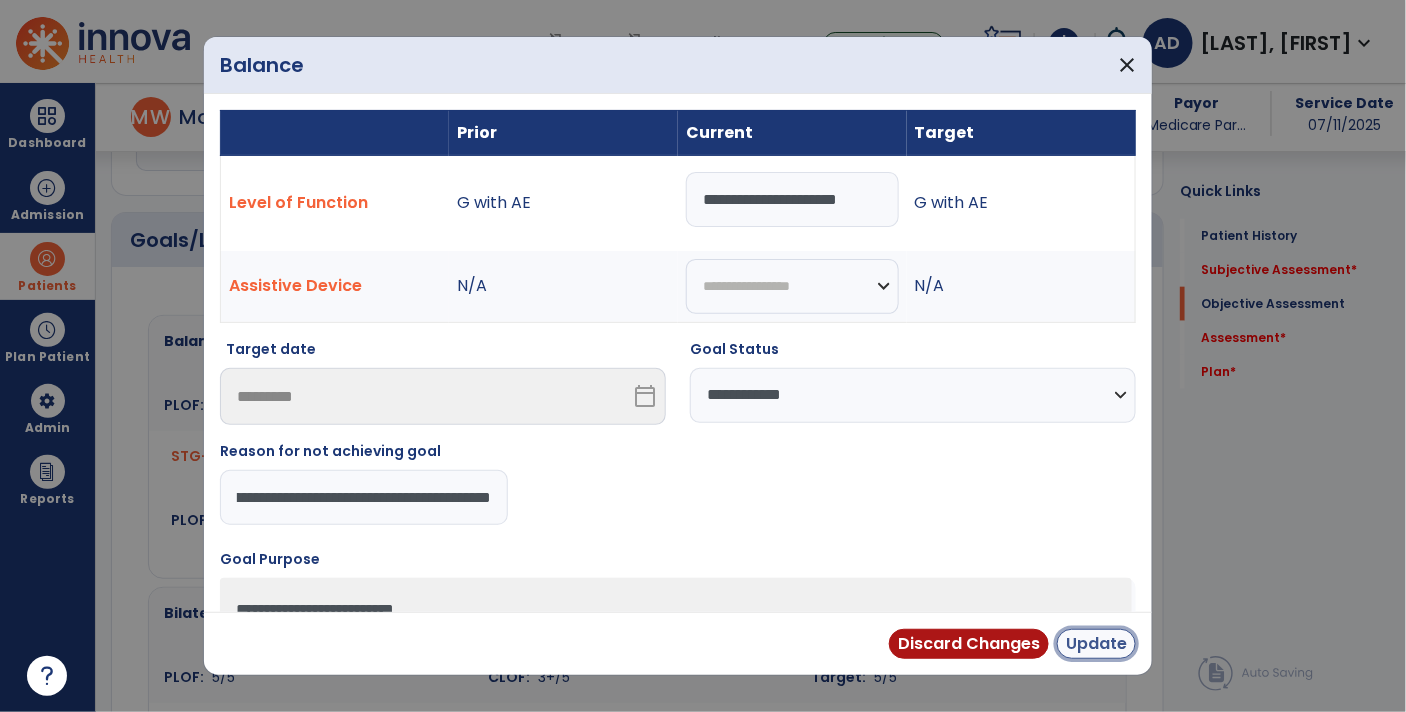 click on "Update" at bounding box center (1096, 644) 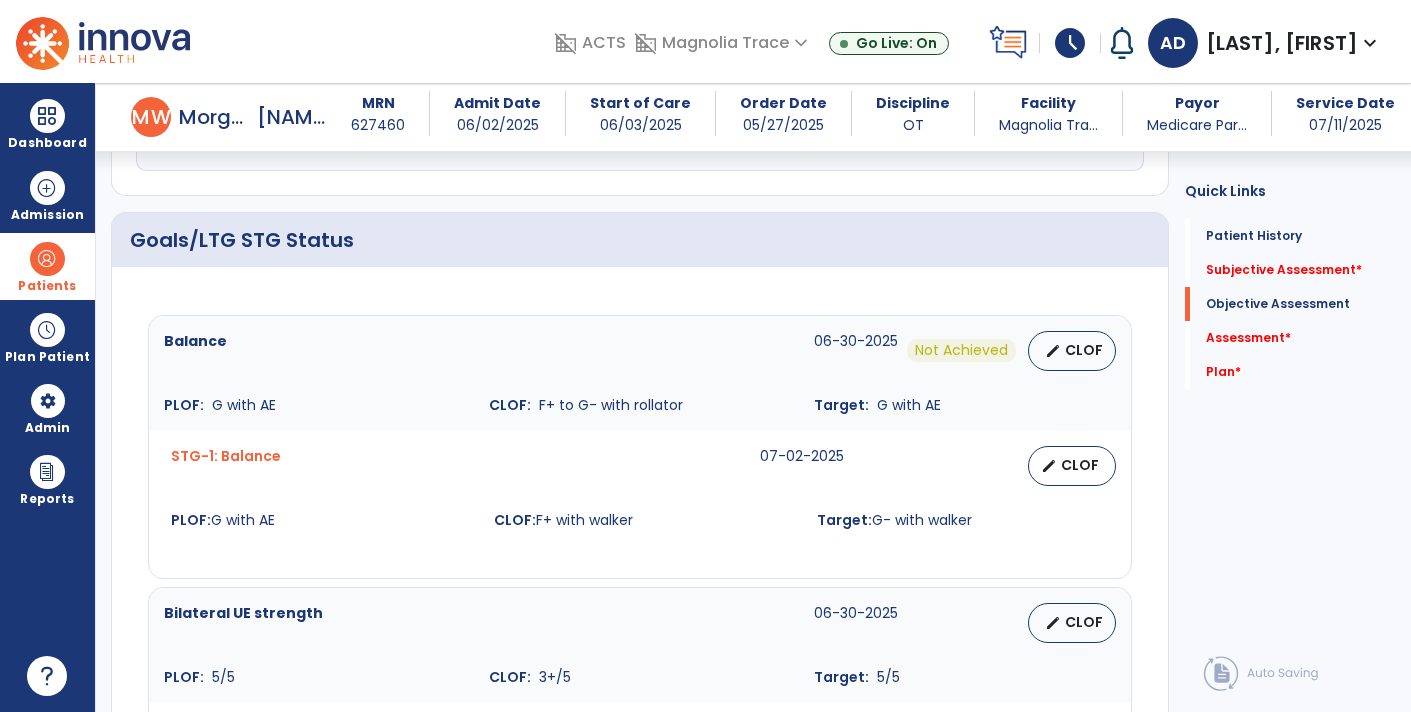 click on "CLOF" at bounding box center (1080, 465) 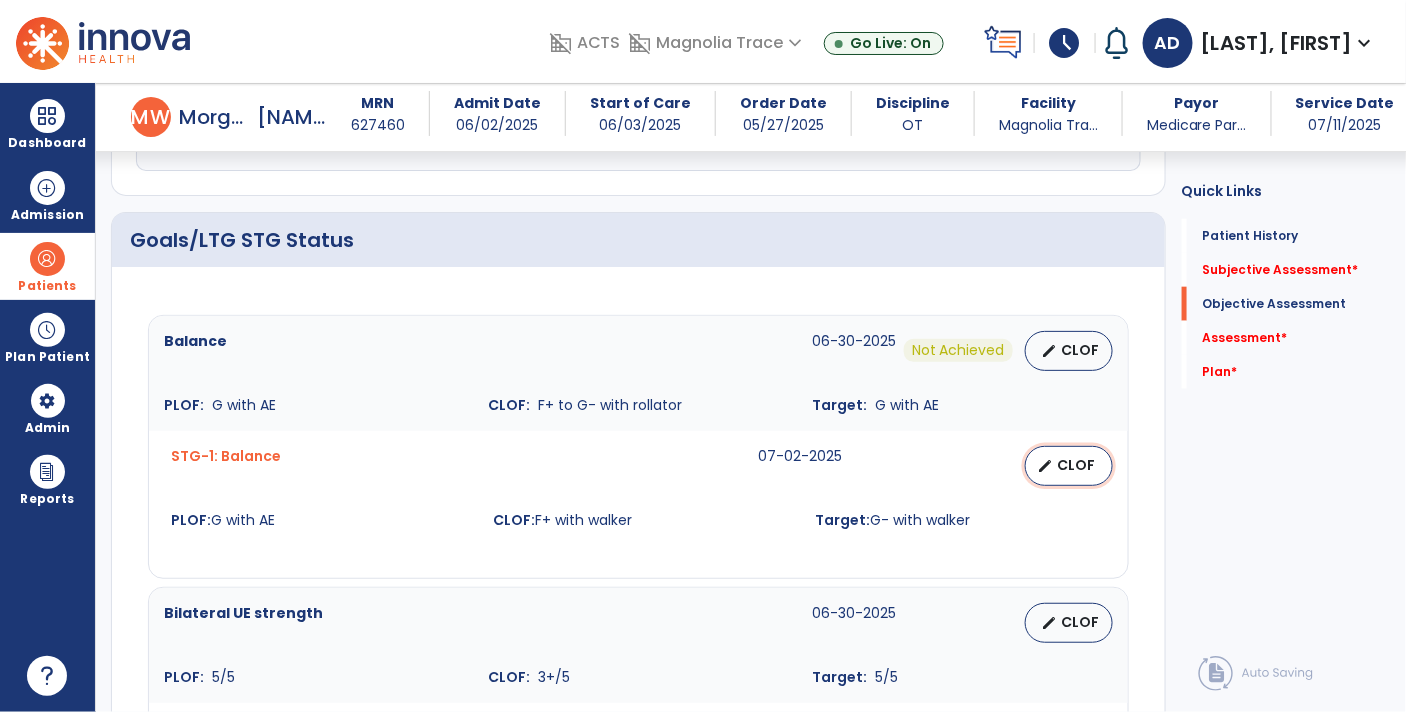 select on "********" 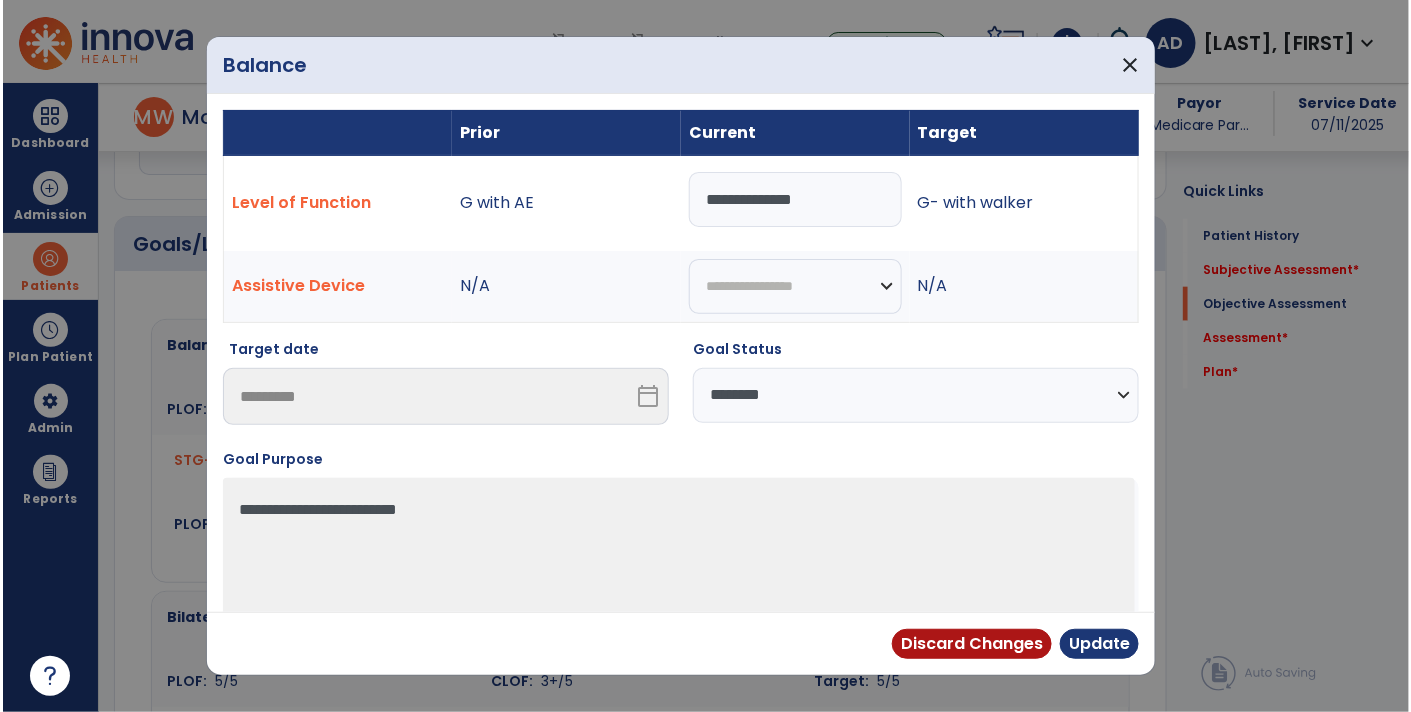scroll, scrollTop: 599, scrollLeft: 0, axis: vertical 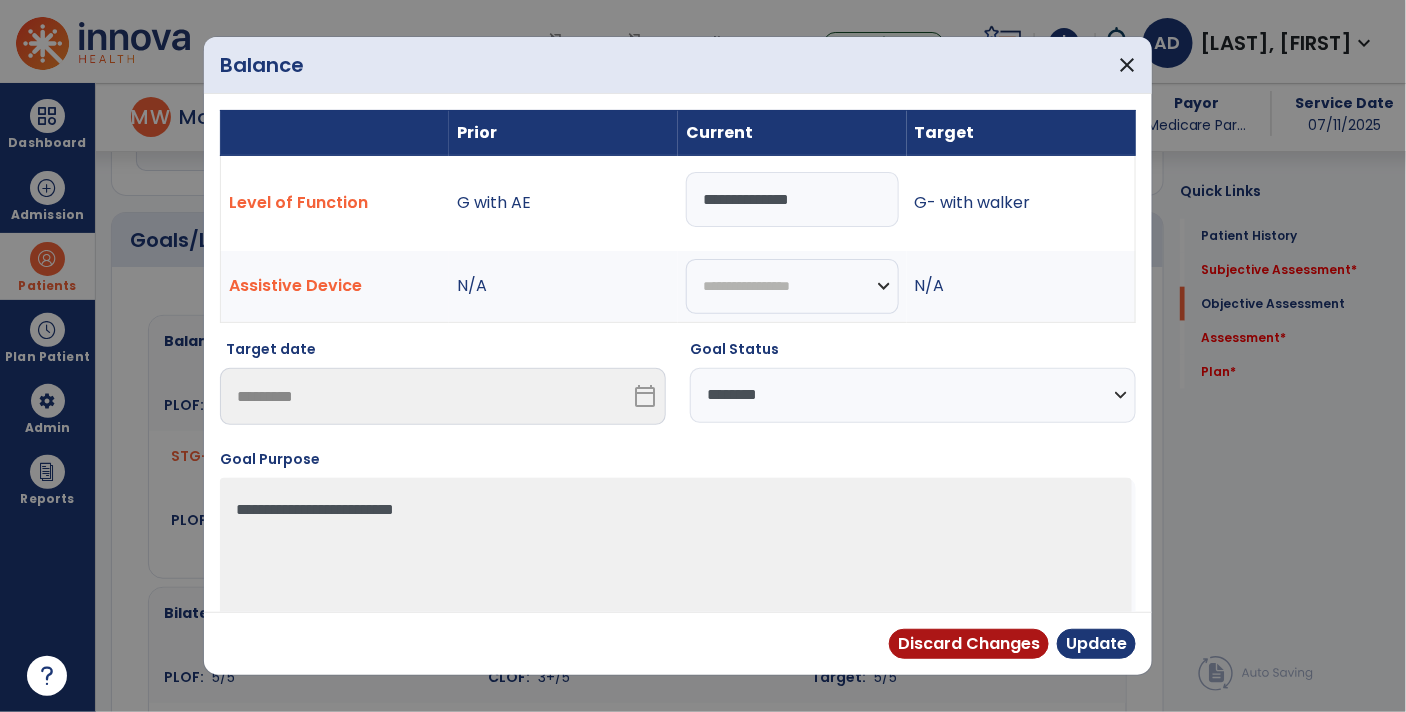 click on "**********" at bounding box center [792, 199] 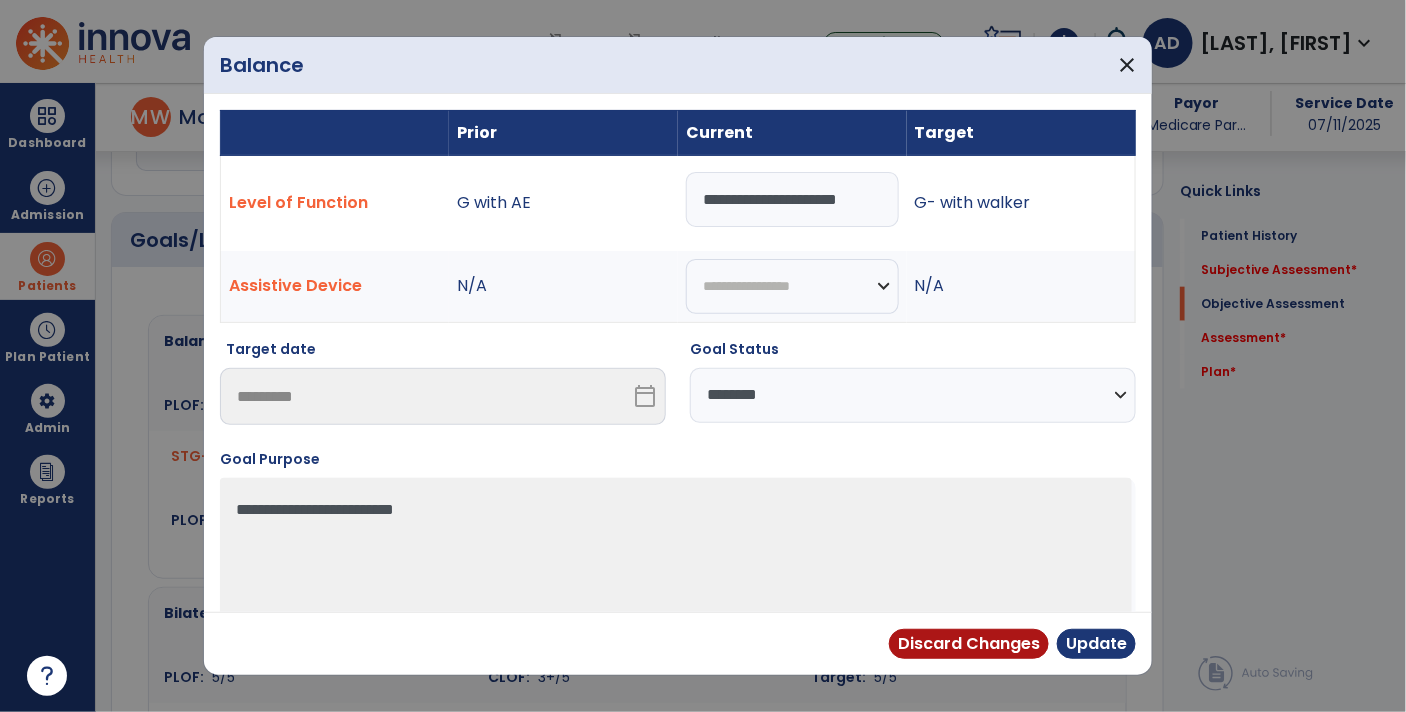 type on "**********" 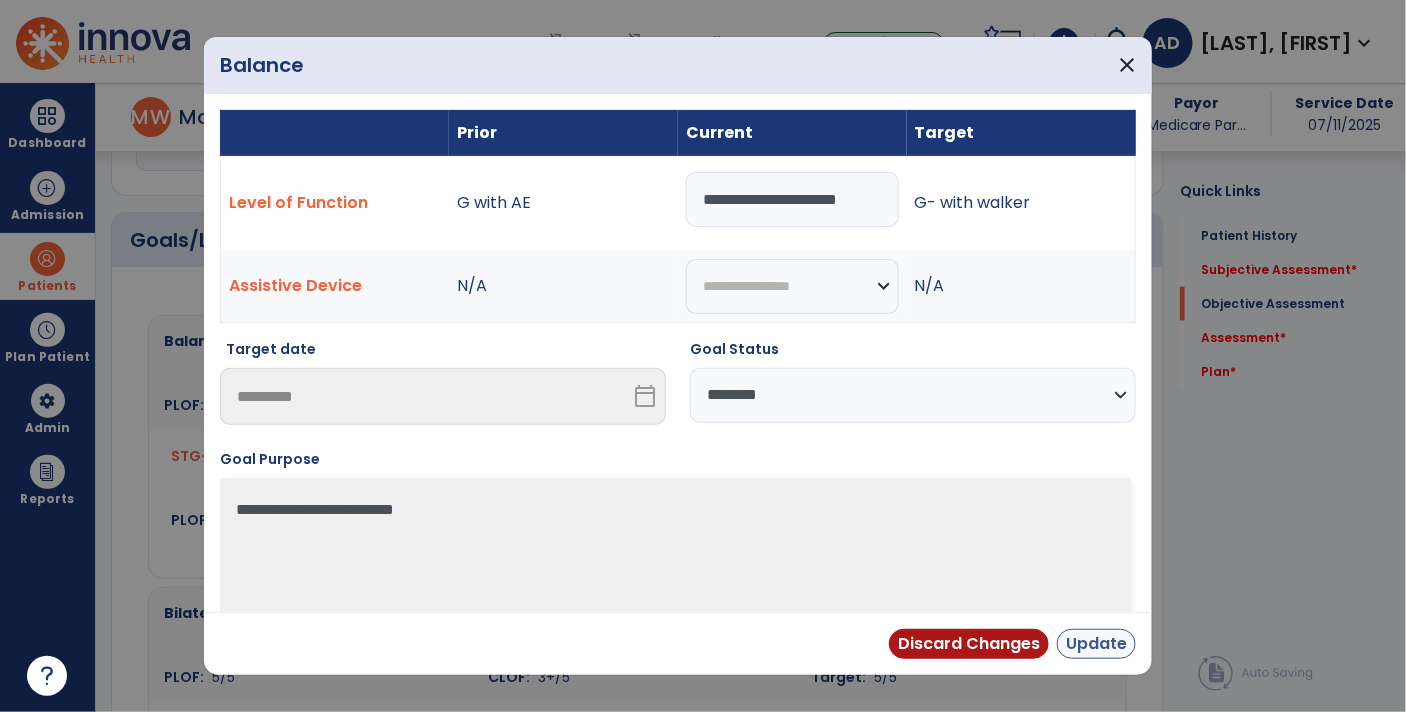 click on "Update" at bounding box center [1096, 644] 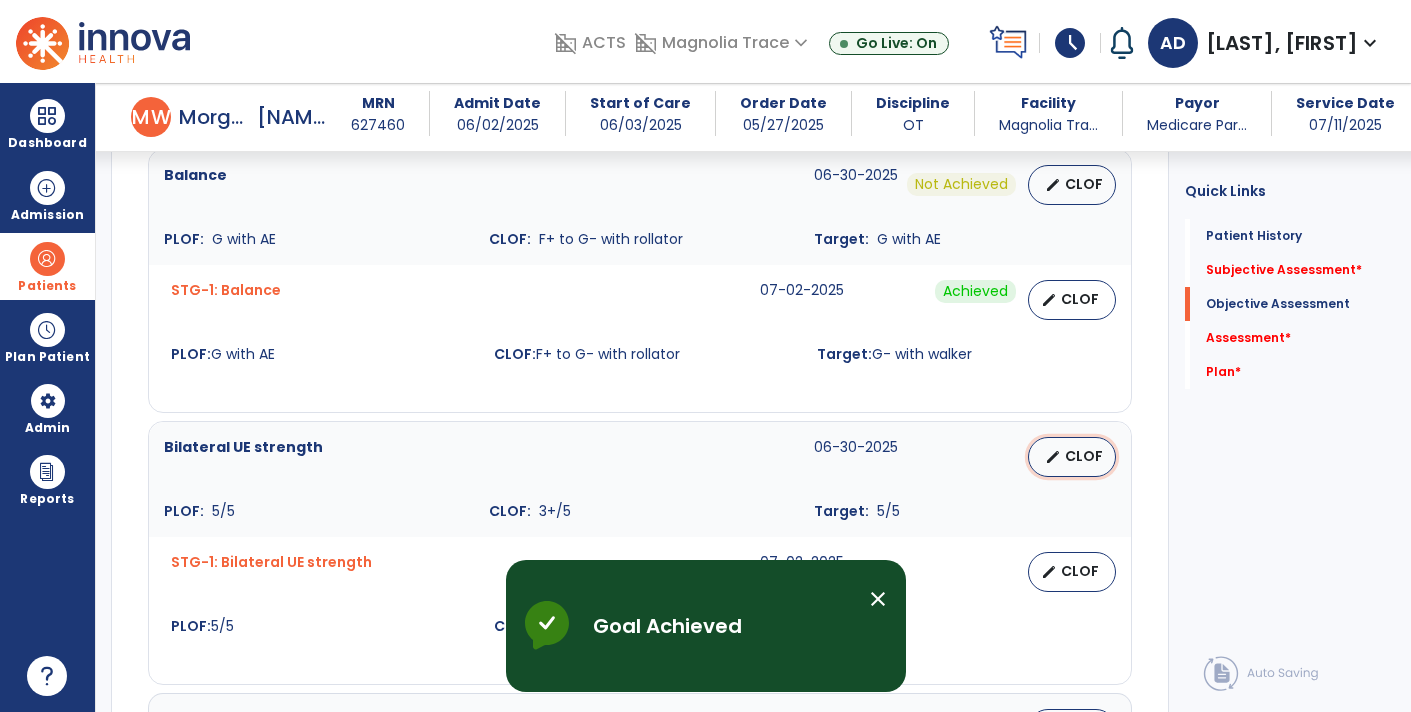 click on "edit   CLOF" at bounding box center (1072, 457) 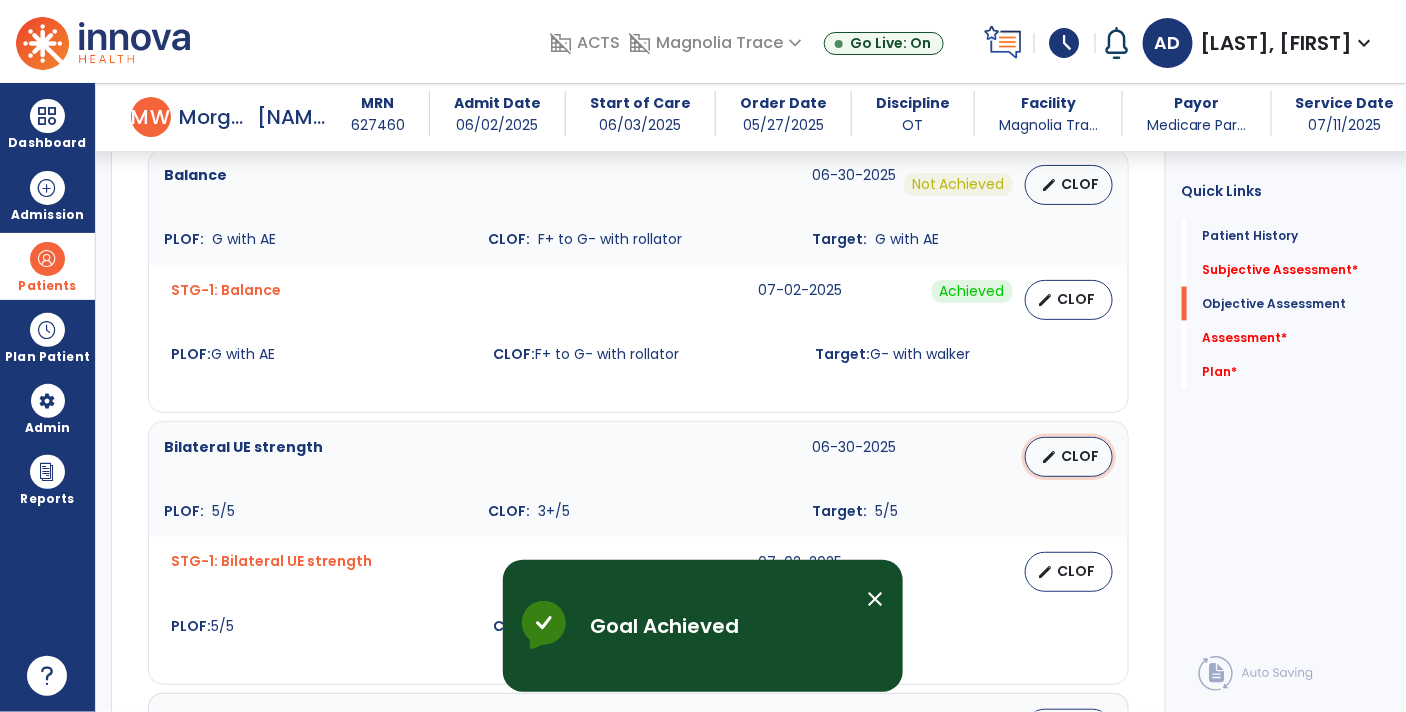select on "********" 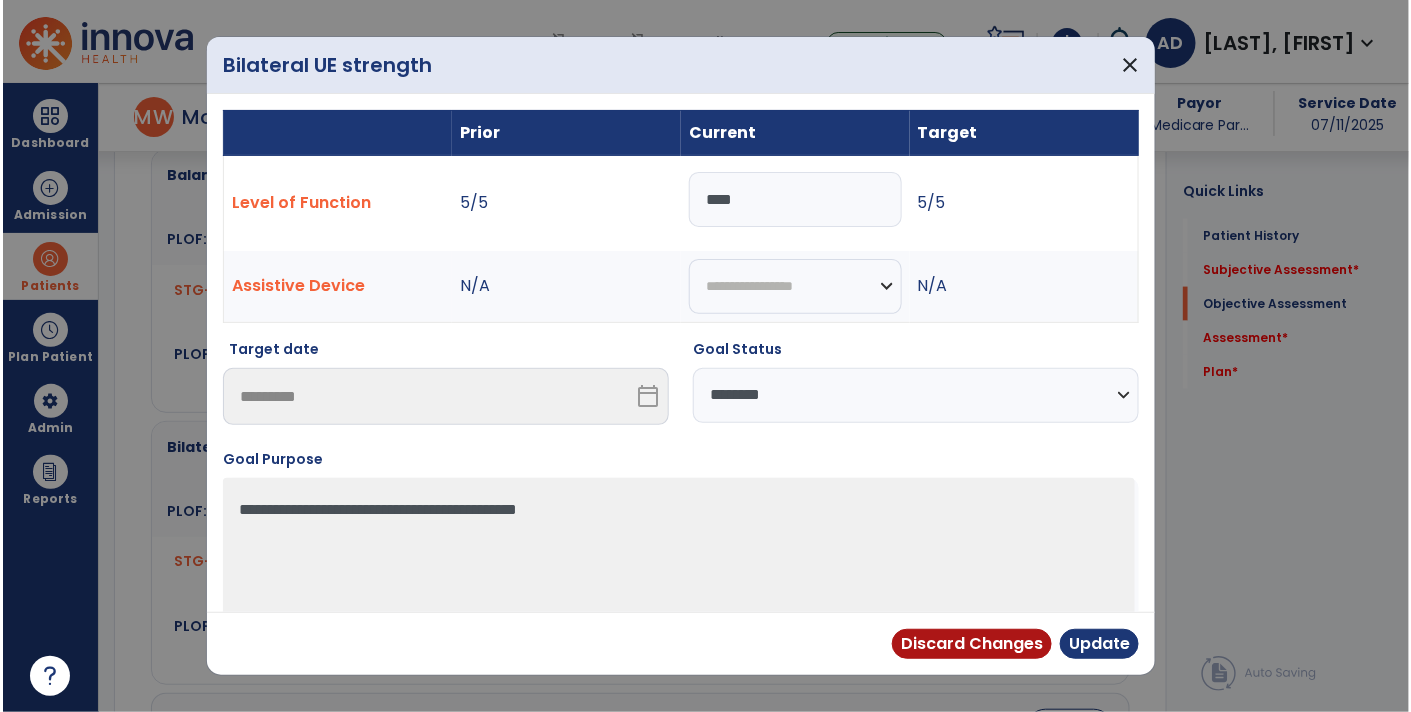 scroll, scrollTop: 765, scrollLeft: 0, axis: vertical 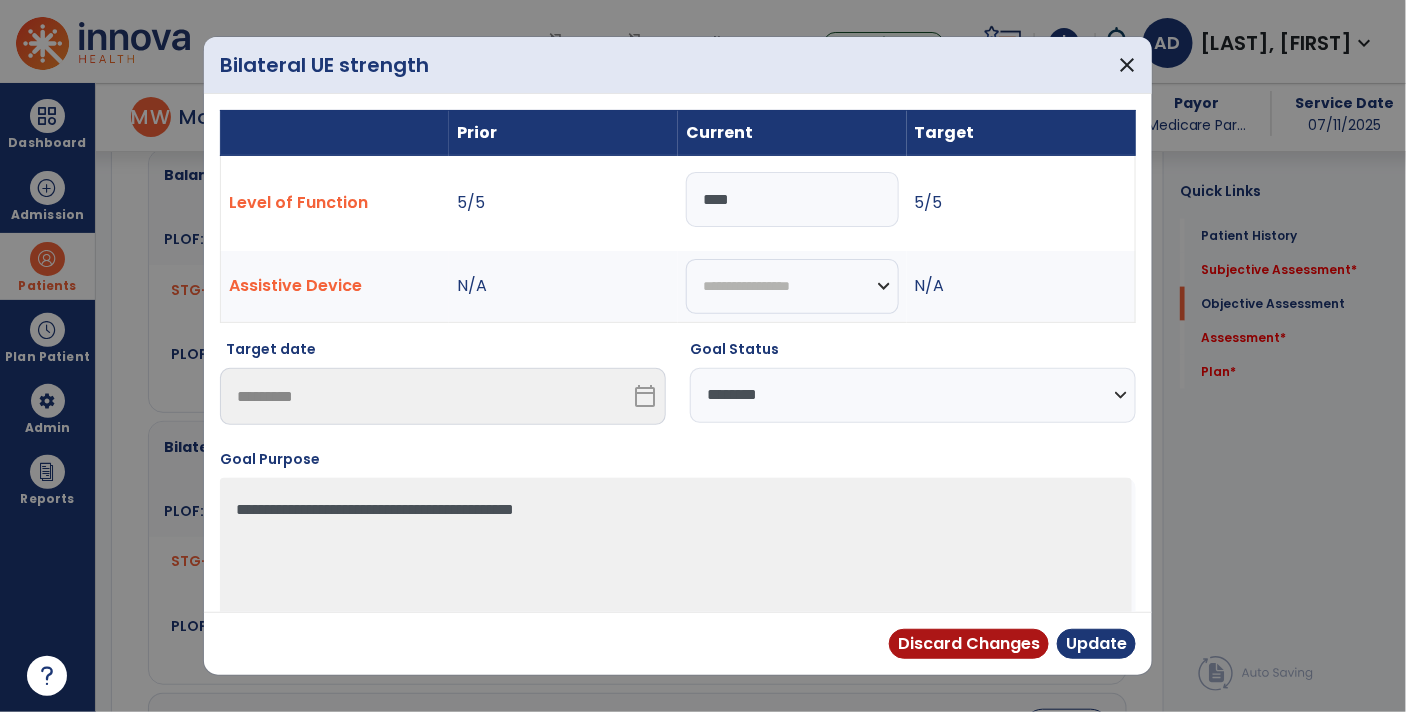 click on "****" at bounding box center (792, 199) 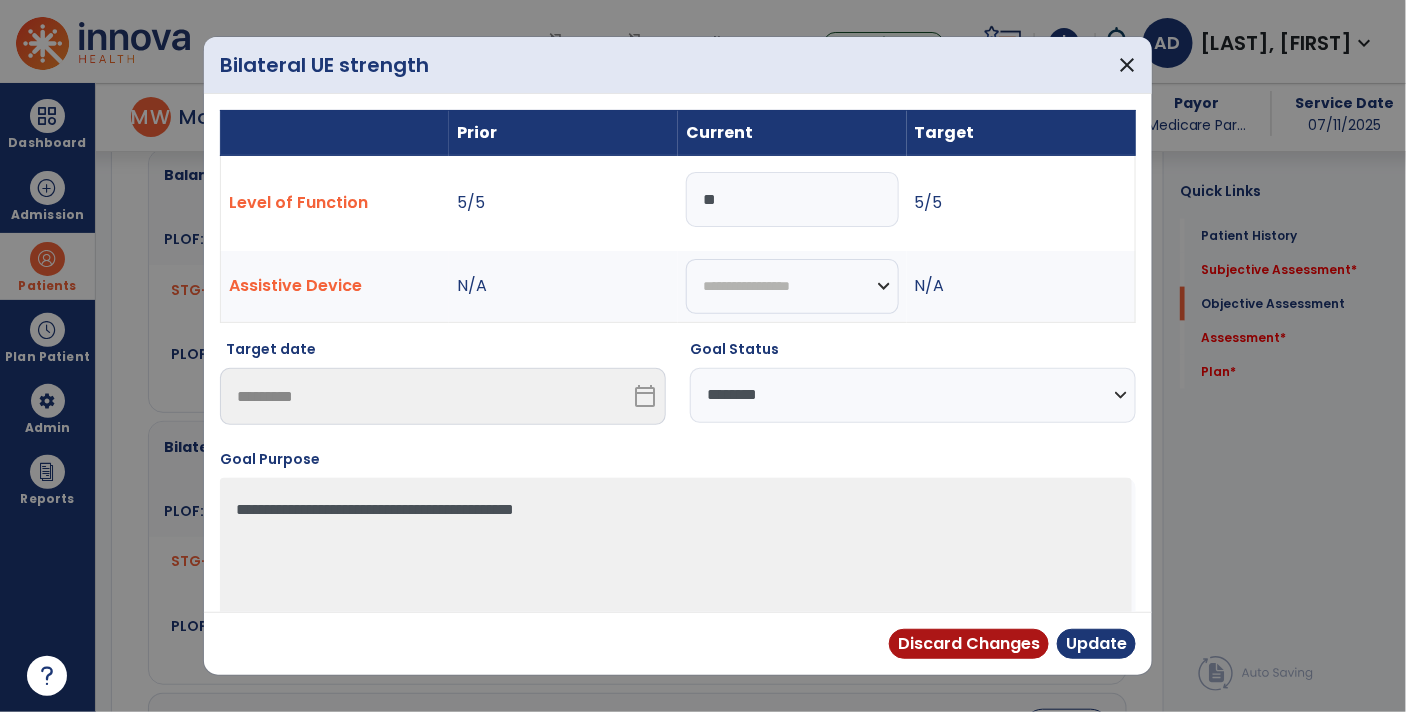 type on "*" 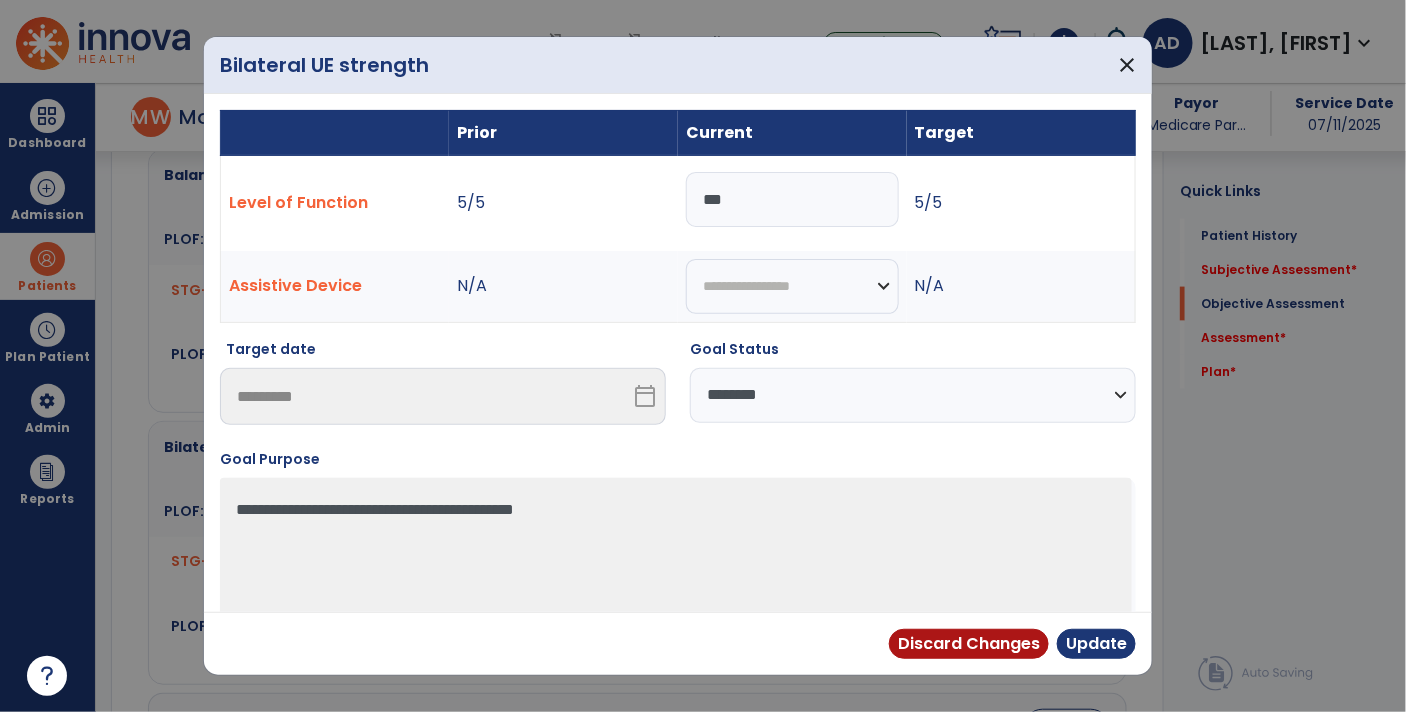 type on "***" 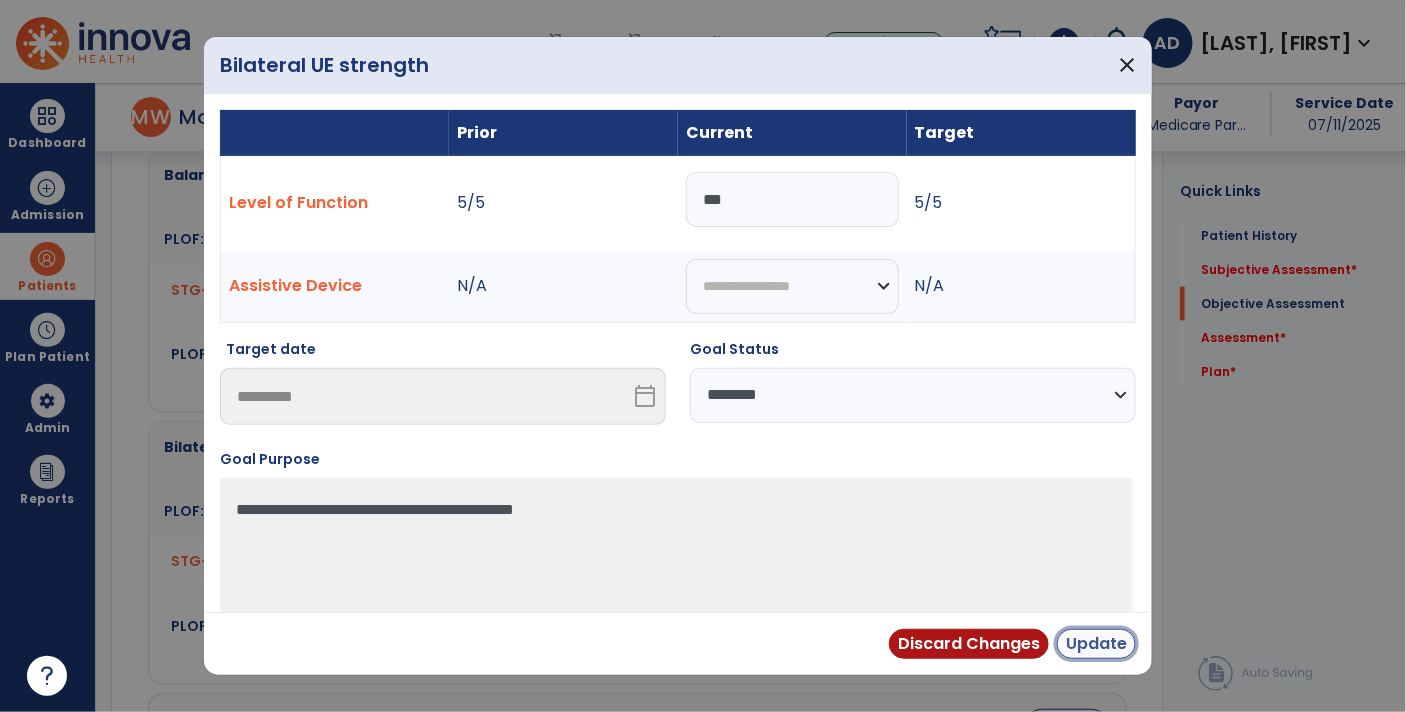 click on "Update" at bounding box center (1096, 644) 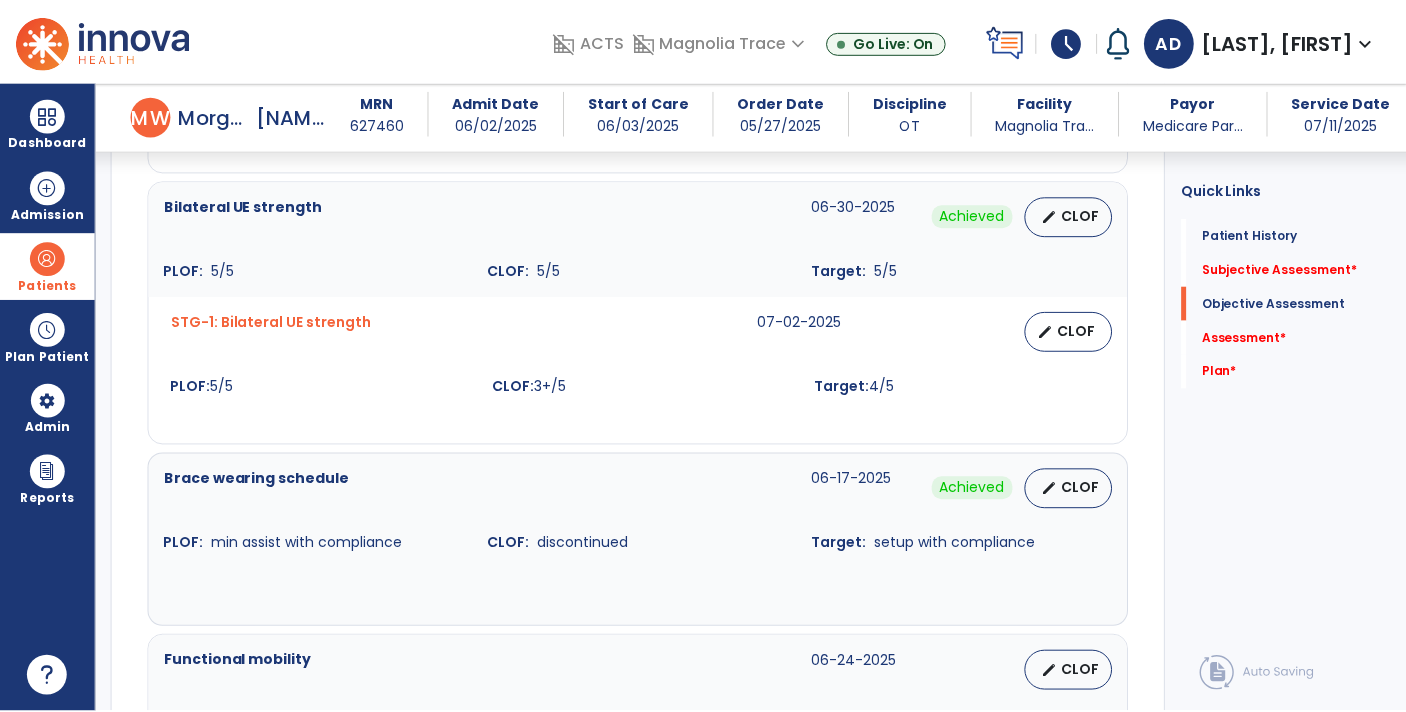 scroll, scrollTop: 1008, scrollLeft: 0, axis: vertical 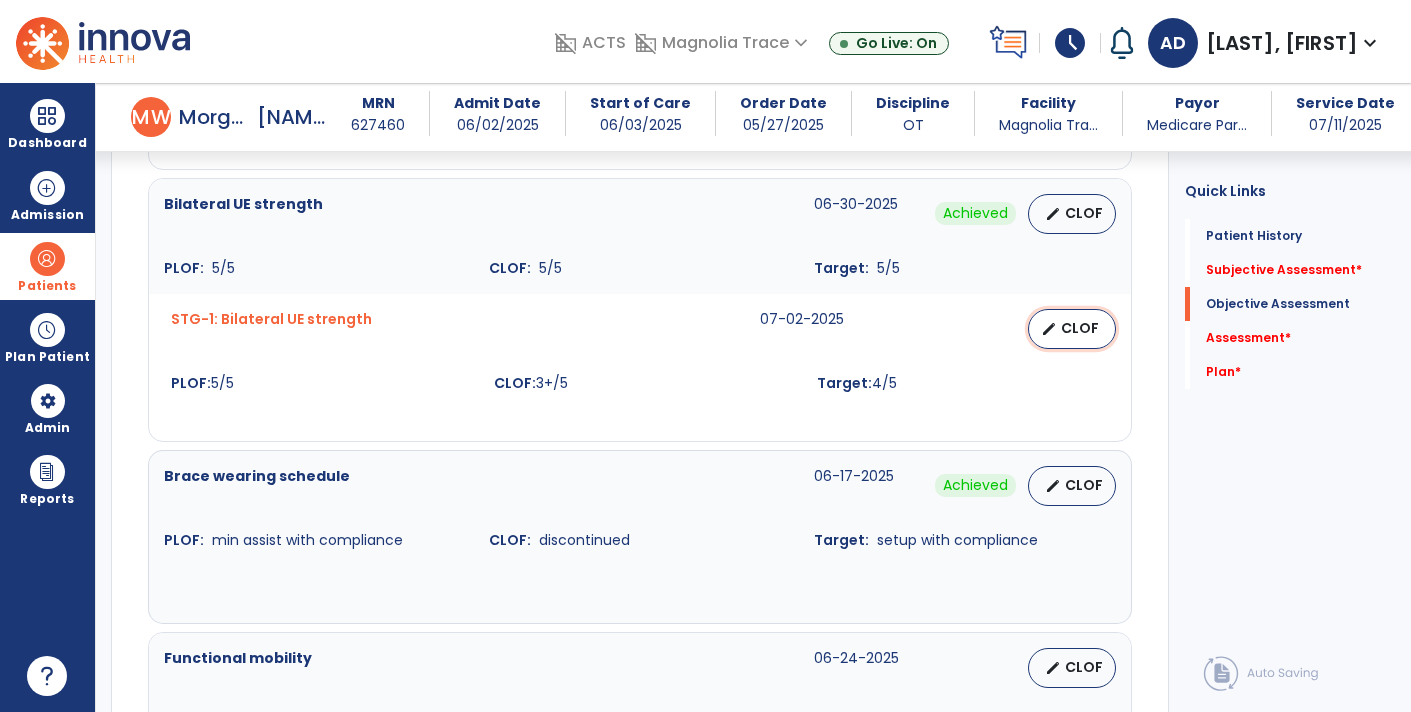 click on "edit   CLOF" at bounding box center (1072, 329) 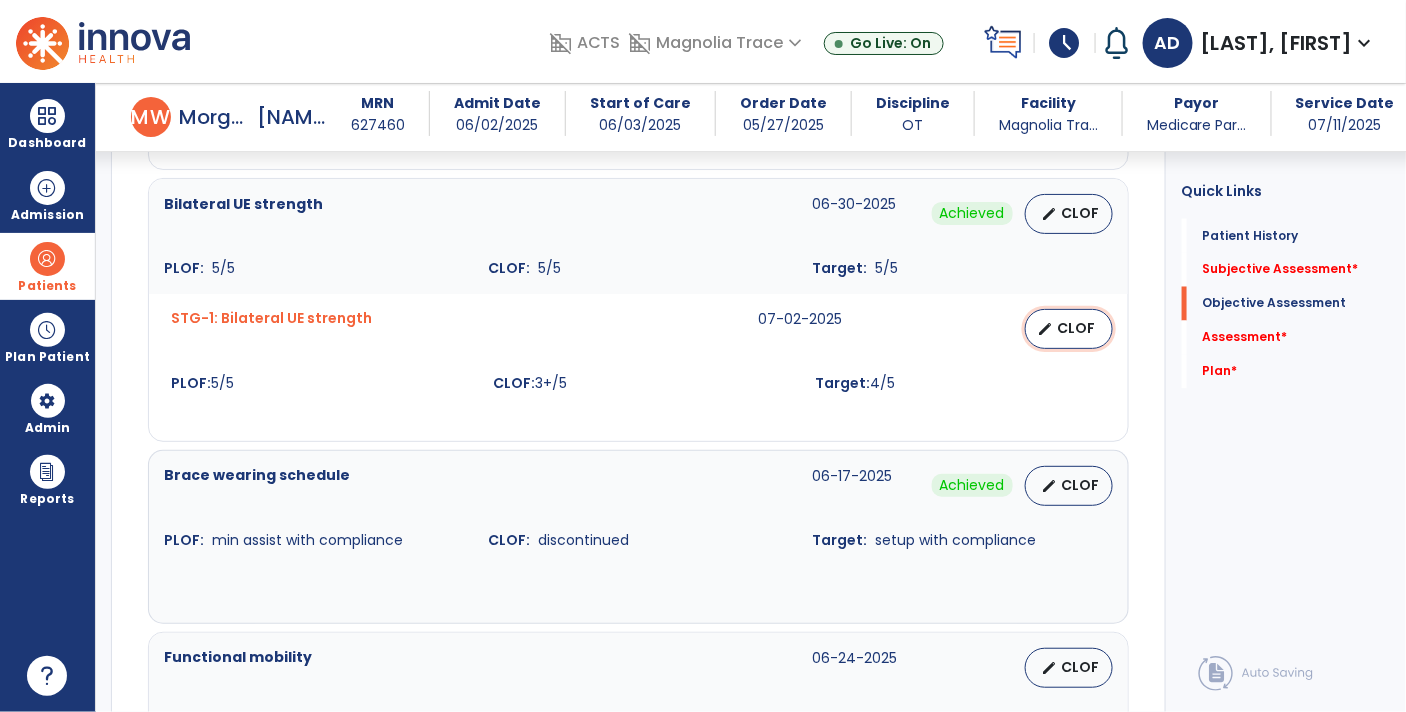 select on "********" 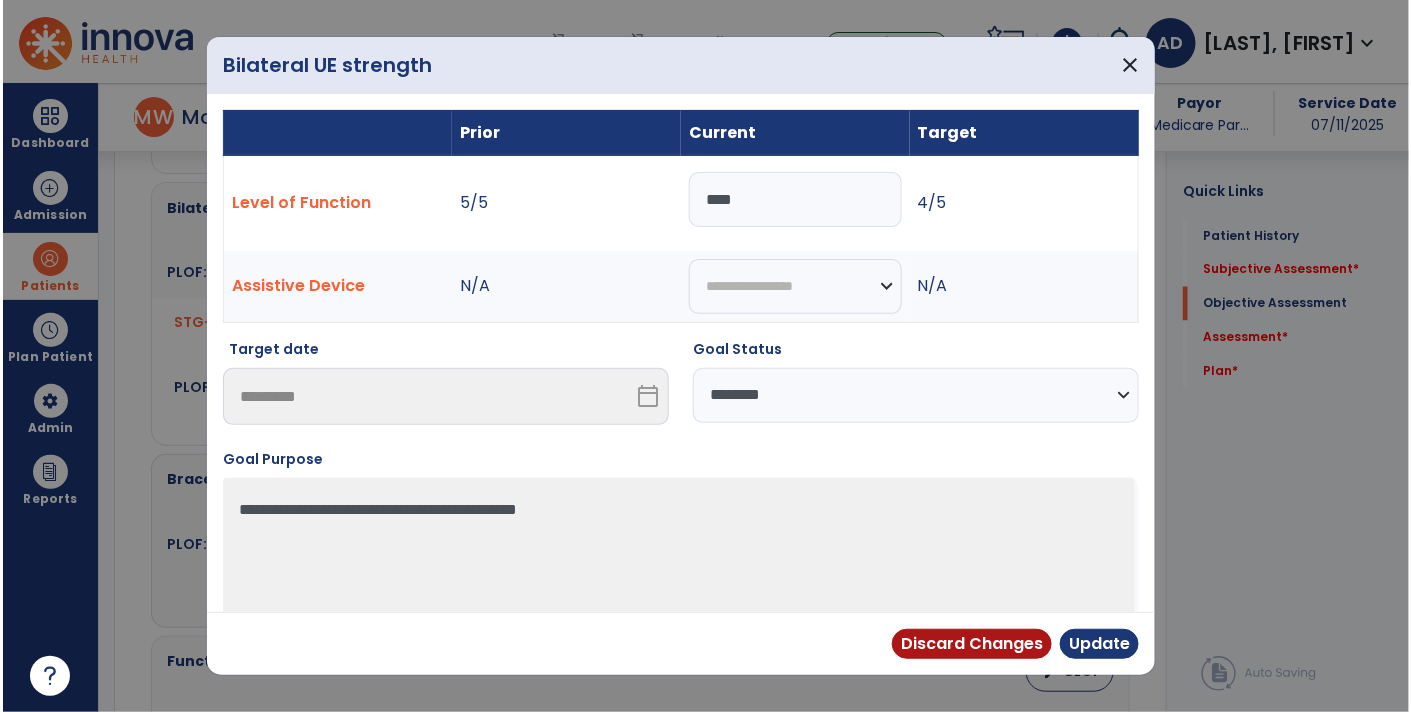 scroll, scrollTop: 1008, scrollLeft: 0, axis: vertical 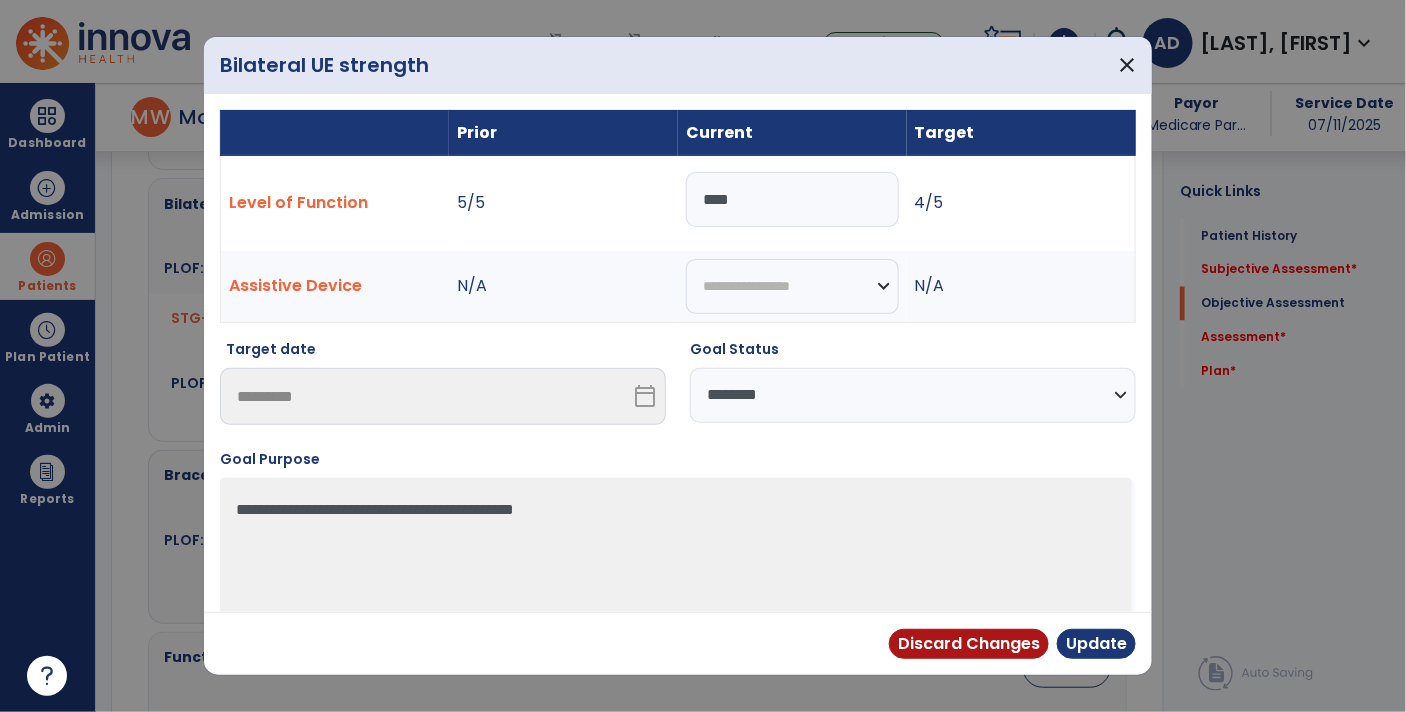 click on "****" at bounding box center (792, 199) 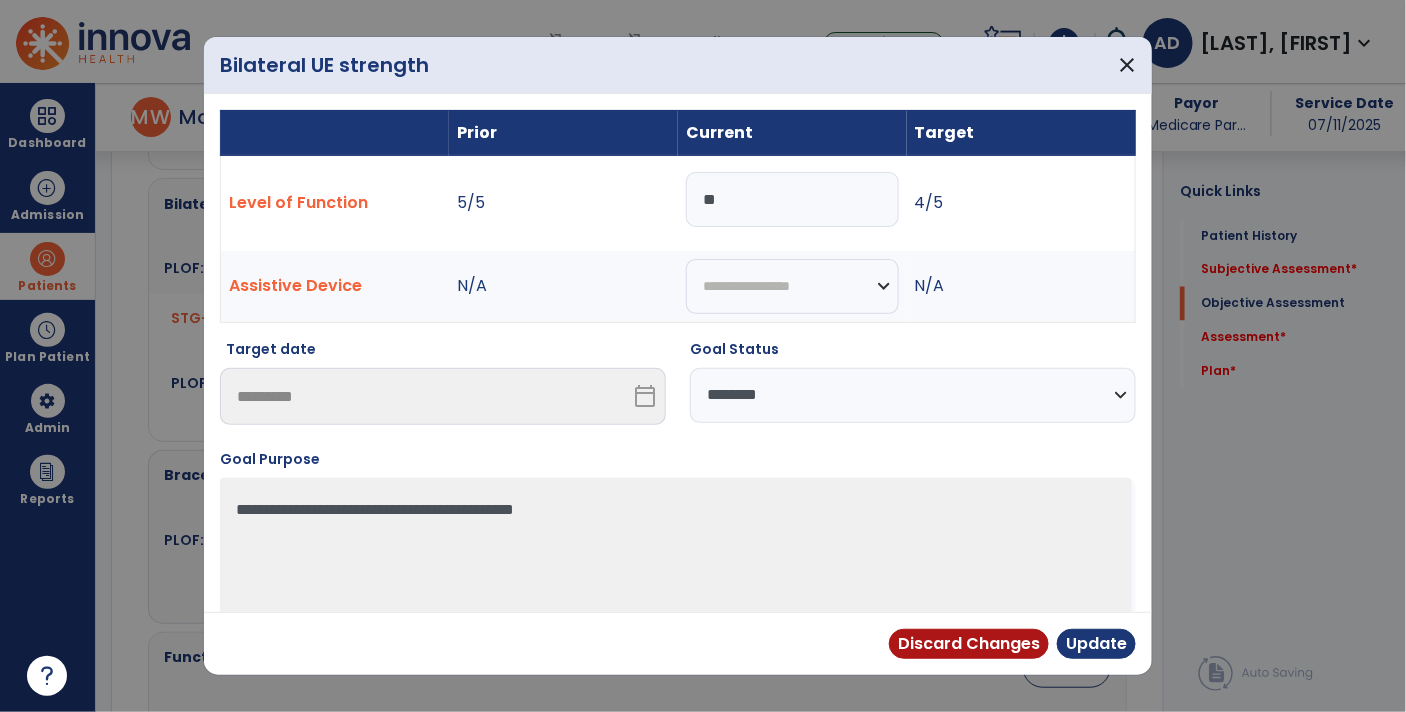 type on "*" 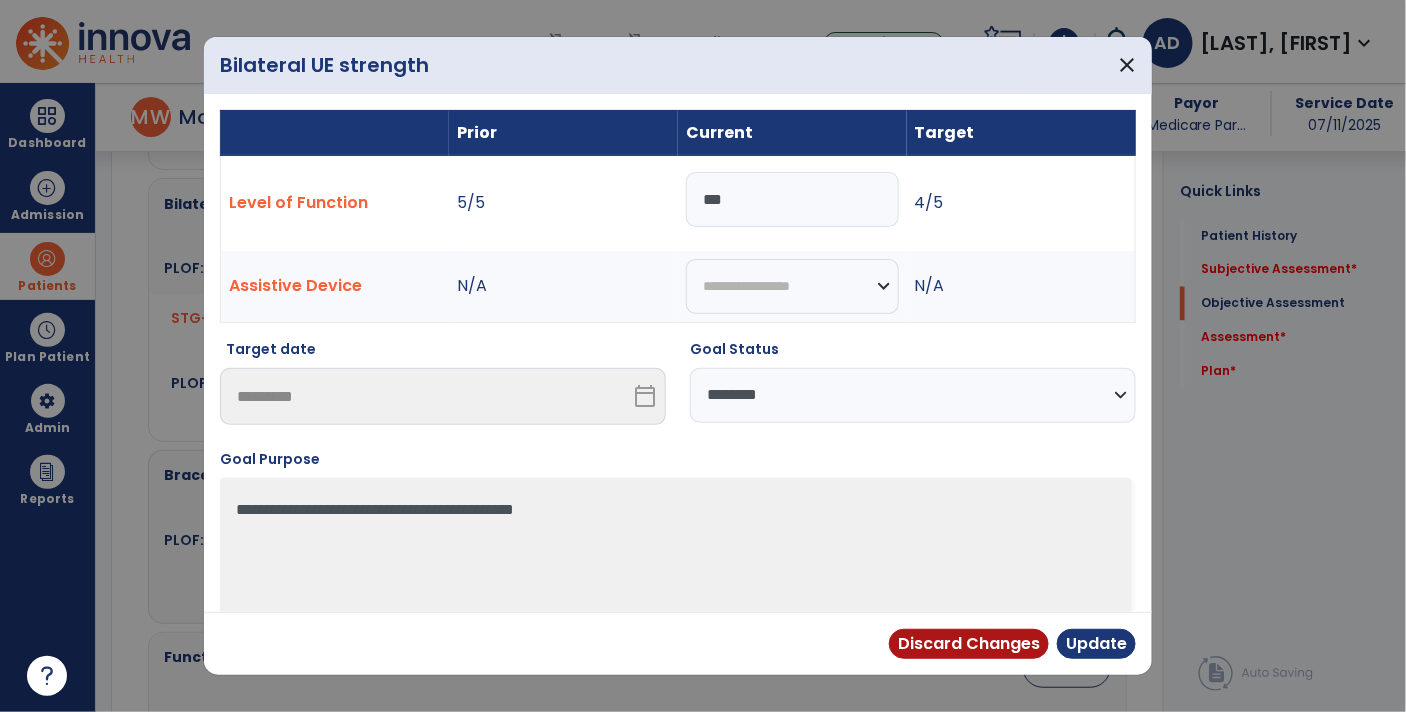 type on "***" 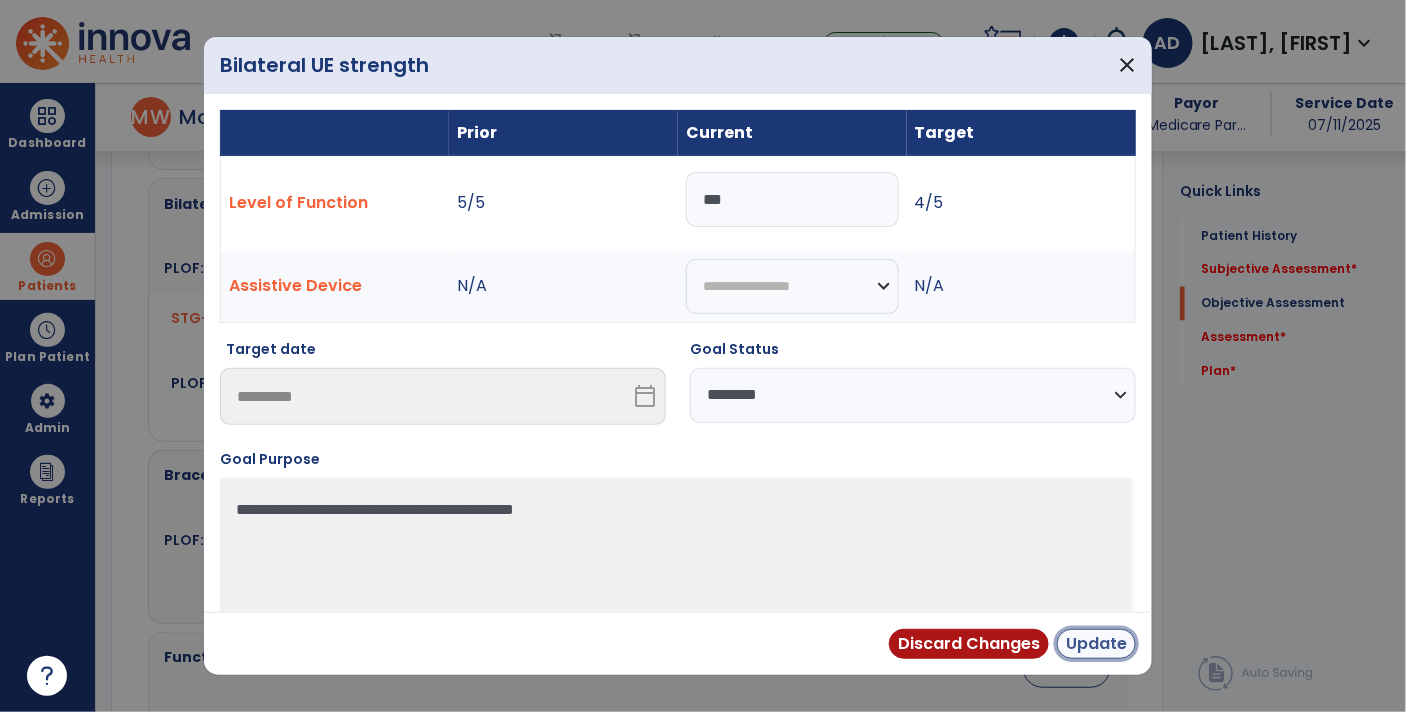 click on "Update" at bounding box center (1096, 644) 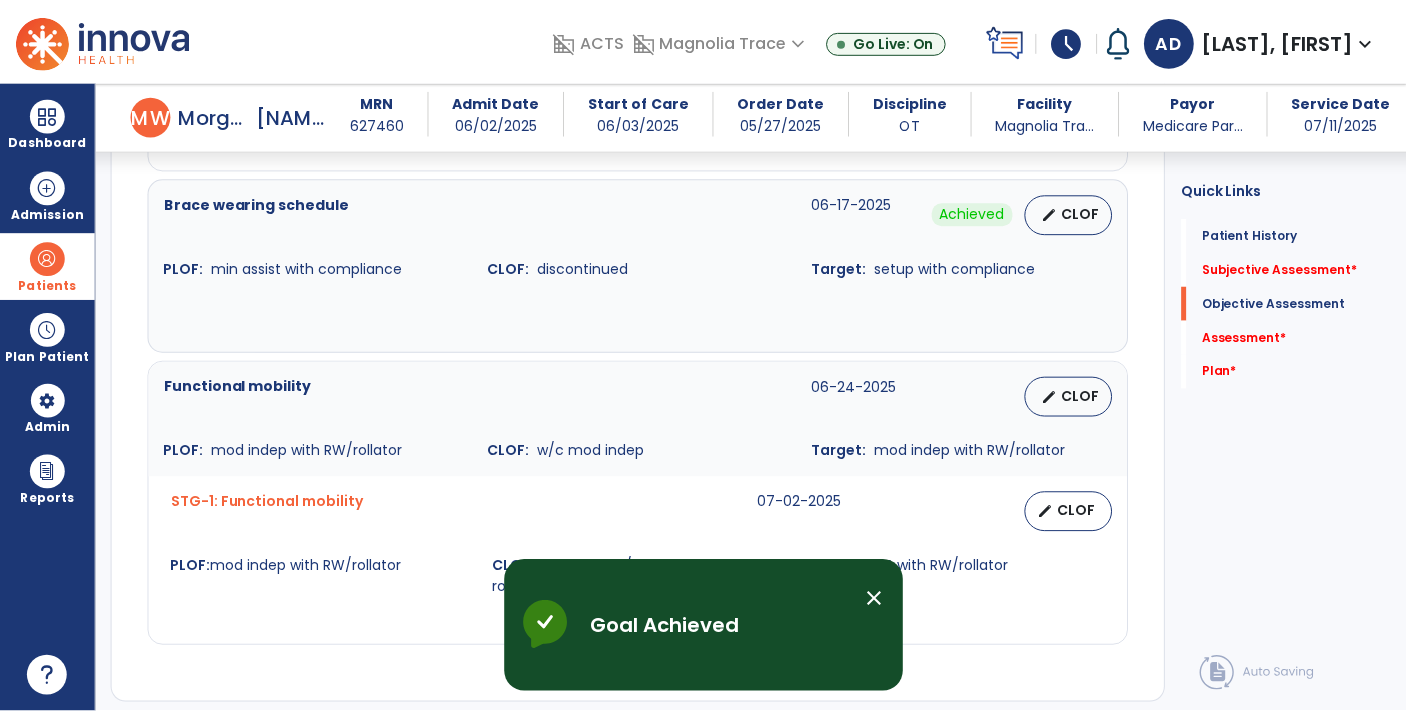 scroll, scrollTop: 1319, scrollLeft: 0, axis: vertical 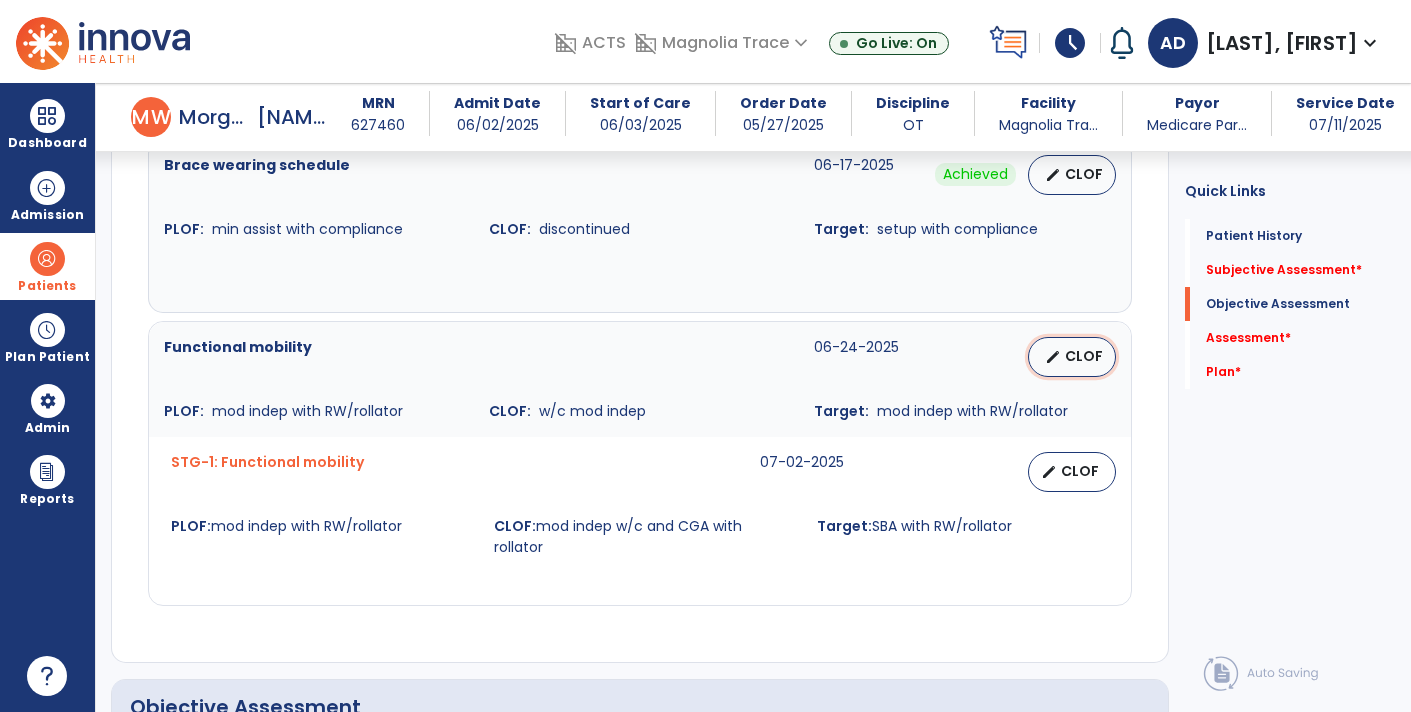 click on "CLOF" at bounding box center [1084, 356] 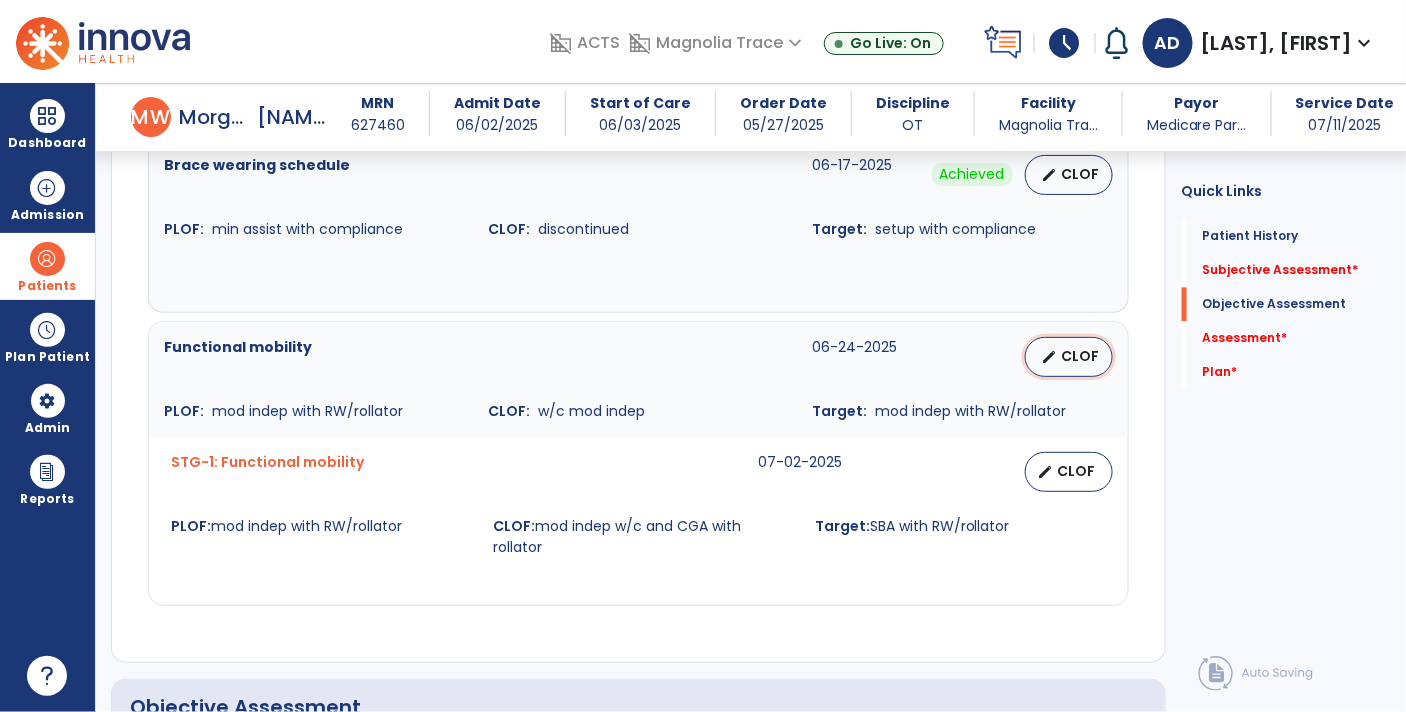 select on "********" 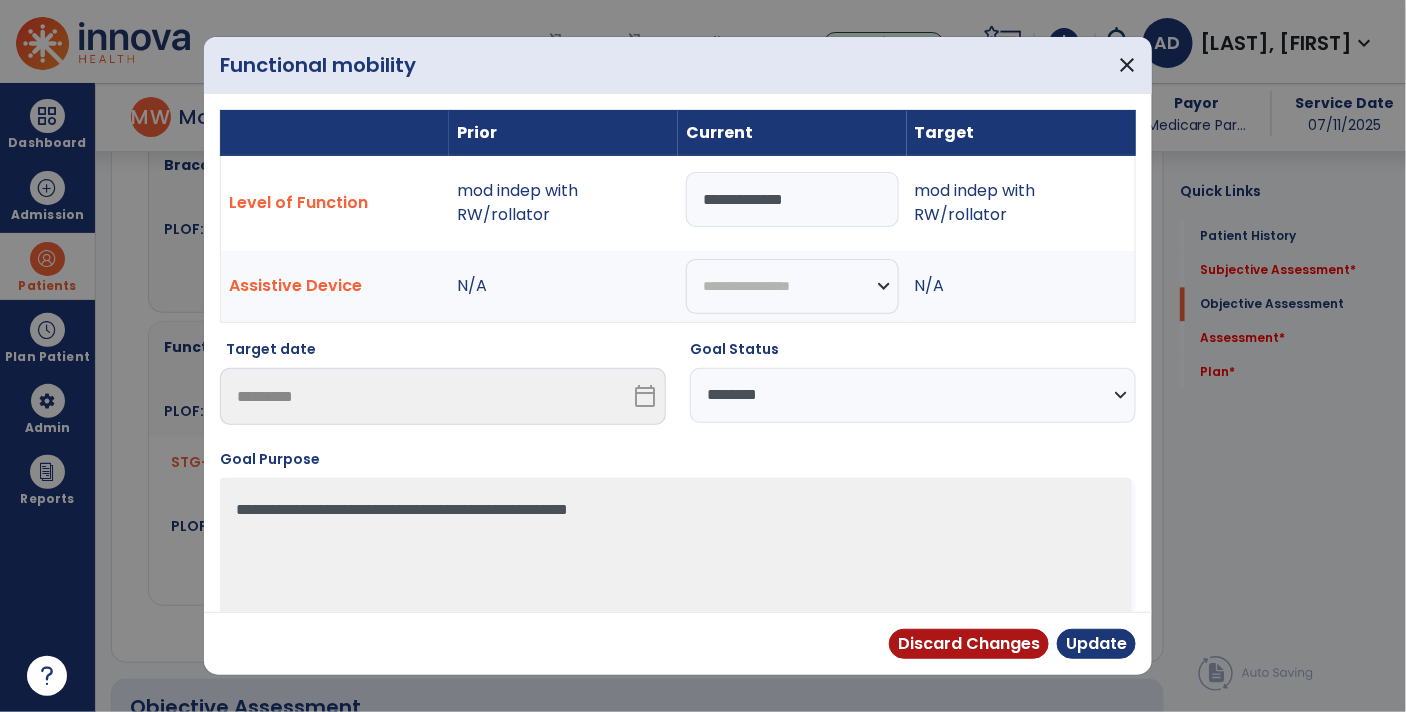 scroll, scrollTop: 1319, scrollLeft: 0, axis: vertical 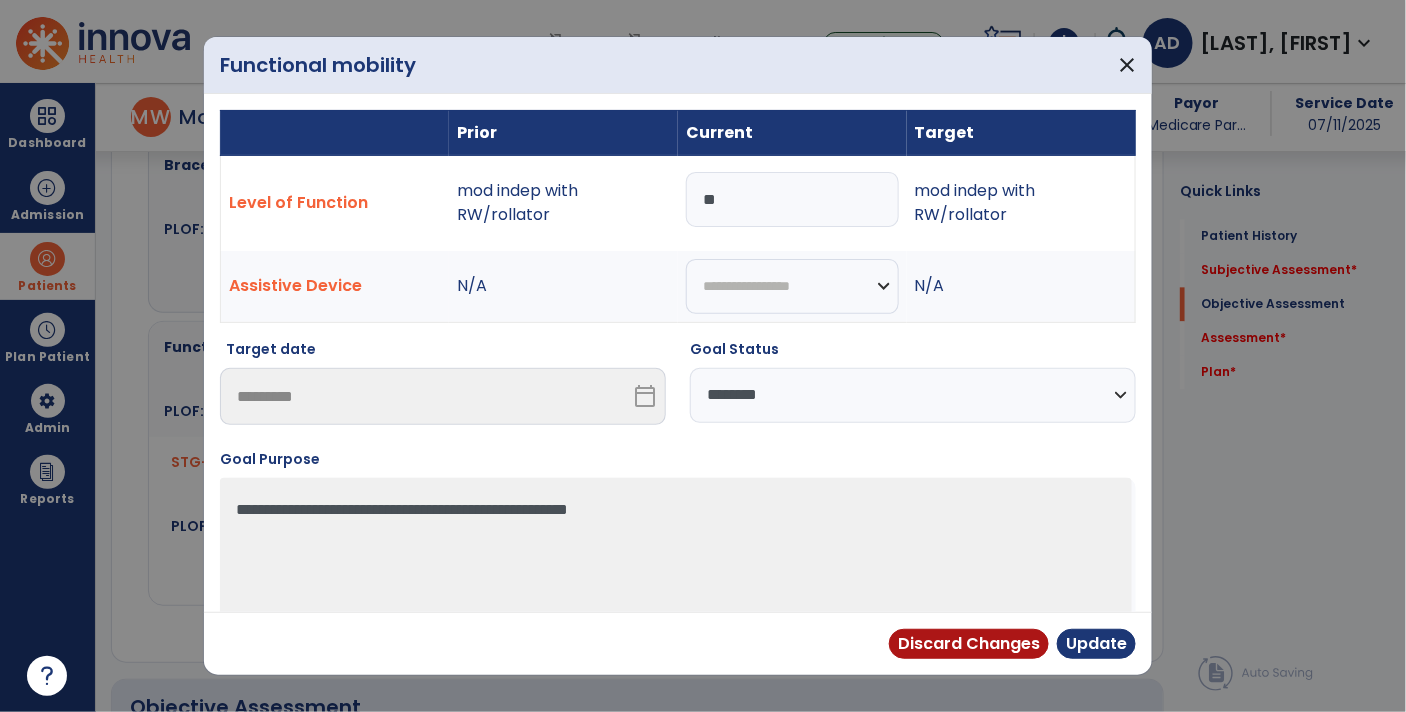 type on "*" 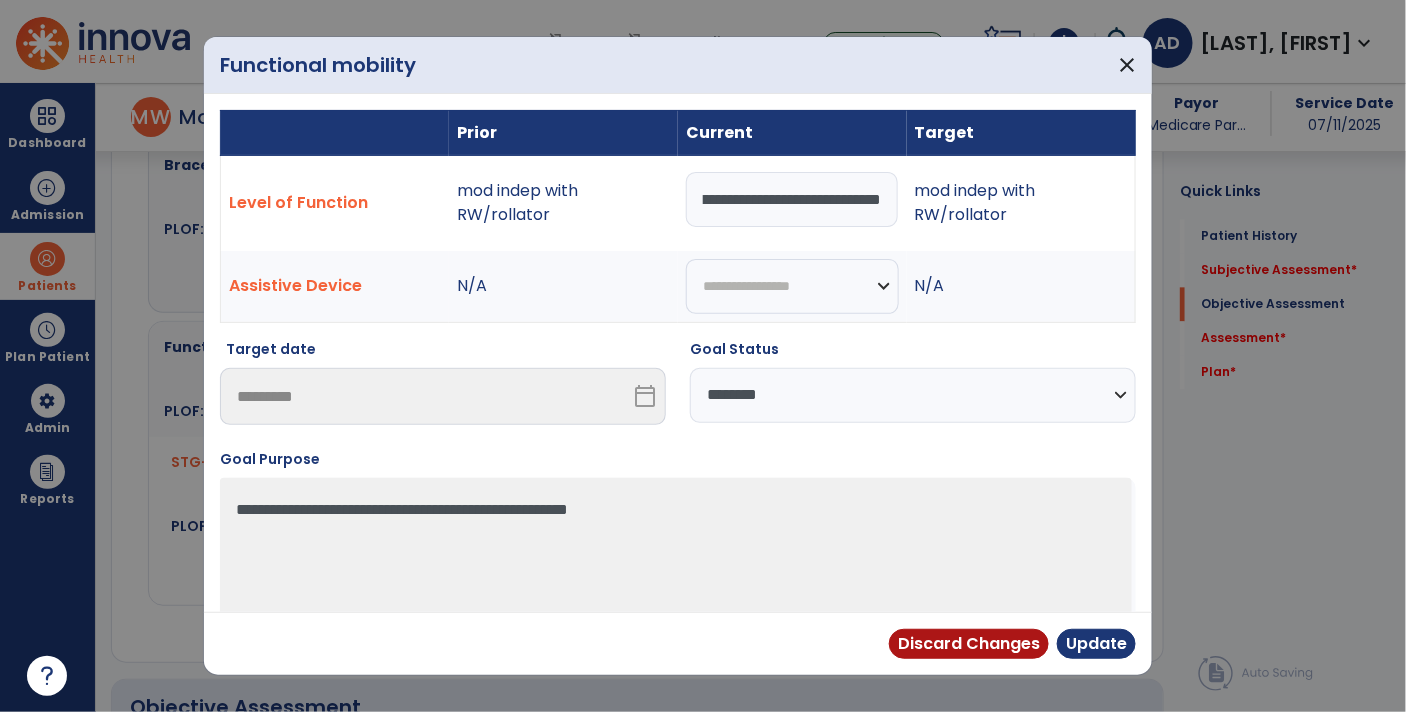 scroll, scrollTop: 0, scrollLeft: 81, axis: horizontal 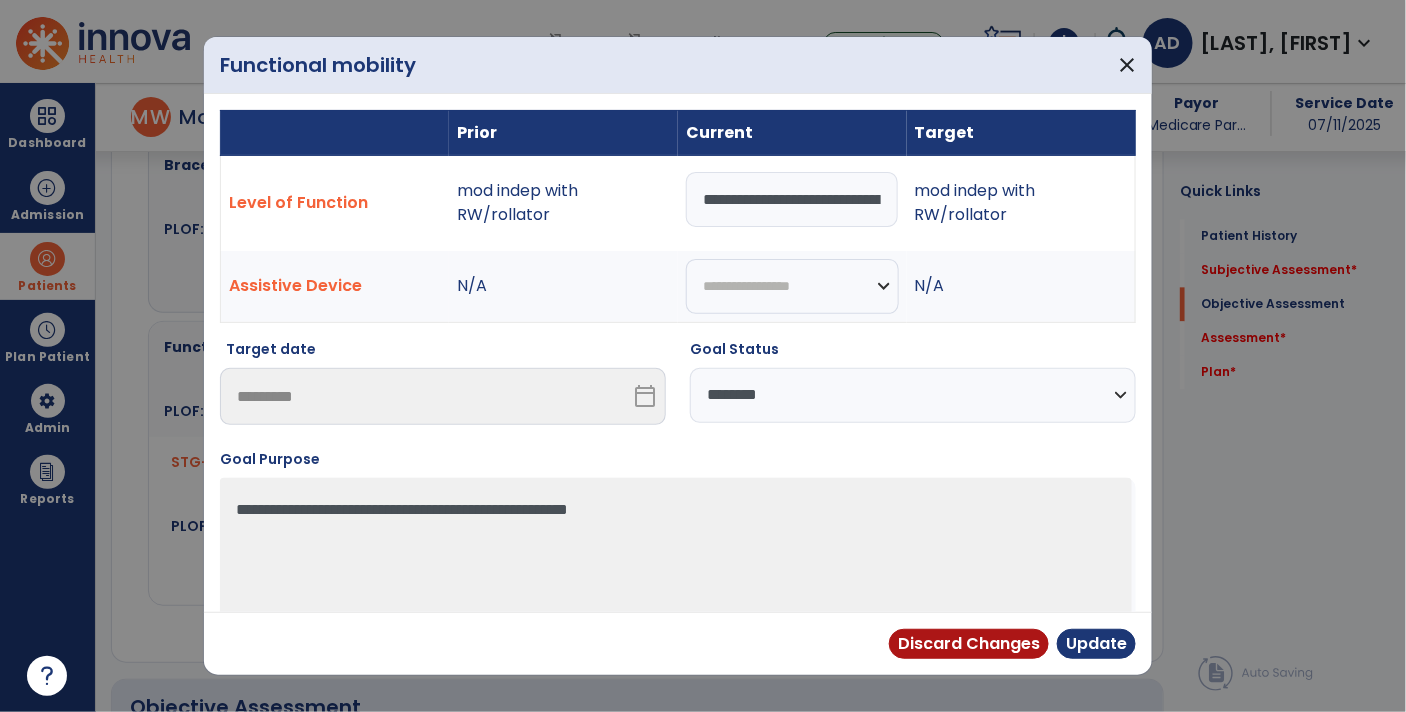 select on "**********" 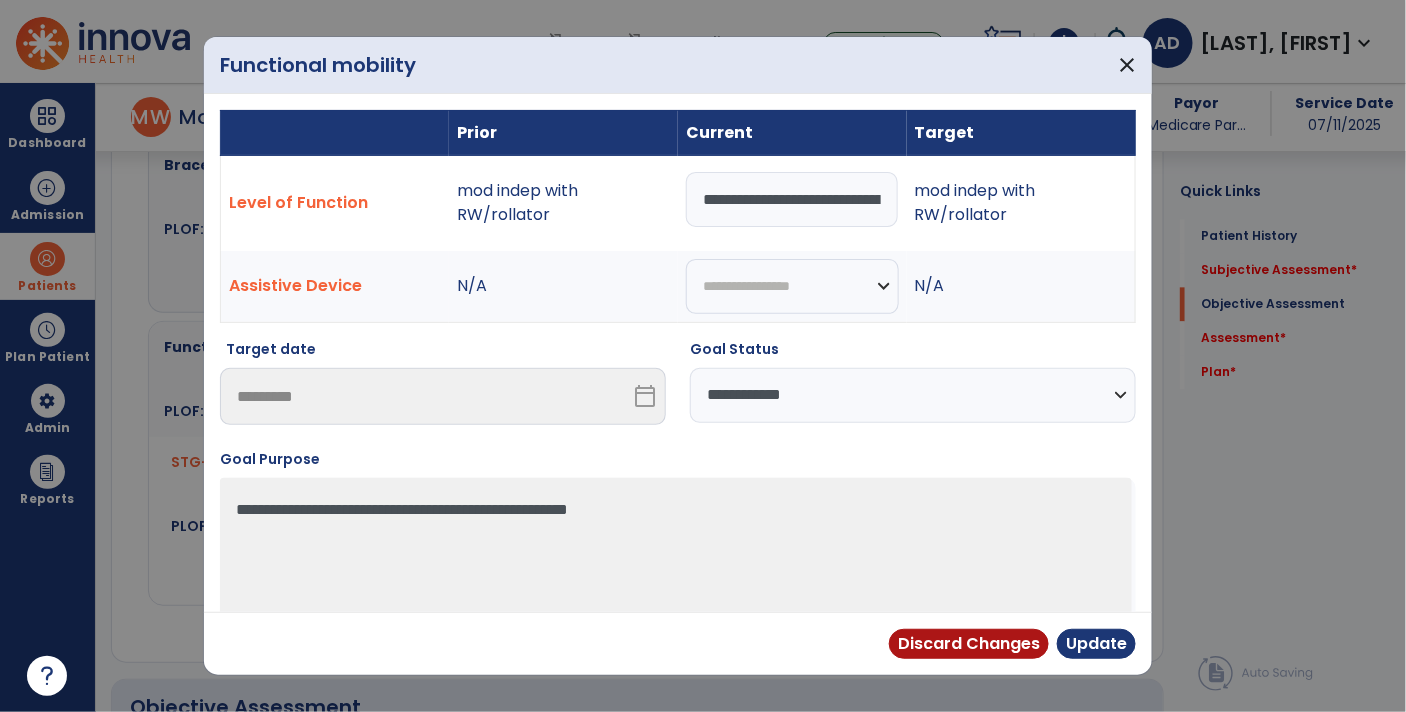 click on "**********" at bounding box center [913, 395] 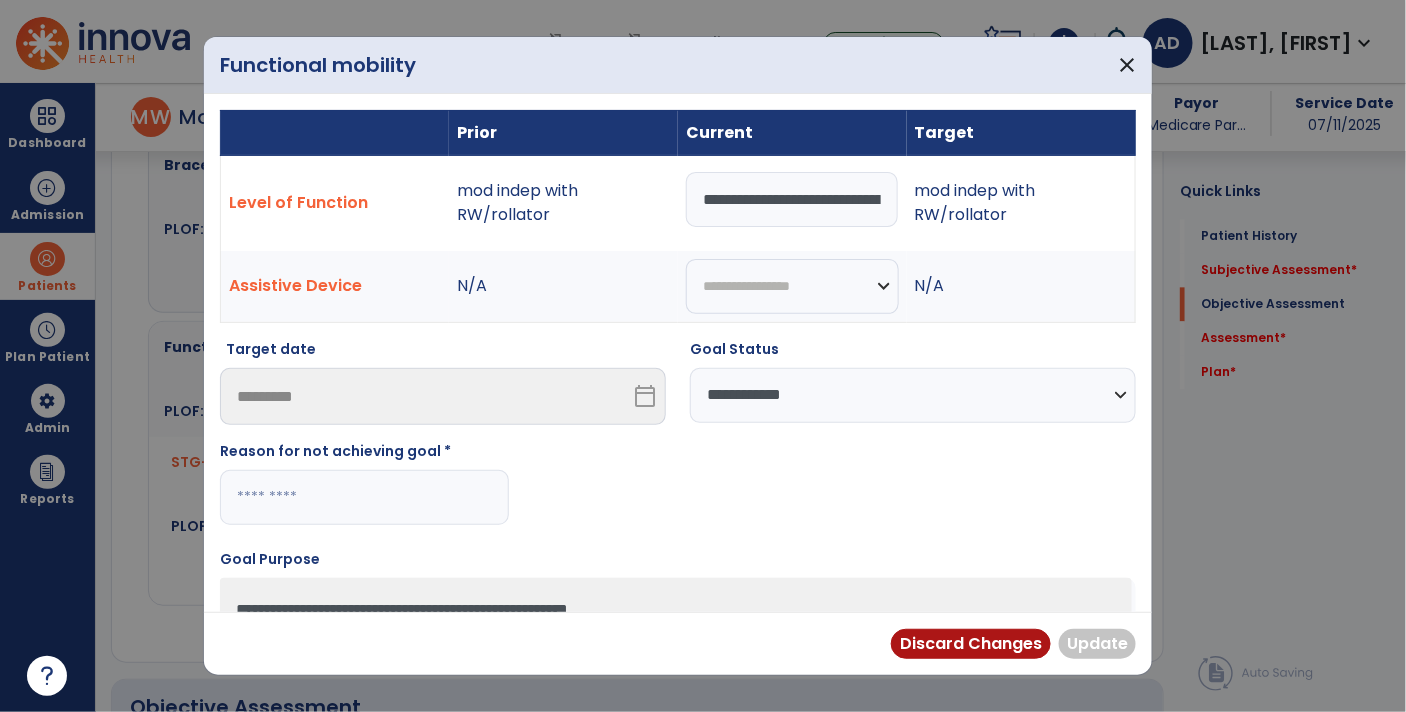 click at bounding box center [364, 497] 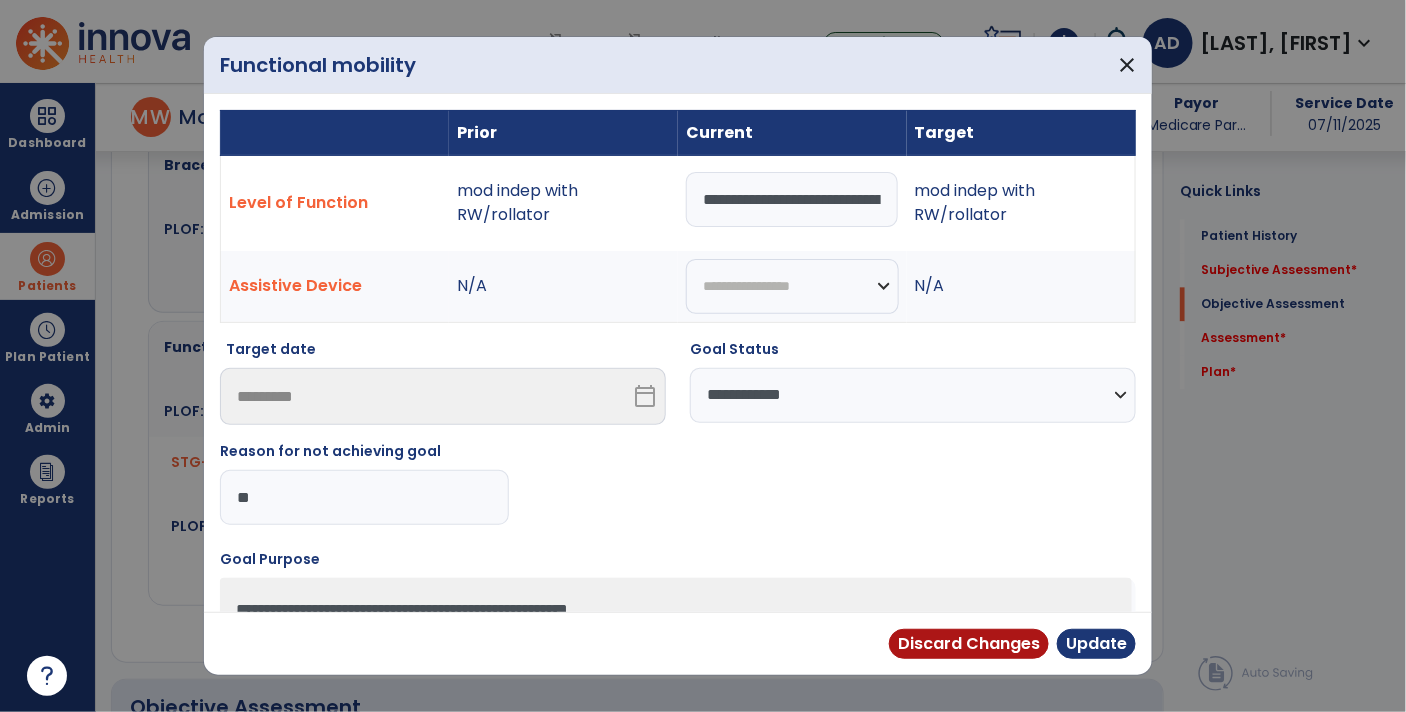 type on "*" 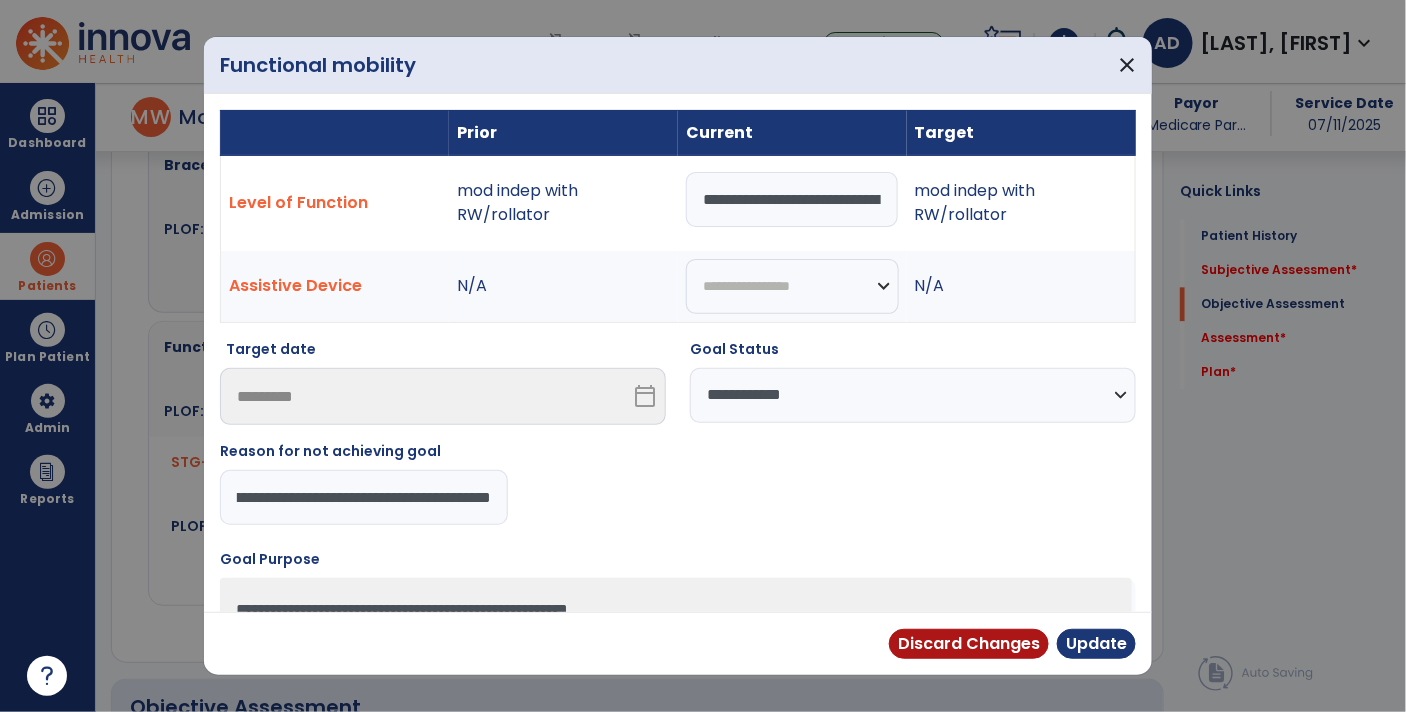 scroll, scrollTop: 0, scrollLeft: 178, axis: horizontal 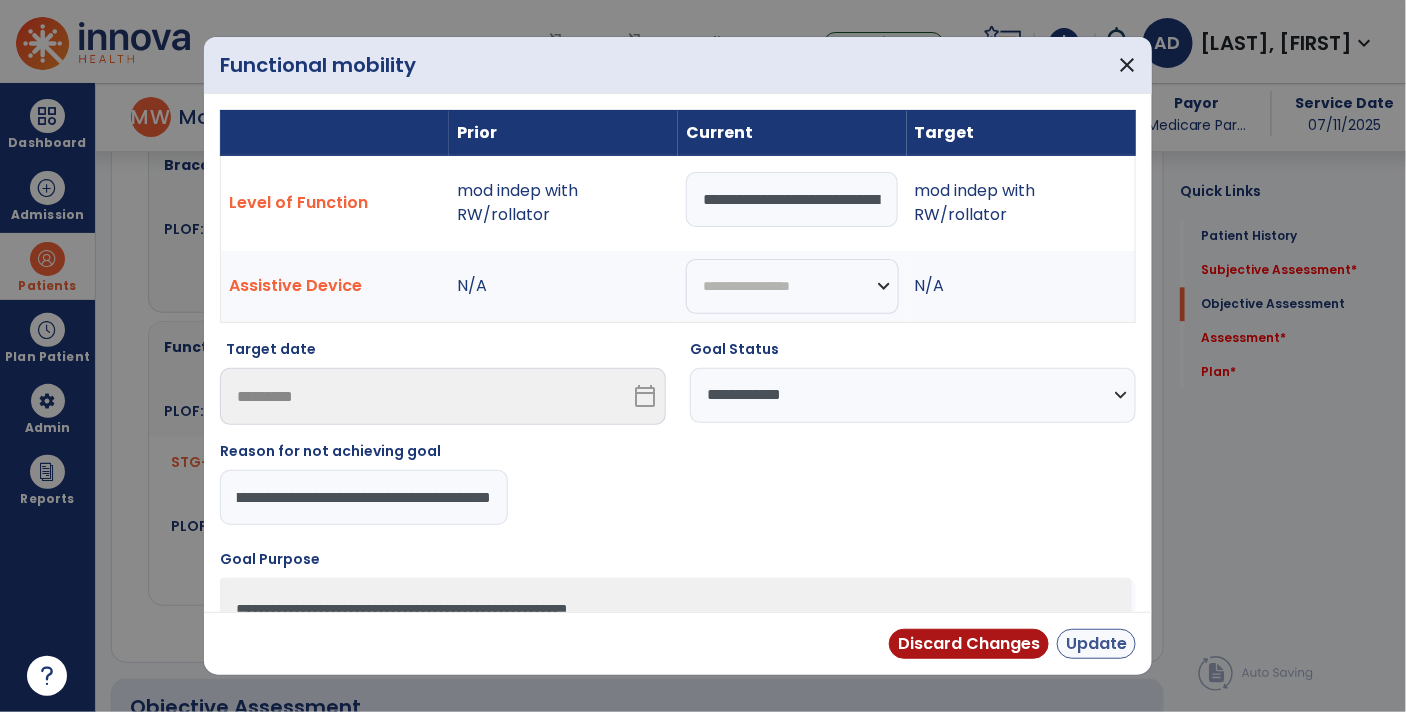 click on "Update" at bounding box center (1096, 644) 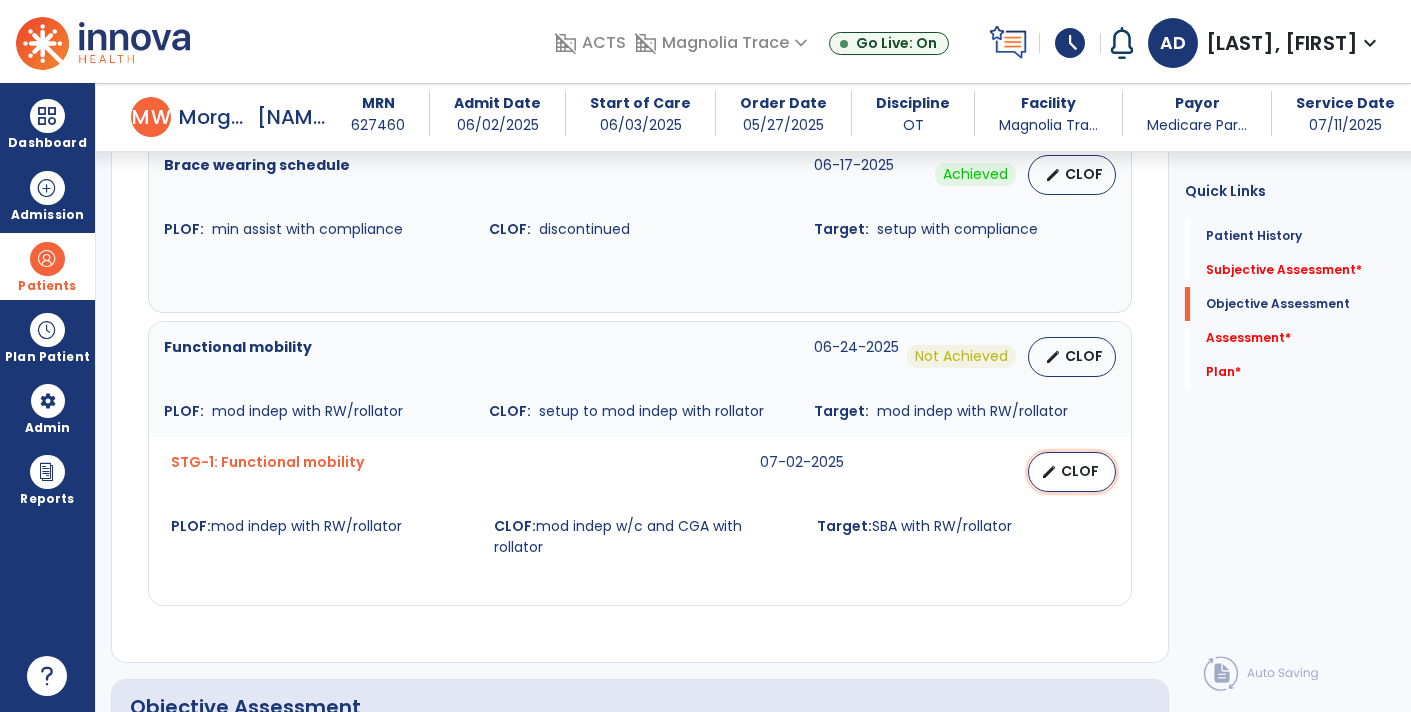 click on "edit   CLOF" at bounding box center (1072, 472) 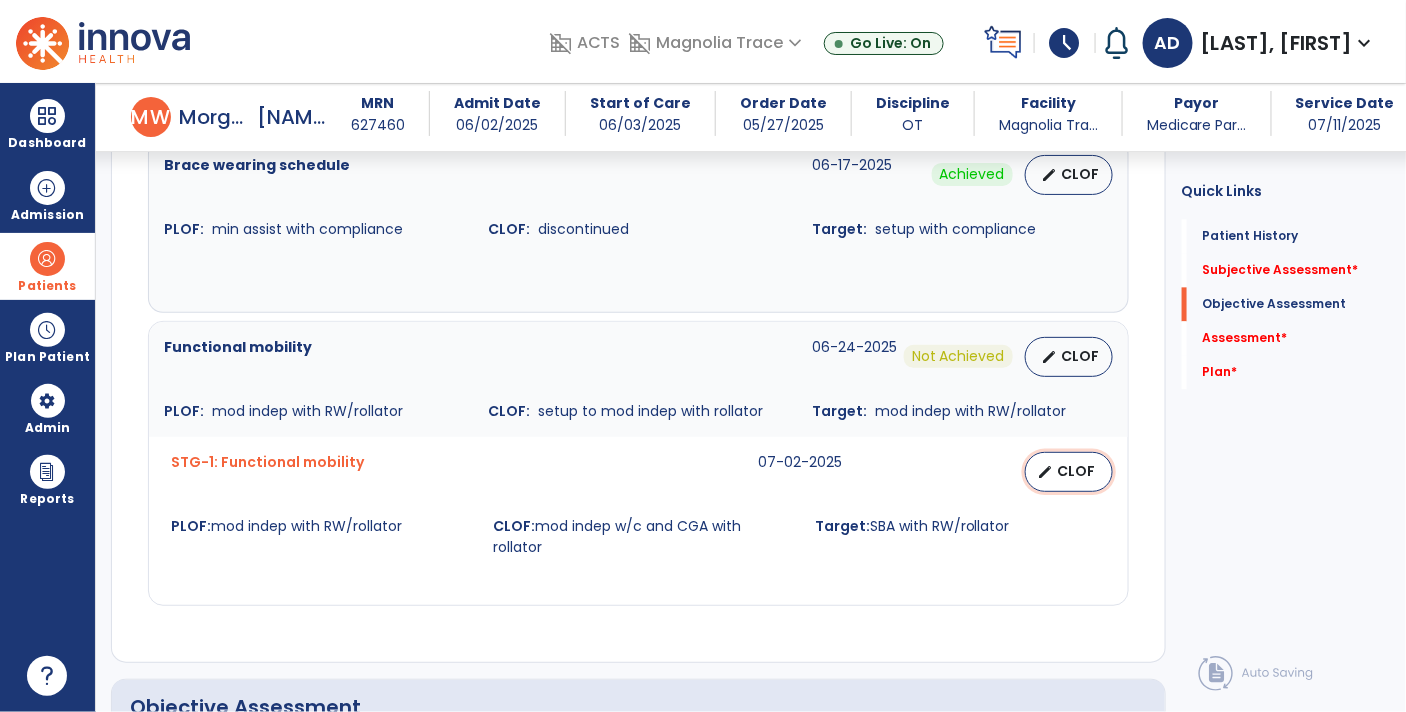 select on "********" 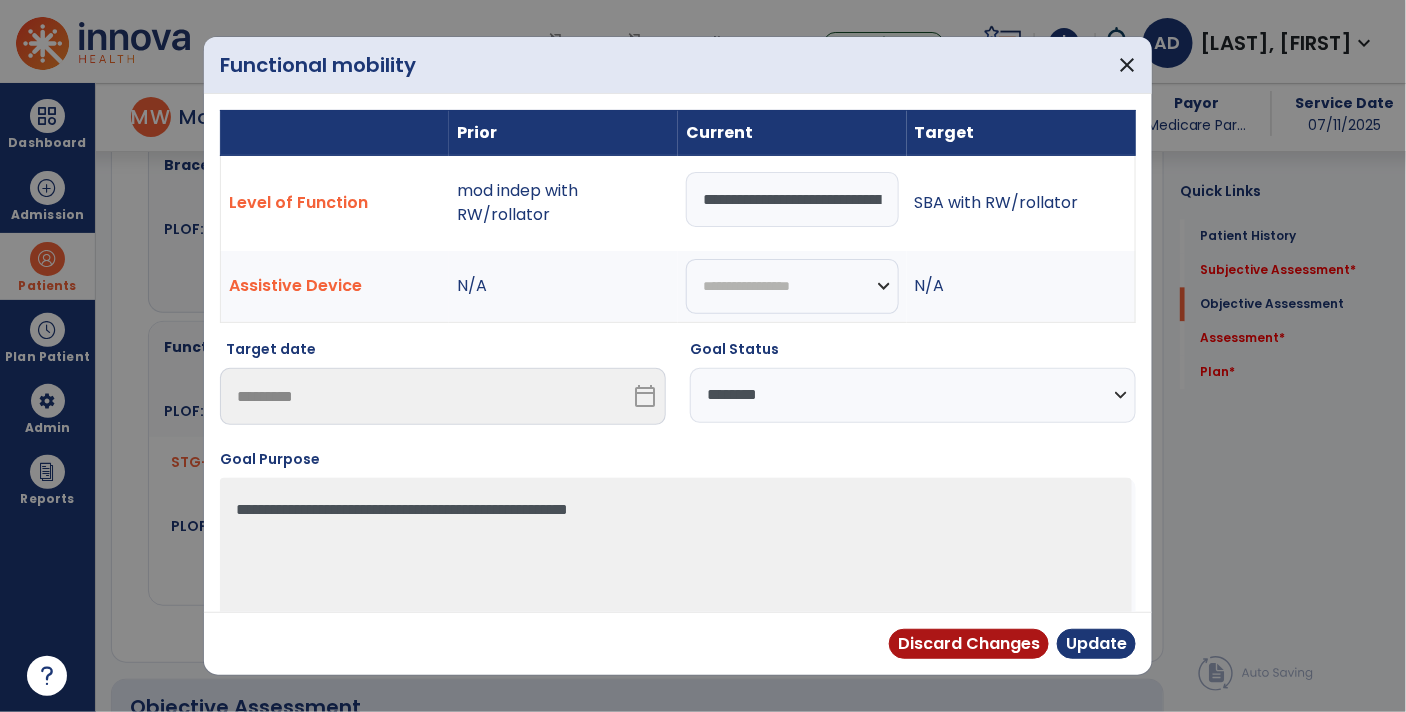 scroll, scrollTop: 1319, scrollLeft: 0, axis: vertical 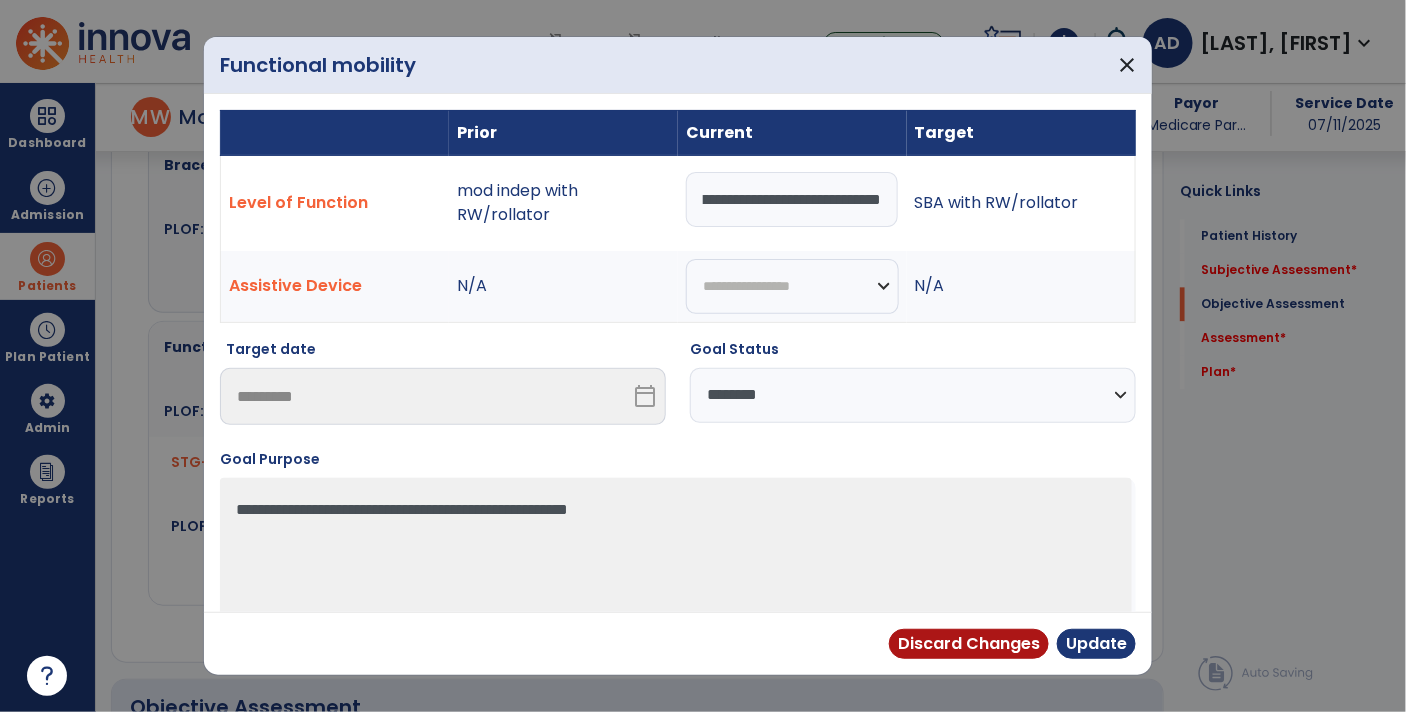 click on "**********" at bounding box center (792, 199) 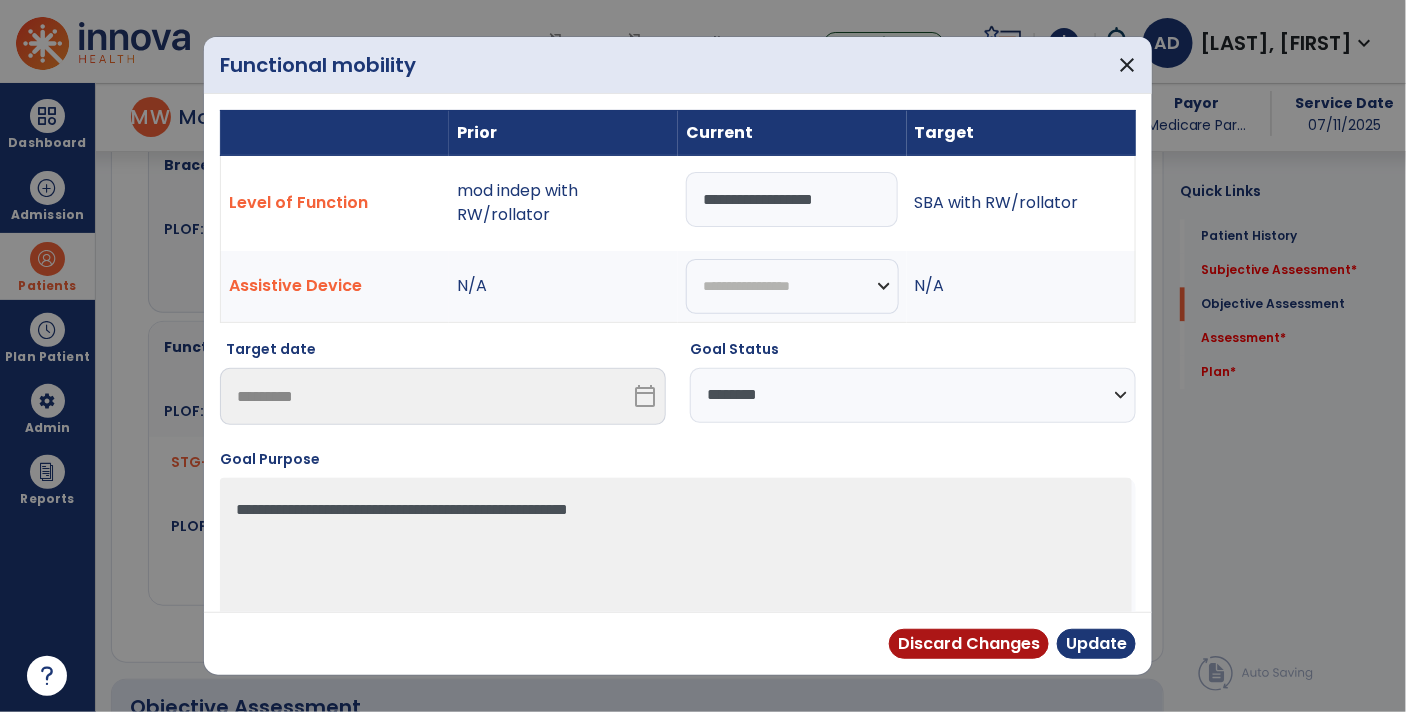 scroll, scrollTop: 0, scrollLeft: 0, axis: both 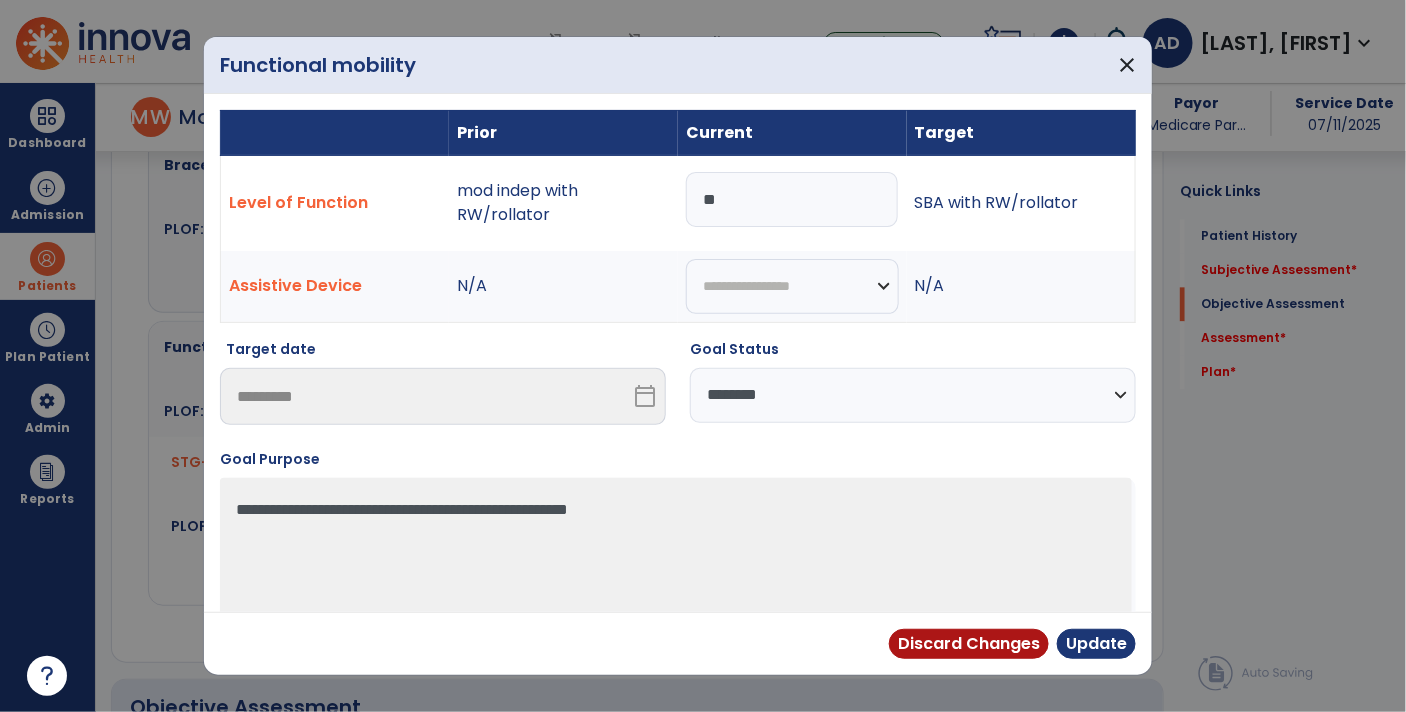 type on "*" 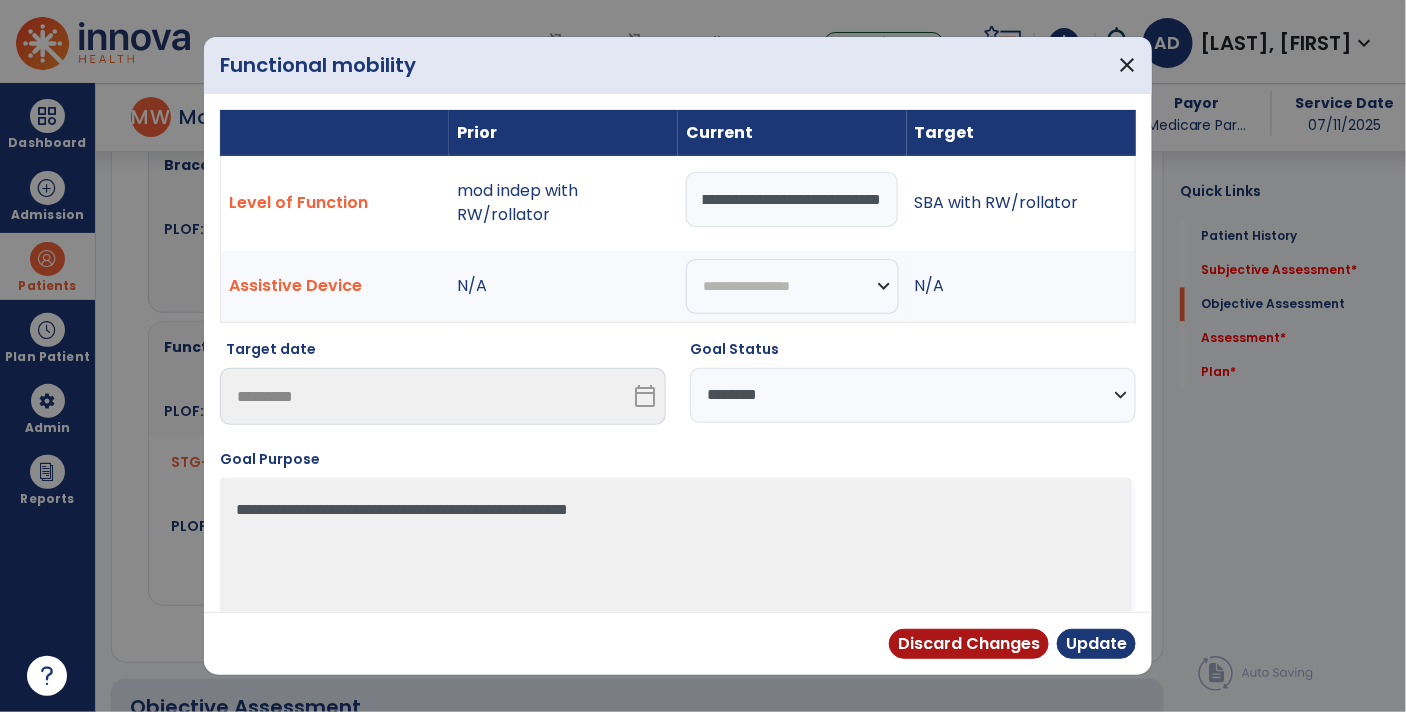 scroll, scrollTop: 0, scrollLeft: 81, axis: horizontal 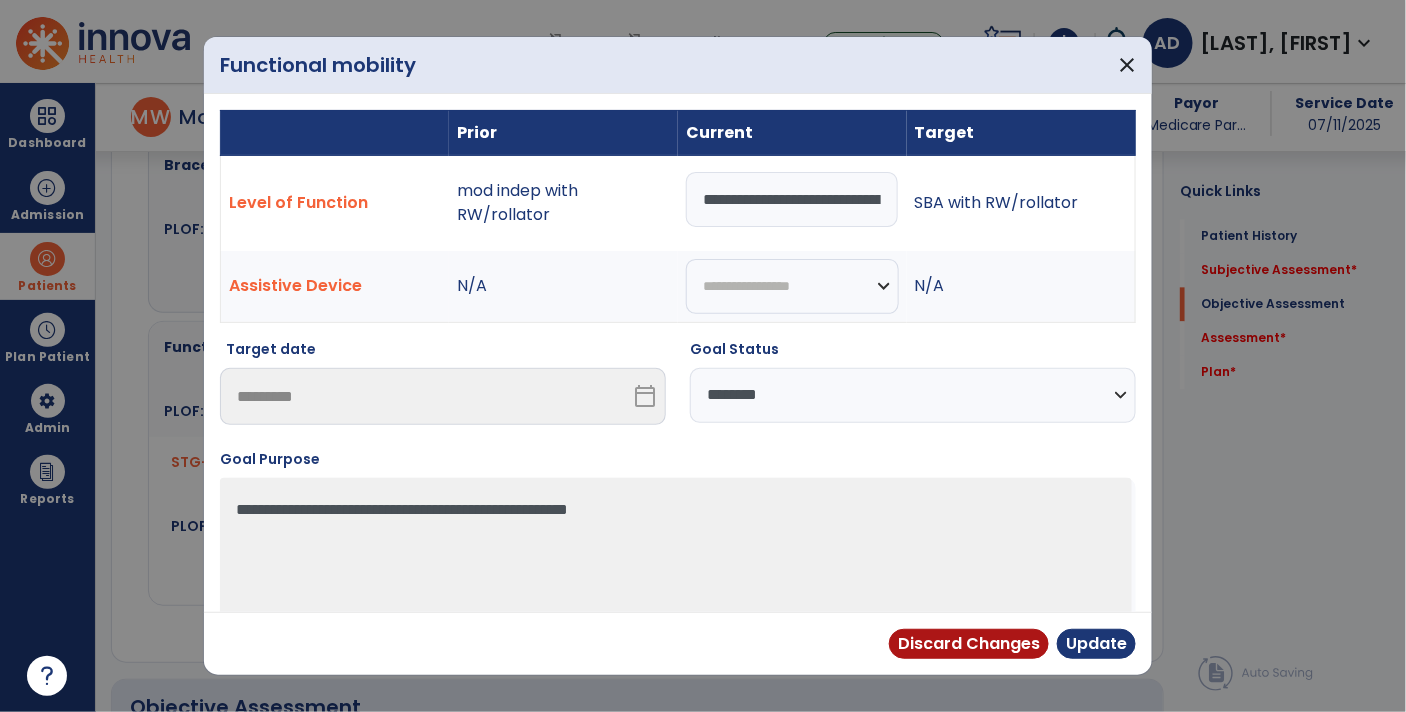 select on "********" 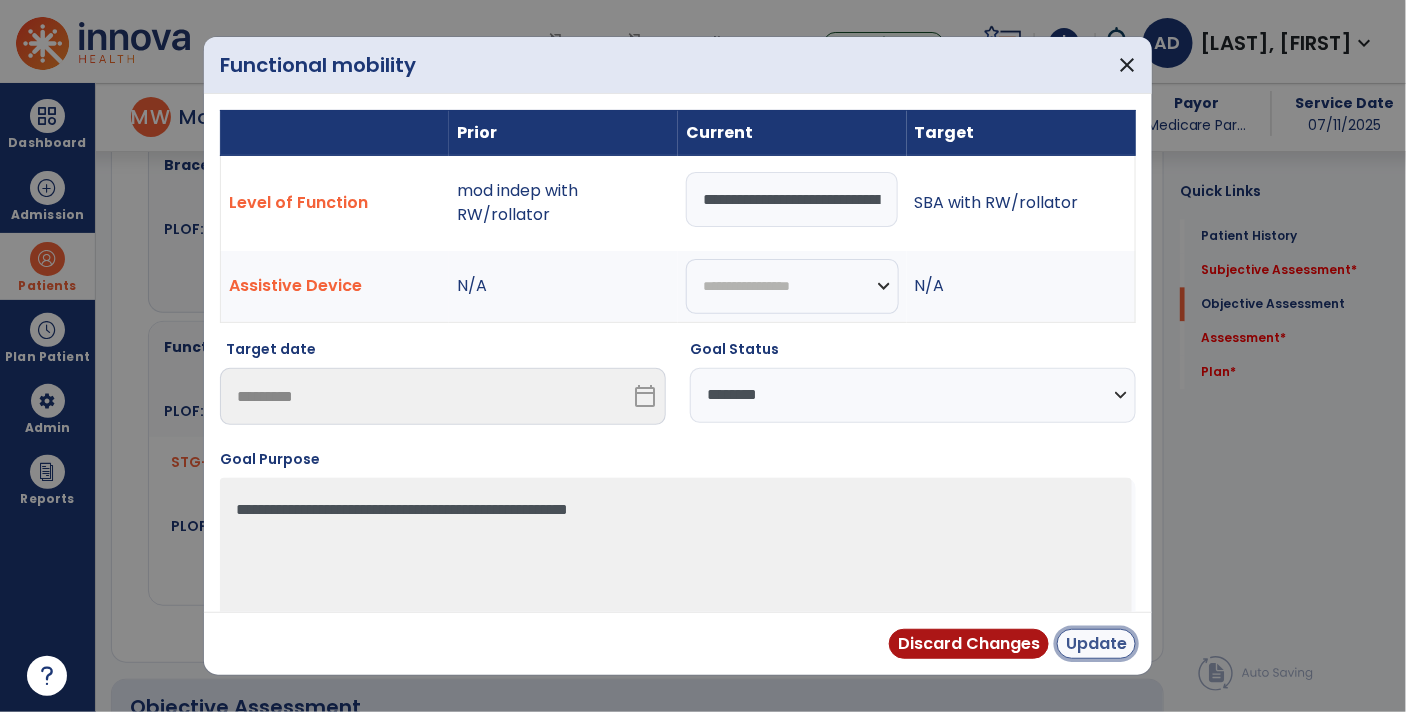 click on "Update" at bounding box center (1096, 644) 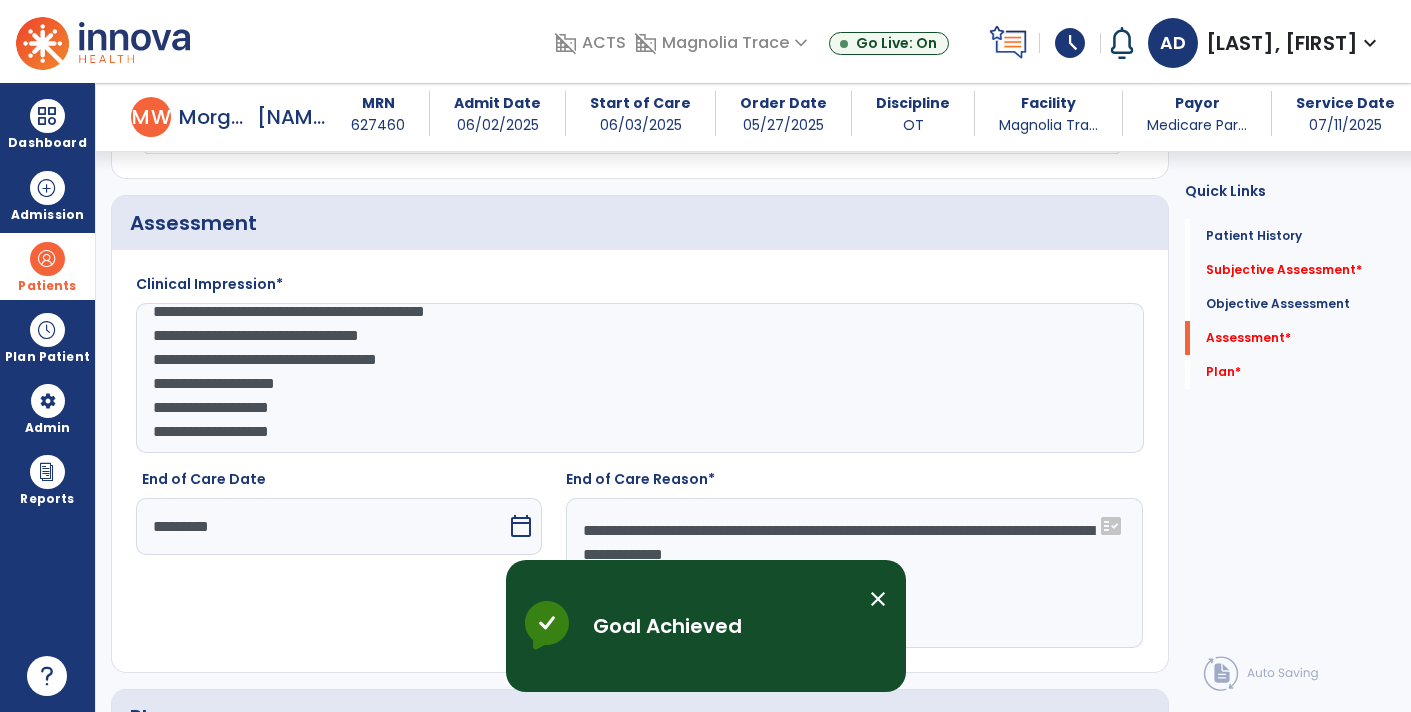 scroll, scrollTop: 2070, scrollLeft: 0, axis: vertical 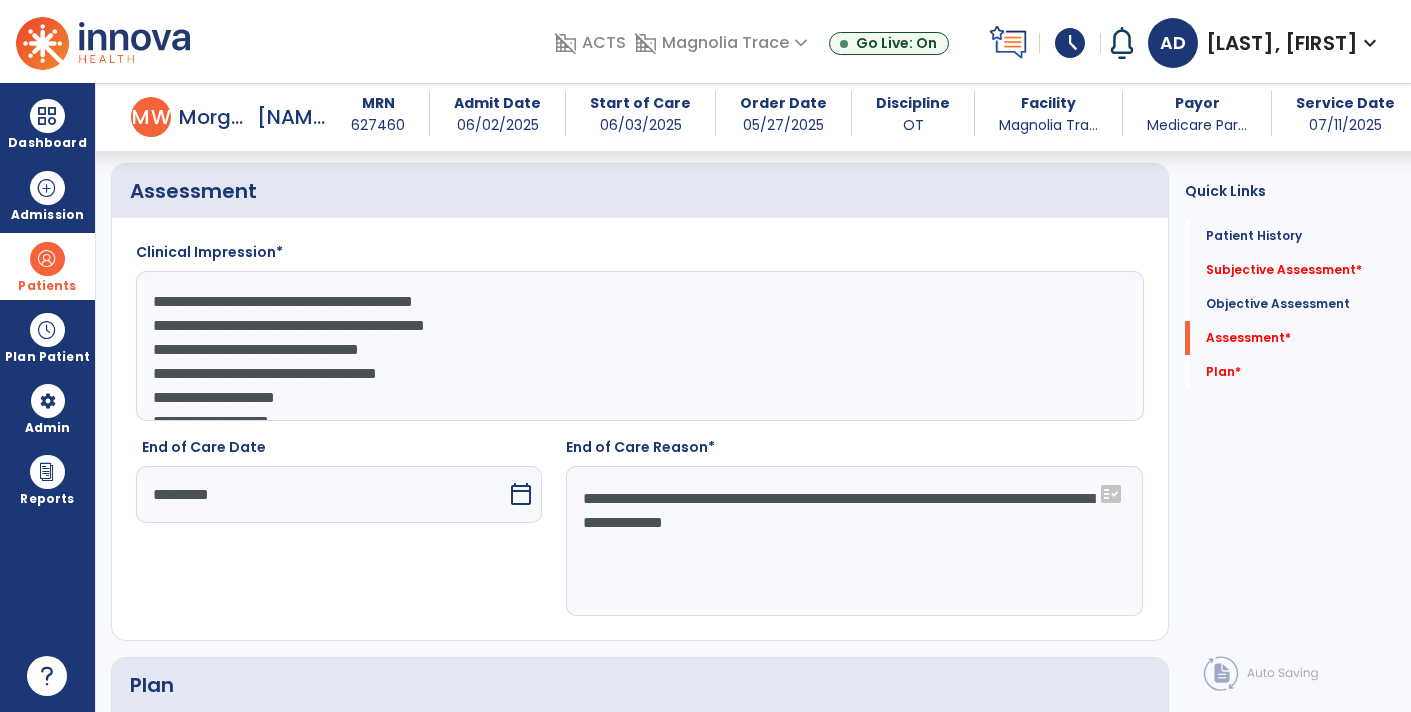 click on "**********" 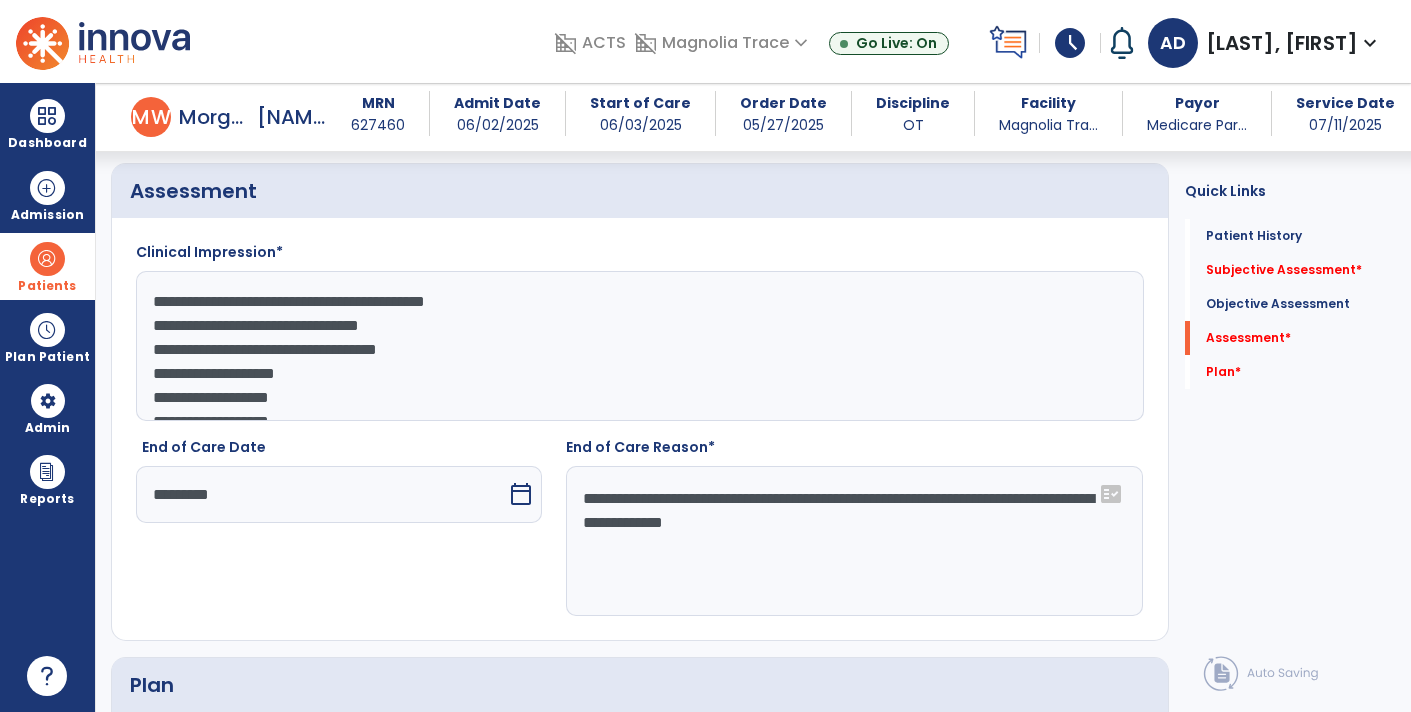 click on "**********" 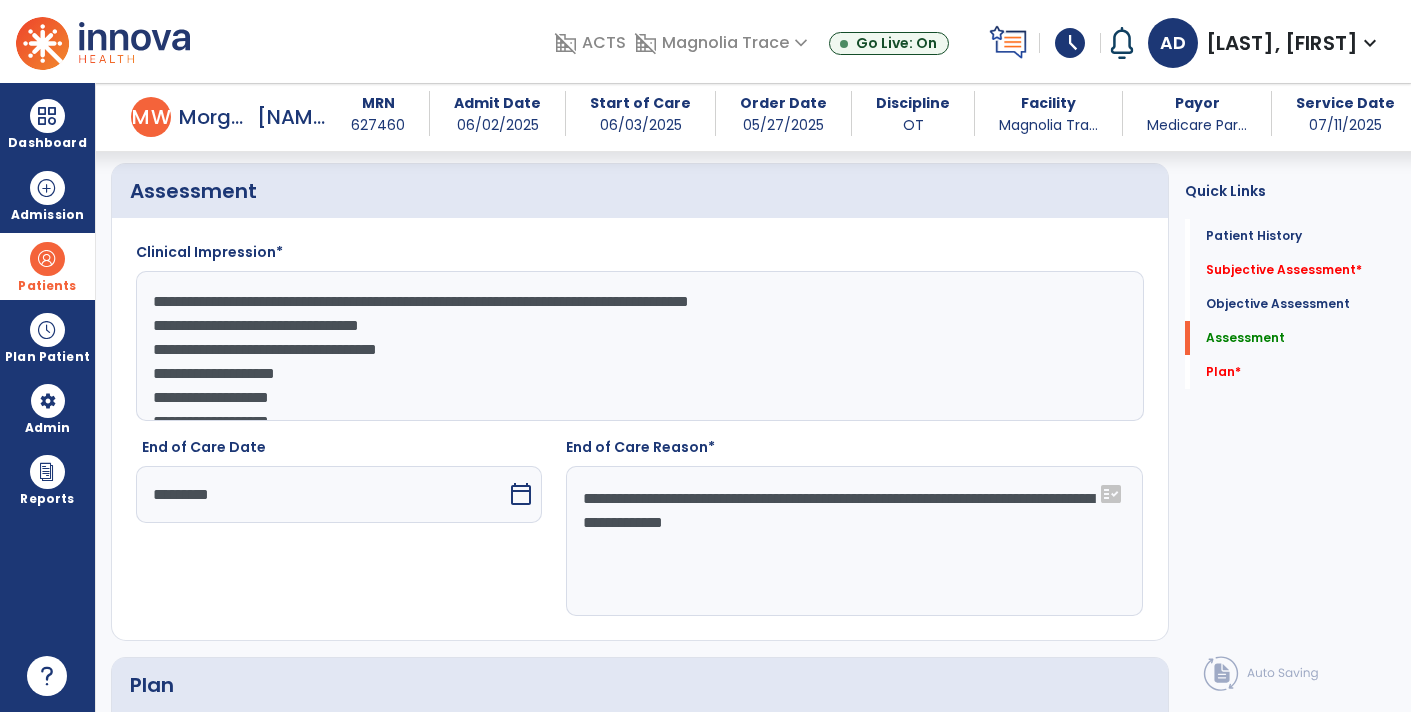 click on "**********" 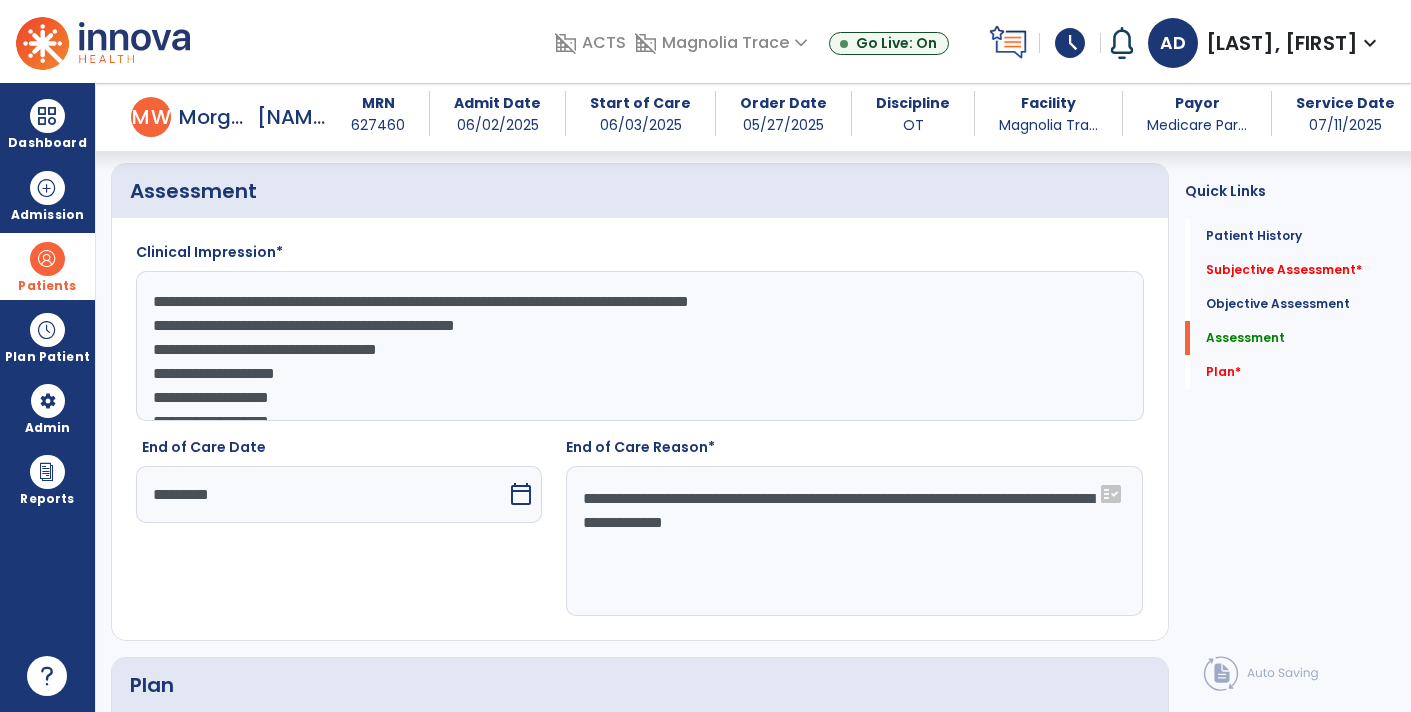 click on "**********" 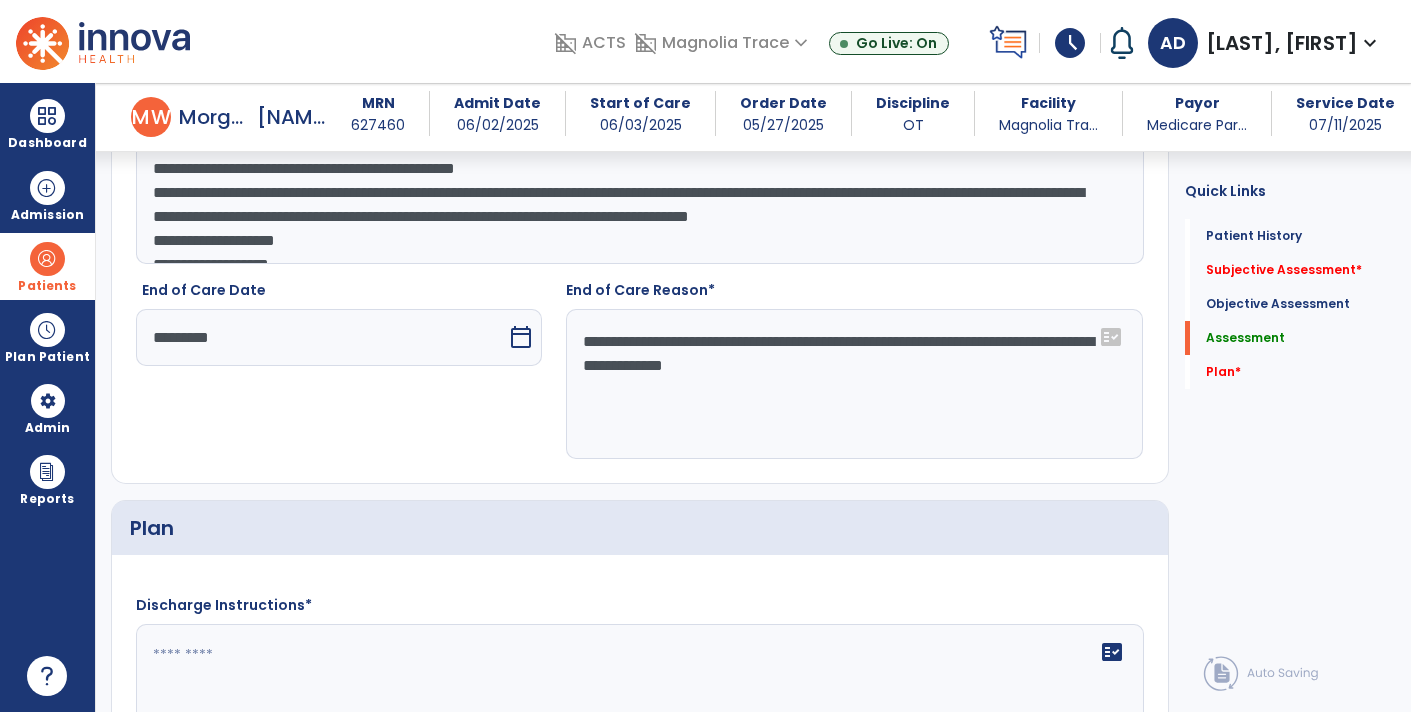 scroll, scrollTop: 2231, scrollLeft: 0, axis: vertical 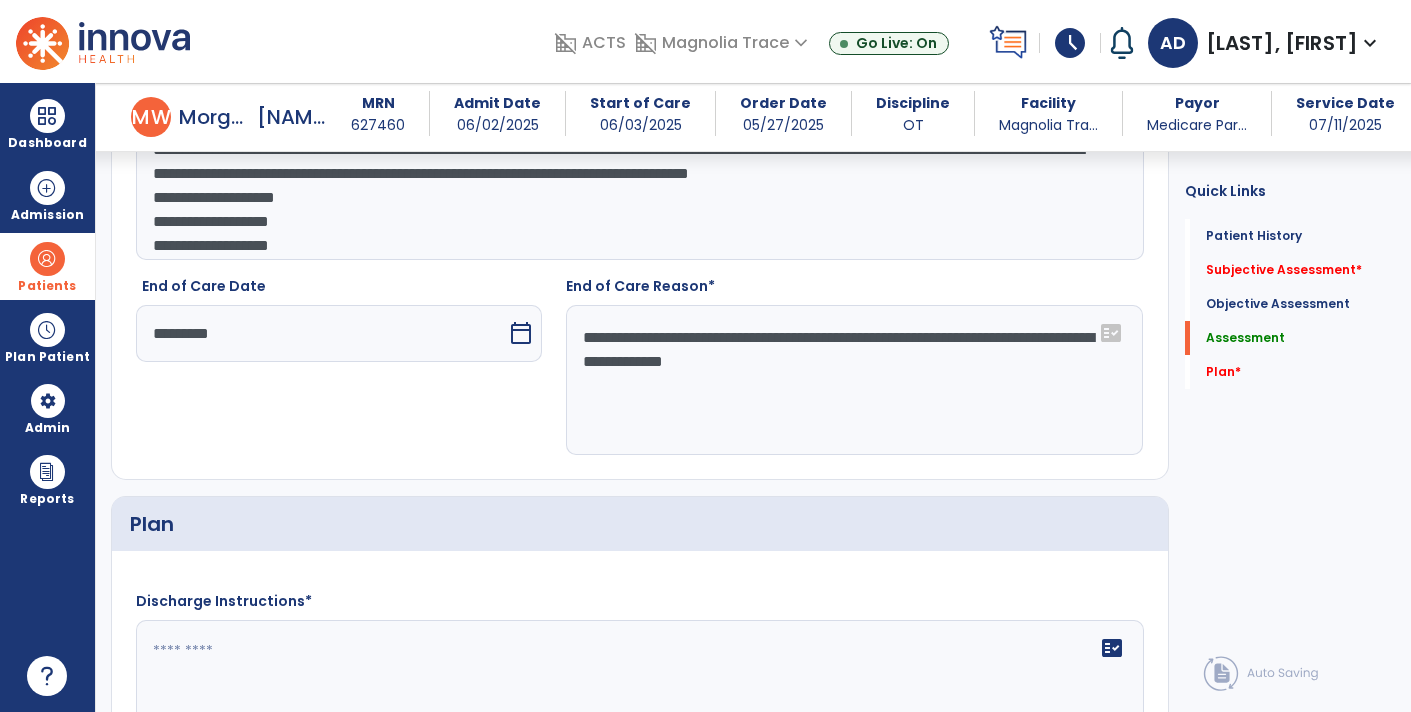 click on "**********" 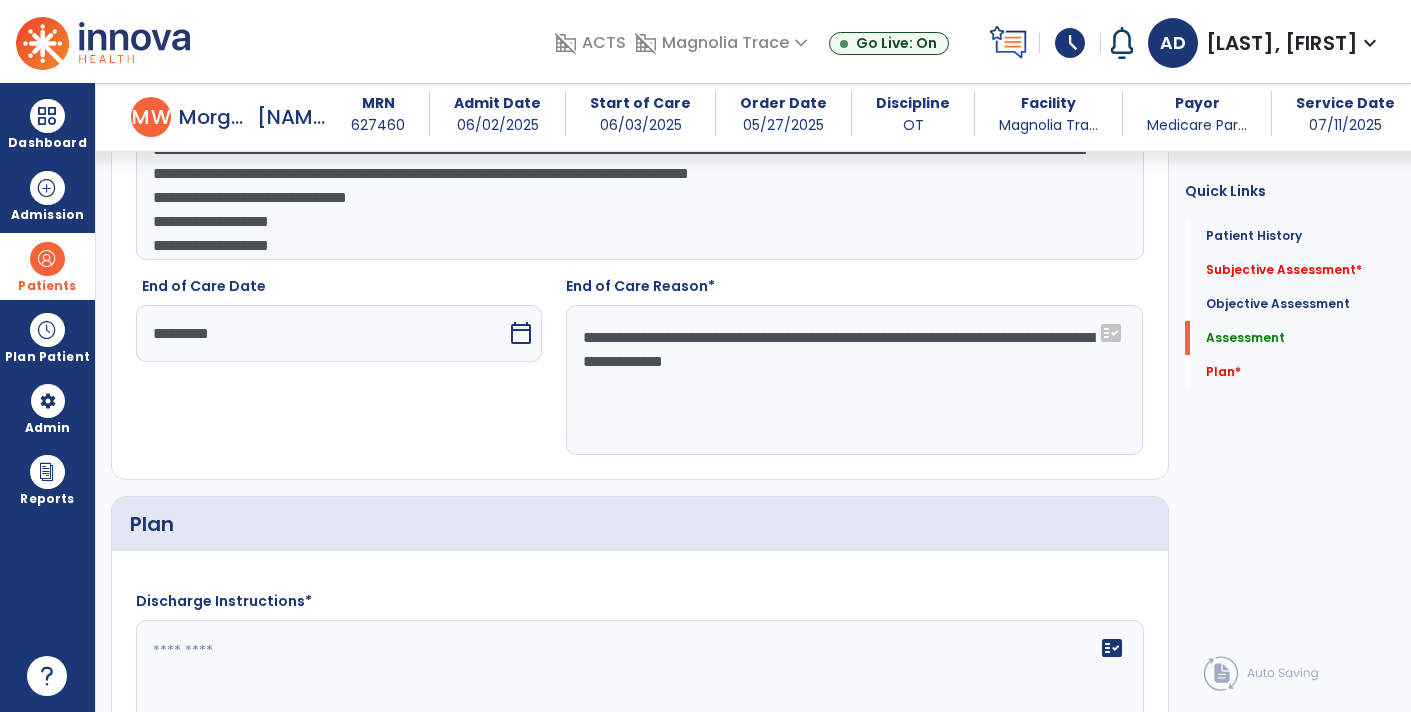 click on "**********" 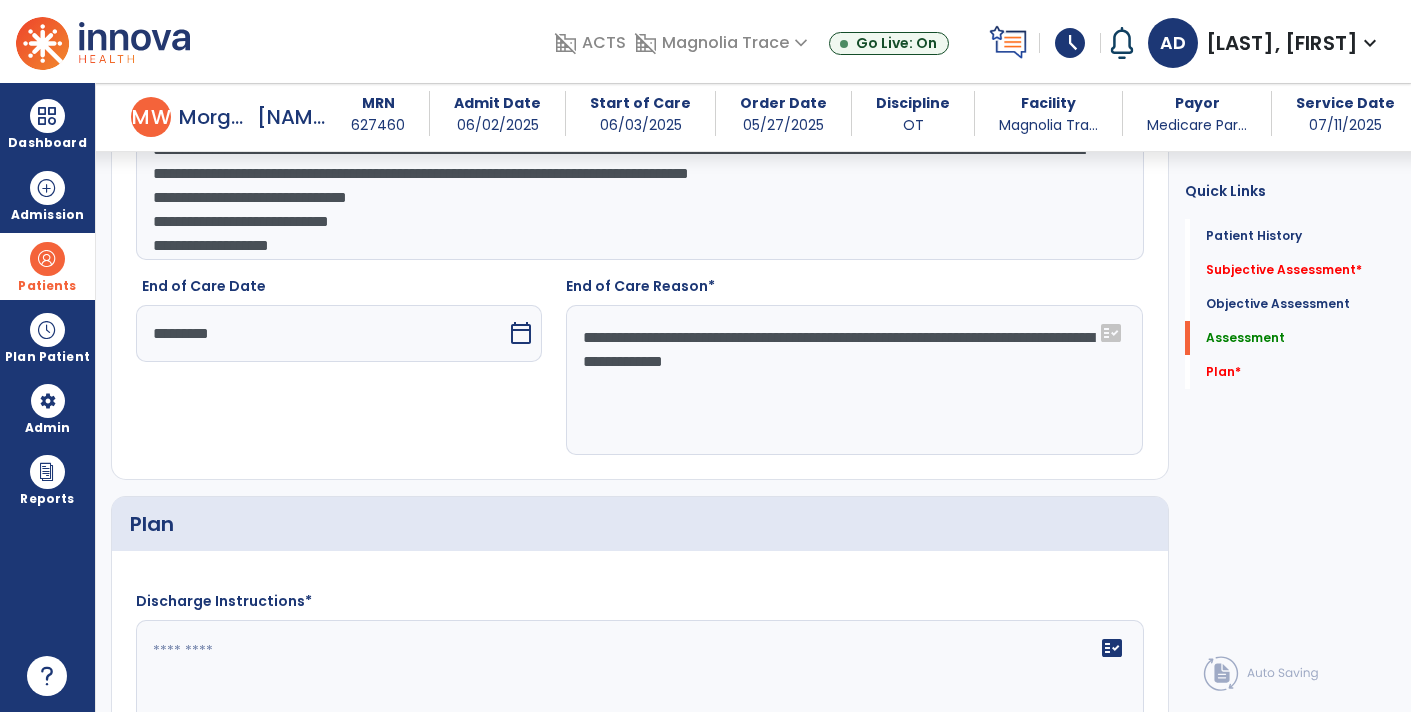 scroll, scrollTop: 72, scrollLeft: 0, axis: vertical 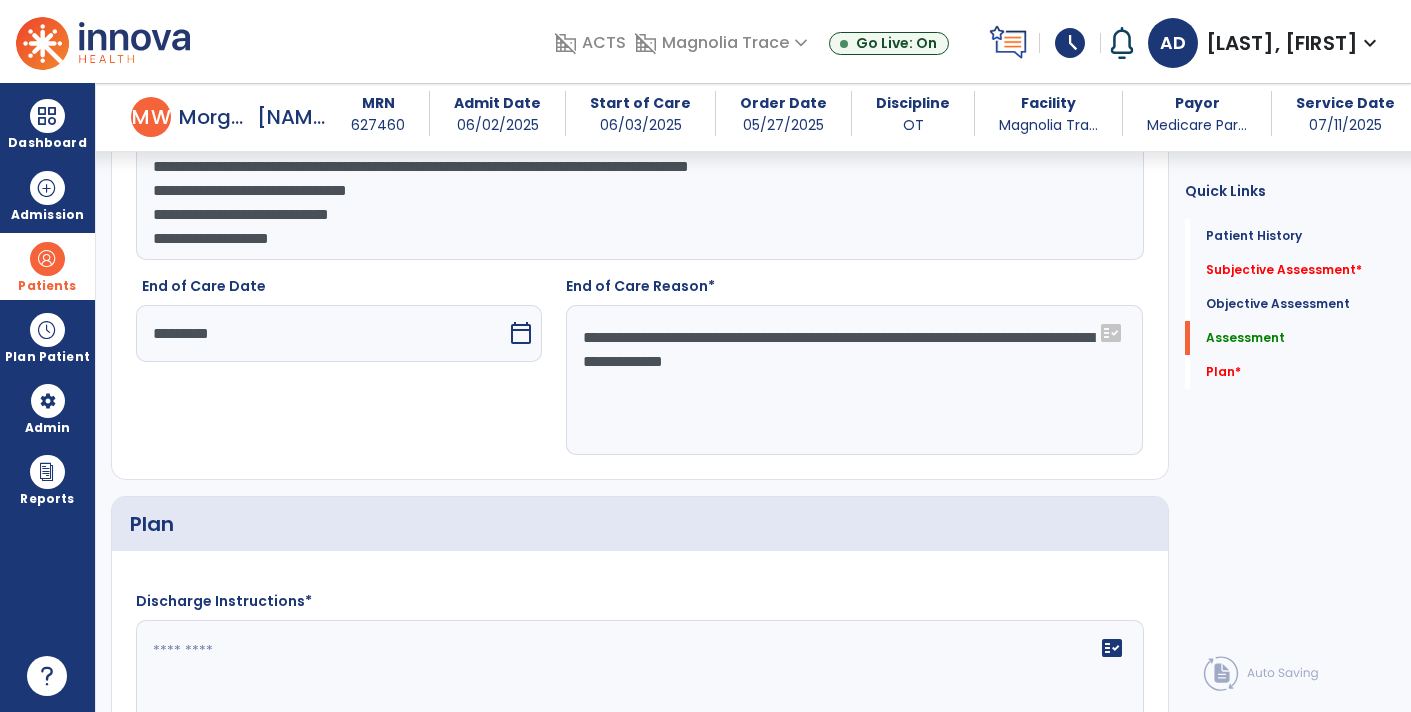 click on "**********" 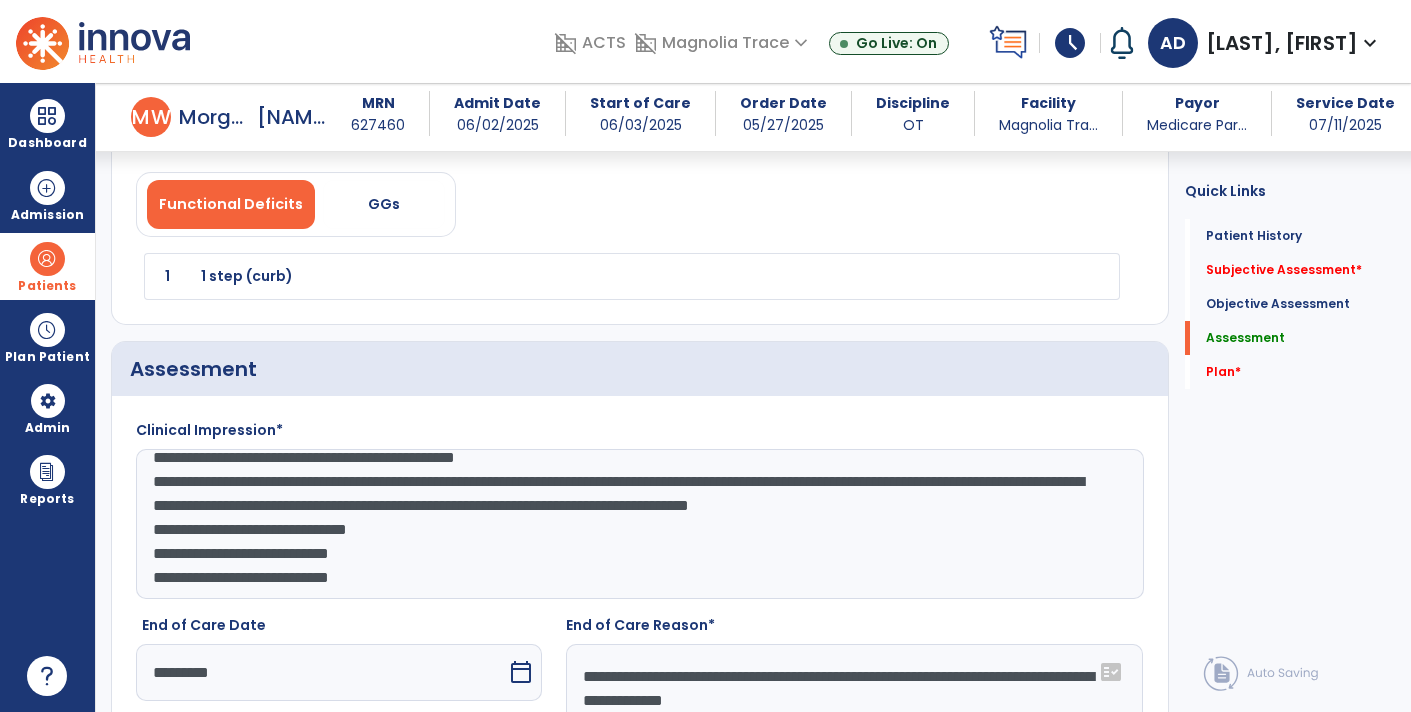 scroll, scrollTop: 1898, scrollLeft: 0, axis: vertical 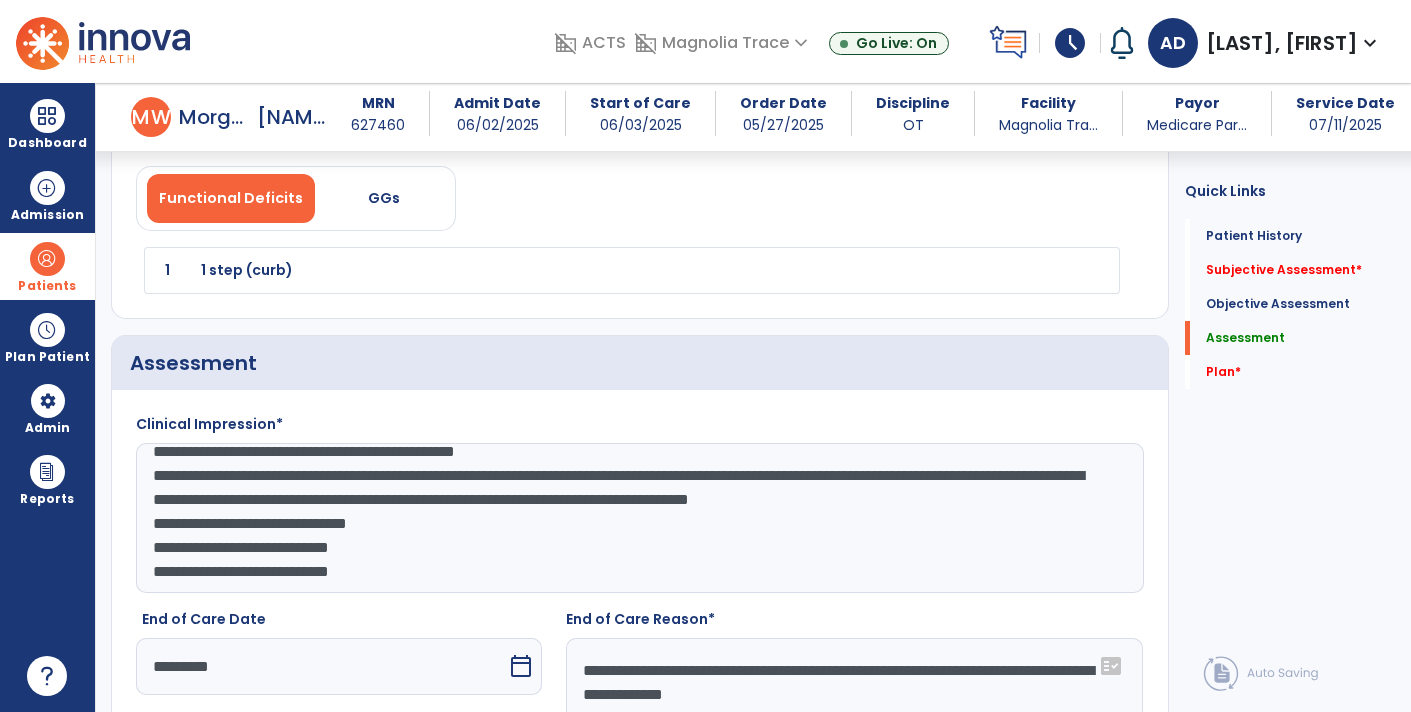 click on "**********" 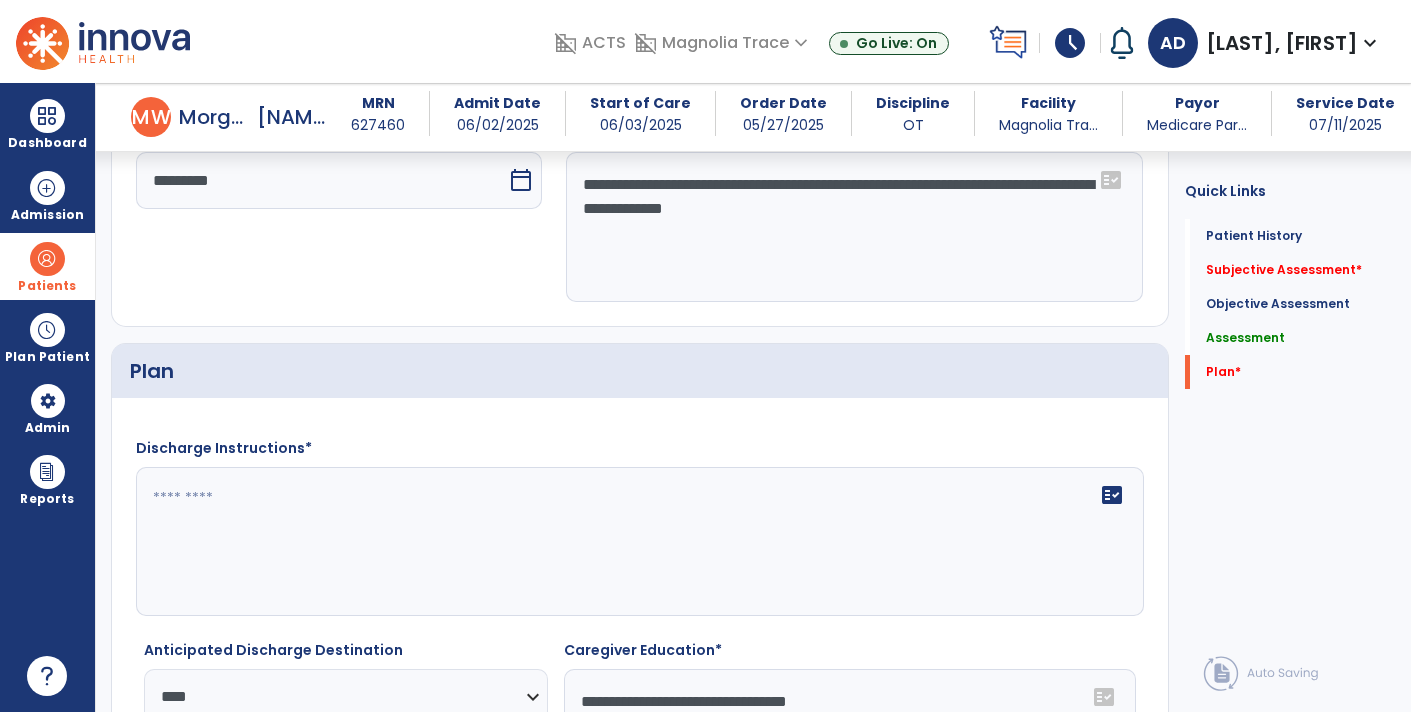 scroll, scrollTop: 2382, scrollLeft: 0, axis: vertical 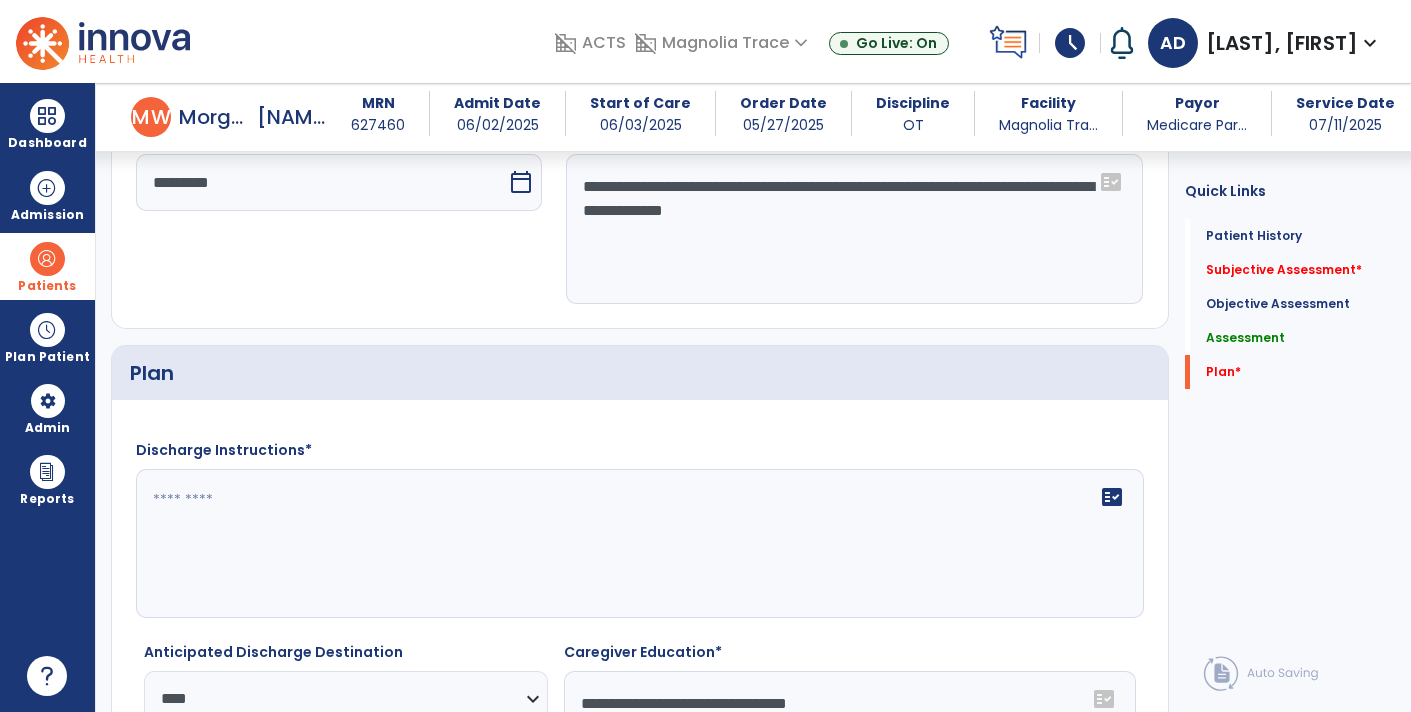 type on "**********" 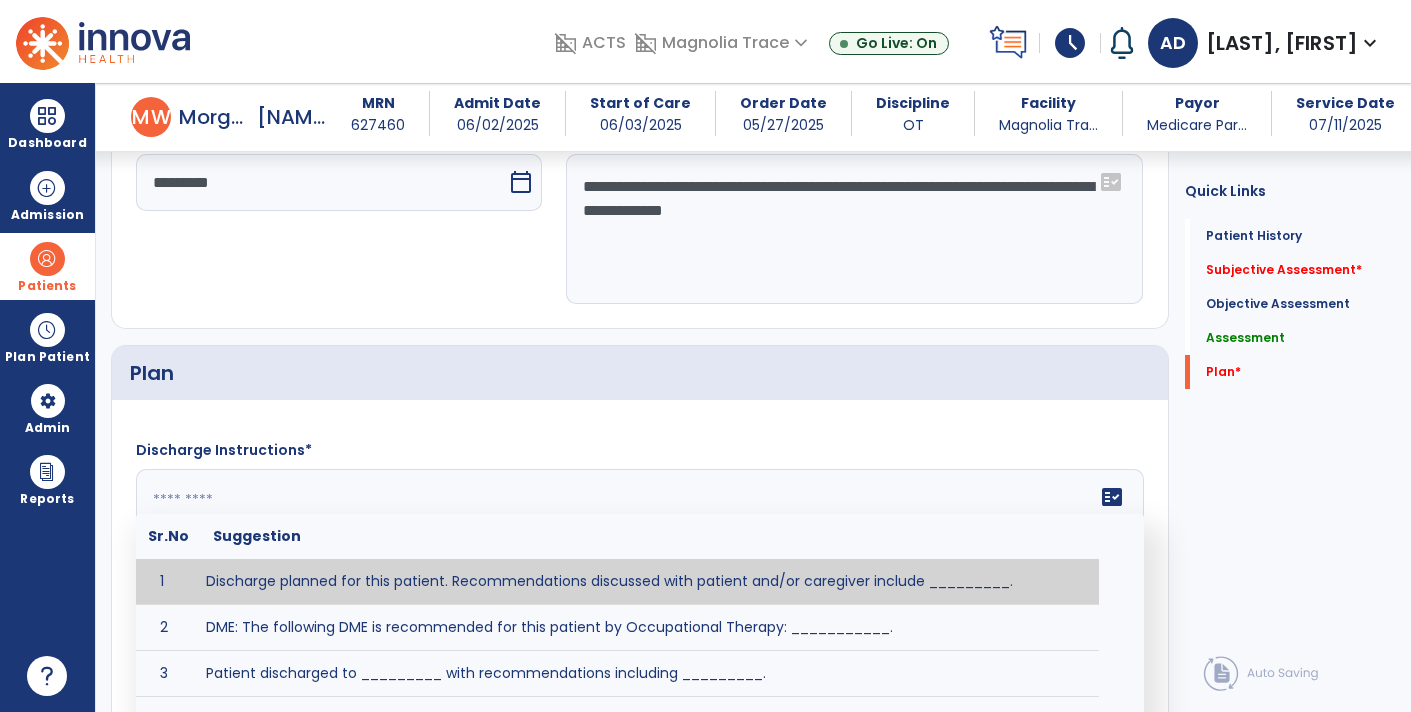 click on "Discipline OT" at bounding box center [913, 113] 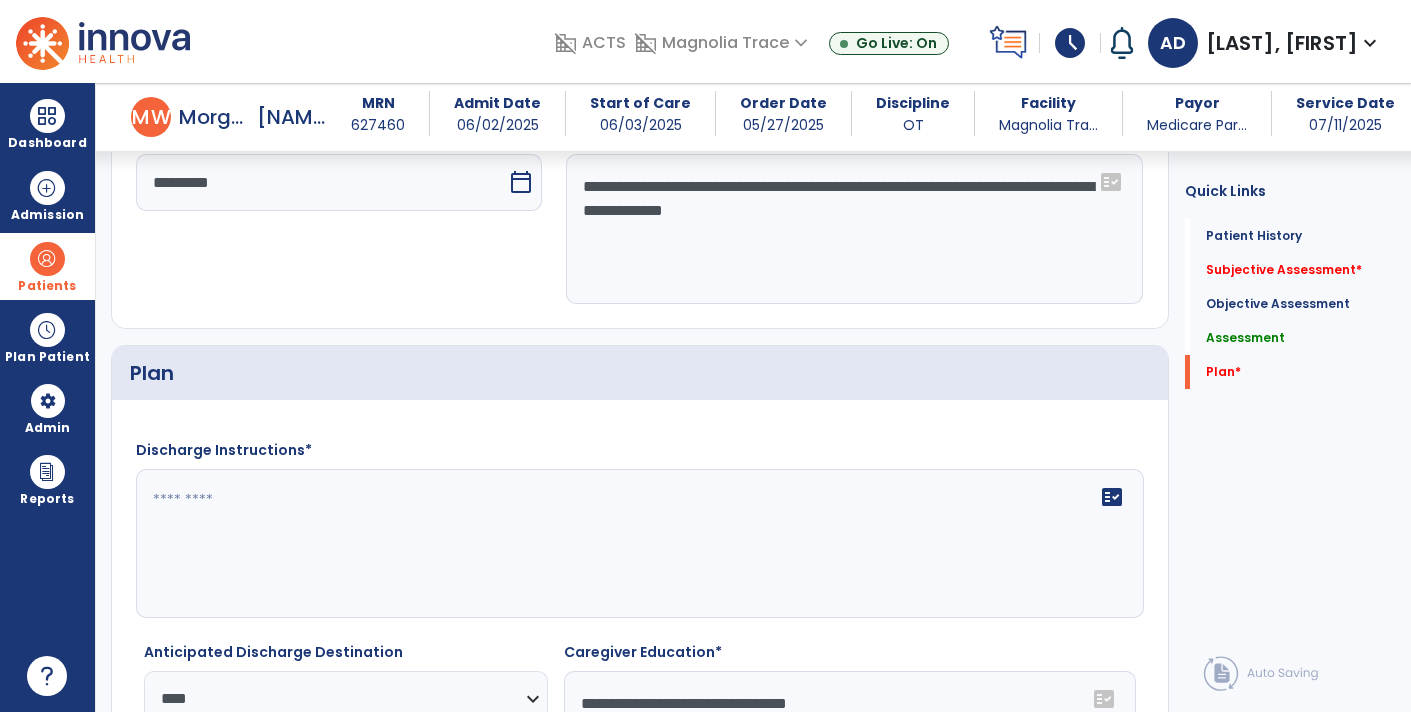 click 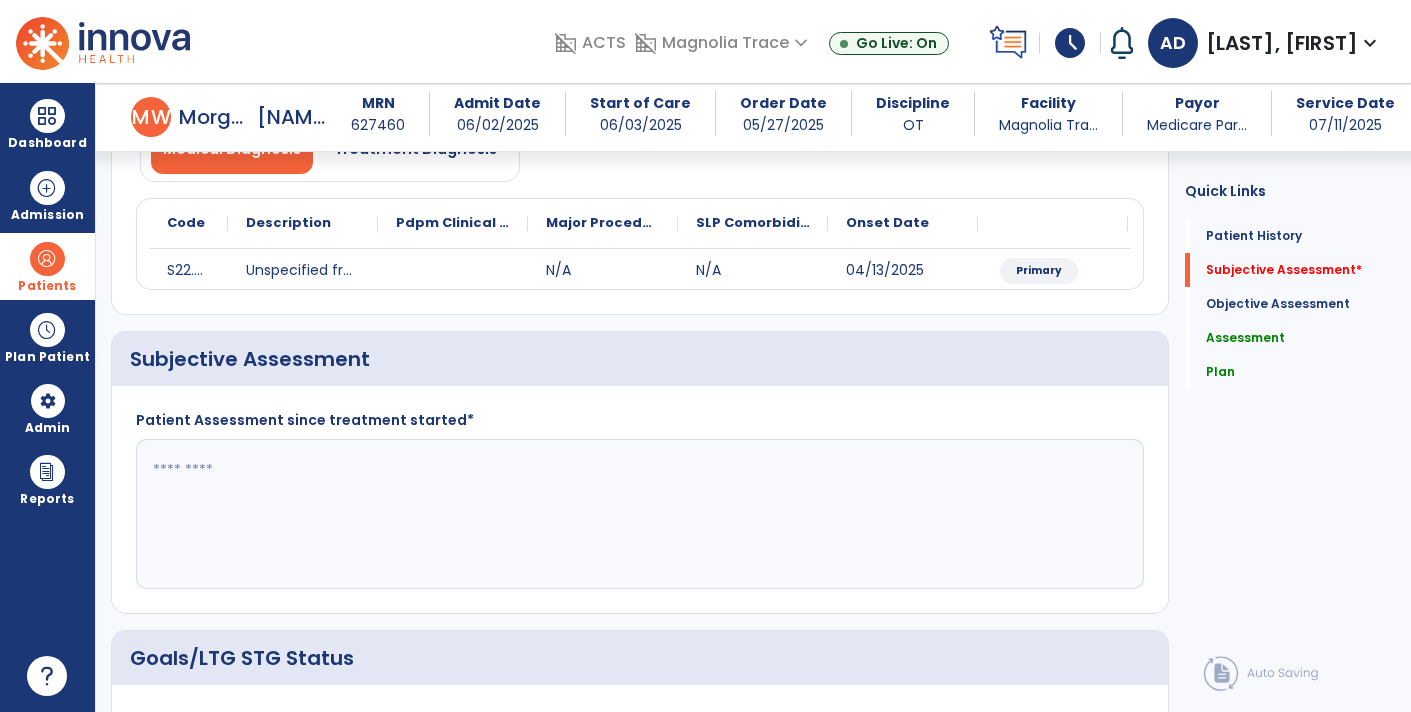 scroll, scrollTop: 177, scrollLeft: 0, axis: vertical 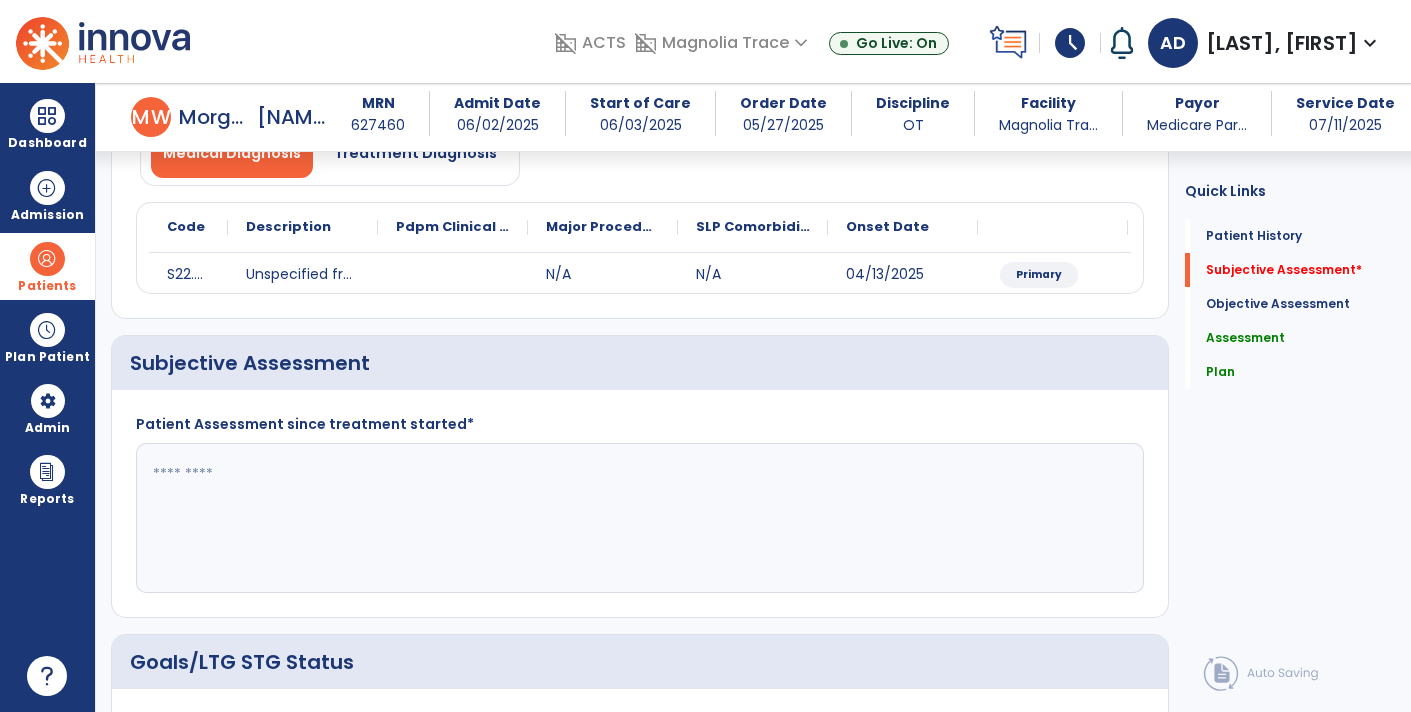 type on "**********" 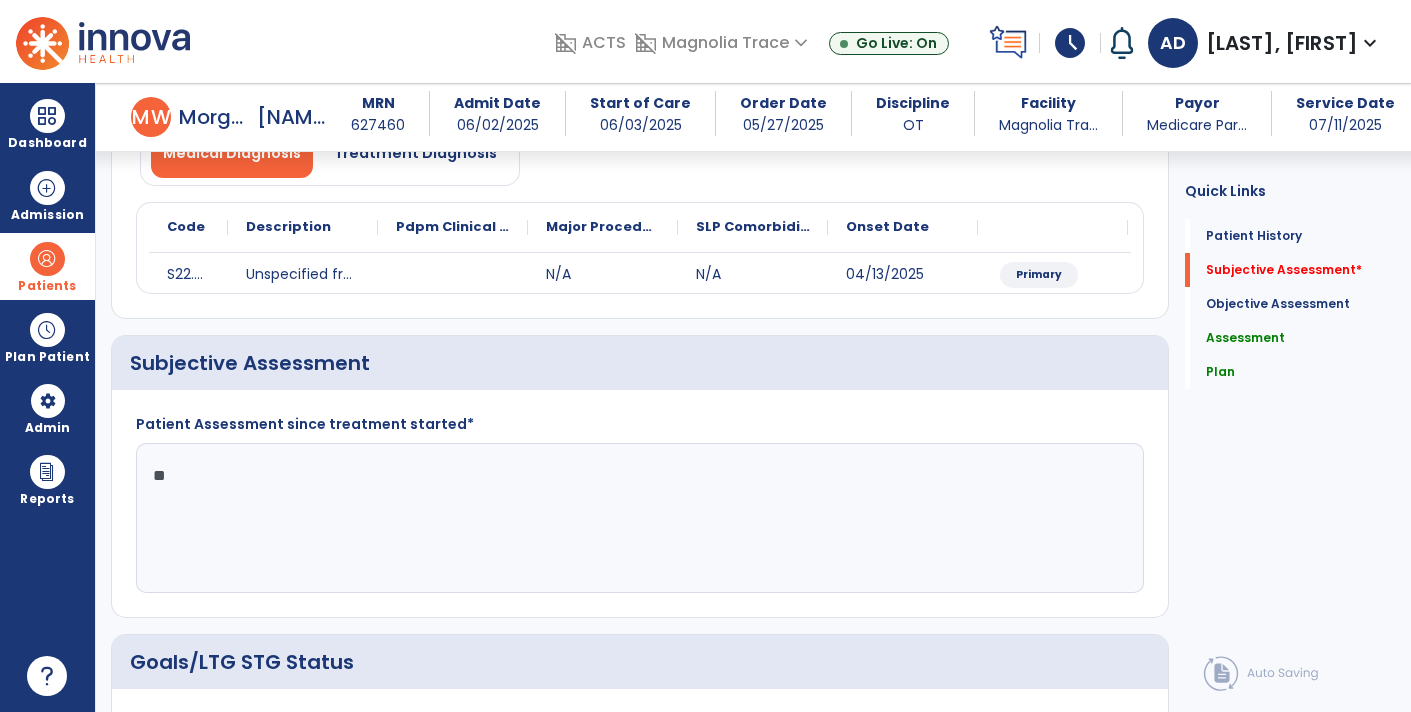 type on "*" 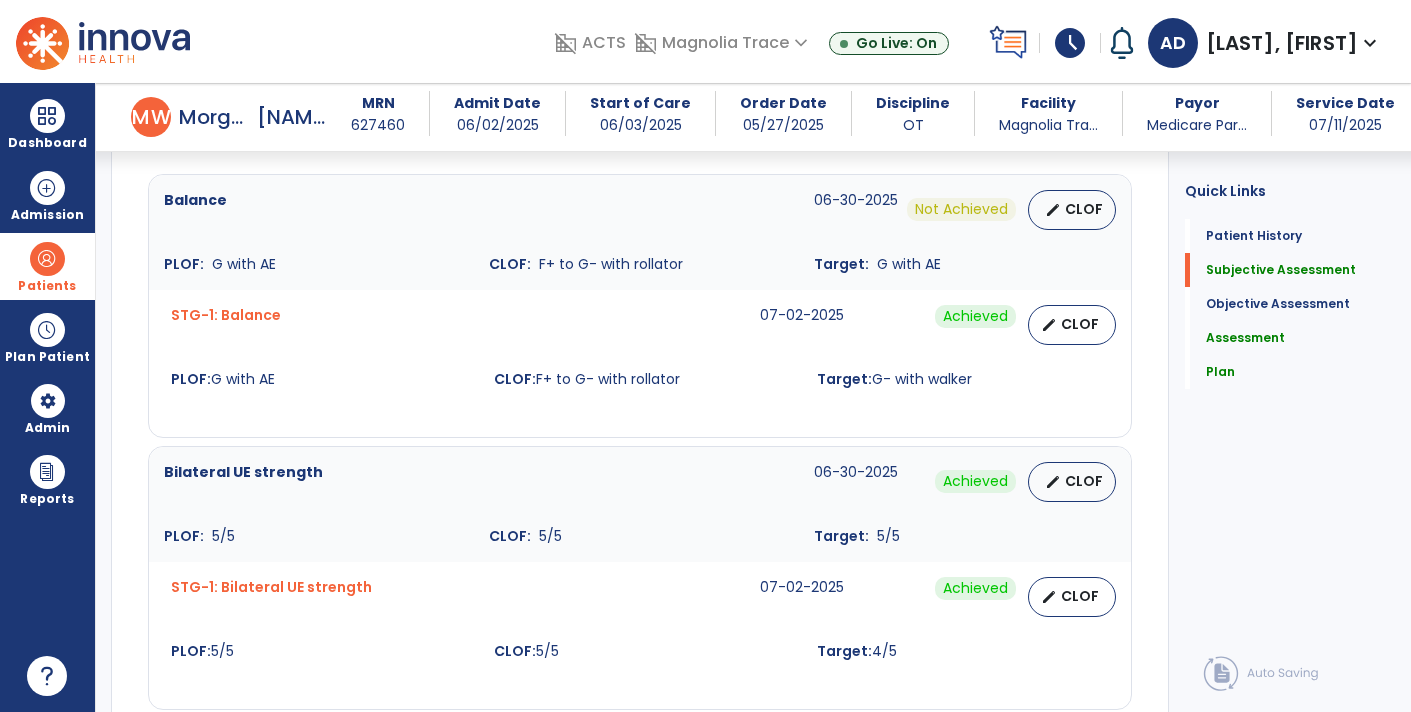 scroll, scrollTop: 0, scrollLeft: 0, axis: both 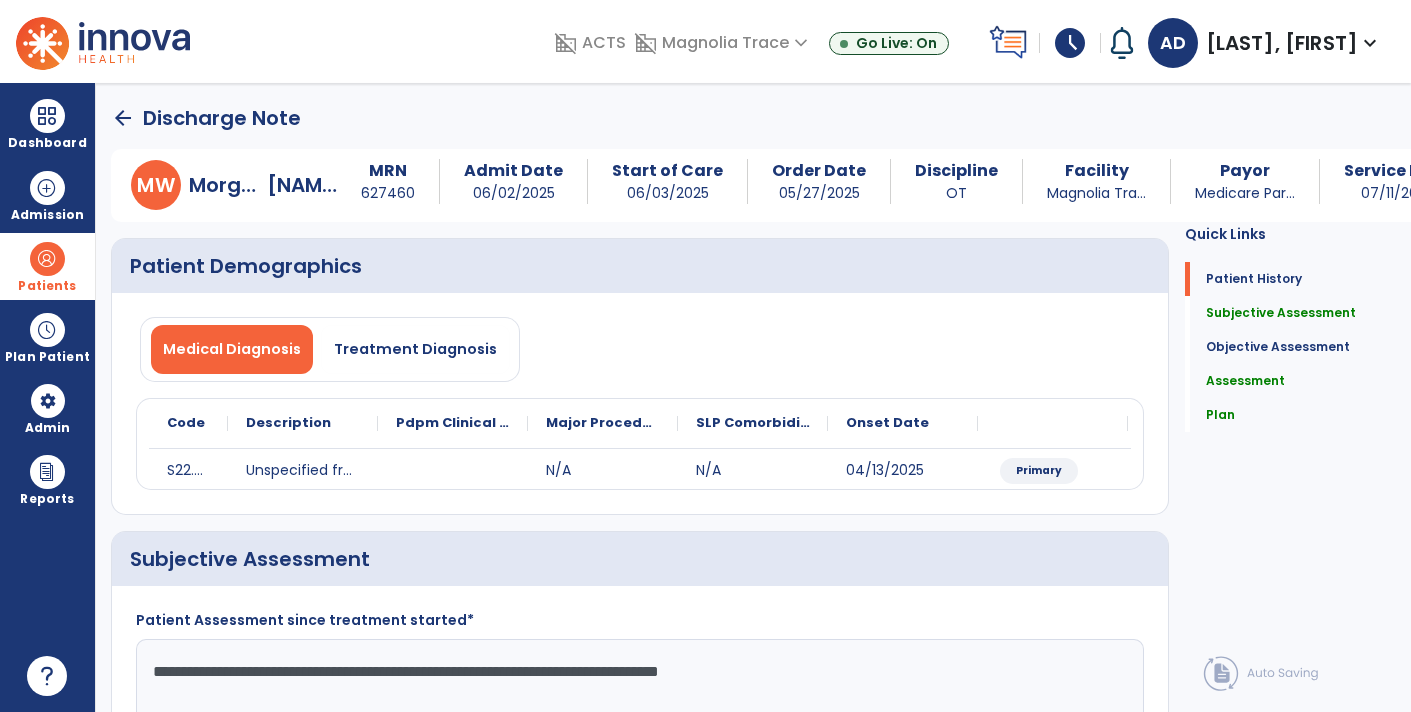 type on "**********" 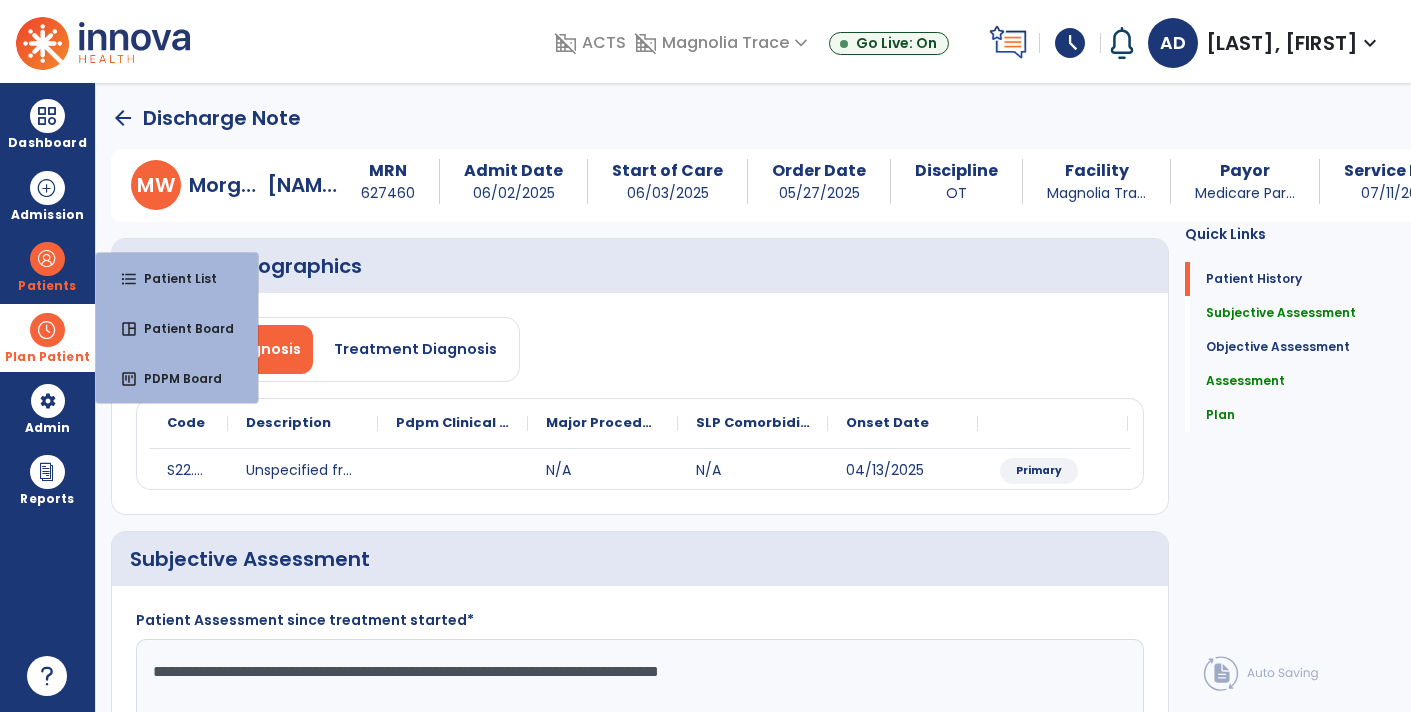 click on "Plan Patient" at bounding box center (47, 286) 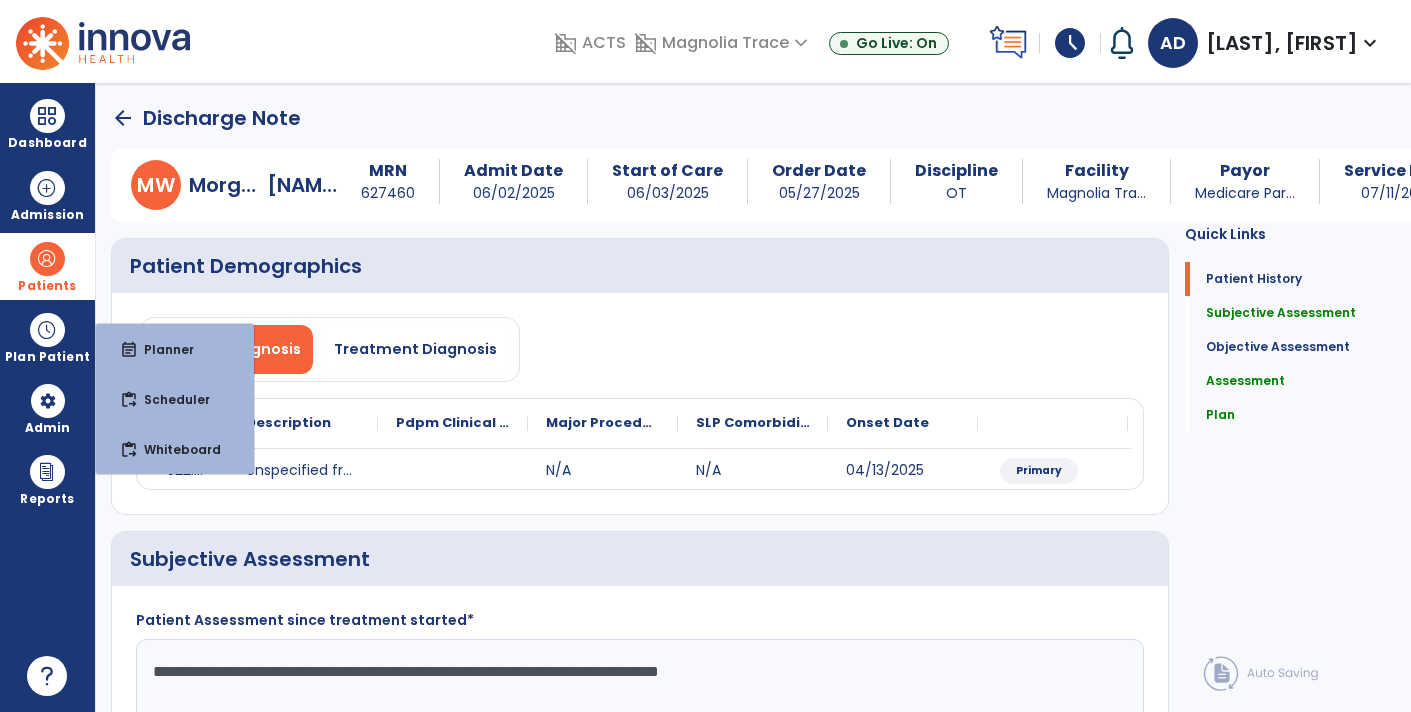 click on "Patients" at bounding box center [47, 286] 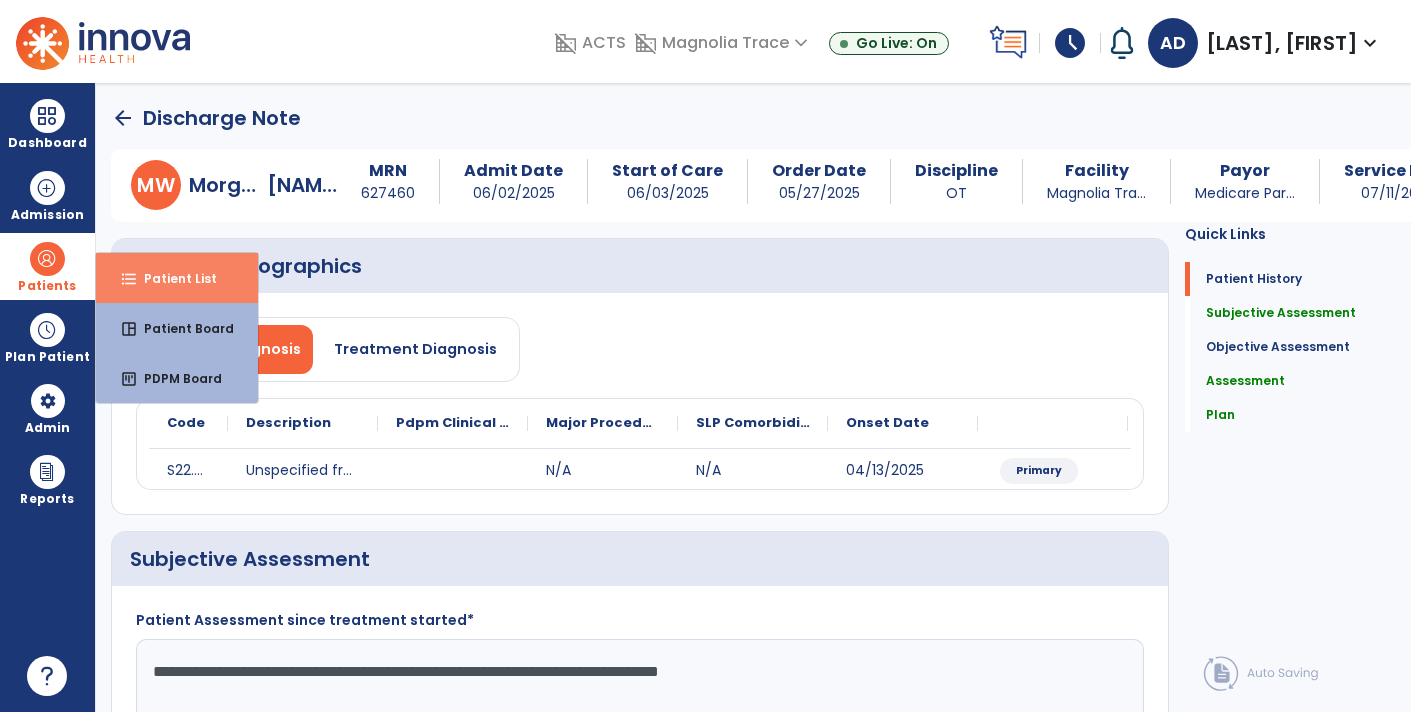 click on "Patient List" at bounding box center [172, 278] 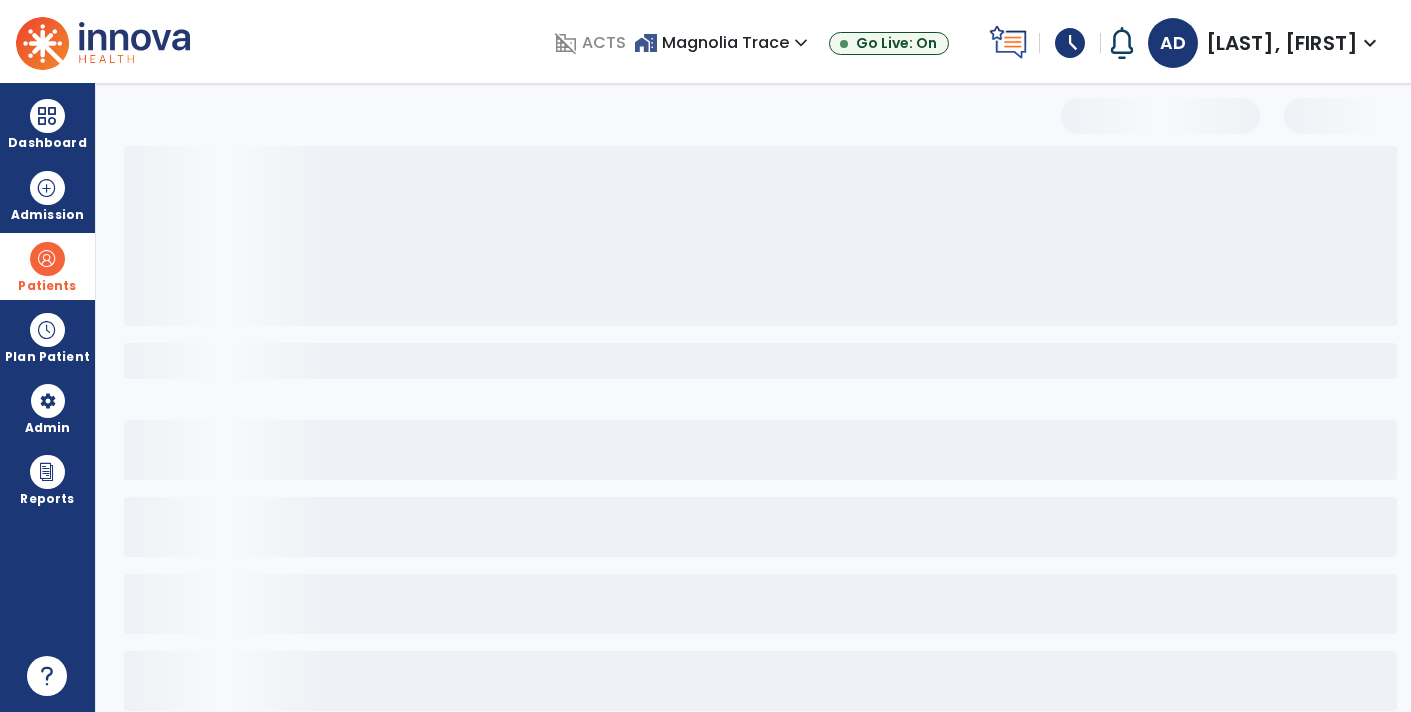 select on "***" 